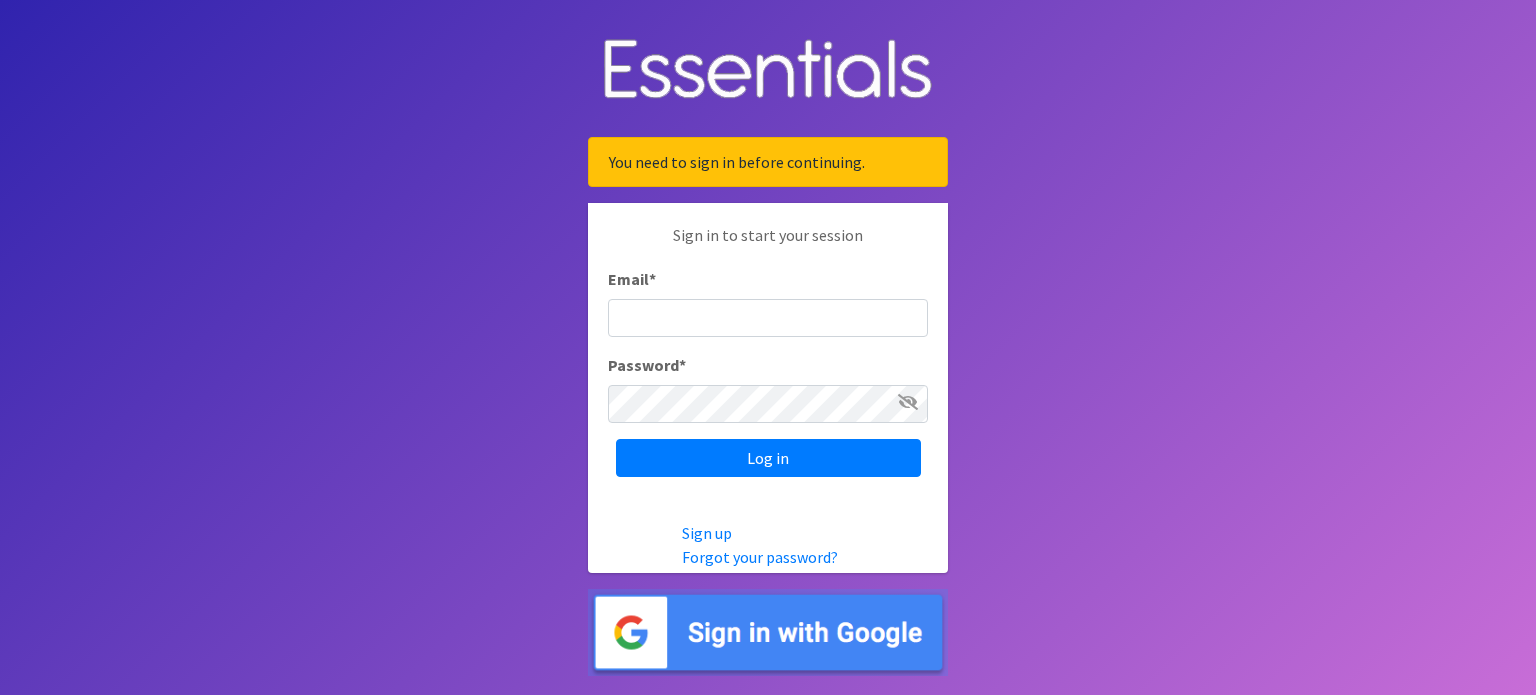 scroll, scrollTop: 0, scrollLeft: 0, axis: both 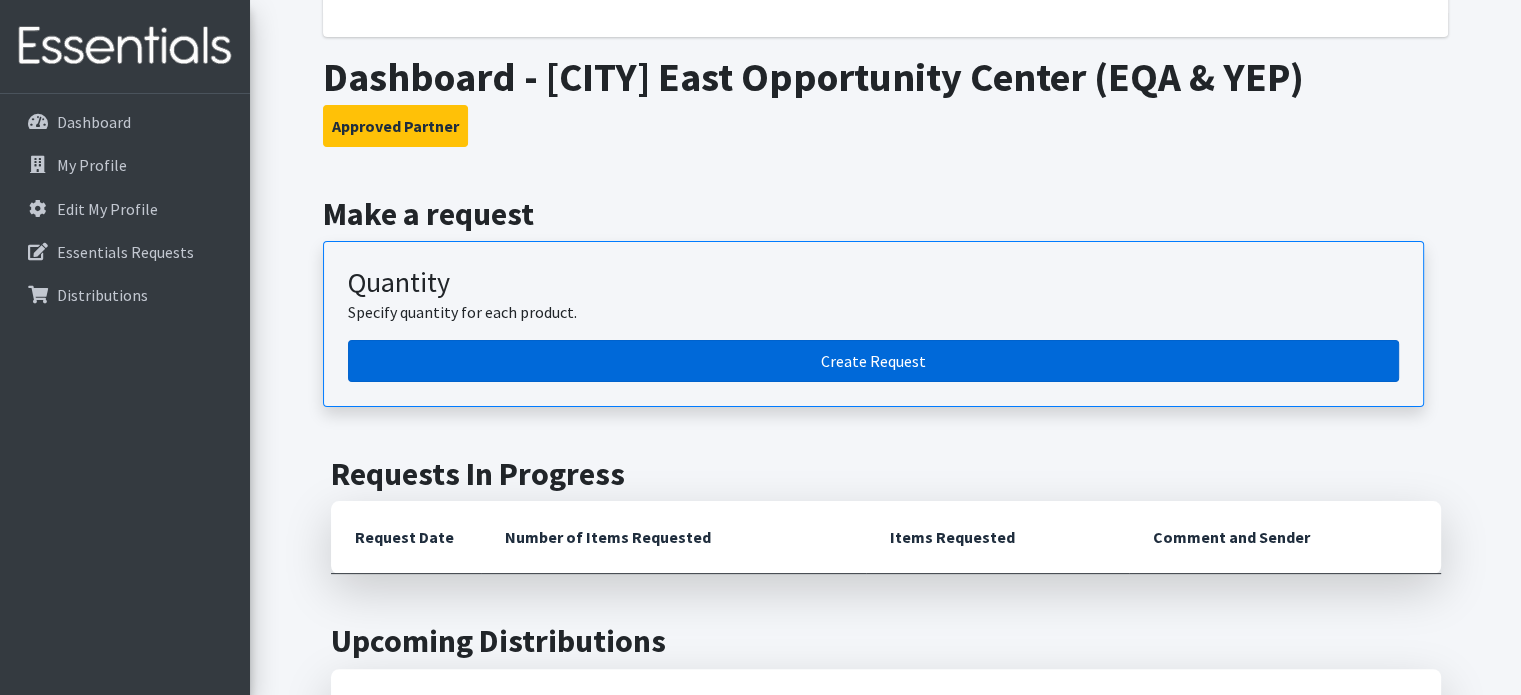 click on "Create Request" at bounding box center (873, 361) 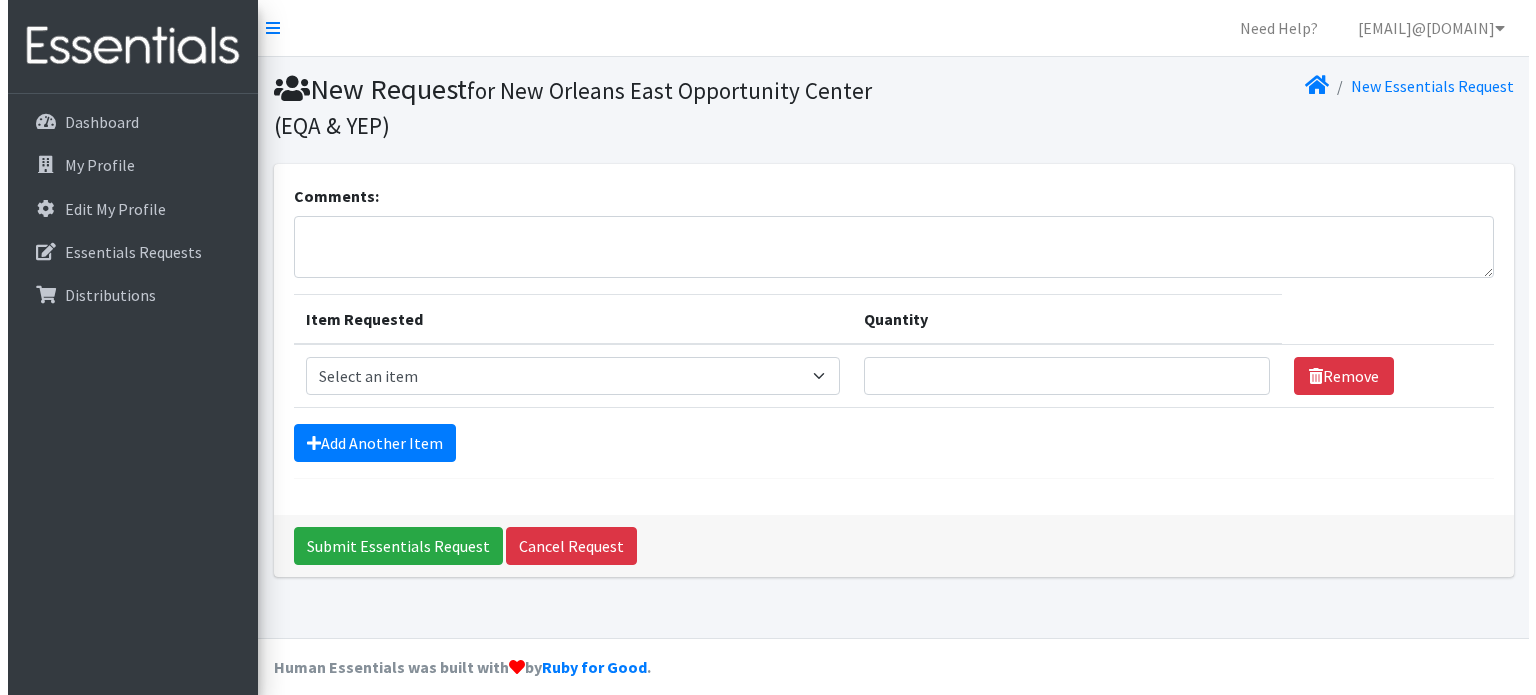 scroll, scrollTop: 0, scrollLeft: 0, axis: both 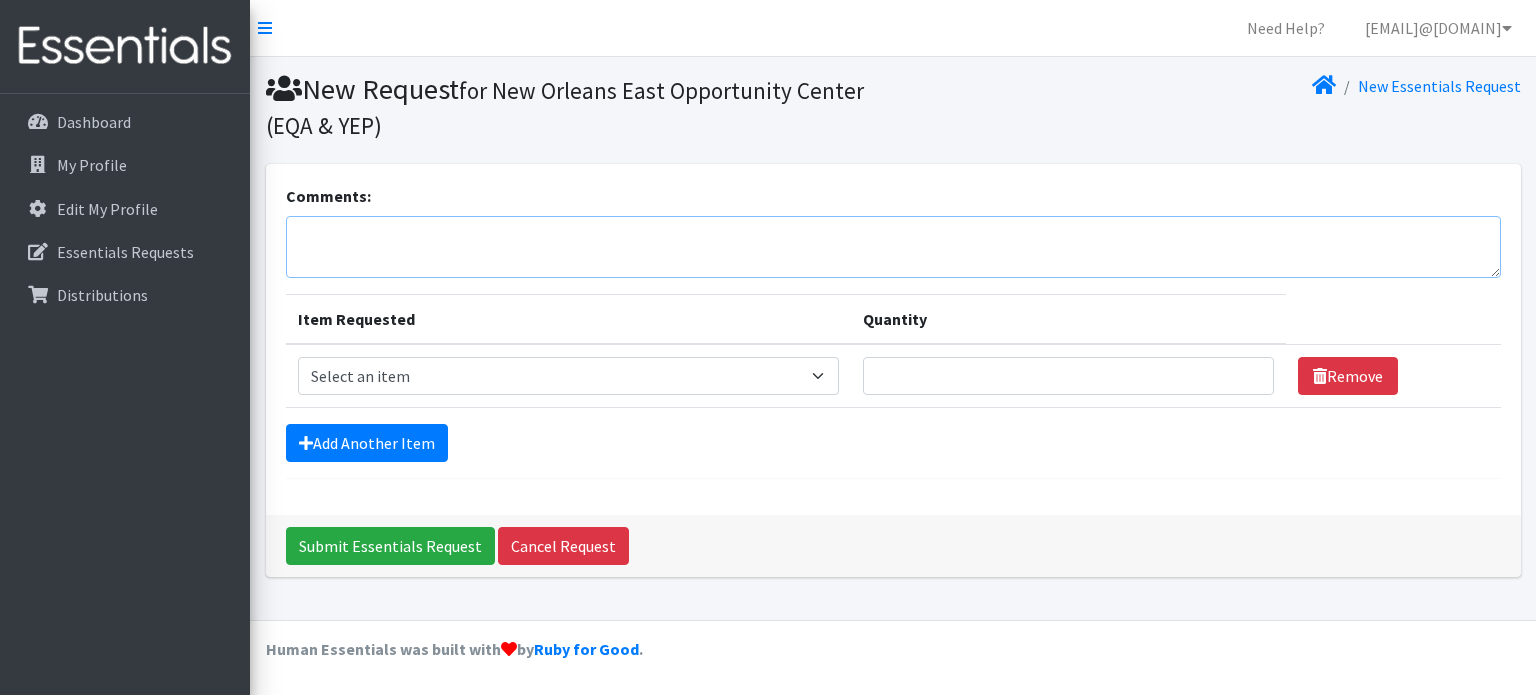 click on "Comments:" at bounding box center [893, 247] 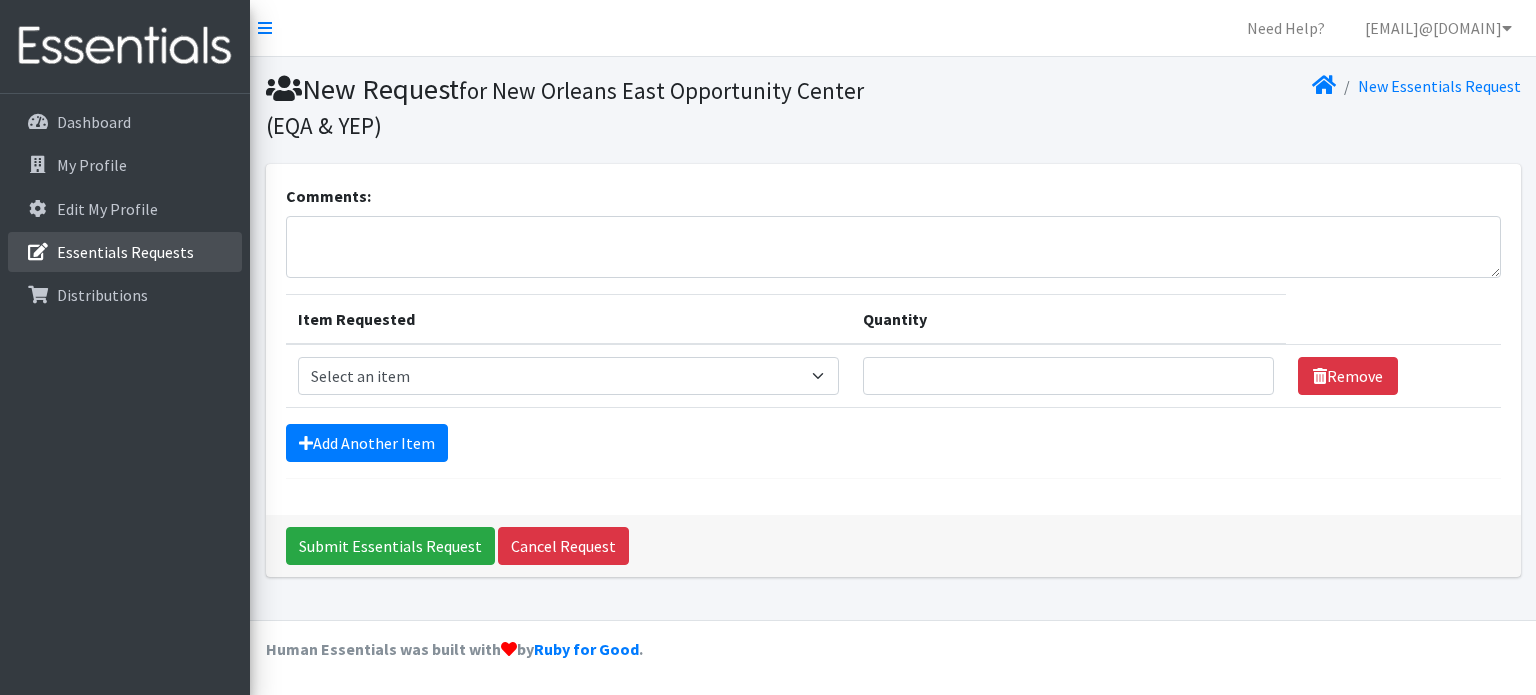 click on "Essentials Requests" at bounding box center (125, 252) 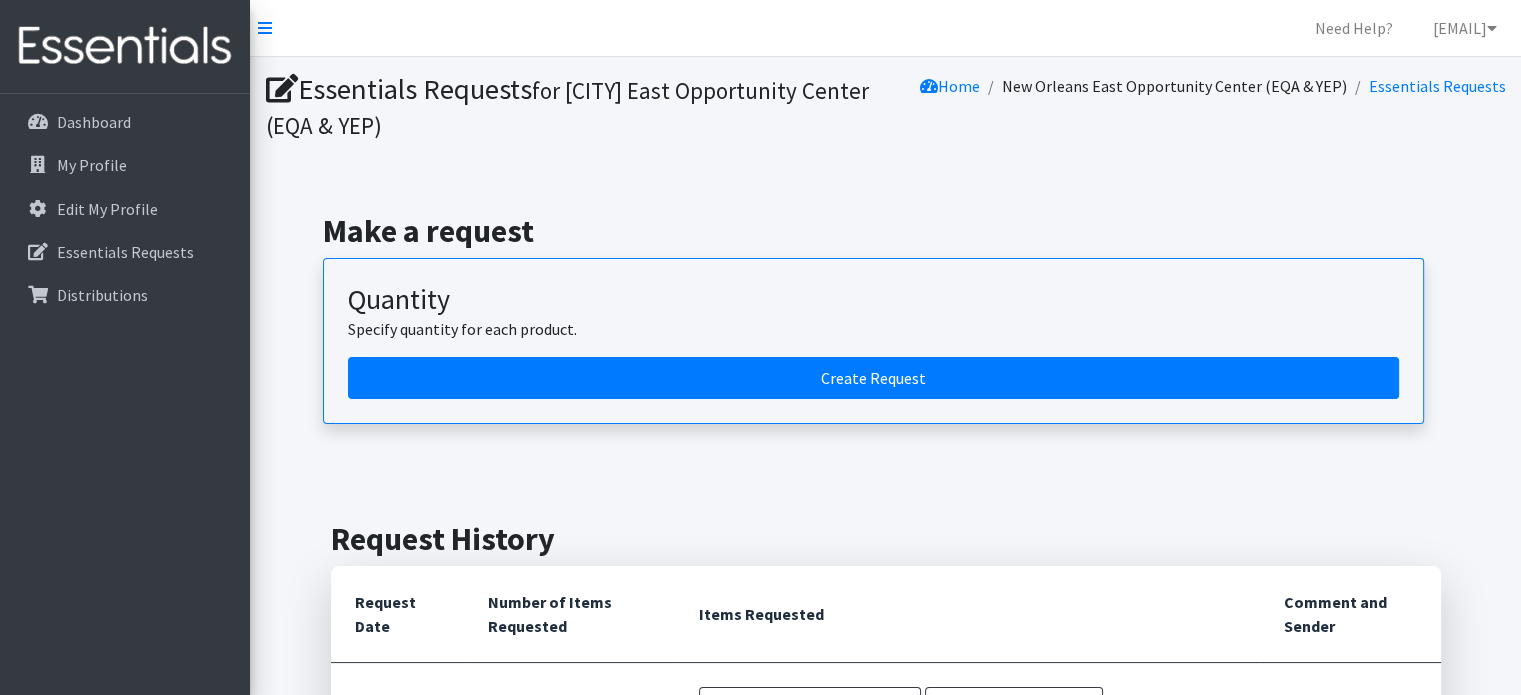 scroll, scrollTop: 0, scrollLeft: 0, axis: both 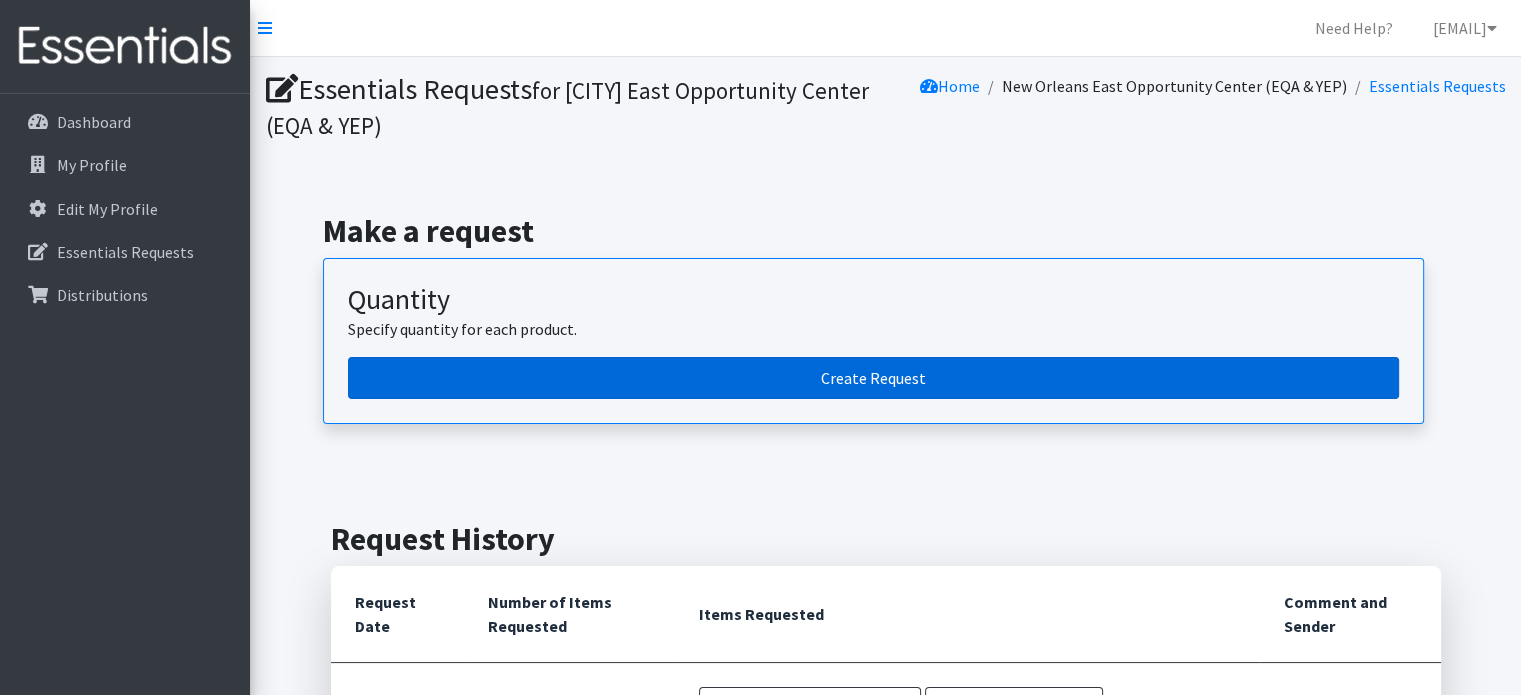 click on "Create Request" at bounding box center [873, 378] 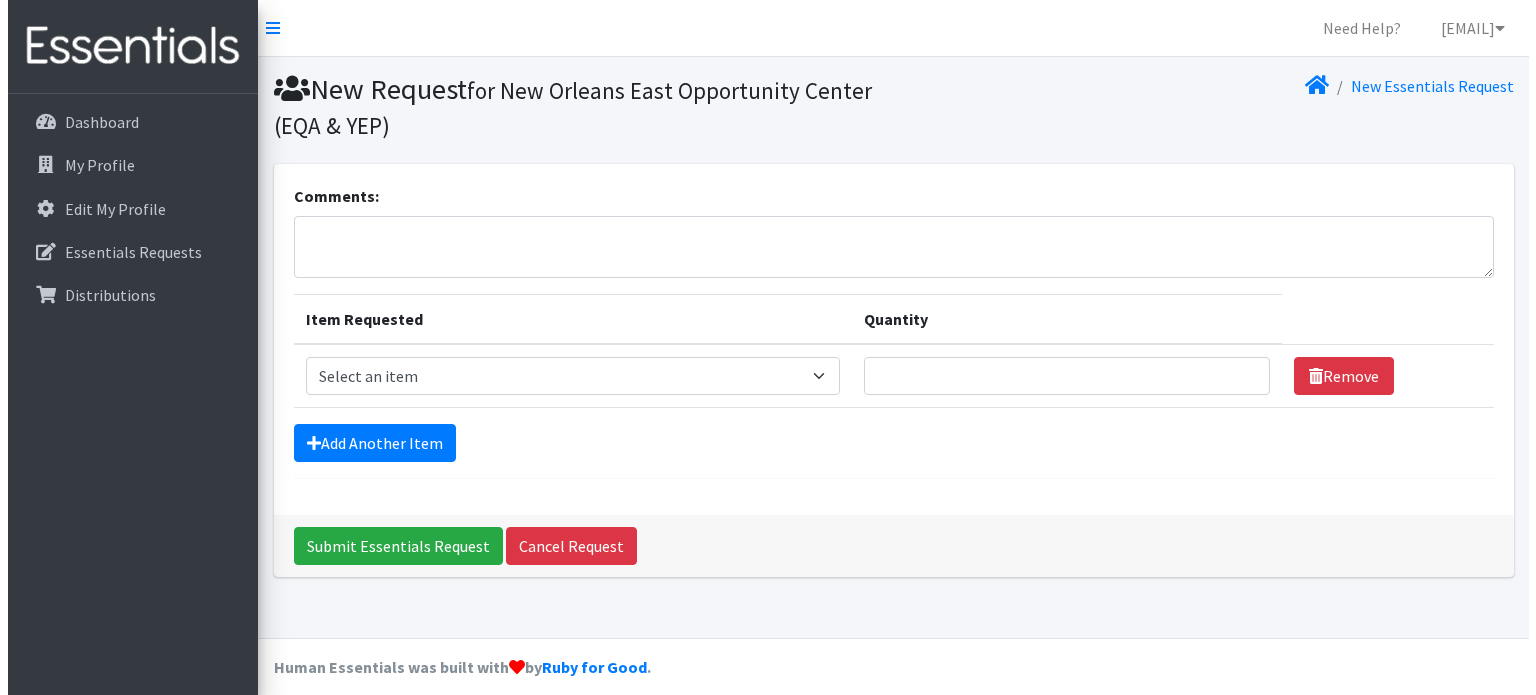 scroll, scrollTop: 0, scrollLeft: 0, axis: both 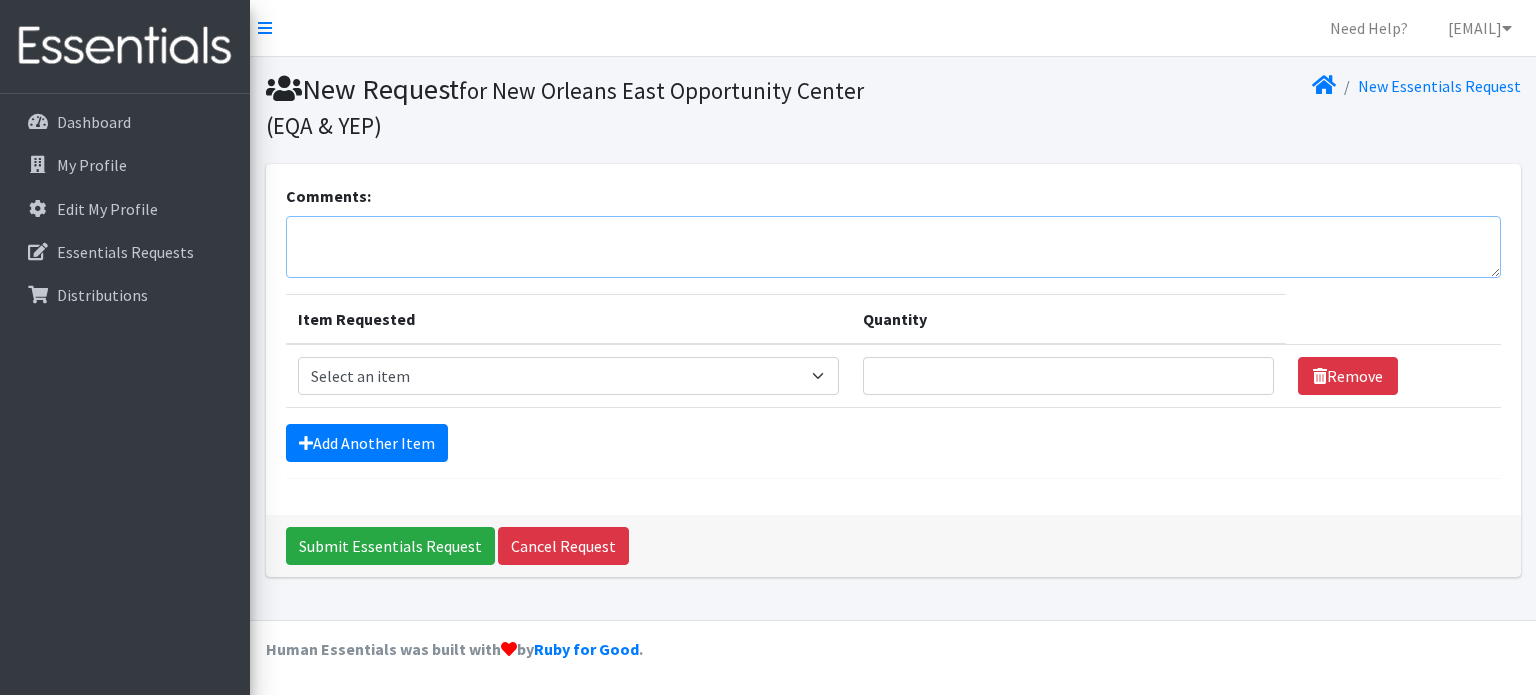 click on "Comments:" at bounding box center [893, 247] 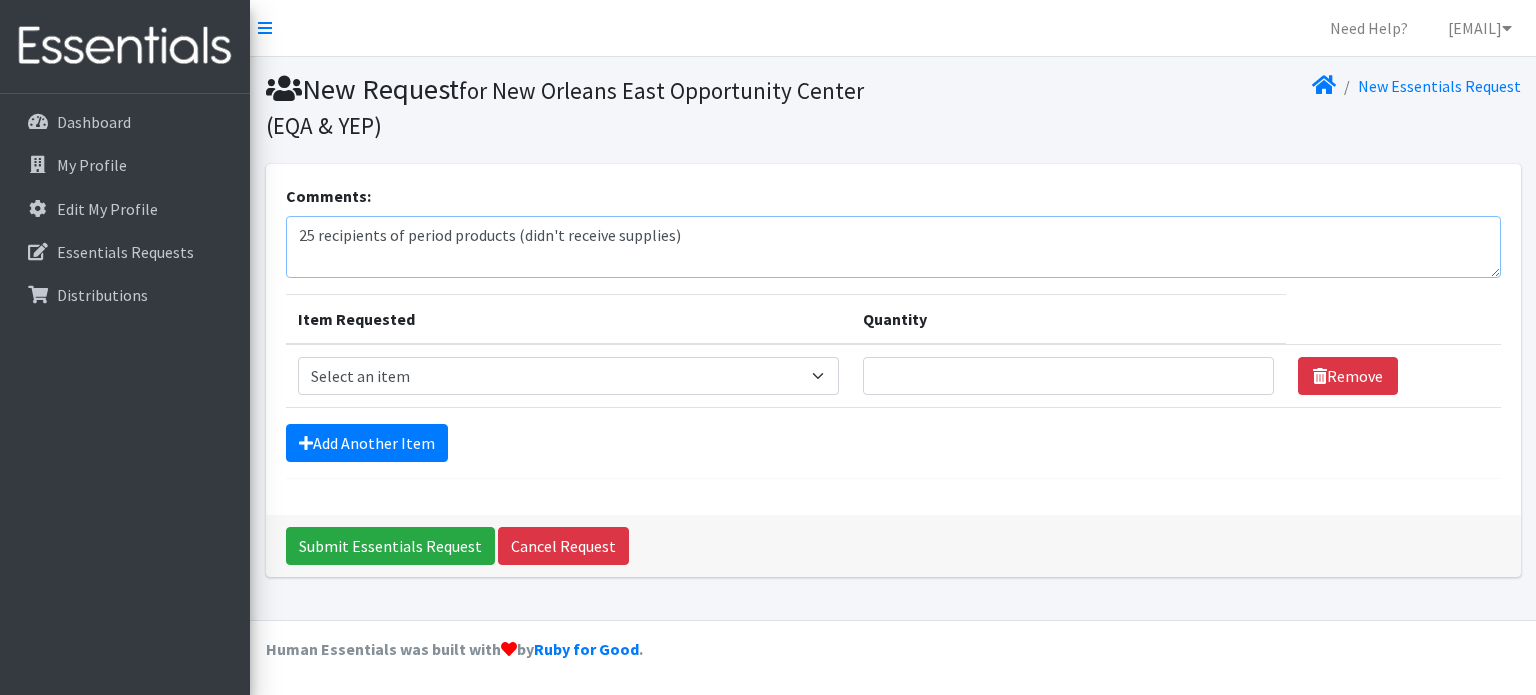 click on "25 recipients of period products (didn't receive supplies)" at bounding box center (893, 247) 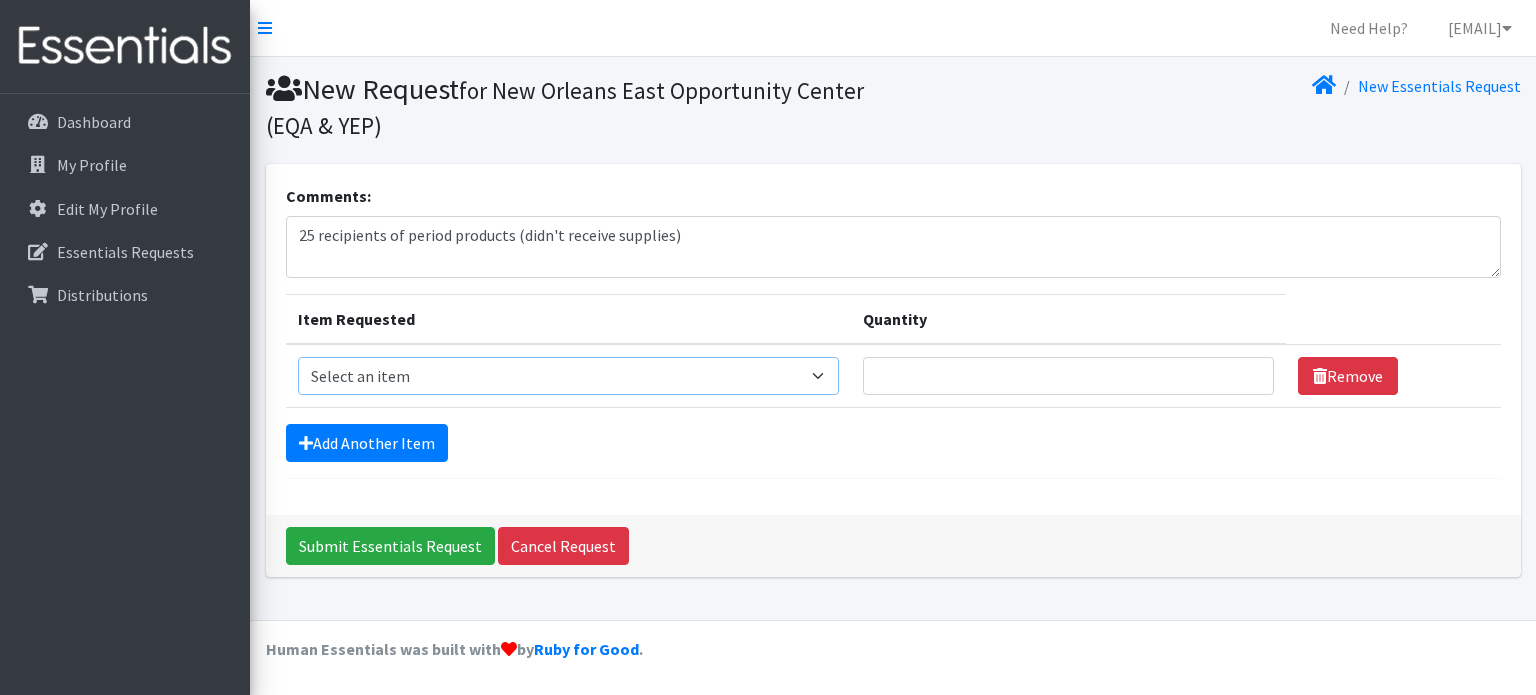 click on "Select an item
Diaper - 2T/3T Bundle
Diapers - 3T/4T Bundle
Diapers - 4T/5T Bundle
Diapers - Size 3 Bundle
Diapers - Size 5 Bundle
Diapers - Size 6 Bundle
Diapers- Newborn Bundle
Diapers- Preemie Bundle
Diapers- Size 1 Bundle
Diapers- Size 2 Bundle
Diapers- Size 4 Bundle
PS - Liners
PS - Pad, Overnight
PS - Pad, Regular
PS - Tampons, Light
PS - Tampons, Regular
PS - Tampons, Super
PS- Tampons, Regular- Vending Machine
Period Kits- Pads (20 pieces)" at bounding box center (569, 376) 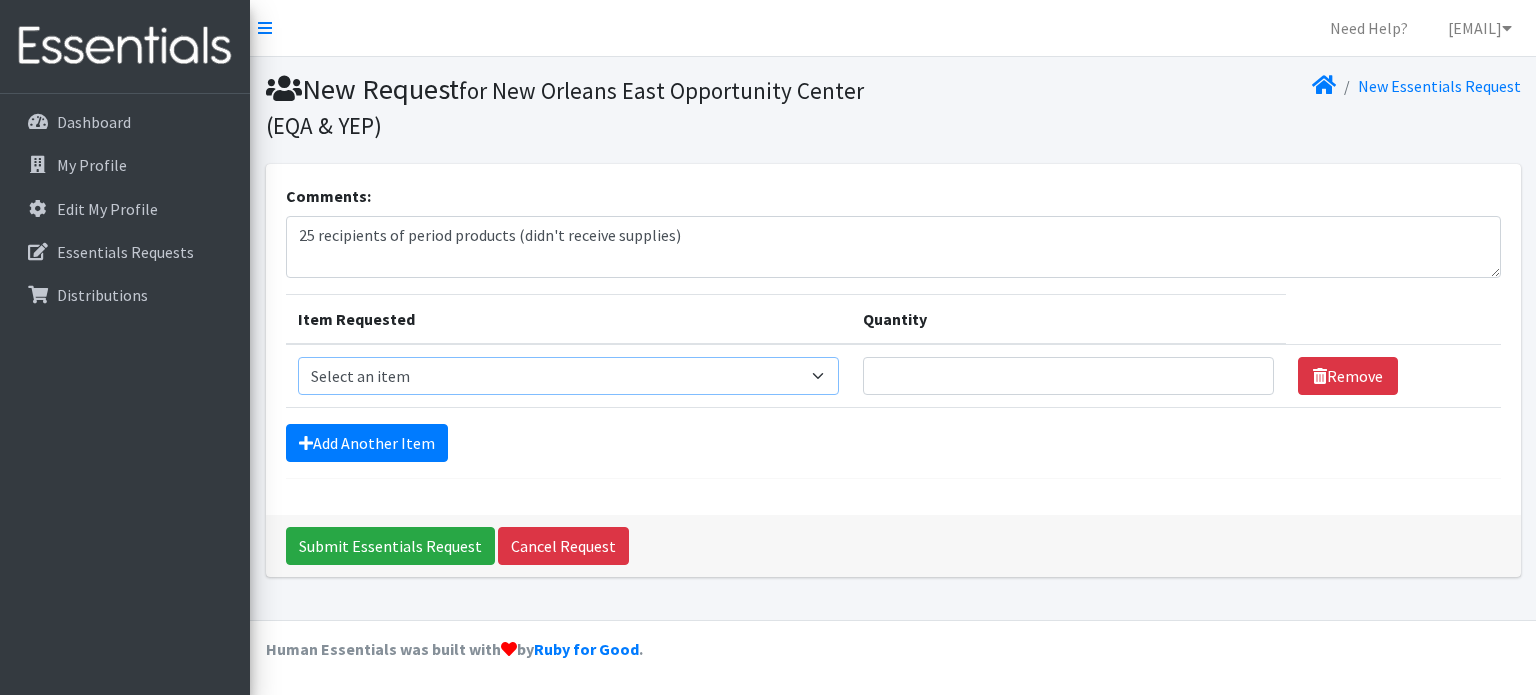 select on "14879" 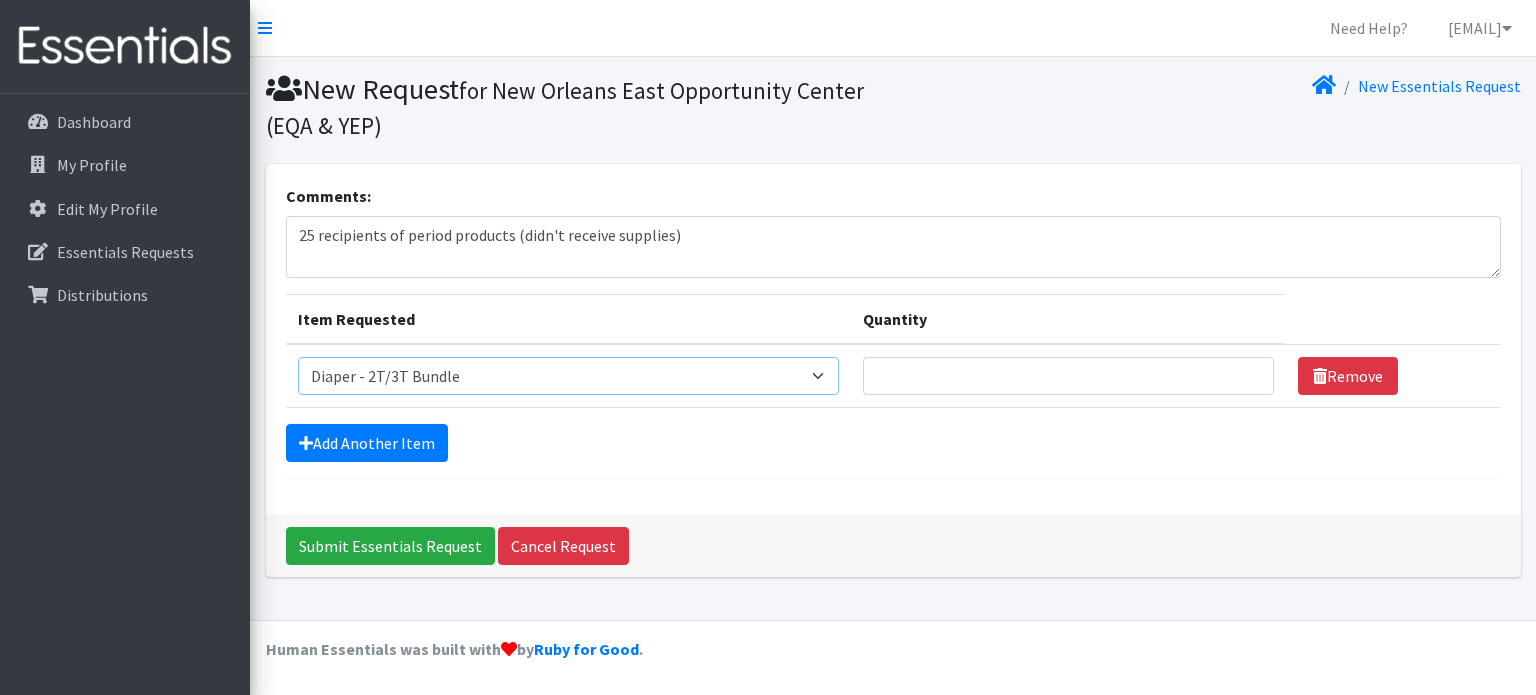 click on "Select an item
Diaper - 2T/3T Bundle
Diapers - 3T/4T Bundle
Diapers - 4T/5T Bundle
Diapers - Size 3 Bundle
Diapers - Size 5 Bundle
Diapers - Size 6 Bundle
Diapers- Newborn Bundle
Diapers- Preemie Bundle
Diapers- Size 1 Bundle
Diapers- Size 2 Bundle
Diapers- Size 4 Bundle
PS - Liners
PS - Pad, Overnight
PS - Pad, Regular
PS - Tampons, Light
PS - Tampons, Regular
PS - Tampons, Super
PS- Tampons, Regular- Vending Machine
Period Kits- Pads (20 pieces)" at bounding box center (569, 376) 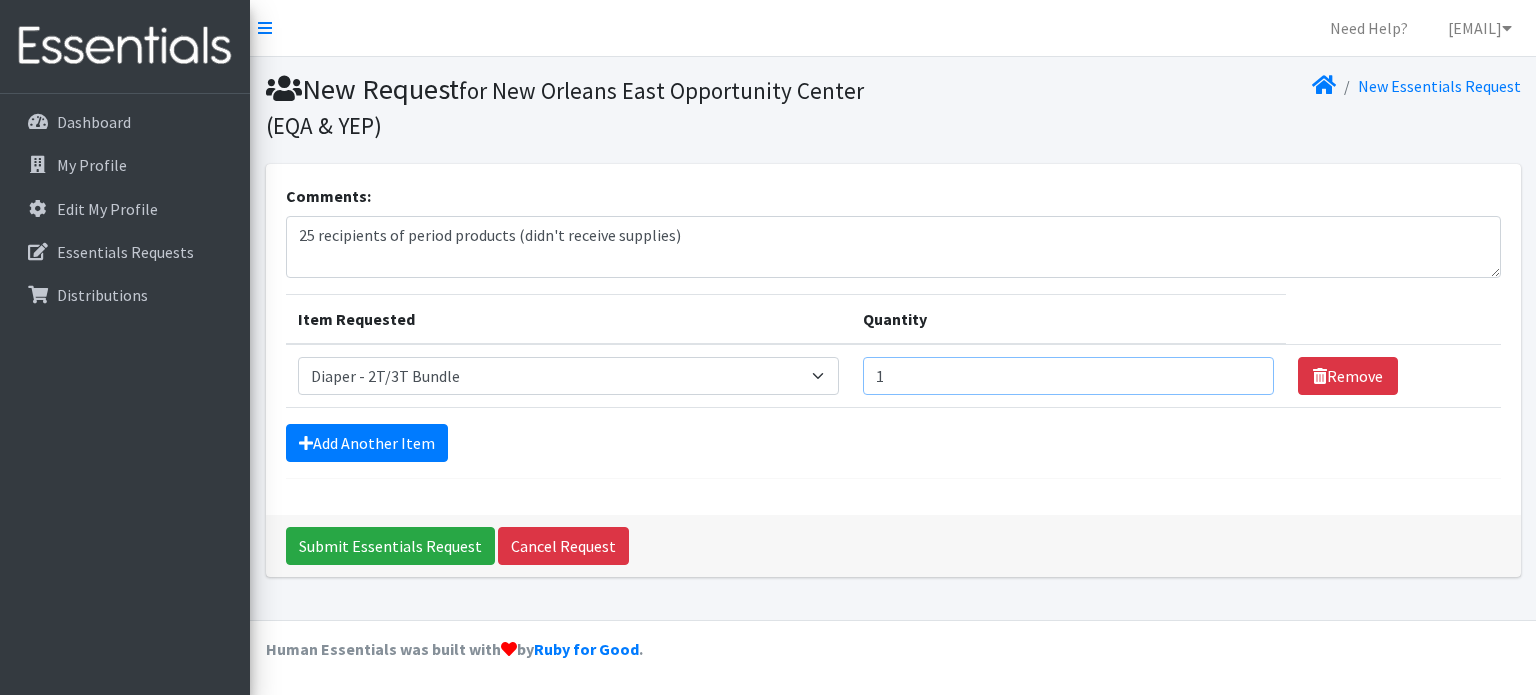click on "1" at bounding box center [1068, 376] 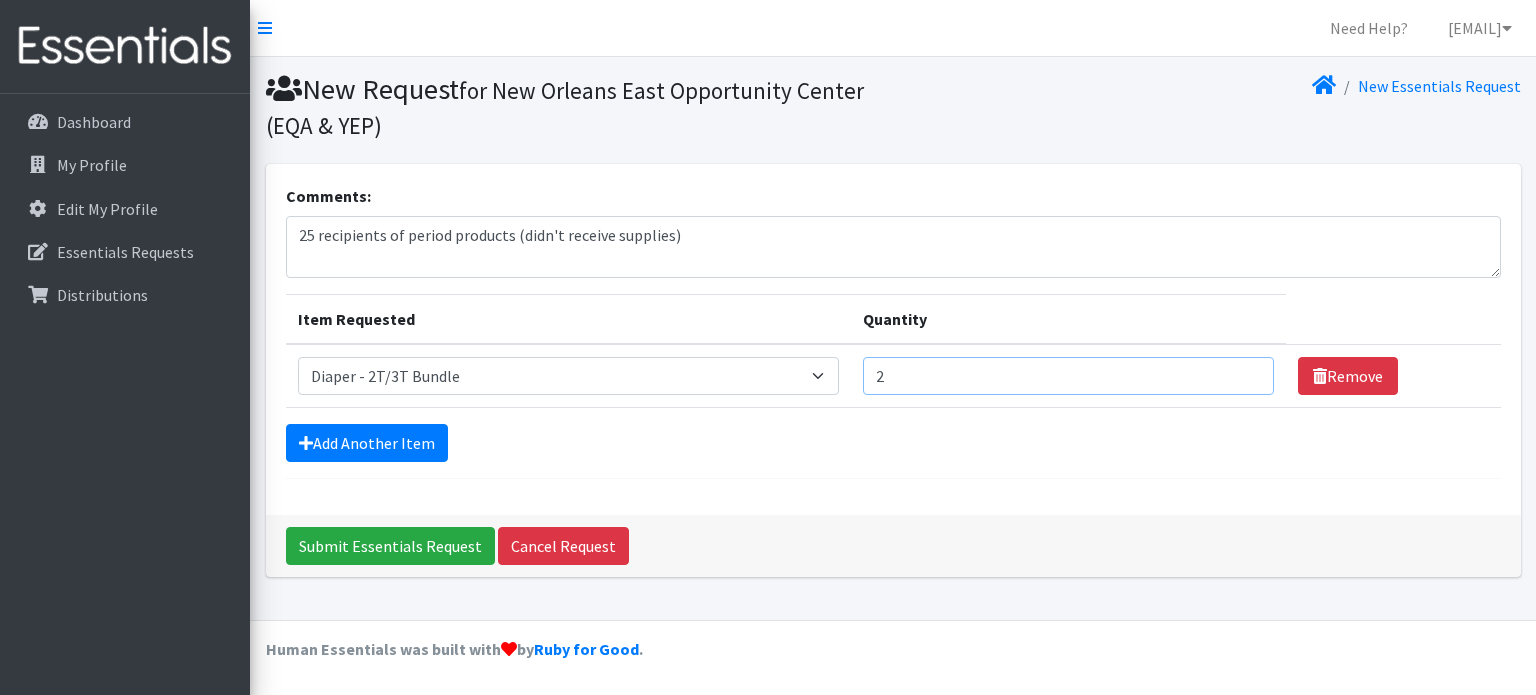 click on "2" at bounding box center (1068, 376) 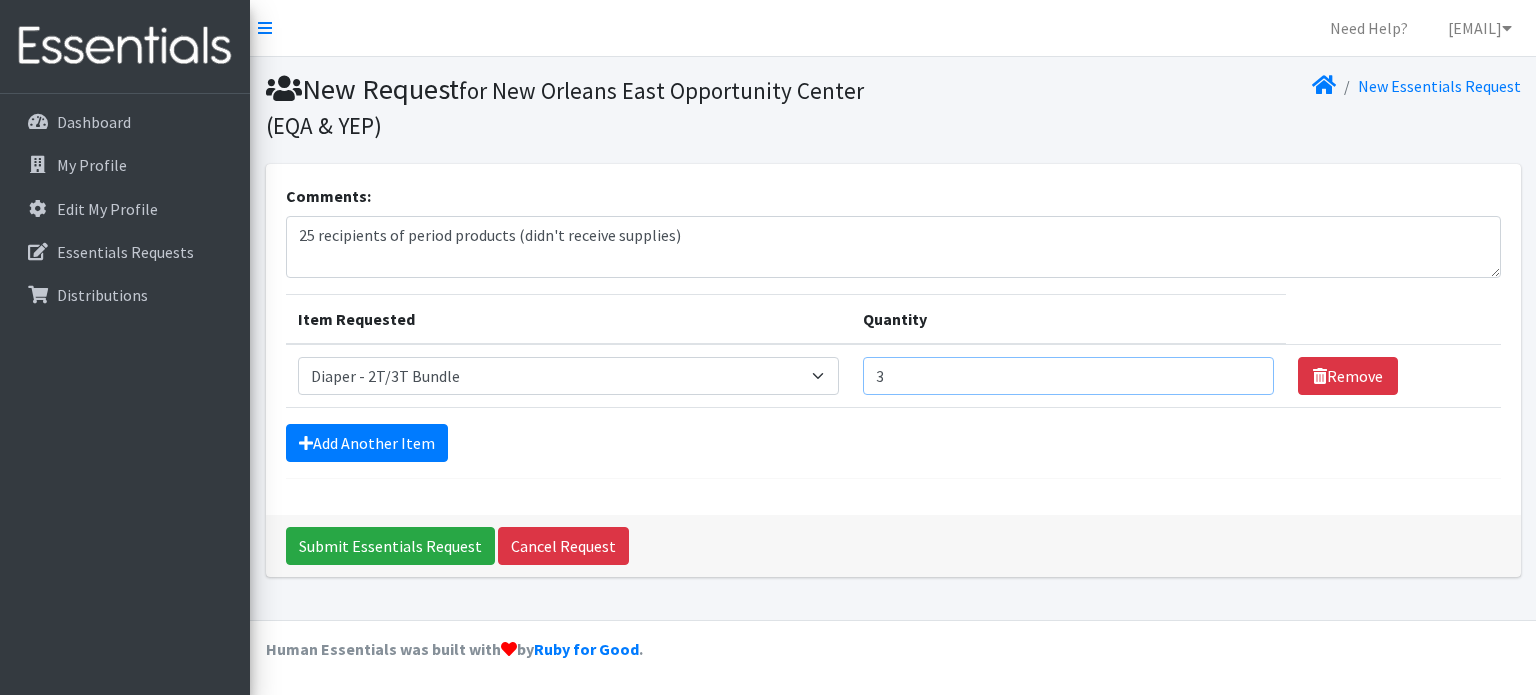 click on "3" at bounding box center (1068, 376) 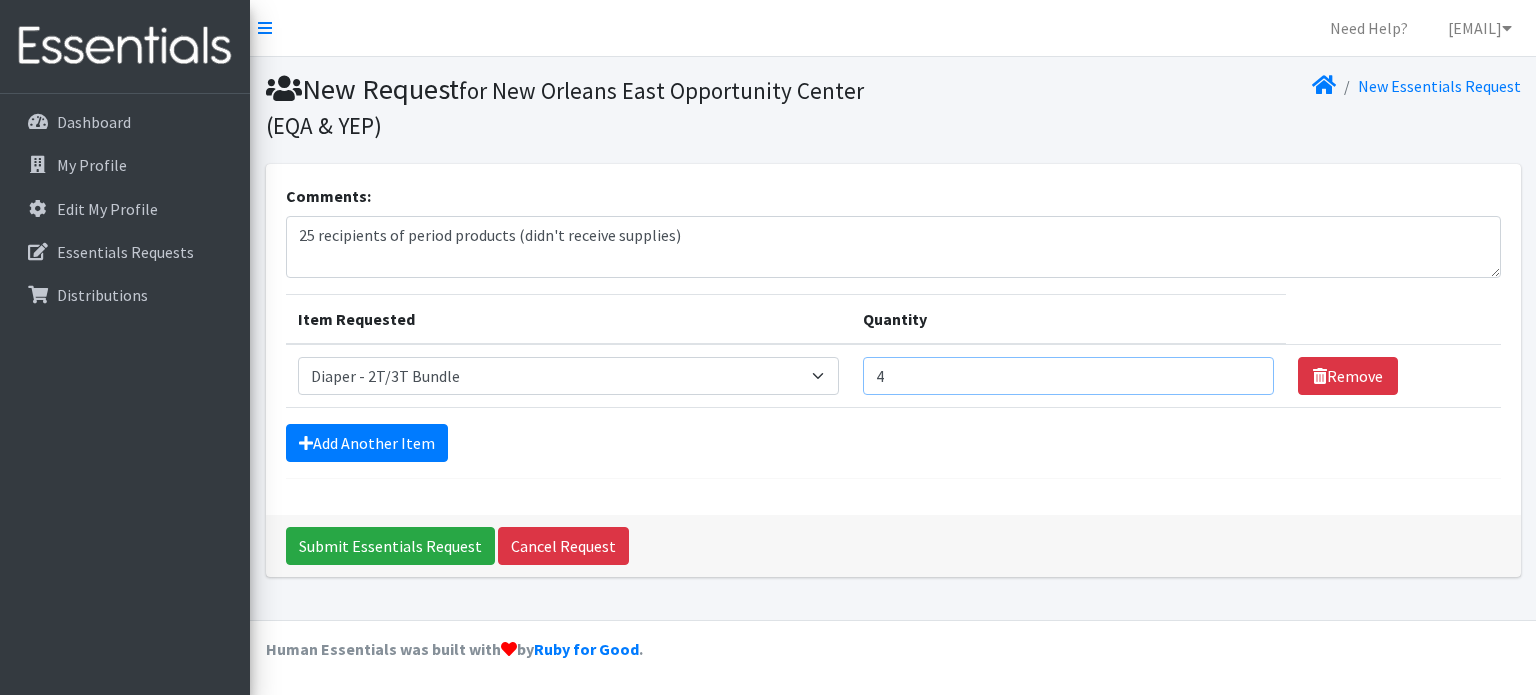 click on "4" at bounding box center (1068, 376) 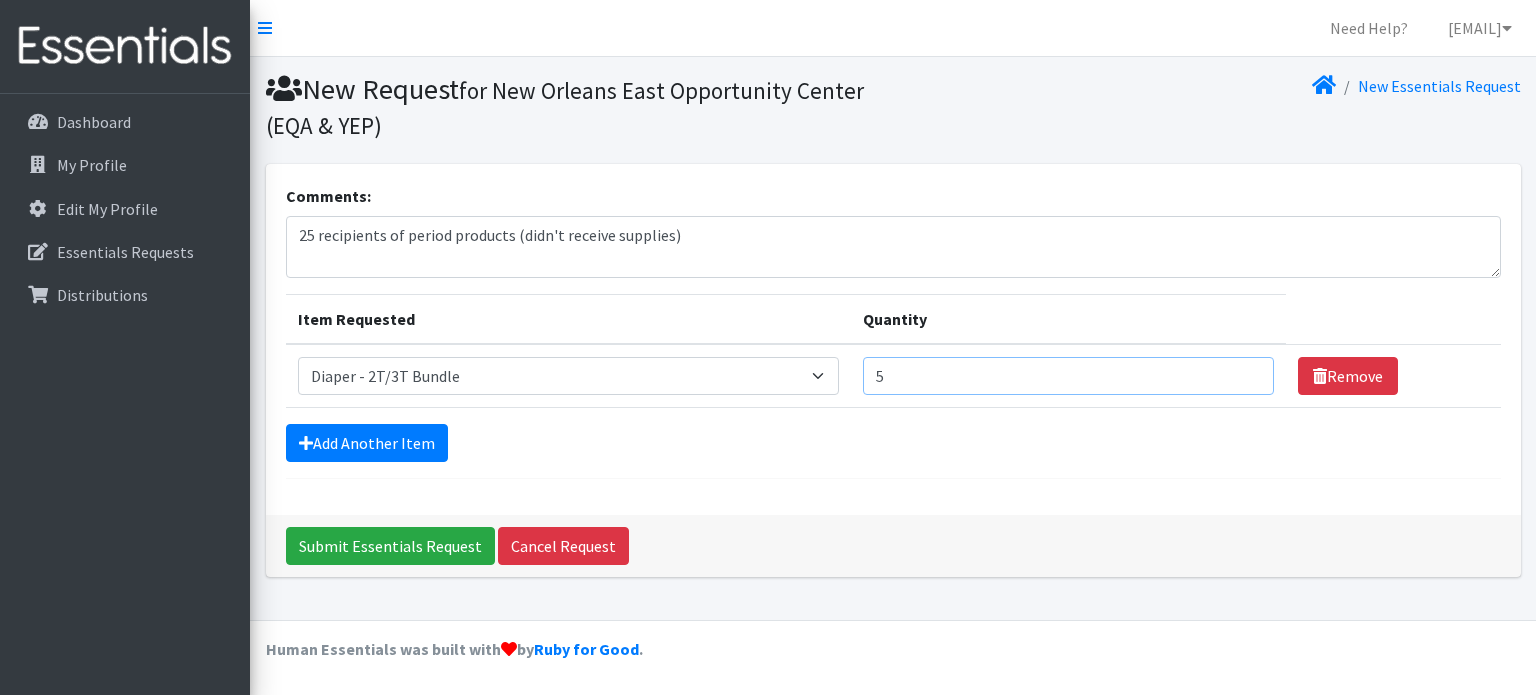 type on "5" 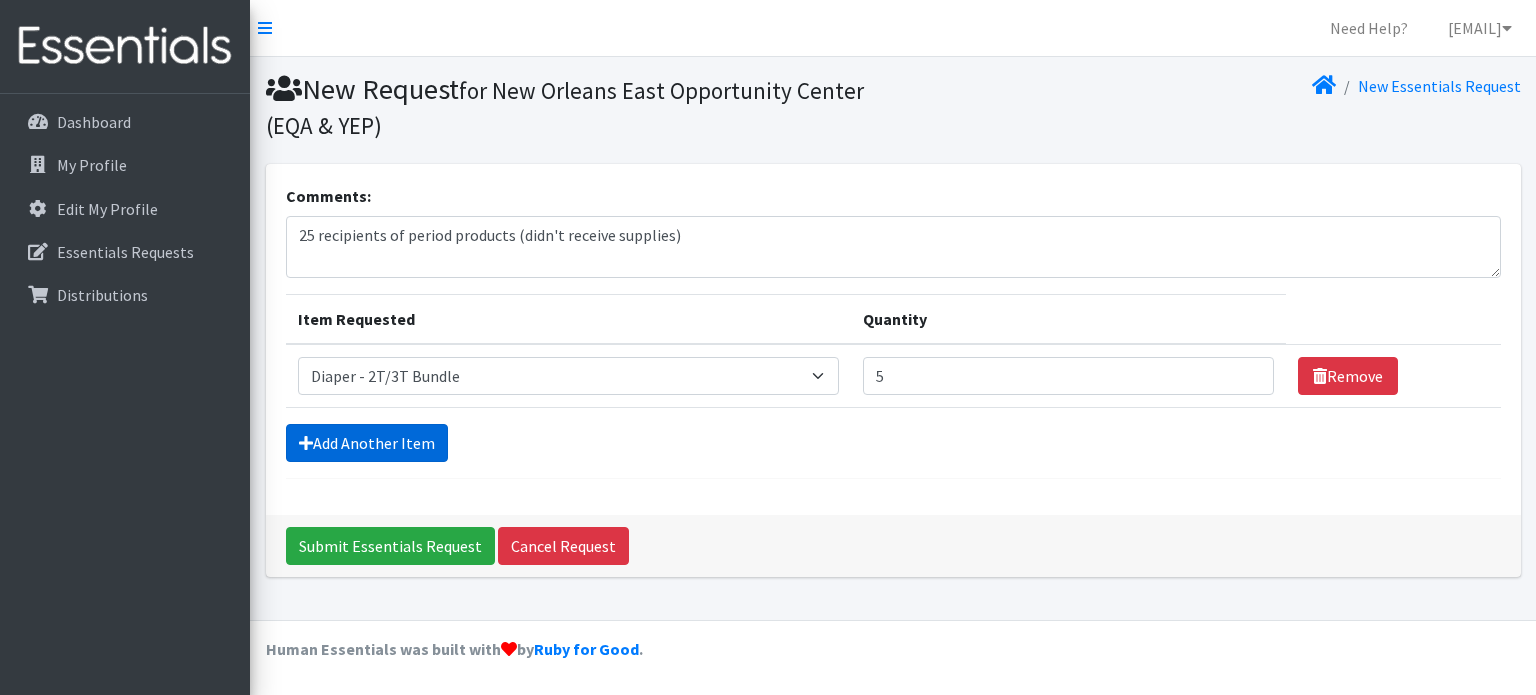 click on "Add Another Item" at bounding box center [367, 443] 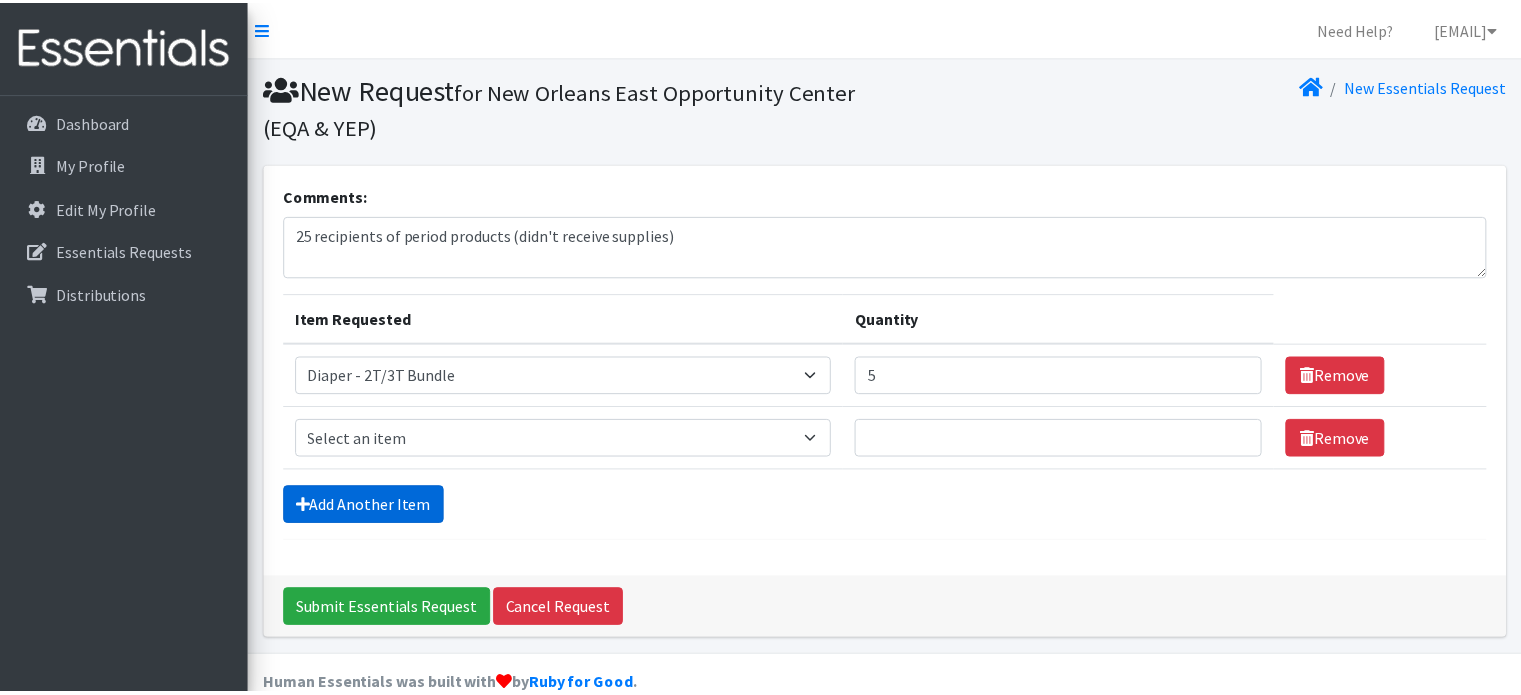 scroll, scrollTop: 33, scrollLeft: 0, axis: vertical 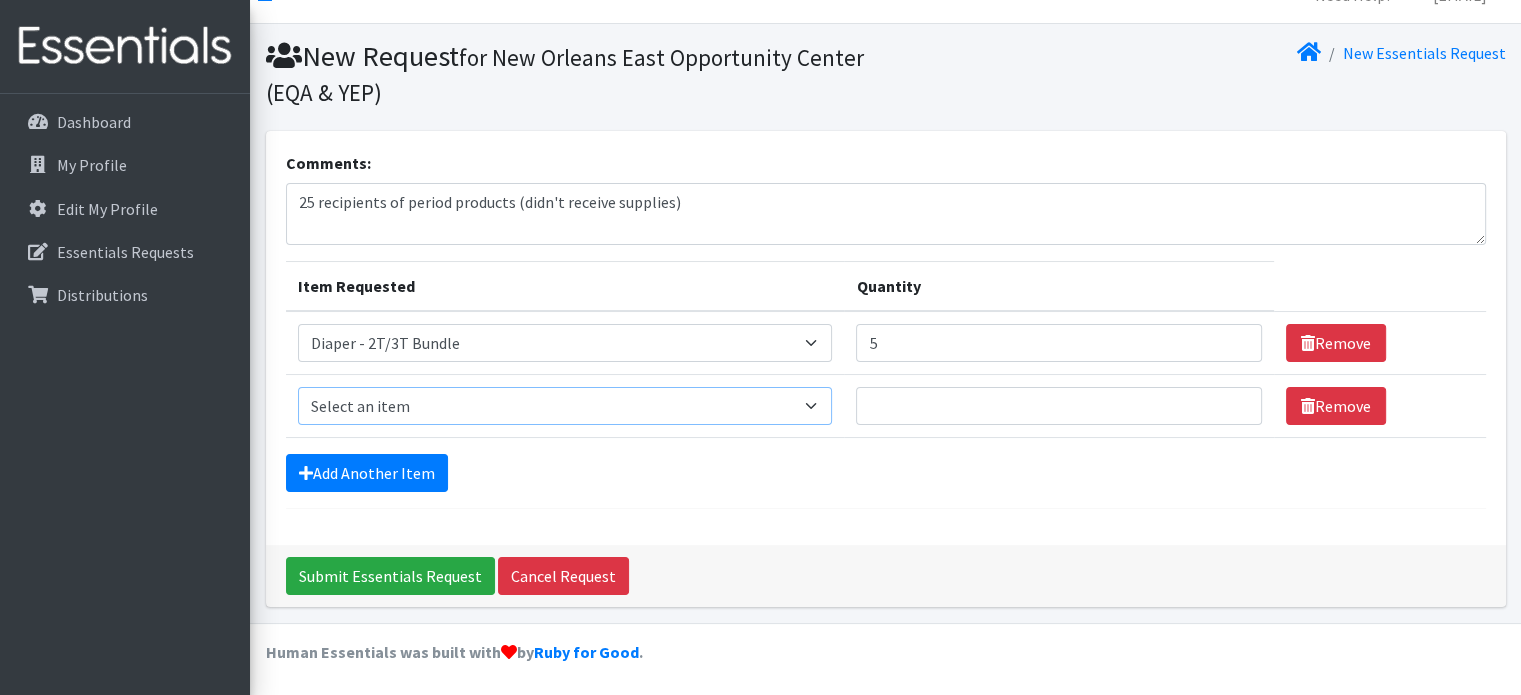 click on "Select an item
Diaper - 2T/3T Bundle
Diapers - 3T/4T Bundle
Diapers - 4T/5T Bundle
Diapers - Size 3 Bundle
Diapers - Size 5 Bundle
Diapers - Size 6 Bundle
Diapers- Newborn Bundle
Diapers- Preemie Bundle
Diapers- Size 1 Bundle
Diapers- Size 2 Bundle
Diapers- Size 4 Bundle
PS - Liners
PS - Pad, Overnight
PS - Pad, Regular
PS - Tampons, Light
PS - Tampons, Regular
PS - Tampons, Super
PS- Tampons, Regular- Vending Machine
Period Kits- Pads (20 pieces)" at bounding box center [565, 406] 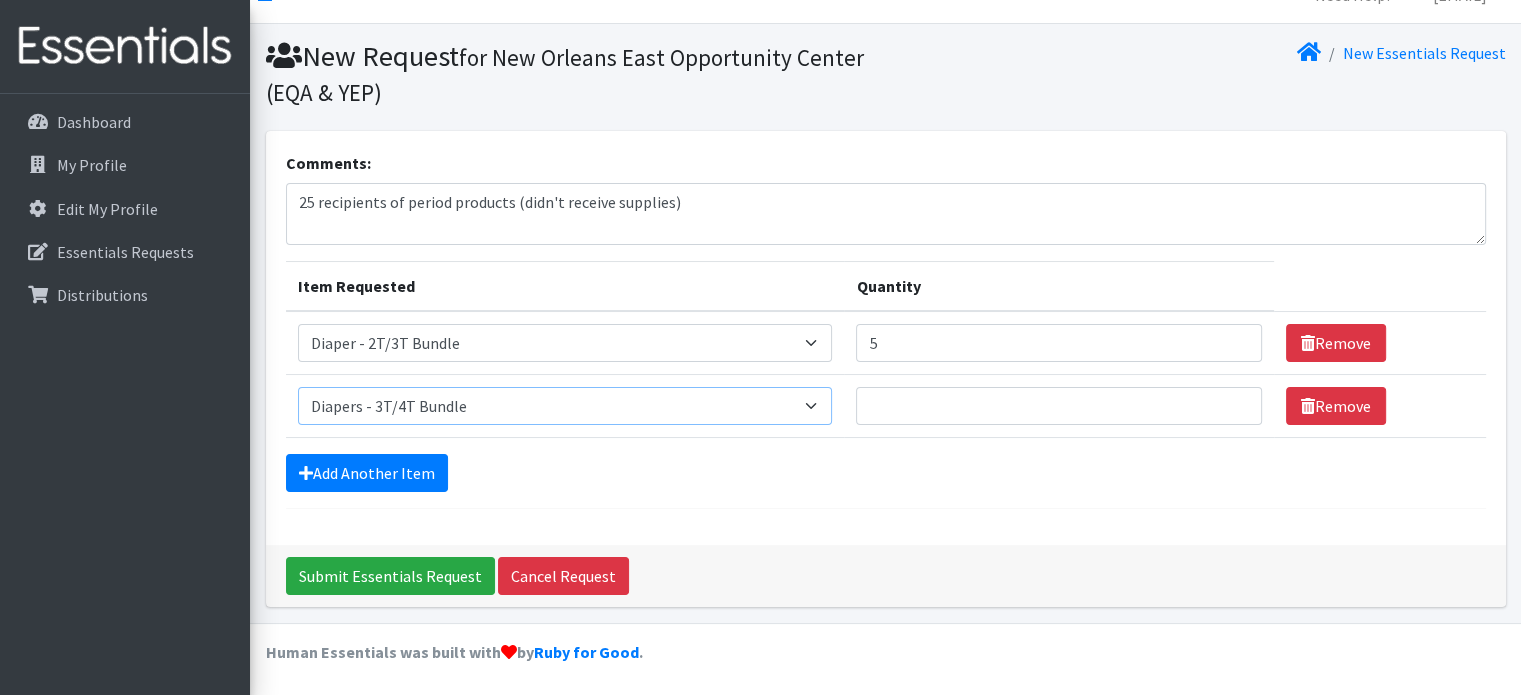 click on "Select an item
Diaper - 2T/3T Bundle
Diapers - 3T/4T Bundle
Diapers - 4T/5T Bundle
Diapers - Size 3 Bundle
Diapers - Size 5 Bundle
Diapers - Size 6 Bundle
Diapers- Newborn Bundle
Diapers- Preemie Bundle
Diapers- Size 1 Bundle
Diapers- Size 2 Bundle
Diapers- Size 4 Bundle
PS - Liners
PS - Pad, Overnight
PS - Pad, Regular
PS - Tampons, Light
PS - Tampons, Regular
PS - Tampons, Super
PS- Tampons, Regular- Vending Machine
Period Kits- Pads (20 pieces)" at bounding box center [565, 406] 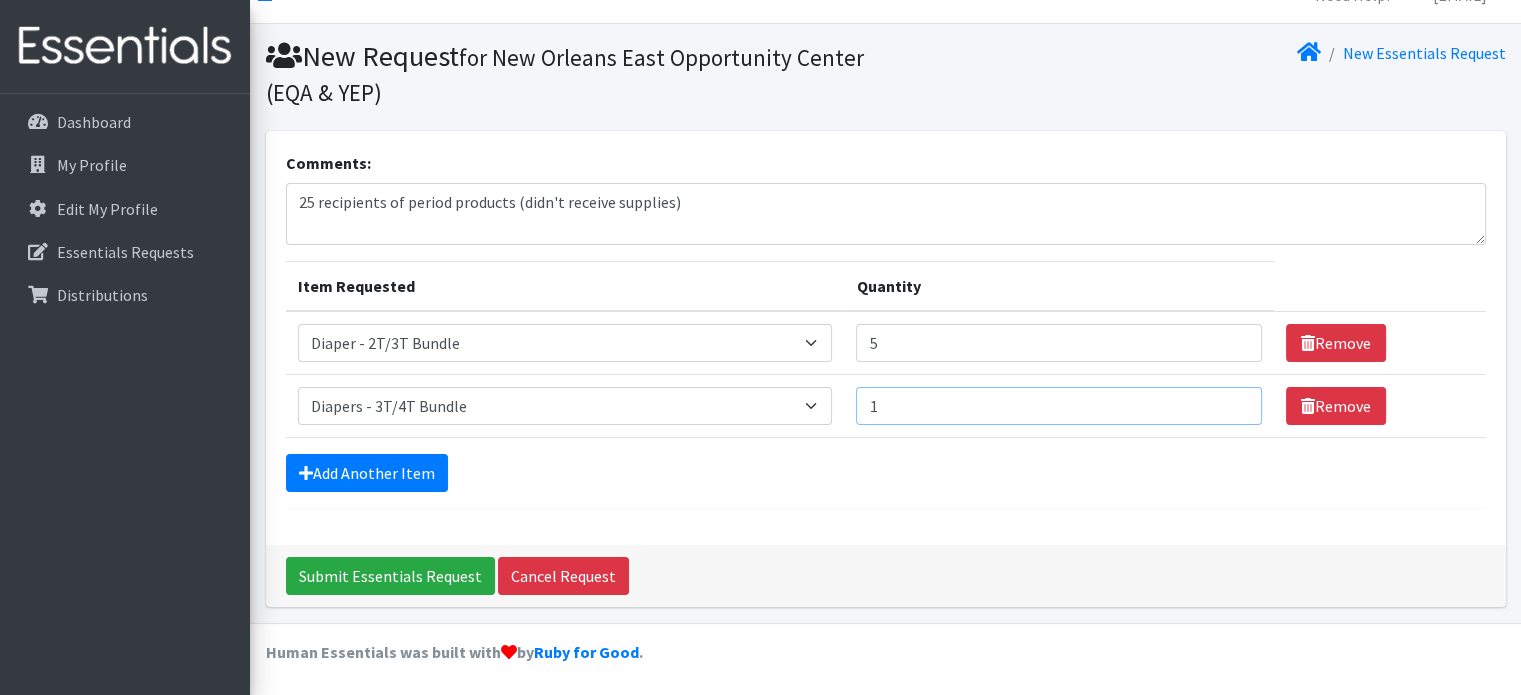 click on "1" at bounding box center [1058, 406] 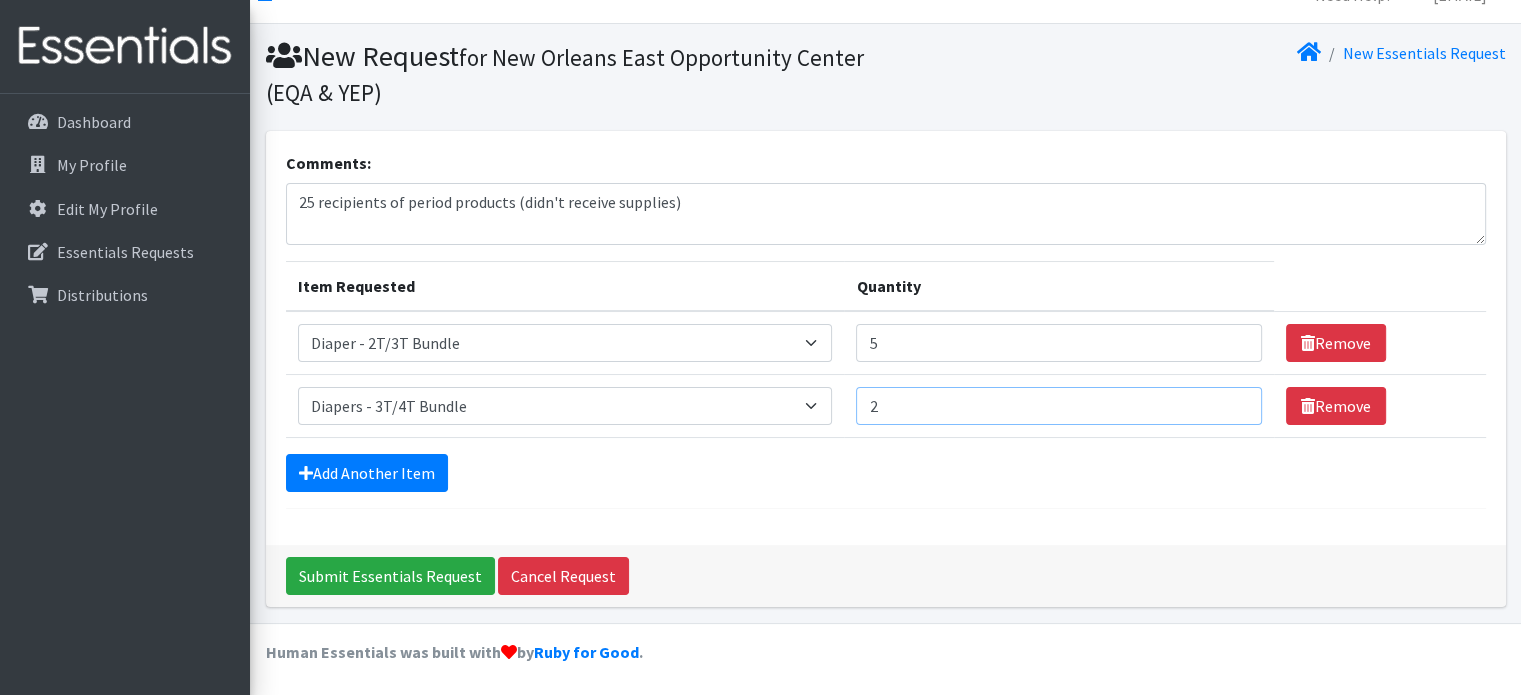 click on "2" at bounding box center (1058, 406) 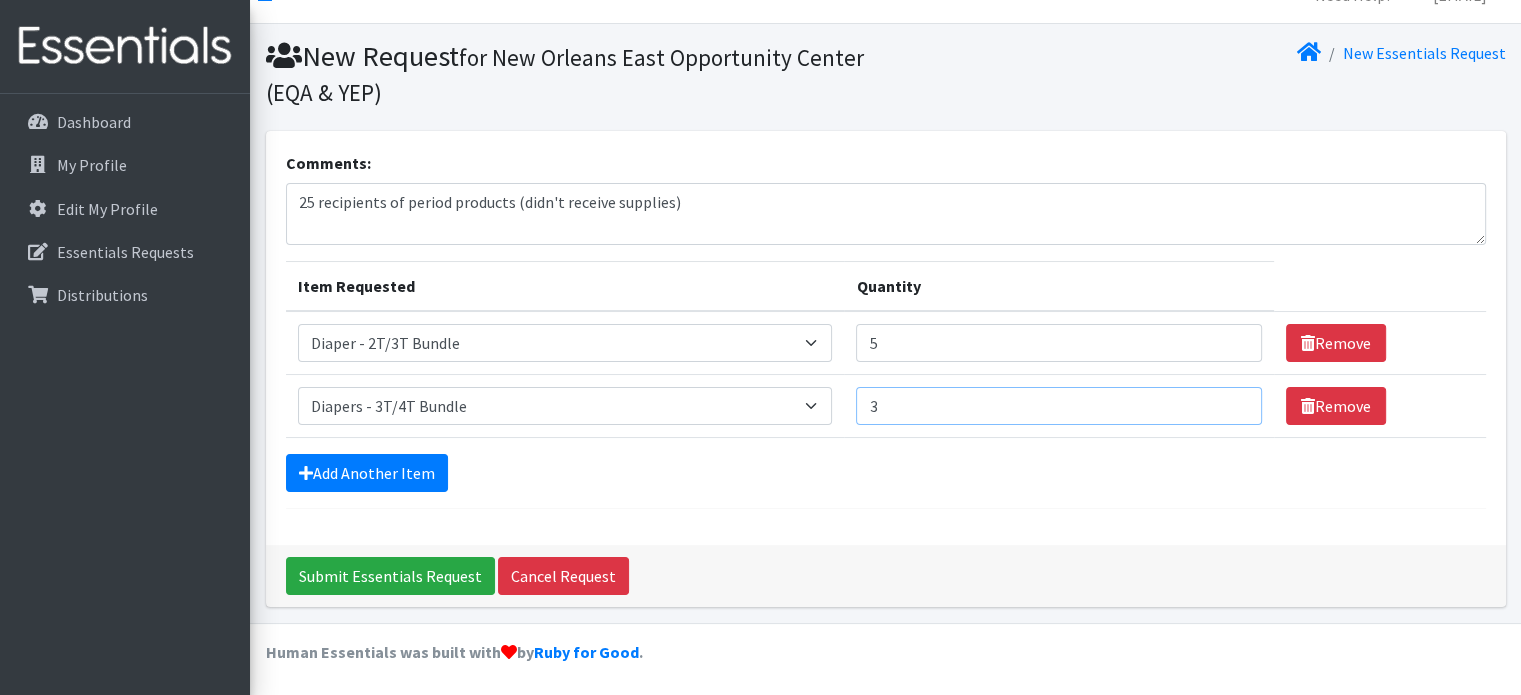 click on "3" at bounding box center [1058, 406] 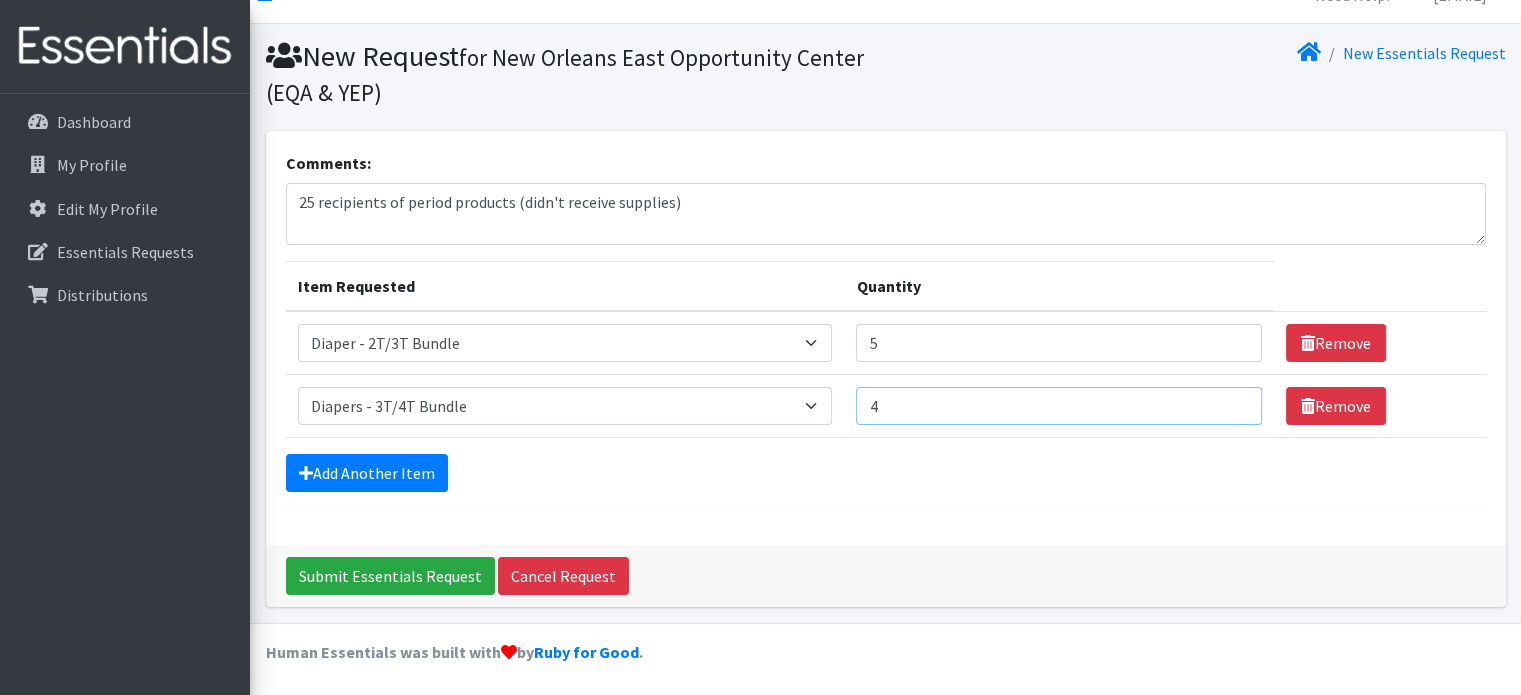 click on "4" at bounding box center (1058, 406) 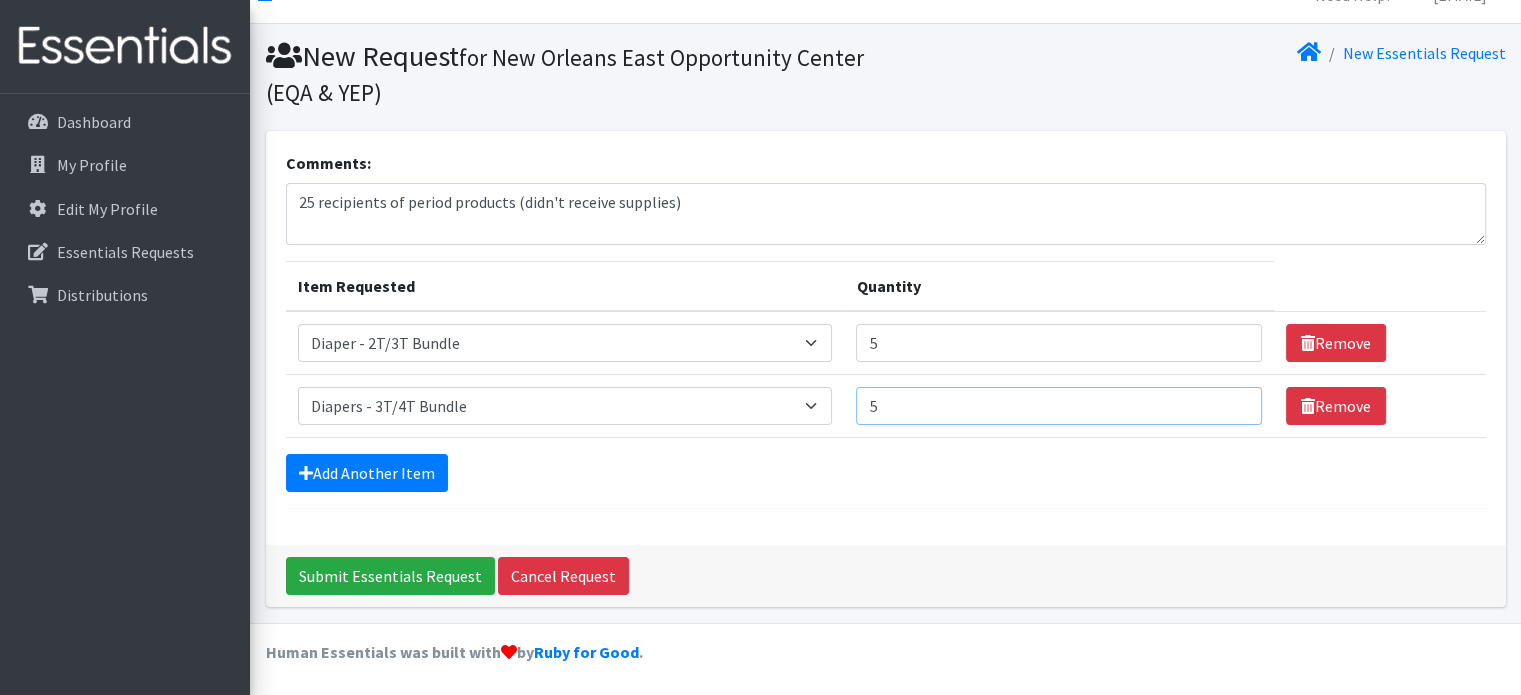 type on "5" 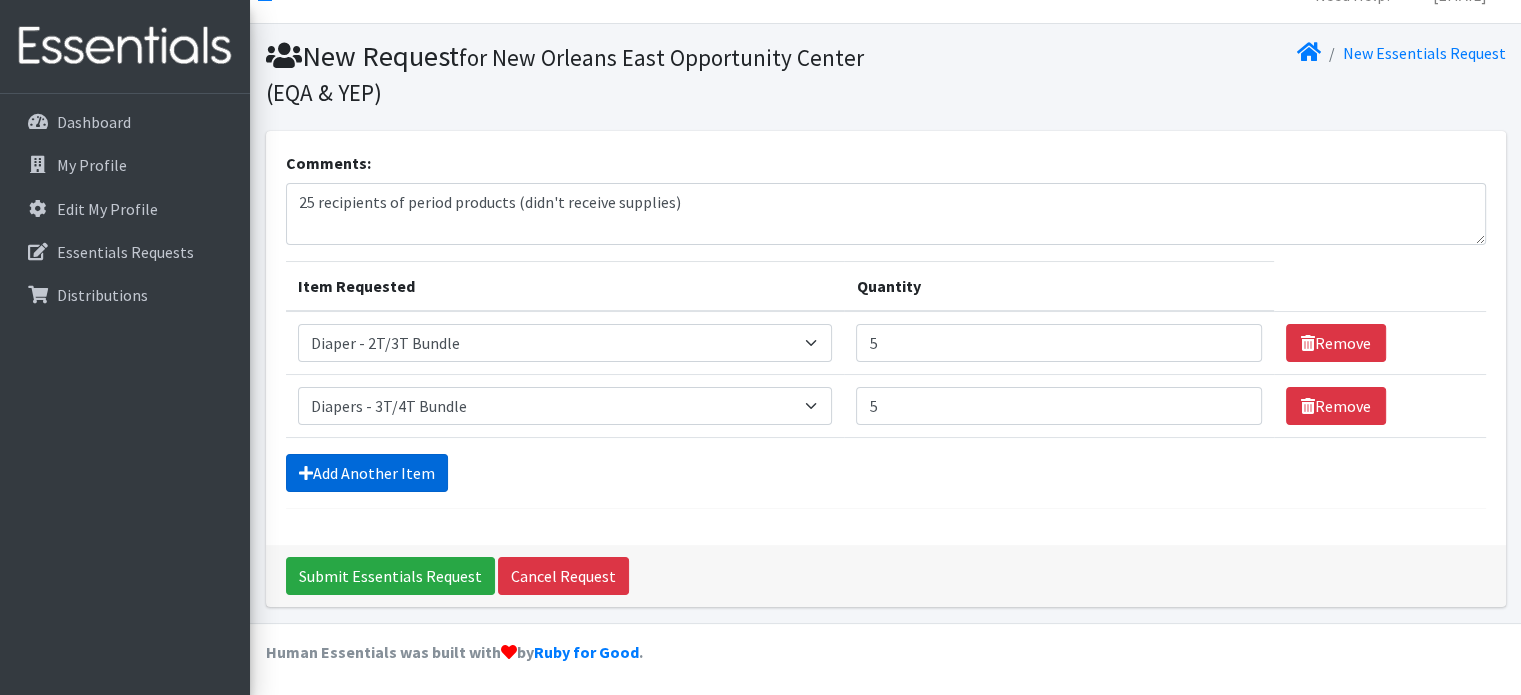 click on "Add Another Item" at bounding box center [367, 473] 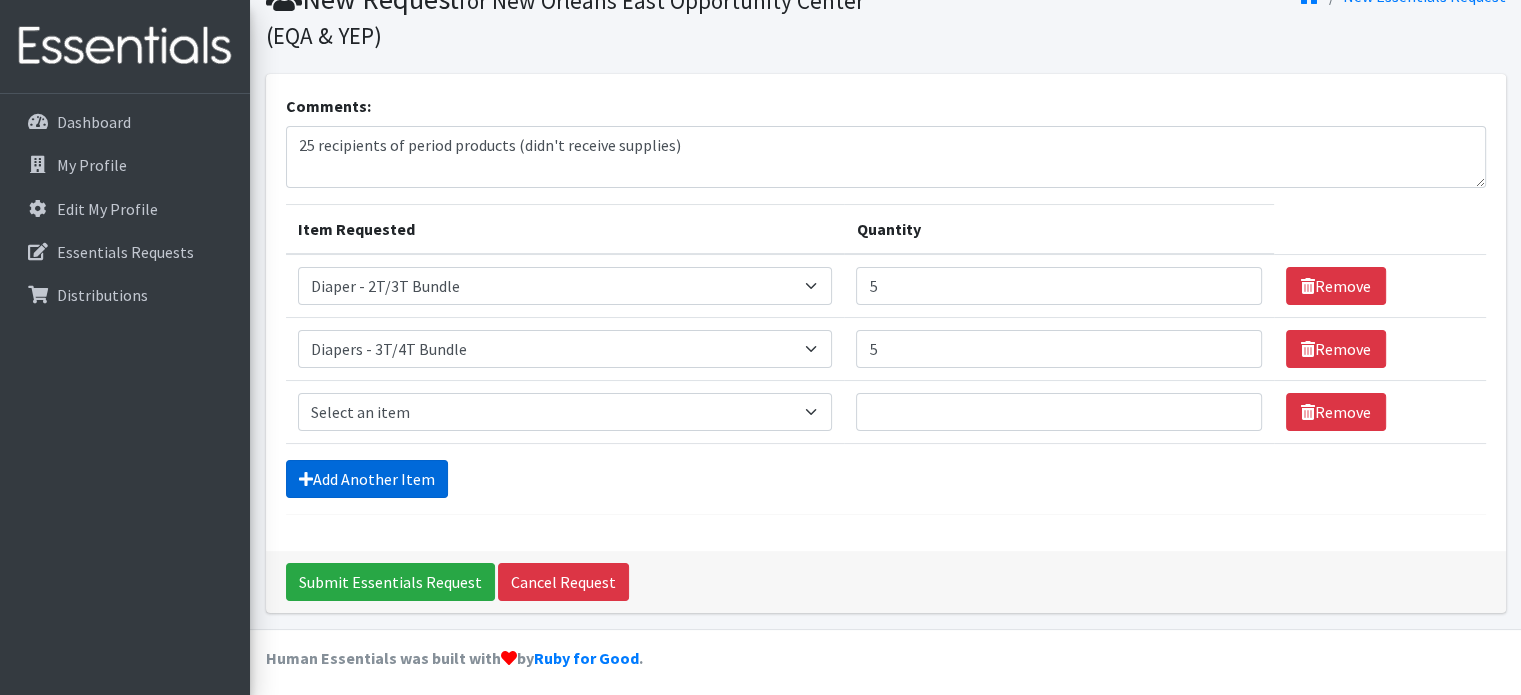 scroll, scrollTop: 96, scrollLeft: 0, axis: vertical 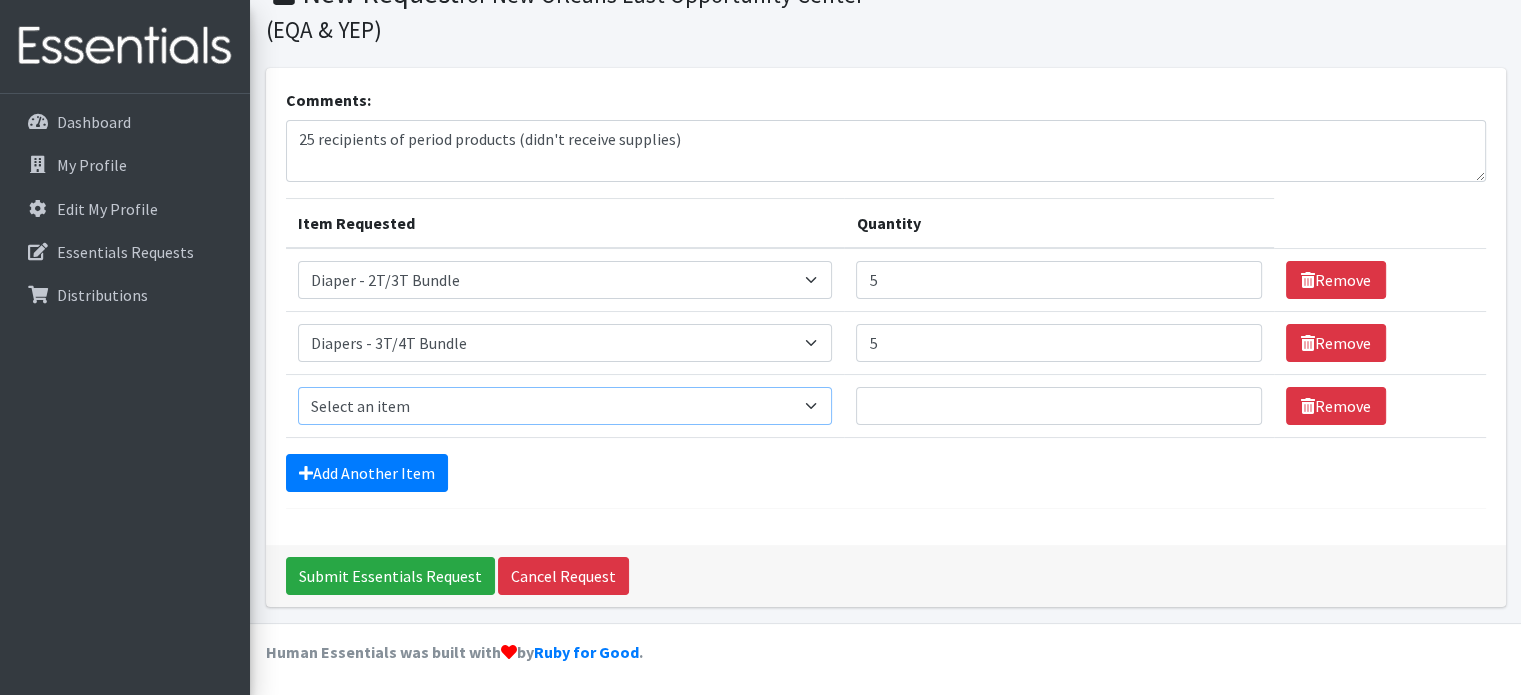 click on "Select an item
Diaper - 2T/3T Bundle
Diapers - 3T/4T Bundle
Diapers - 4T/5T Bundle
Diapers - Size 3 Bundle
Diapers - Size 5 Bundle
Diapers - Size 6 Bundle
Diapers- Newborn Bundle
Diapers- Preemie Bundle
Diapers- Size 1 Bundle
Diapers- Size 2 Bundle
Diapers- Size 4 Bundle
PS - Liners
PS - Pad, Overnight
PS - Pad, Regular
PS - Tampons, Light
PS - Tampons, Regular
PS - Tampons, Super
PS- Tampons, Regular- Vending Machine
Period Kits- Pads (20 pieces)" at bounding box center [565, 406] 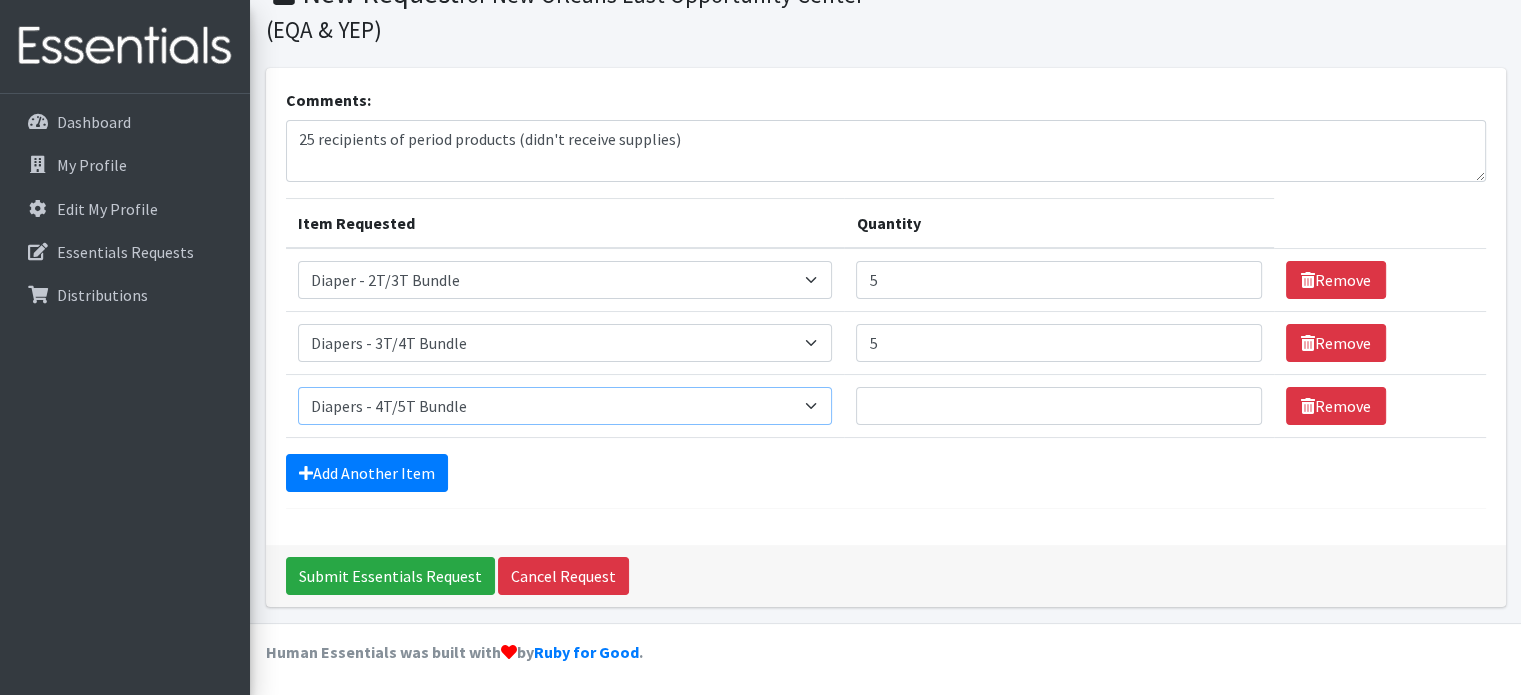 click on "Select an item
Diaper - 2T/3T Bundle
Diapers - 3T/4T Bundle
Diapers - 4T/5T Bundle
Diapers - Size 3 Bundle
Diapers - Size 5 Bundle
Diapers - Size 6 Bundle
Diapers- Newborn Bundle
Diapers- Preemie Bundle
Diapers- Size 1 Bundle
Diapers- Size 2 Bundle
Diapers- Size 4 Bundle
PS - Liners
PS - Pad, Overnight
PS - Pad, Regular
PS - Tampons, Light
PS - Tampons, Regular
PS - Tampons, Super
PS- Tampons, Regular- Vending Machine
Period Kits- Pads (20 pieces)" at bounding box center (565, 406) 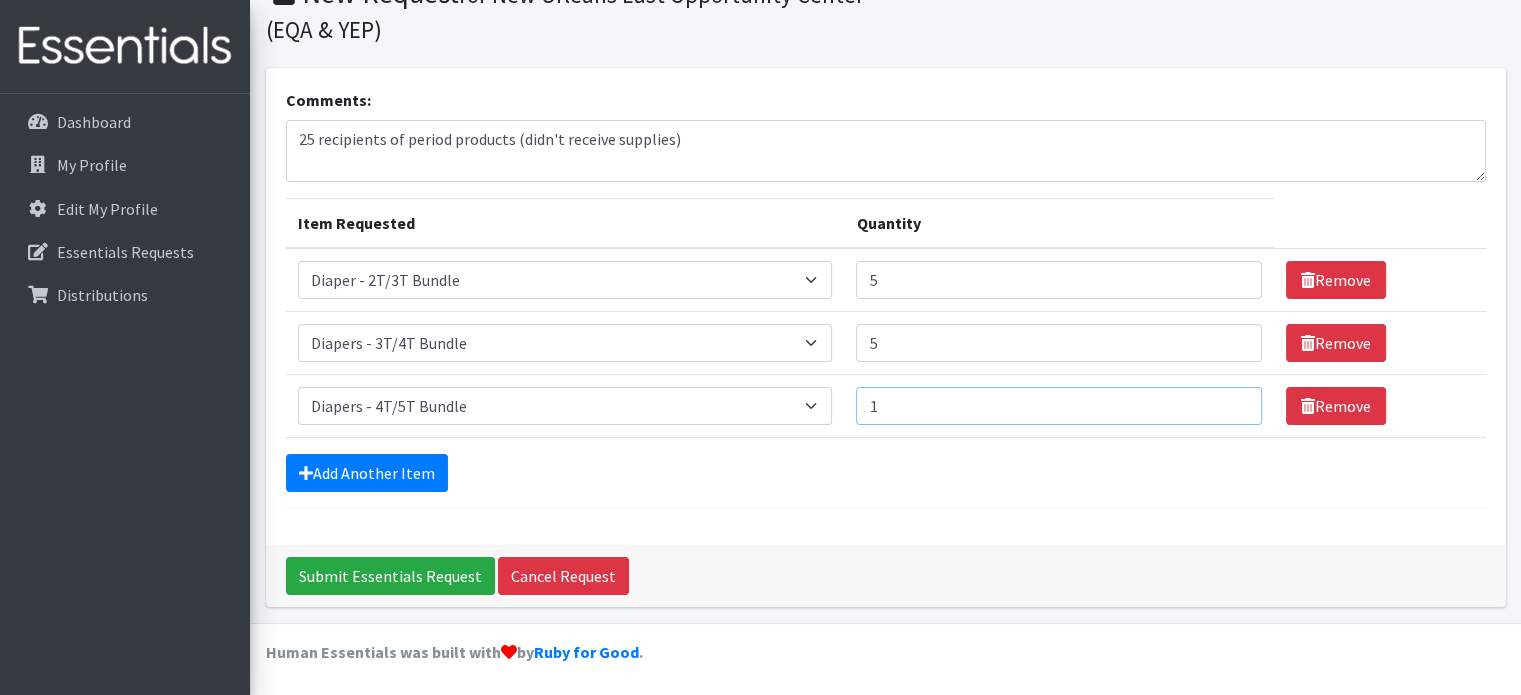 click on "1" at bounding box center [1058, 406] 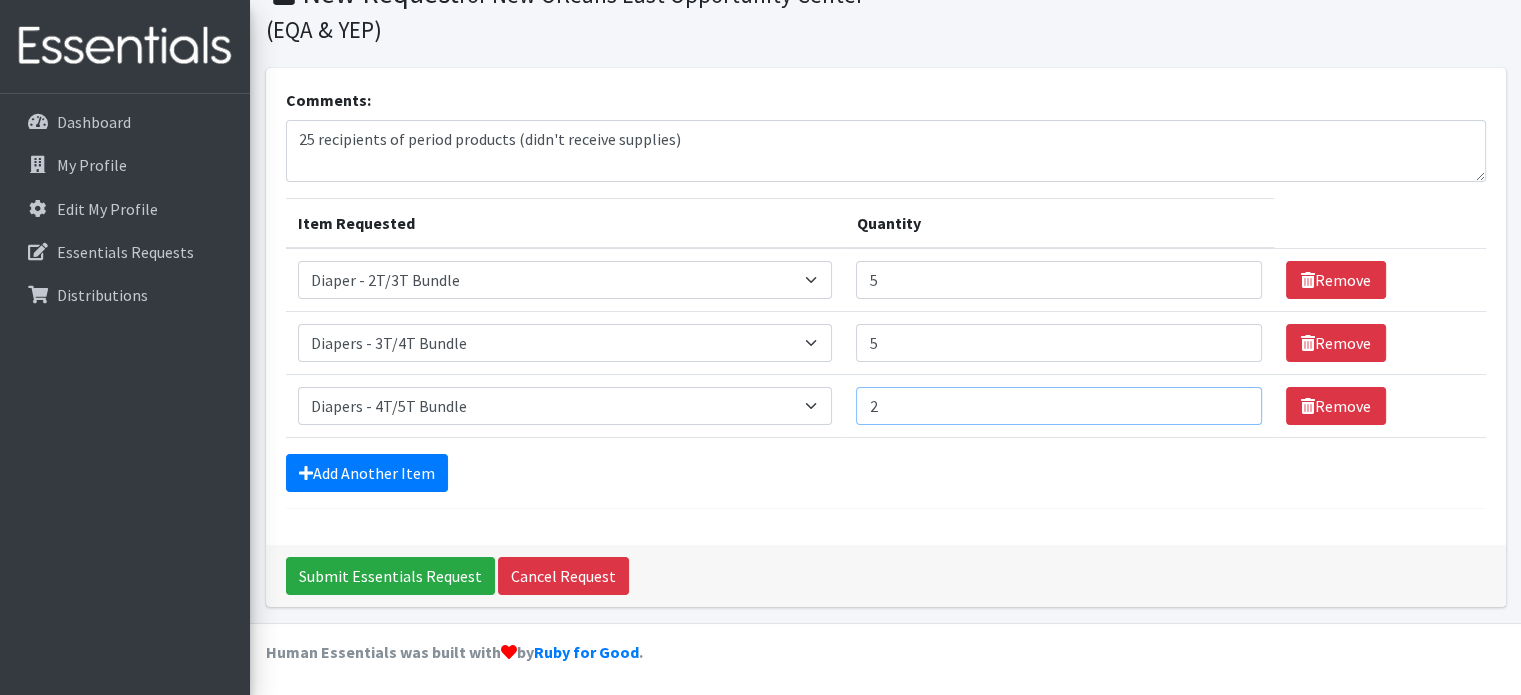 click on "2" at bounding box center [1058, 406] 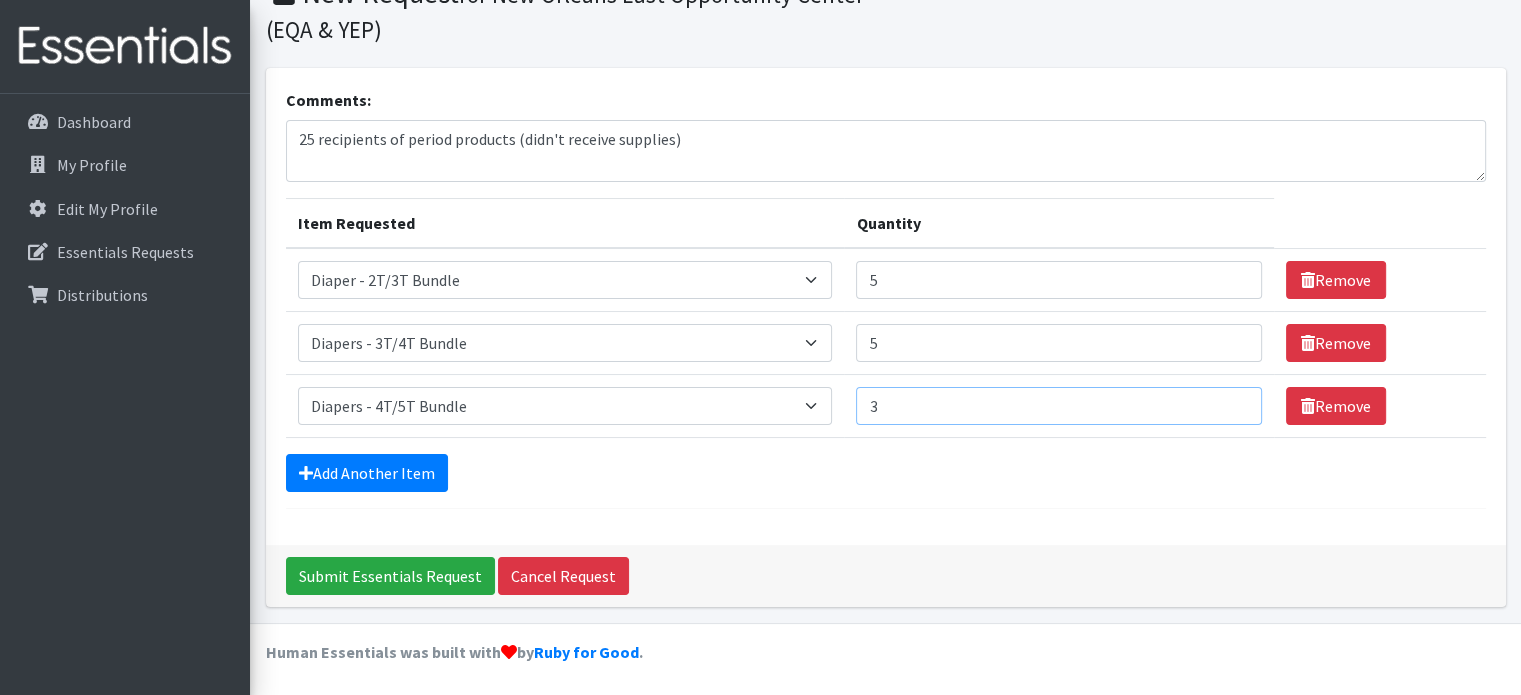 click on "3" at bounding box center [1058, 406] 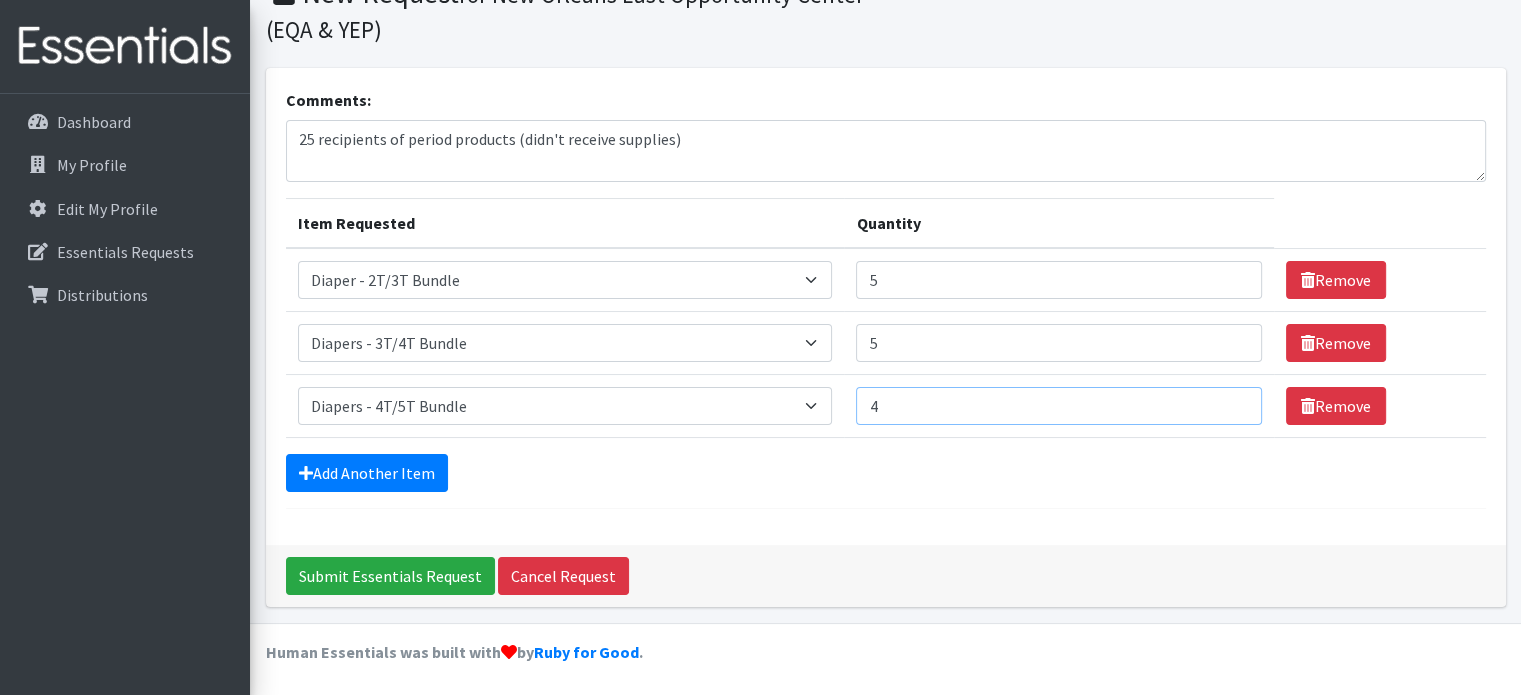 click on "4" at bounding box center (1058, 406) 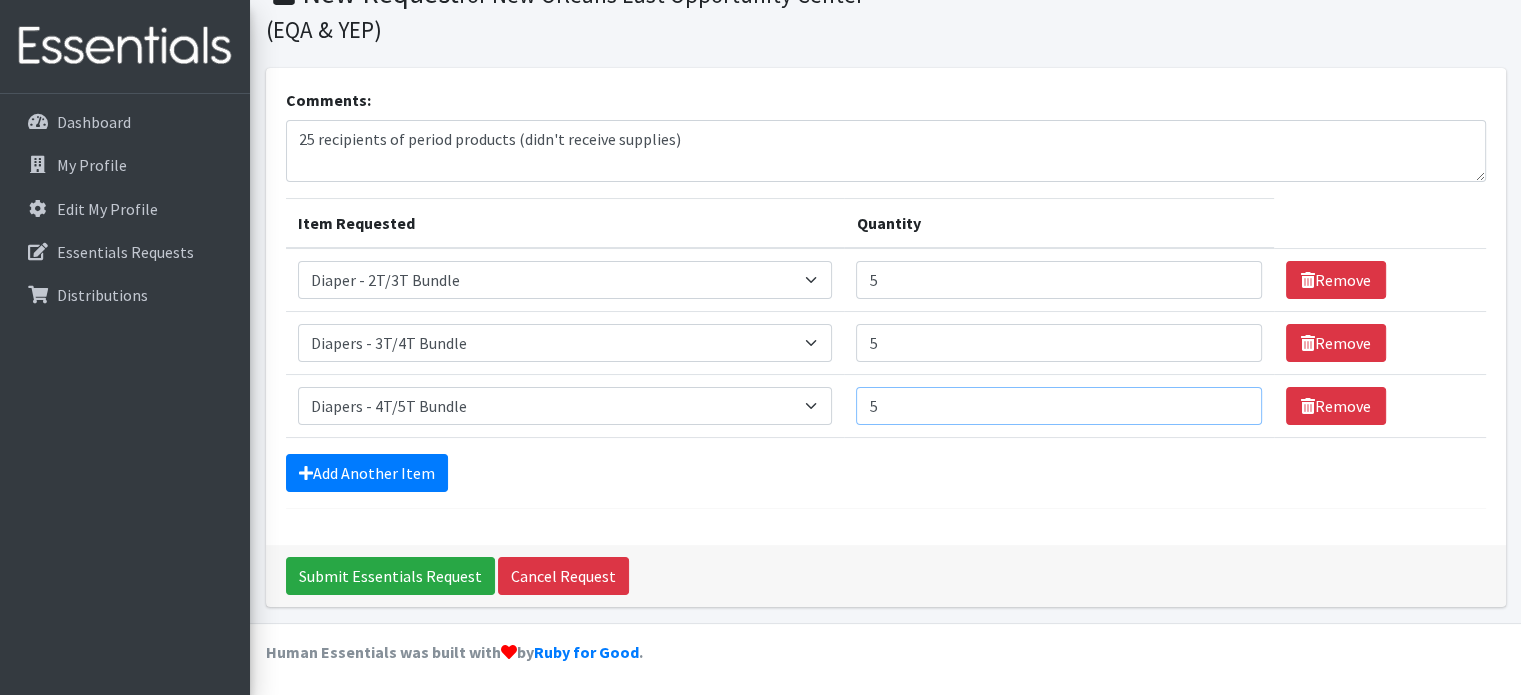 click on "5" at bounding box center (1058, 406) 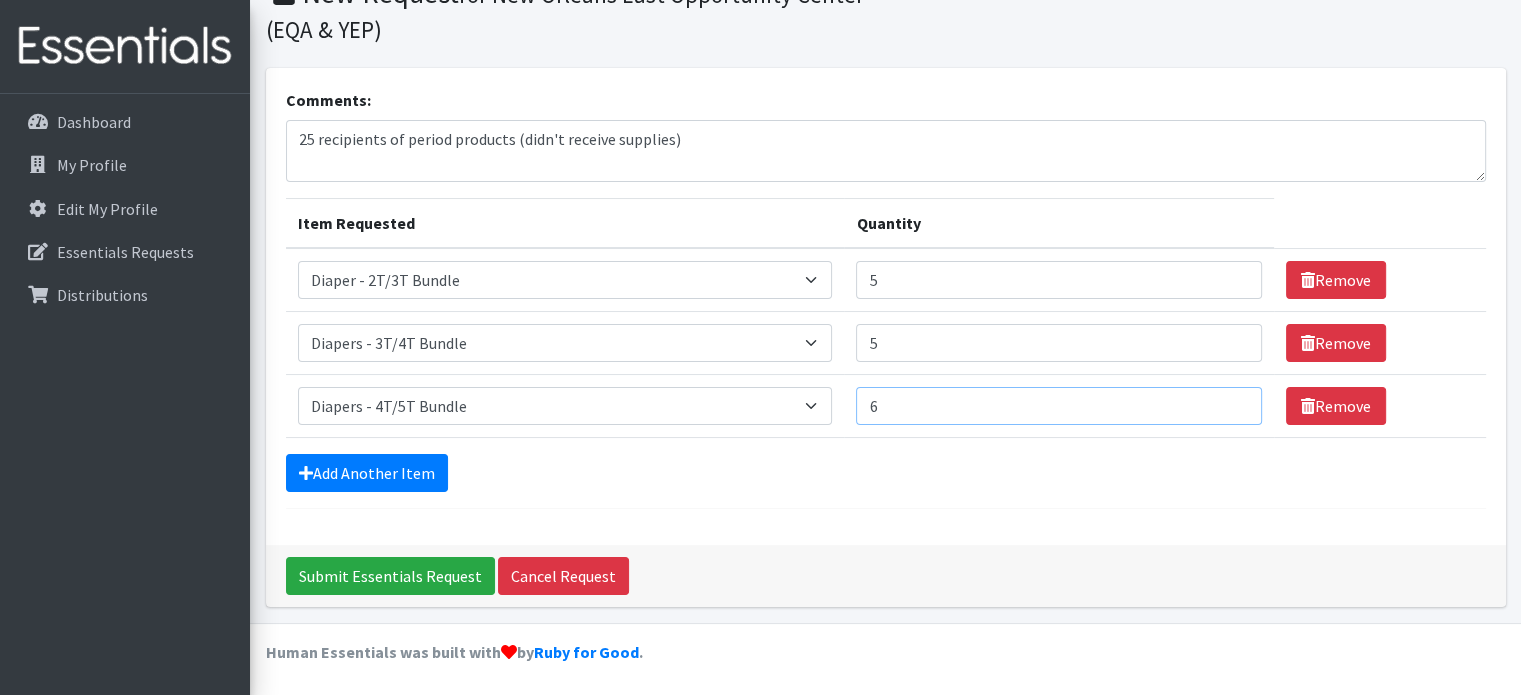 click on "6" at bounding box center (1058, 406) 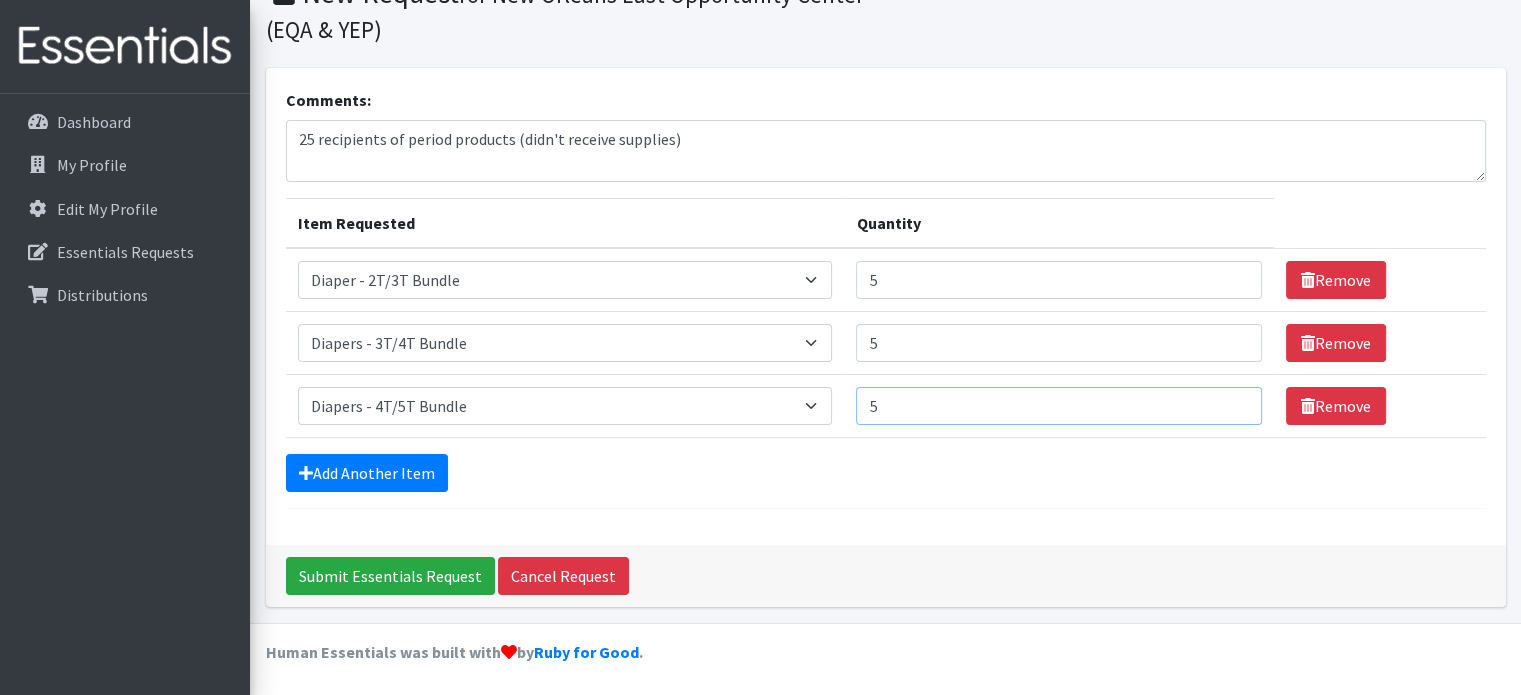 type on "5" 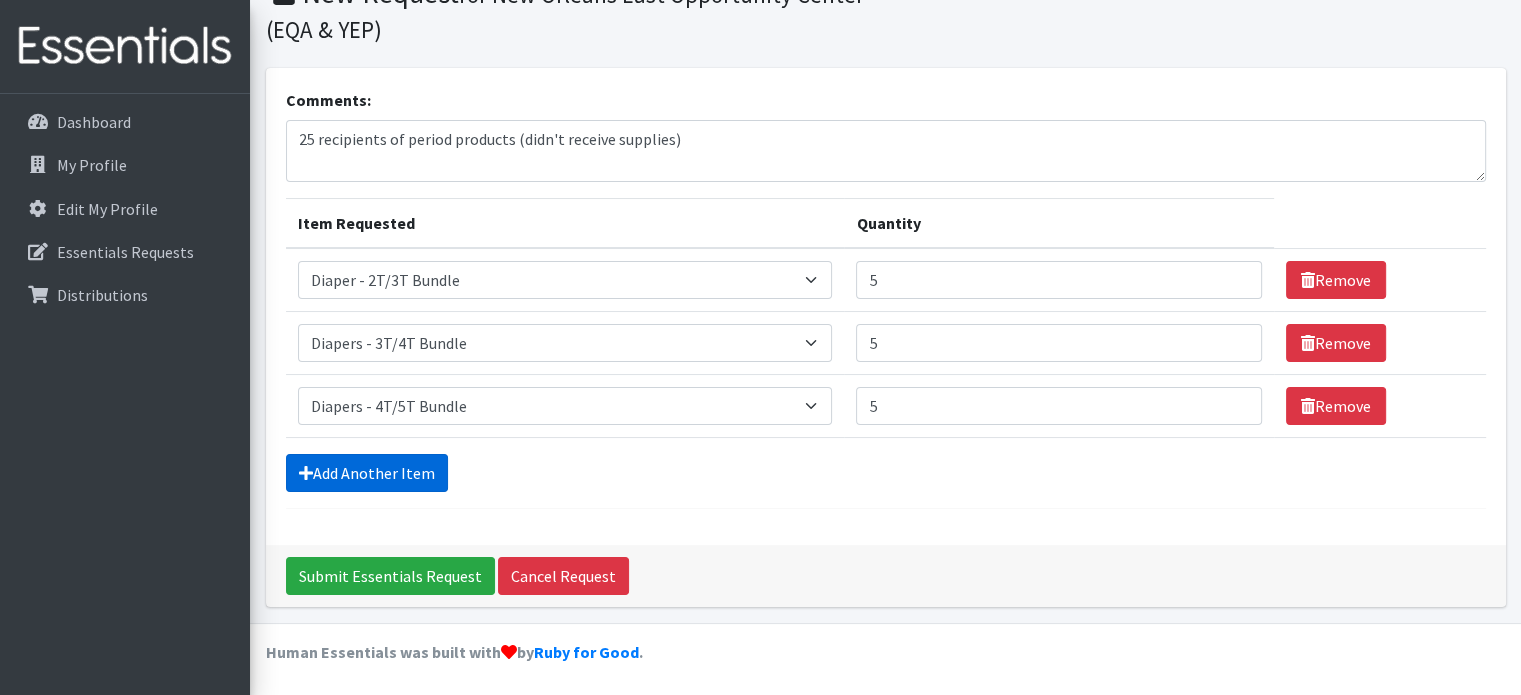 click on "Add Another Item" at bounding box center [367, 473] 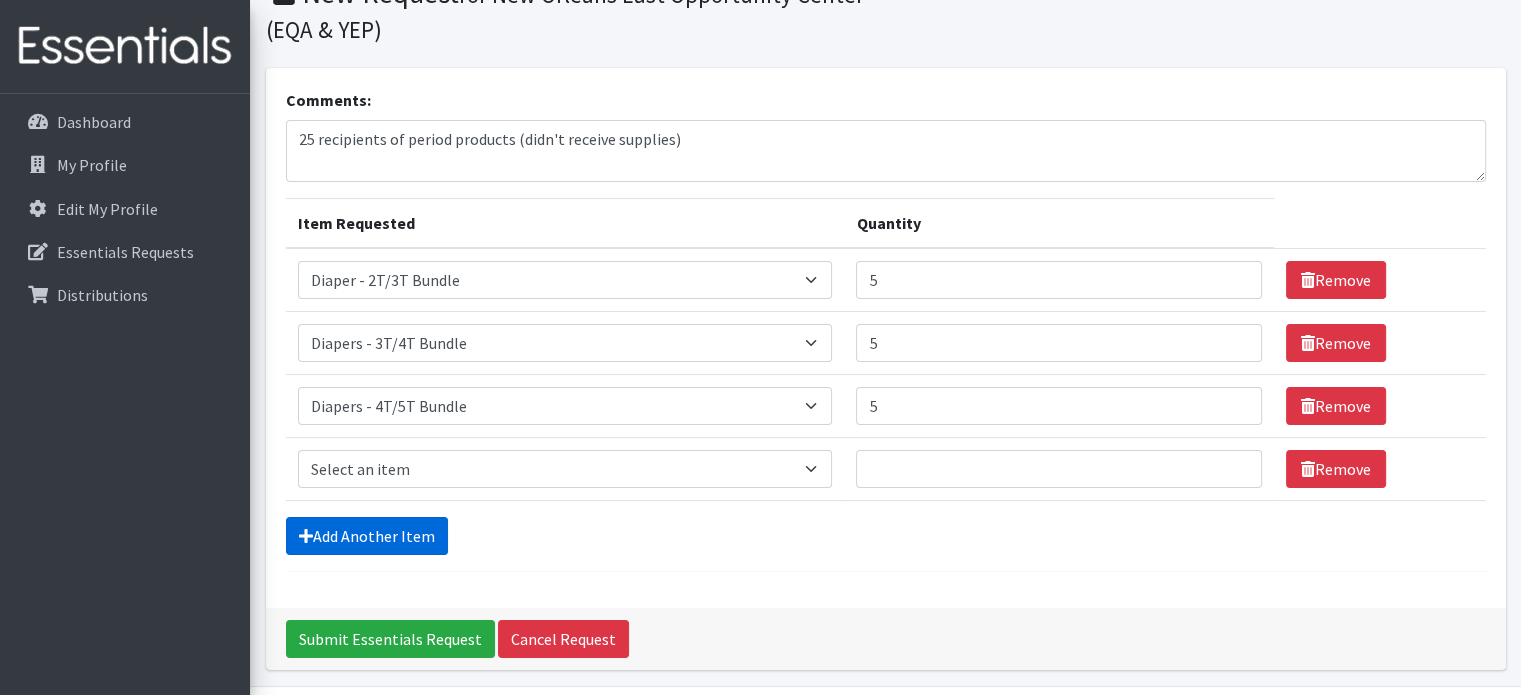 scroll, scrollTop: 159, scrollLeft: 0, axis: vertical 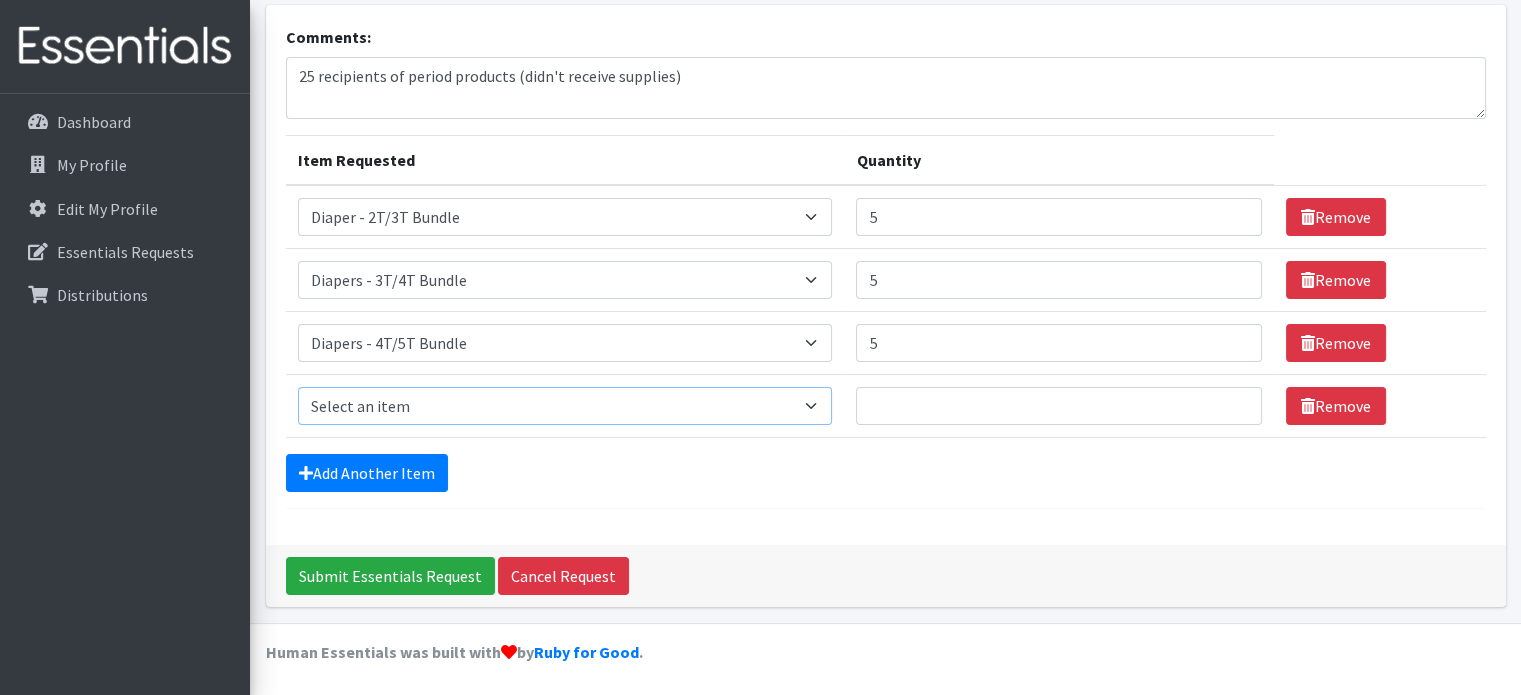 click on "Select an item
Diaper - 2T/3T Bundle
Diapers - 3T/4T Bundle
Diapers - 4T/5T Bundle
Diapers - Size 3 Bundle
Diapers - Size 5 Bundle
Diapers - Size 6 Bundle
Diapers- Newborn Bundle
Diapers- Preemie Bundle
Diapers- Size 1 Bundle
Diapers- Size 2 Bundle
Diapers- Size 4 Bundle
PS - Liners
PS - Pad, Overnight
PS - Pad, Regular
PS - Tampons, Light
PS - Tampons, Regular
PS - Tampons, Super
PS- Tampons, Regular- Vending Machine
Period Kits- Pads (20 pieces)" at bounding box center (565, 406) 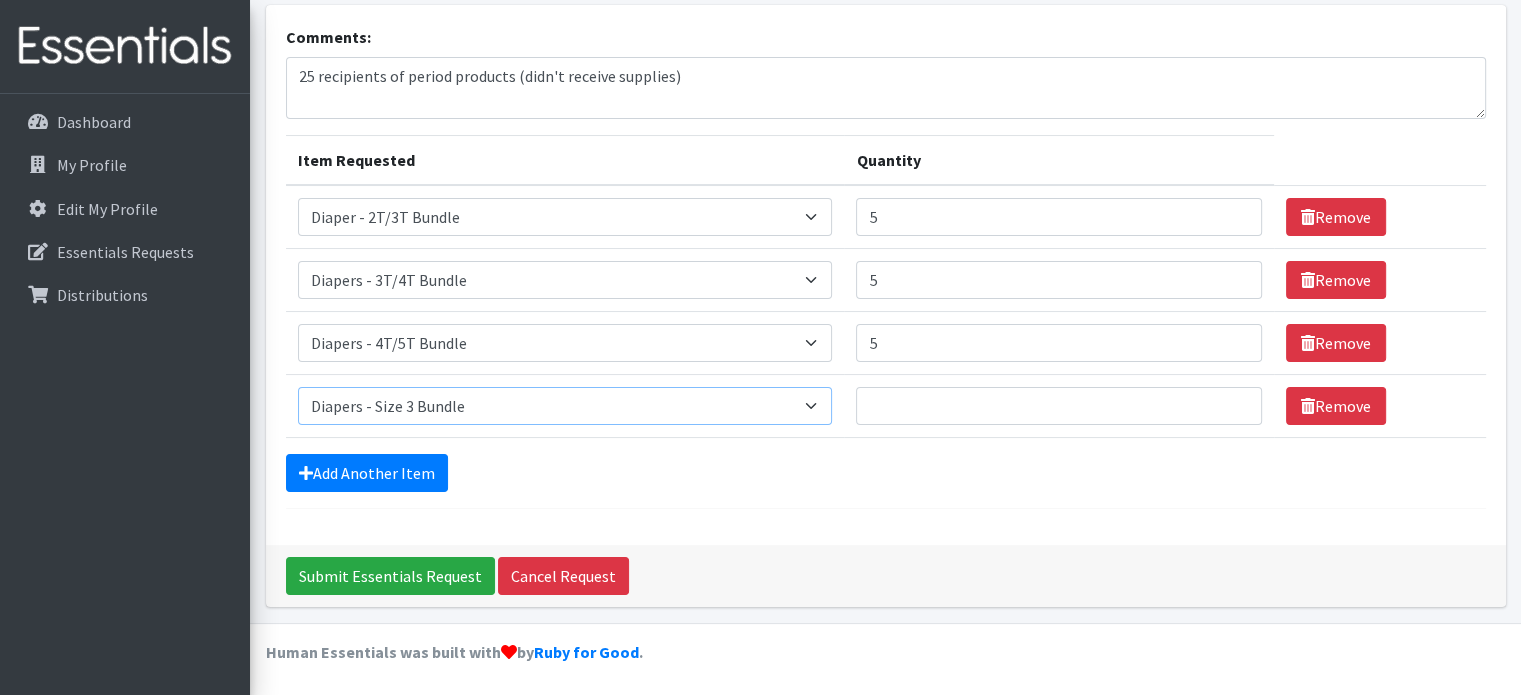 click on "Select an item
Diaper - 2T/3T Bundle
Diapers - 3T/4T Bundle
Diapers - 4T/5T Bundle
Diapers - Size 3 Bundle
Diapers - Size 5 Bundle
Diapers - Size 6 Bundle
Diapers- Newborn Bundle
Diapers- Preemie Bundle
Diapers- Size 1 Bundle
Diapers- Size 2 Bundle
Diapers- Size 4 Bundle
PS - Liners
PS - Pad, Overnight
PS - Pad, Regular
PS - Tampons, Light
PS - Tampons, Regular
PS - Tampons, Super
PS- Tampons, Regular- Vending Machine
Period Kits- Pads (20 pieces)" at bounding box center [565, 406] 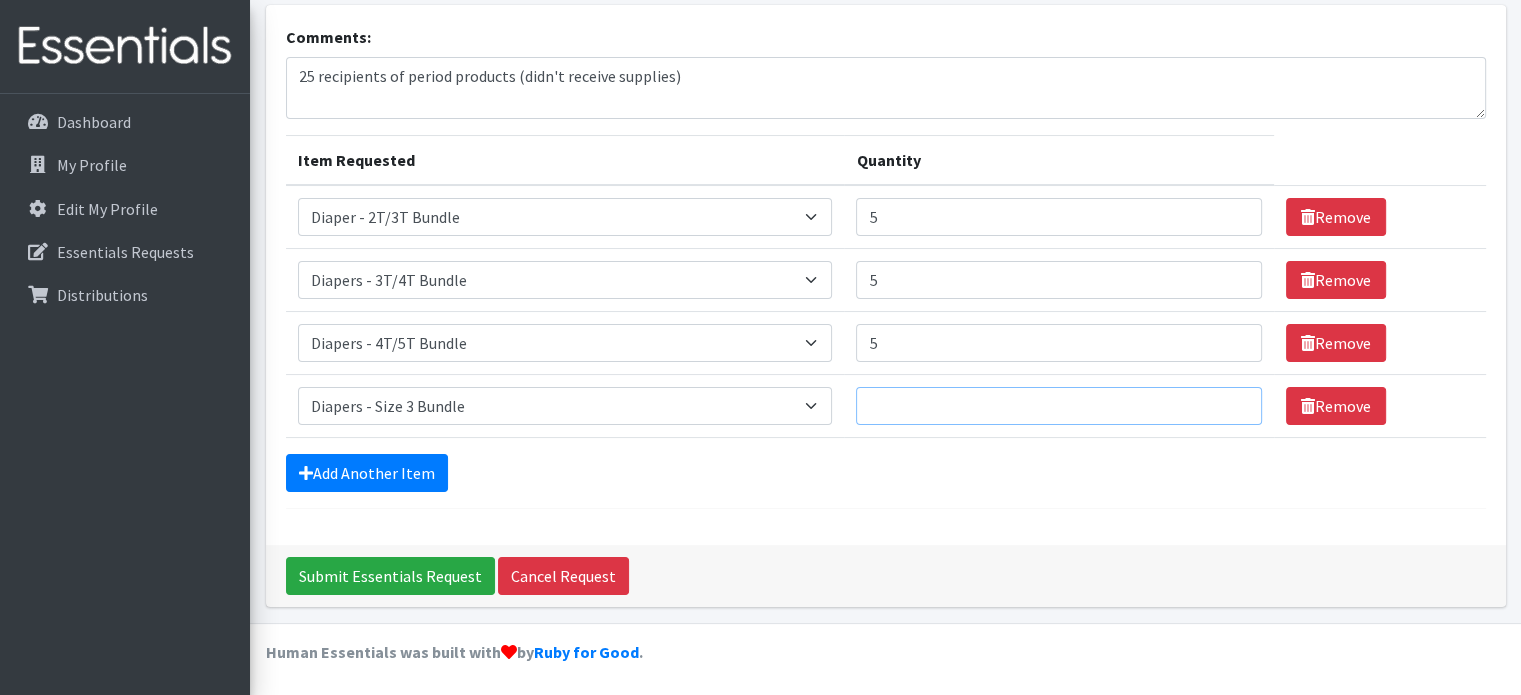 click on "Quantity" at bounding box center (1058, 406) 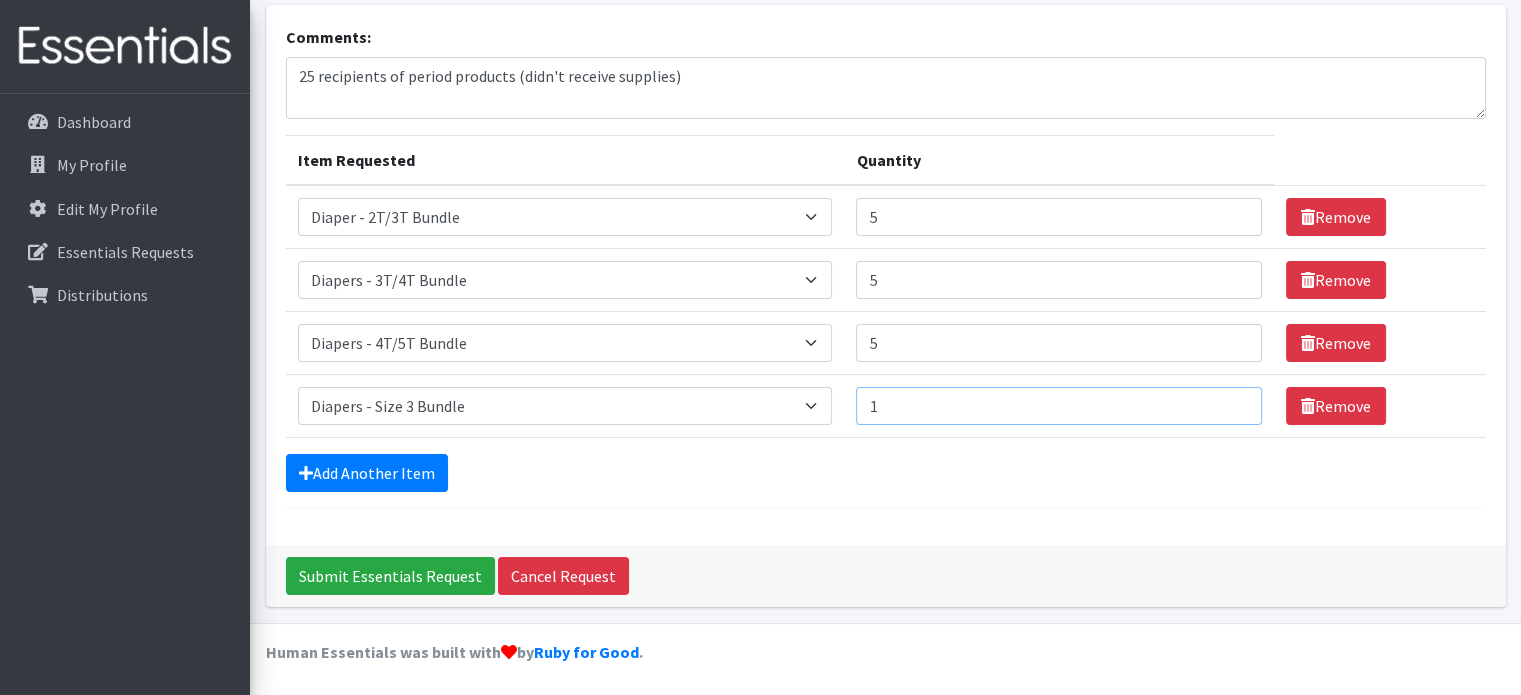 click on "1" at bounding box center [1058, 406] 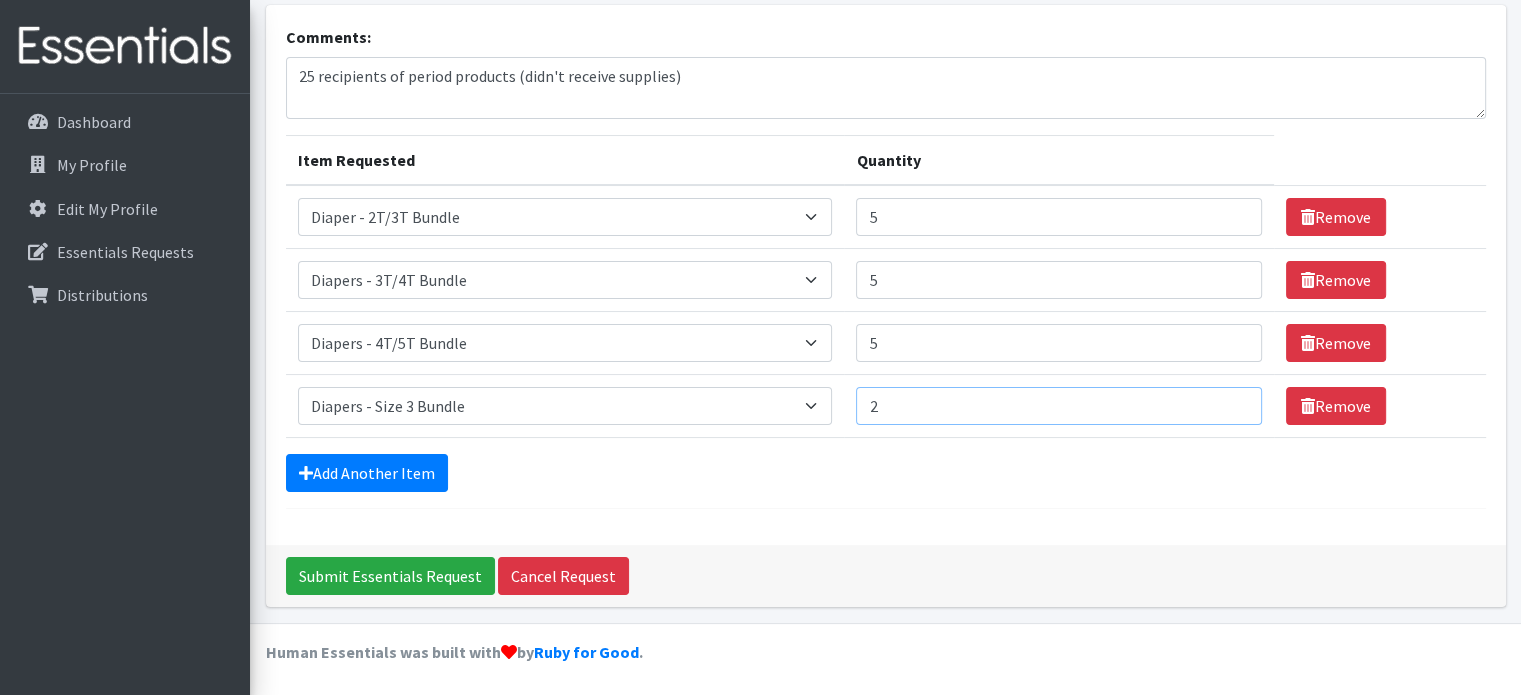 click on "2" at bounding box center (1058, 406) 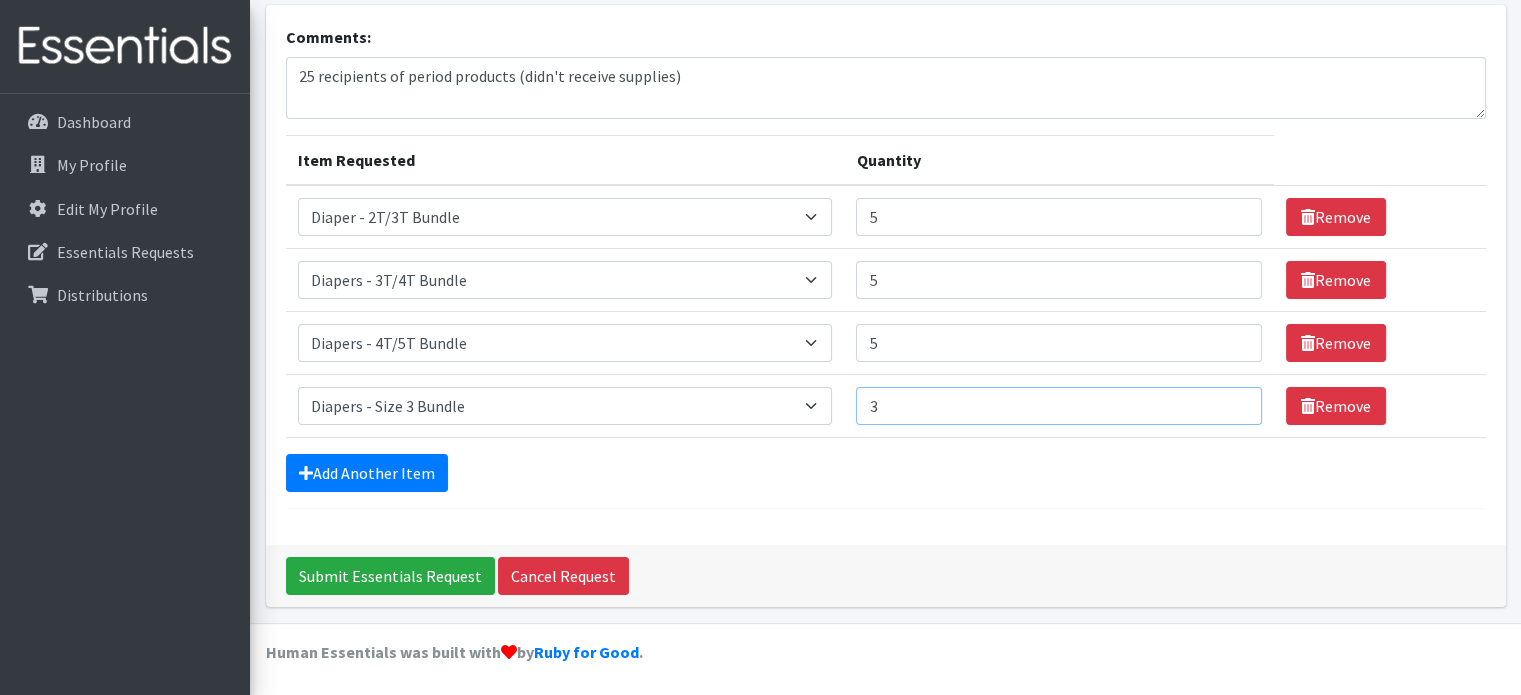 click on "3" at bounding box center [1058, 406] 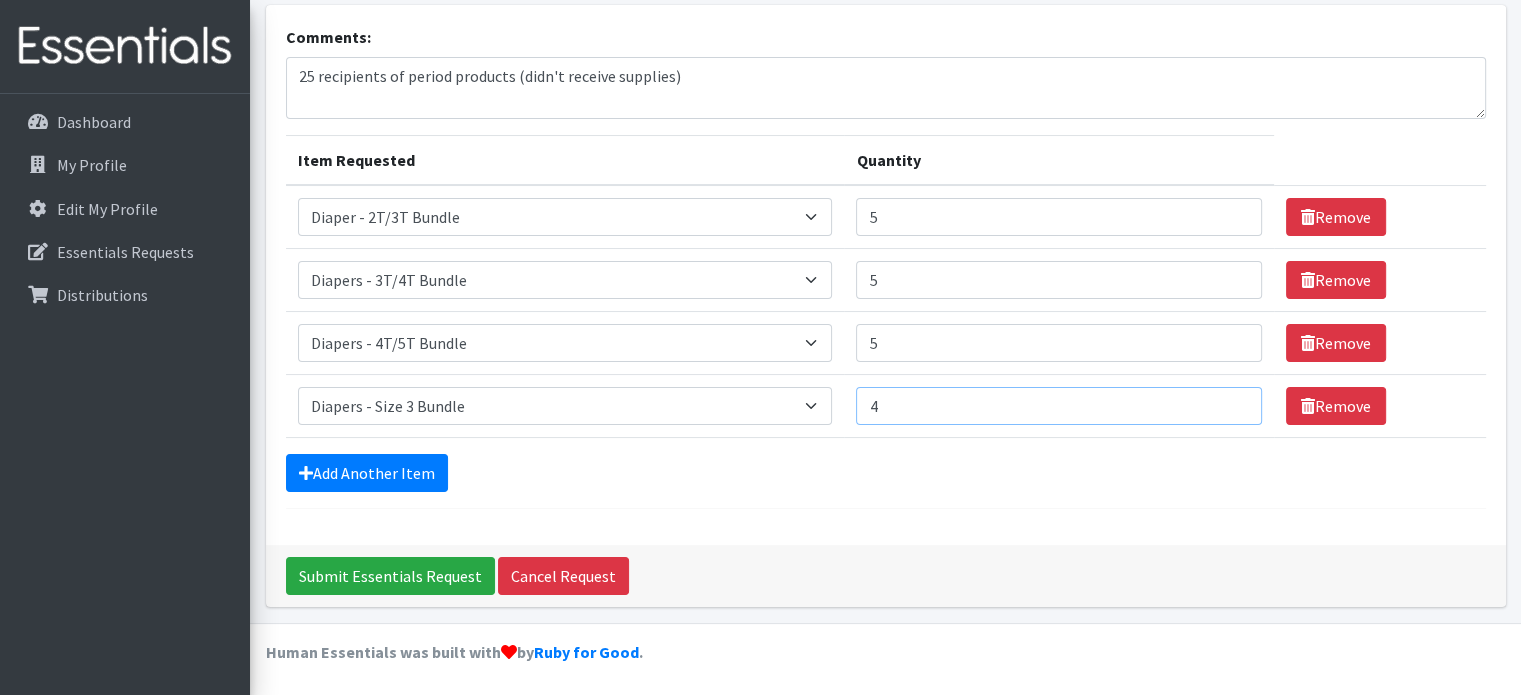 click on "4" at bounding box center [1058, 406] 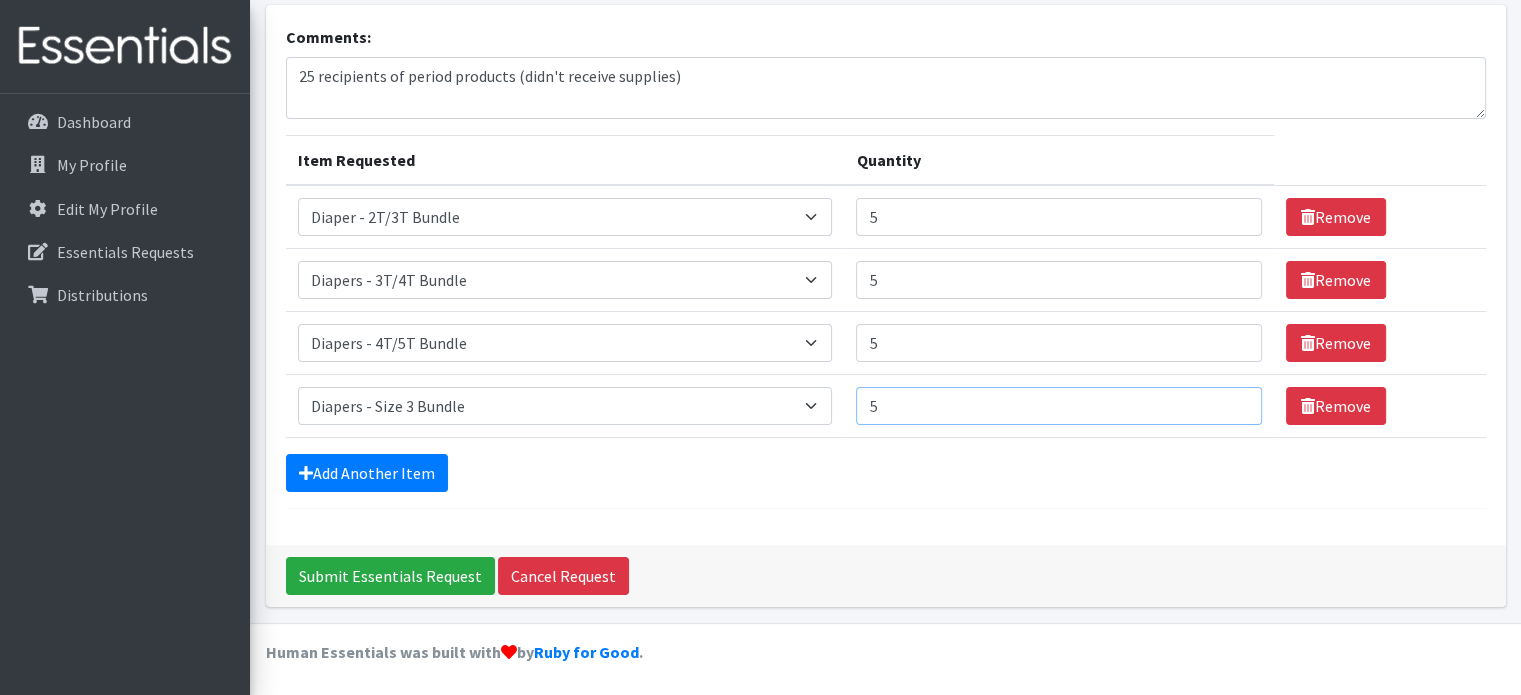 click on "5" at bounding box center (1058, 406) 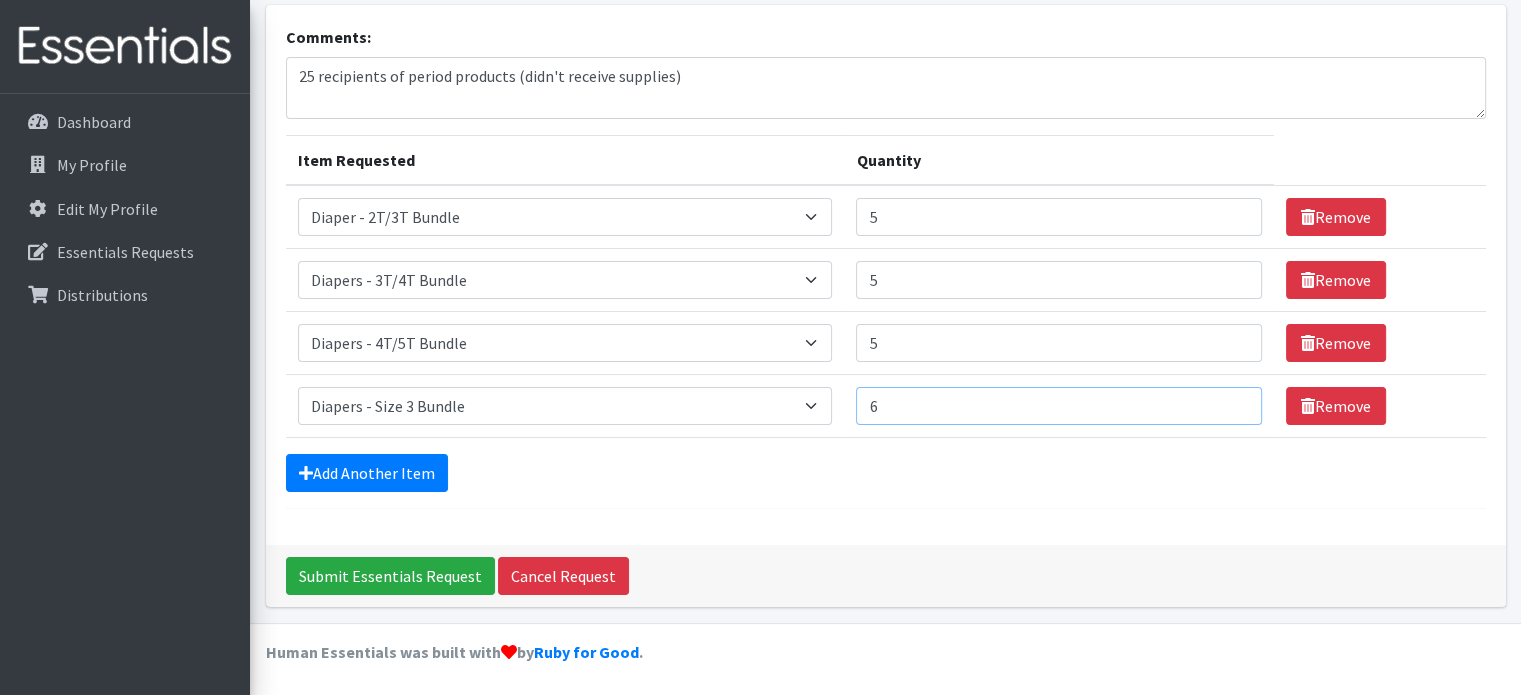 click on "6" at bounding box center (1058, 406) 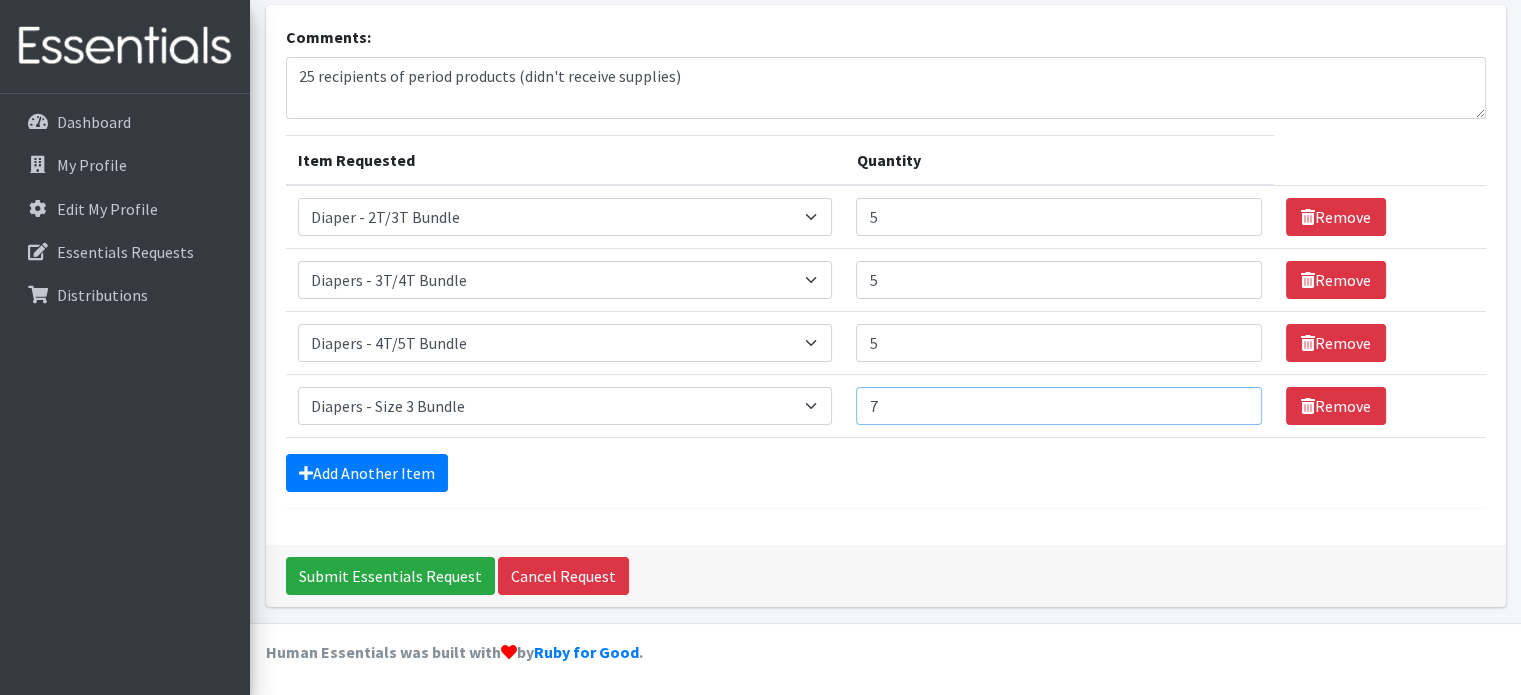 click on "7" at bounding box center (1058, 406) 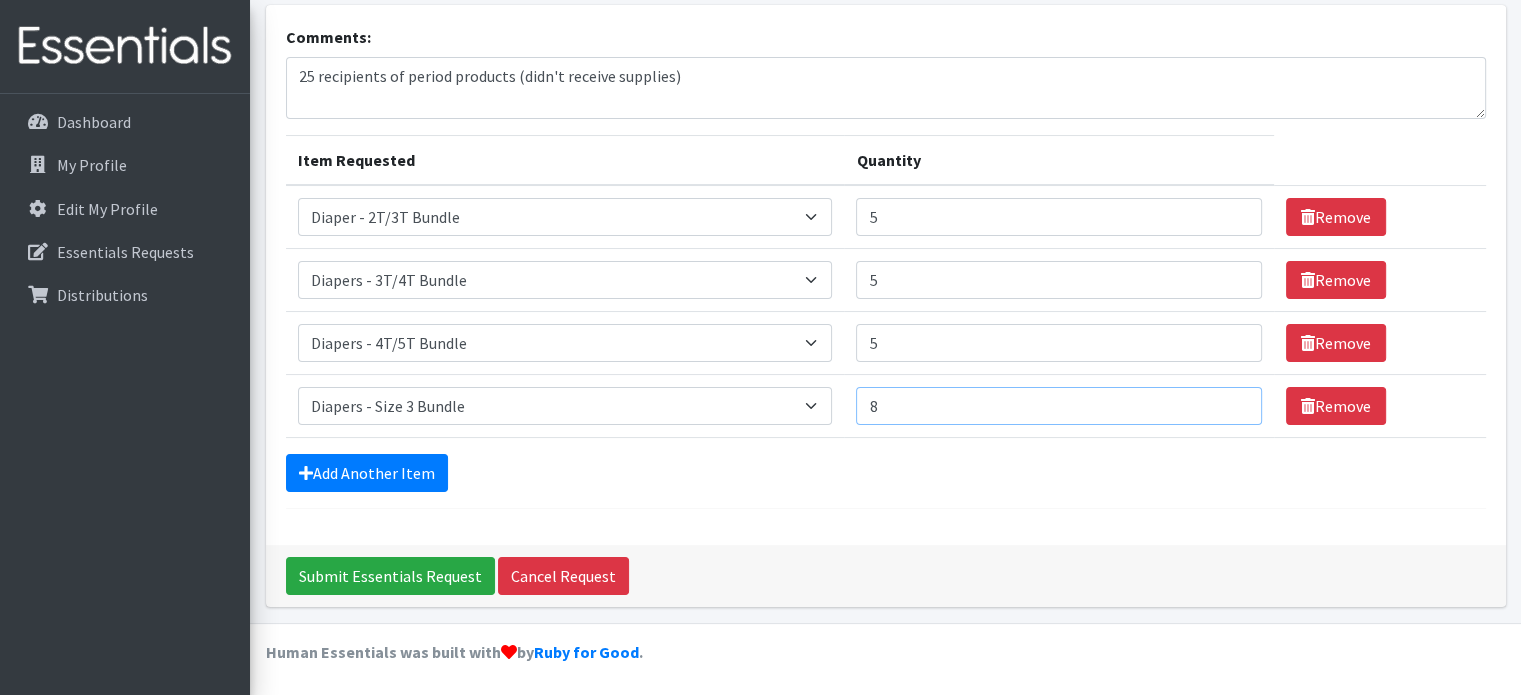 click on "8" at bounding box center [1058, 406] 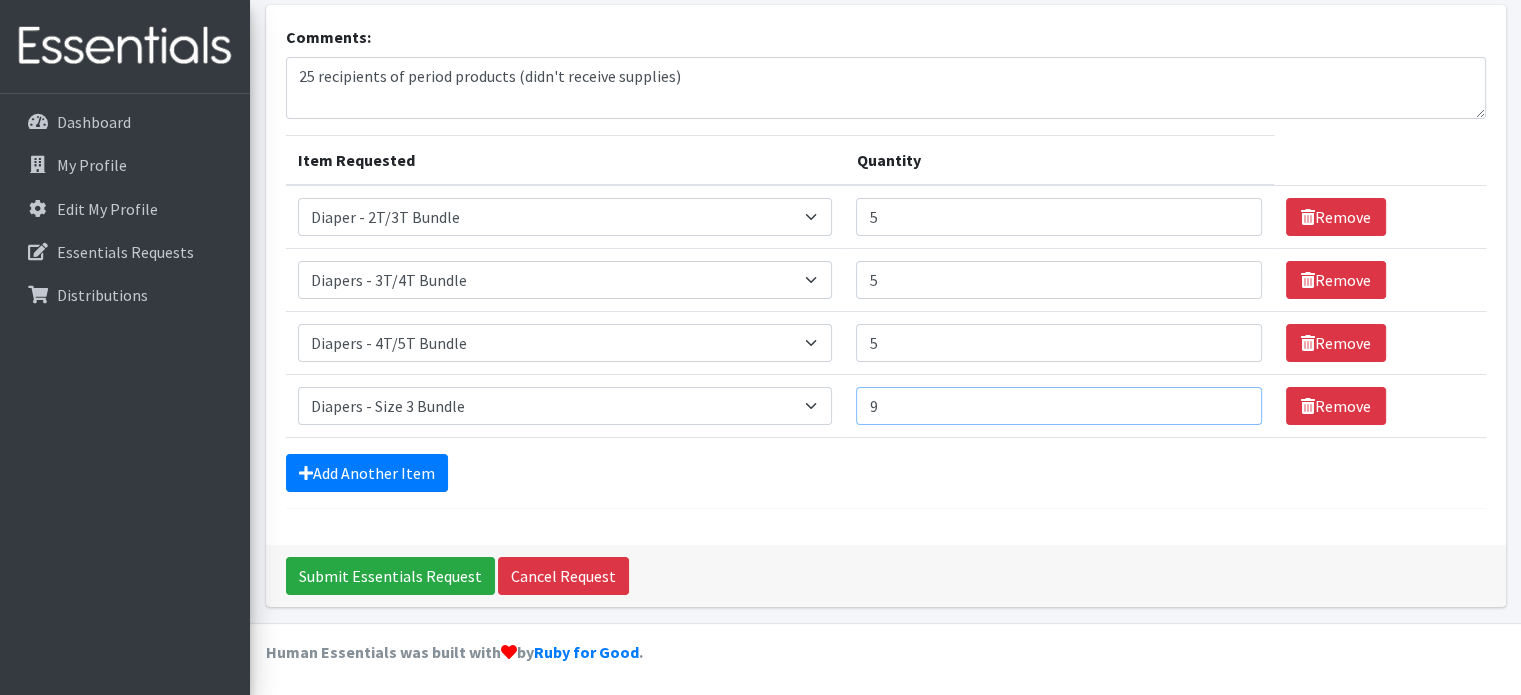 click on "9" at bounding box center [1058, 406] 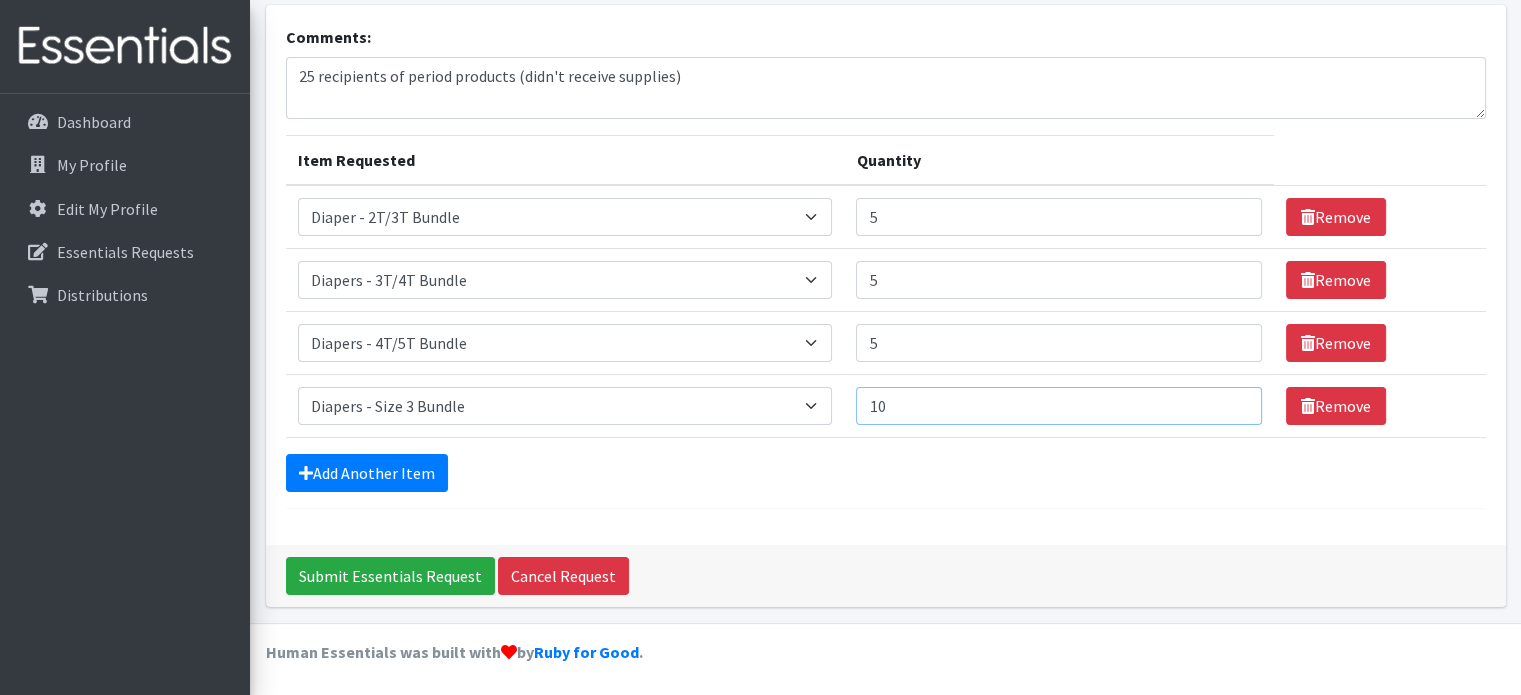 type on "10" 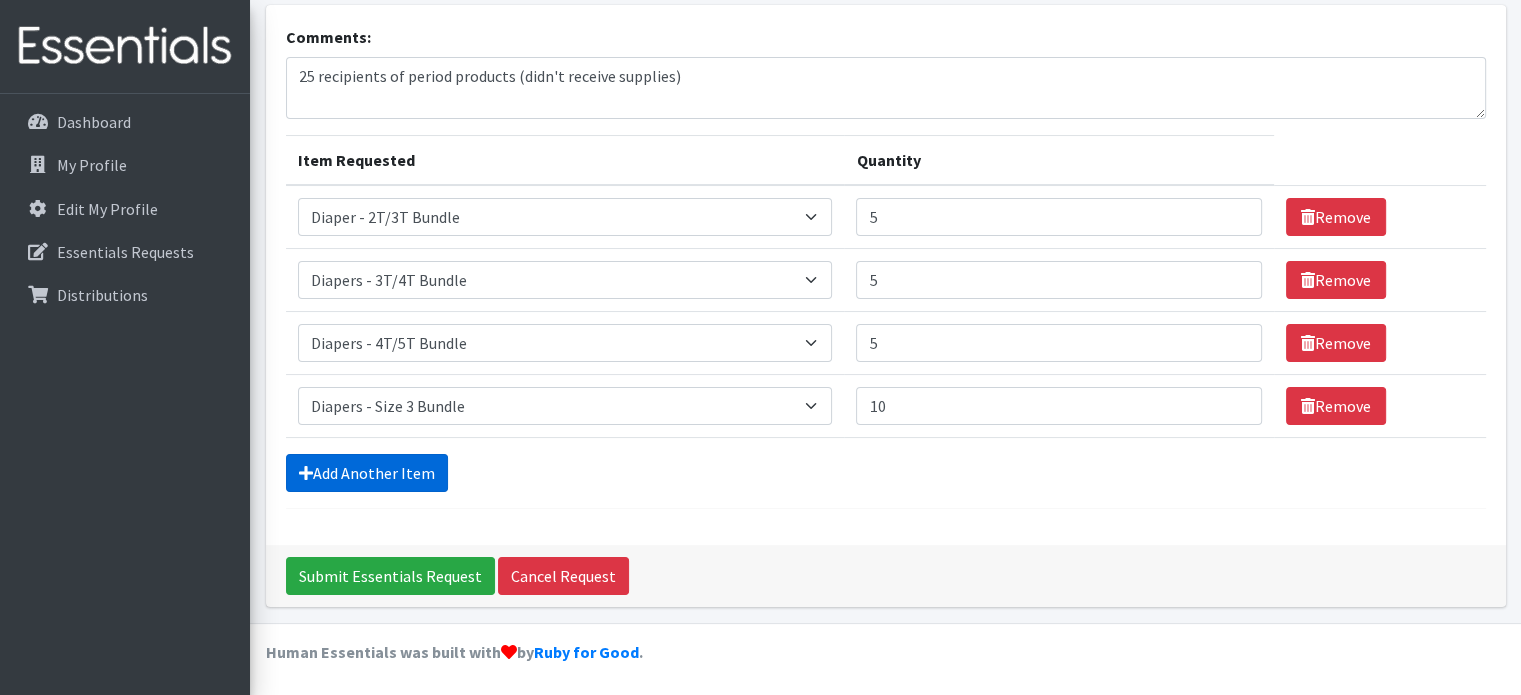 click on "Add Another Item" at bounding box center (367, 473) 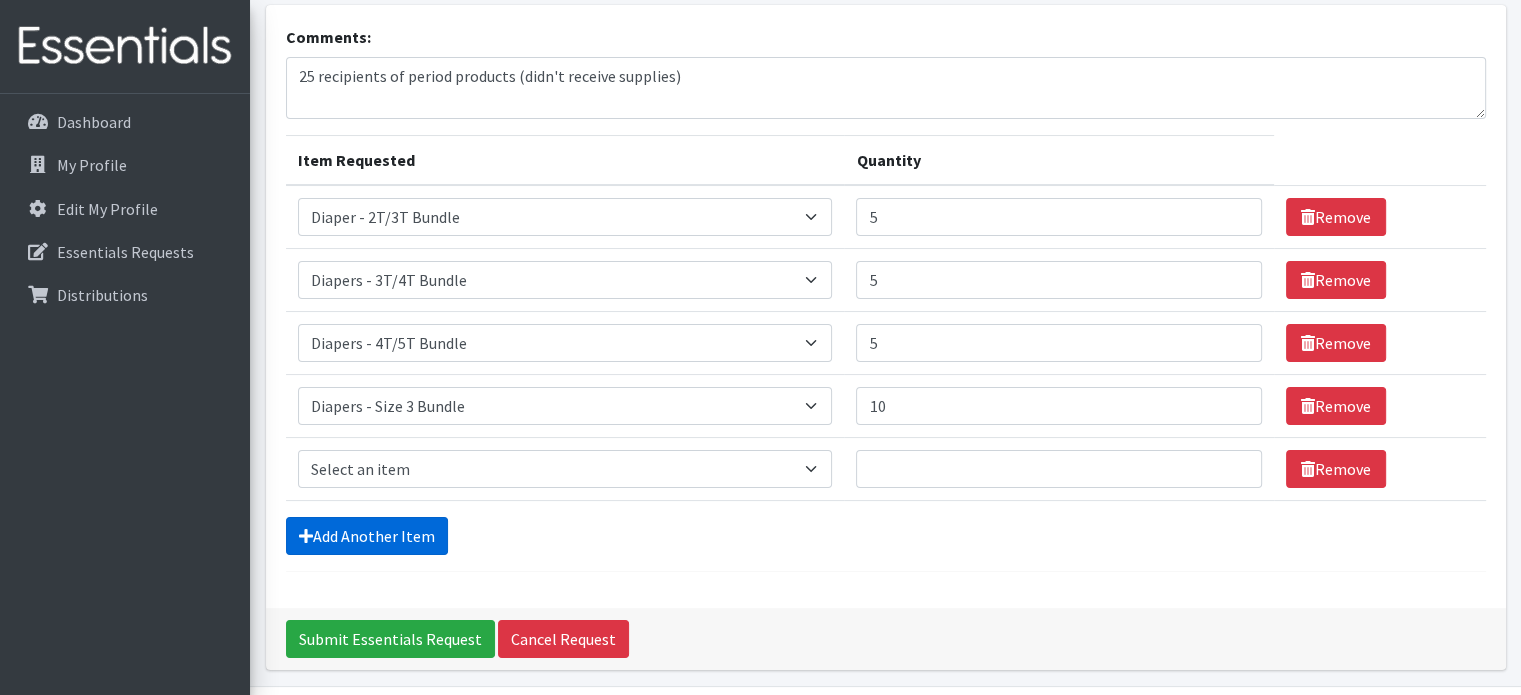 scroll, scrollTop: 221, scrollLeft: 0, axis: vertical 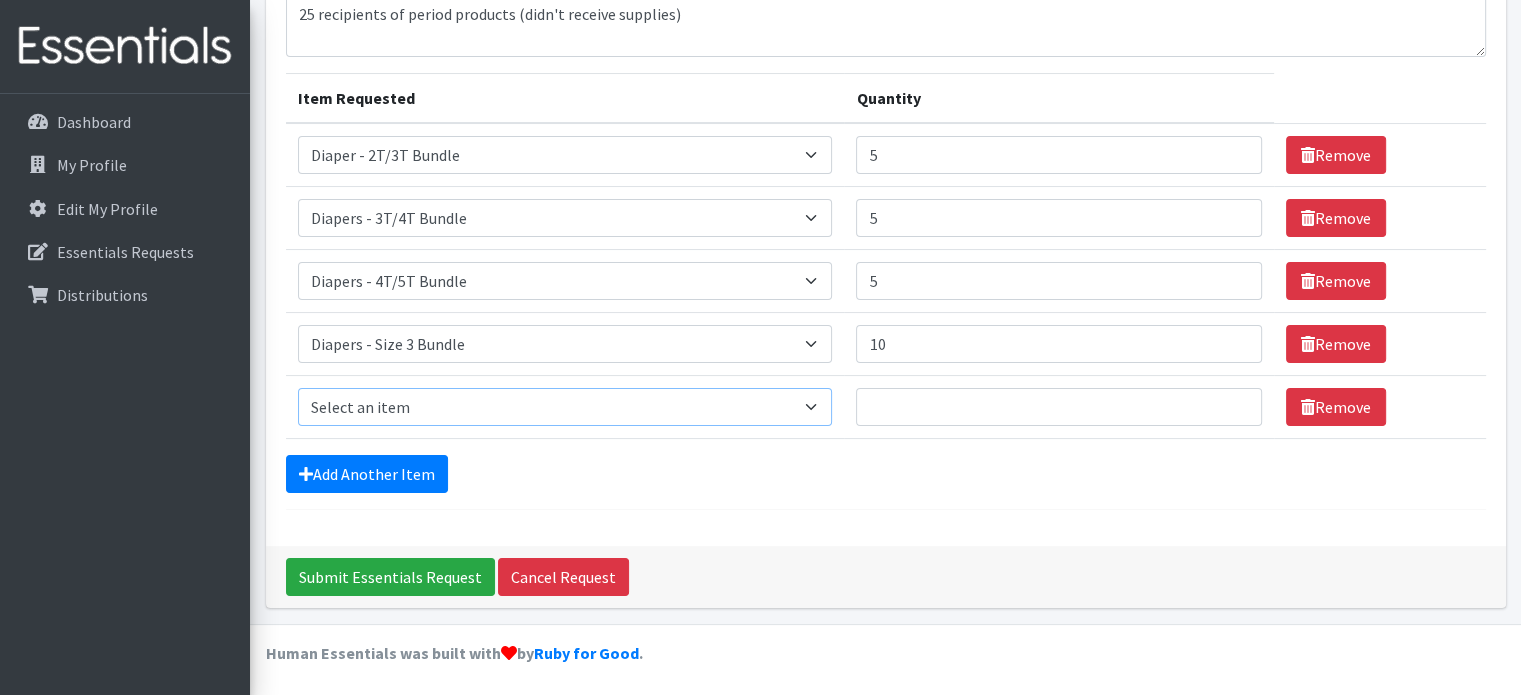 click on "Select an item
Diaper - 2T/3T Bundle
Diapers - 3T/4T Bundle
Diapers - 4T/5T Bundle
Diapers - Size 3 Bundle
Diapers - Size 5 Bundle
Diapers - Size 6 Bundle
Diapers- Newborn Bundle
Diapers- Preemie Bundle
Diapers- Size 1 Bundle
Diapers- Size 2 Bundle
Diapers- Size 4 Bundle
PS - Liners
PS - Pad, Overnight
PS - Pad, Regular
PS - Tampons, Light
PS - Tampons, Regular
PS - Tampons, Super
PS- Tampons, Regular- Vending Machine
Period Kits- Pads (20 pieces)" at bounding box center [565, 407] 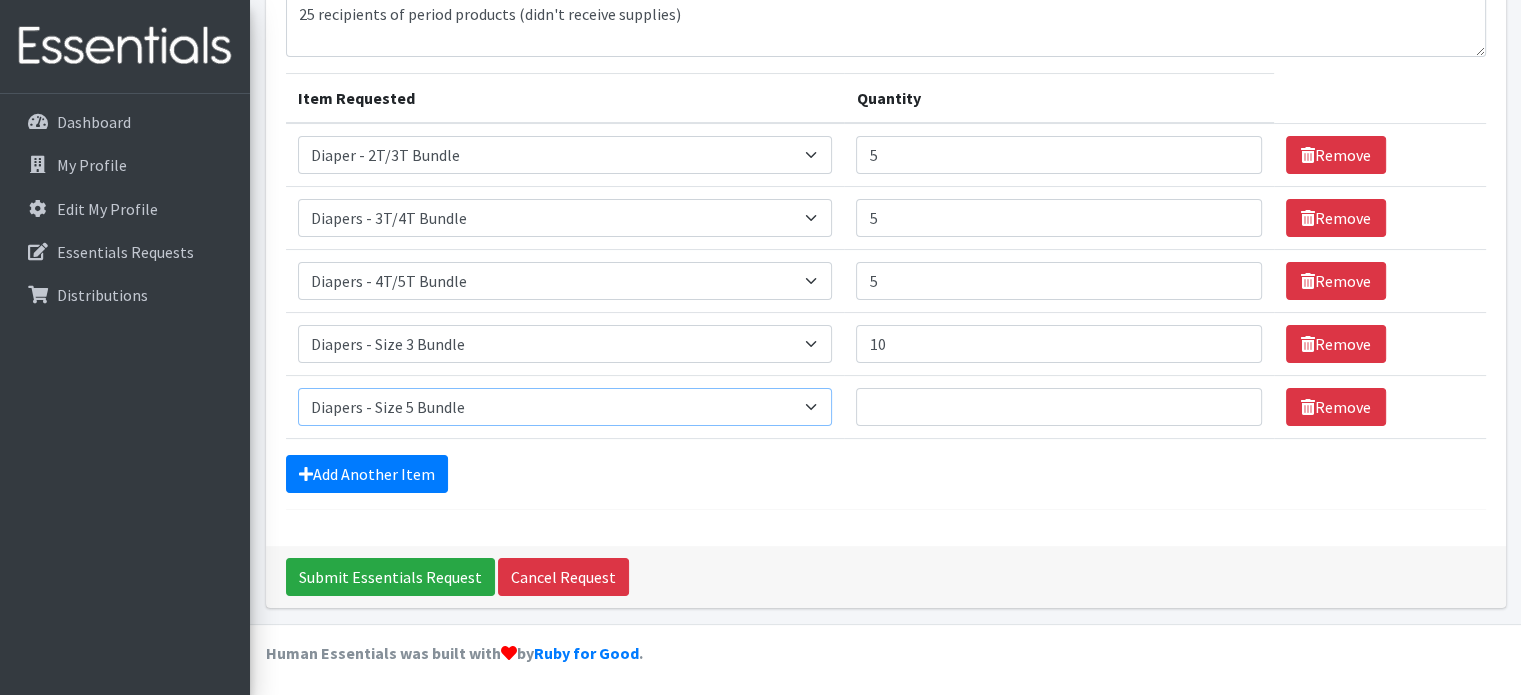 click on "Select an item
Diaper - 2T/3T Bundle
Diapers - 3T/4T Bundle
Diapers - 4T/5T Bundle
Diapers - Size 3 Bundle
Diapers - Size 5 Bundle
Diapers - Size 6 Bundle
Diapers- Newborn Bundle
Diapers- Preemie Bundle
Diapers- Size 1 Bundle
Diapers- Size 2 Bundle
Diapers- Size 4 Bundle
PS - Liners
PS - Pad, Overnight
PS - Pad, Regular
PS - Tampons, Light
PS - Tampons, Regular
PS - Tampons, Super
PS- Tampons, Regular- Vending Machine
Period Kits- Pads (20 pieces)" at bounding box center (565, 407) 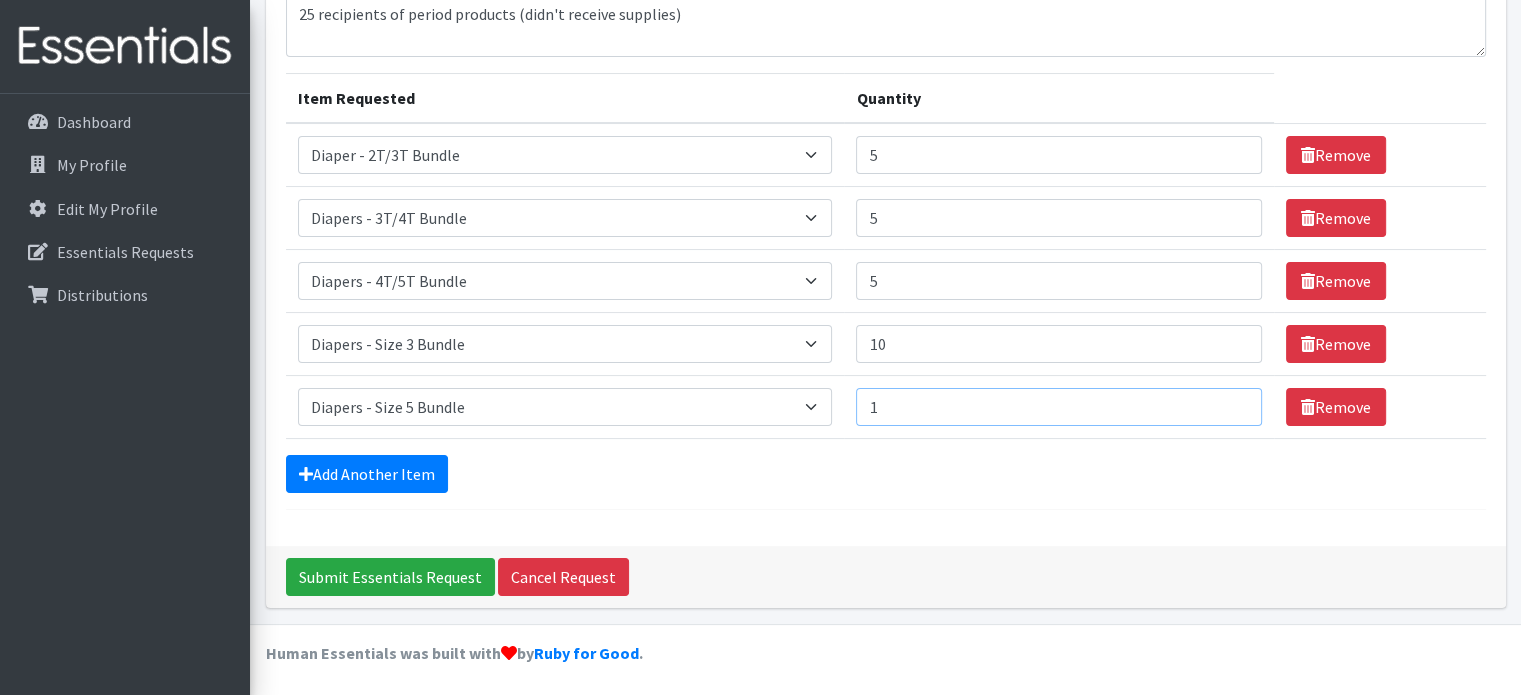 click on "1" at bounding box center (1058, 407) 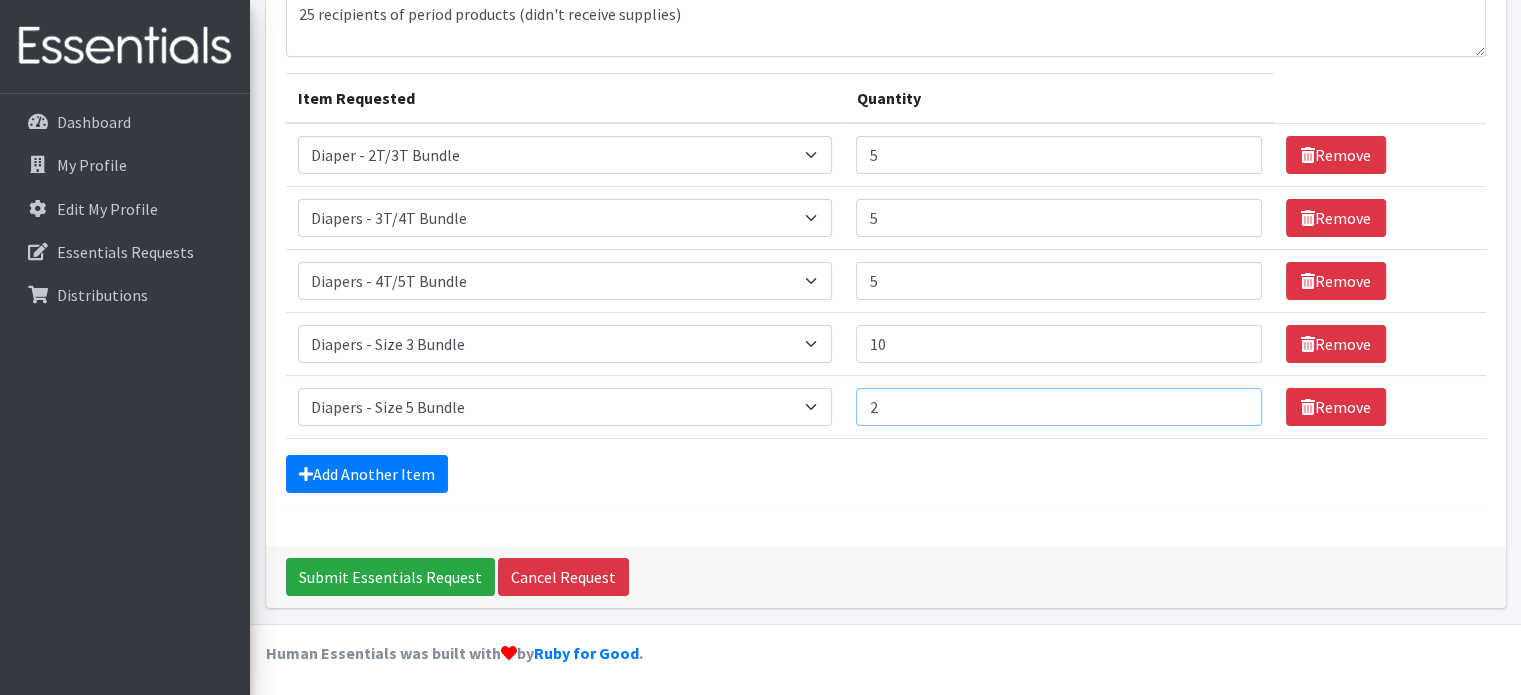 click on "2" at bounding box center [1058, 407] 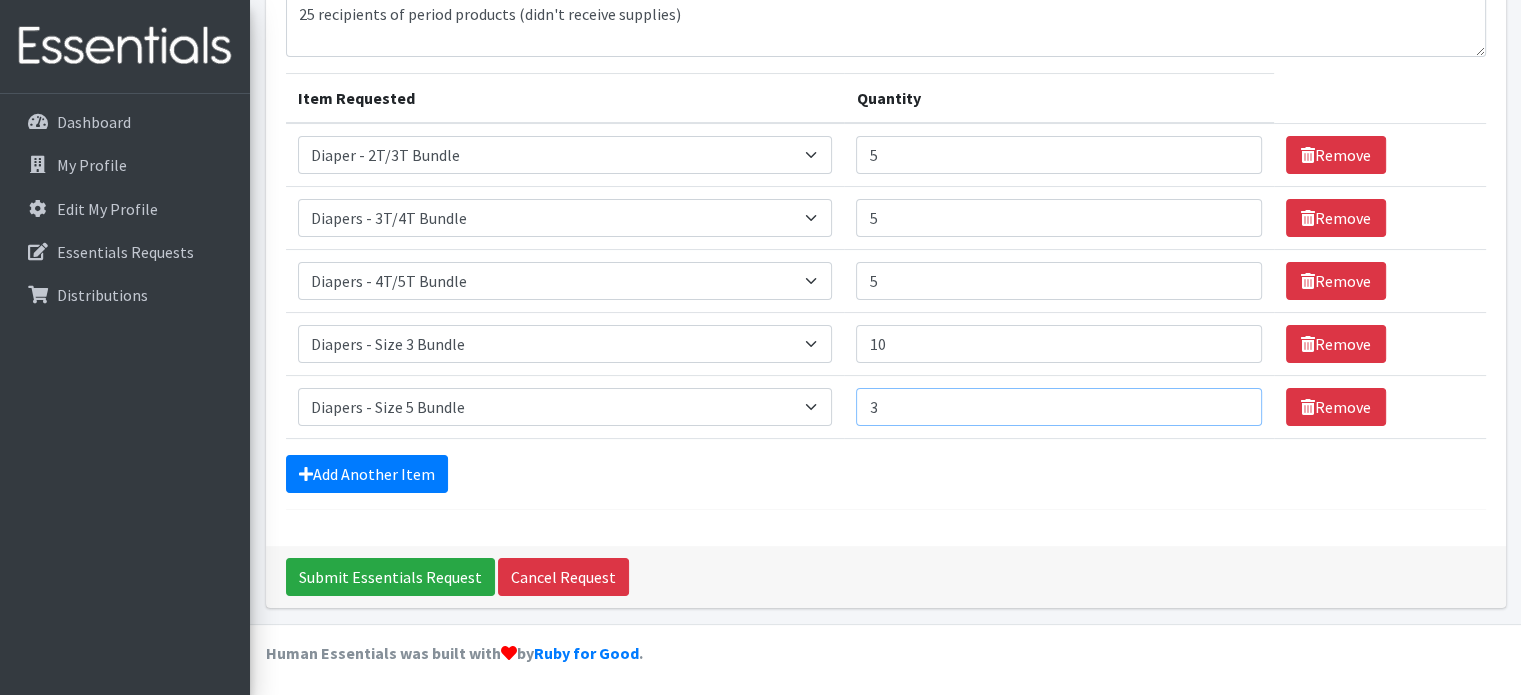 click on "3" at bounding box center [1058, 407] 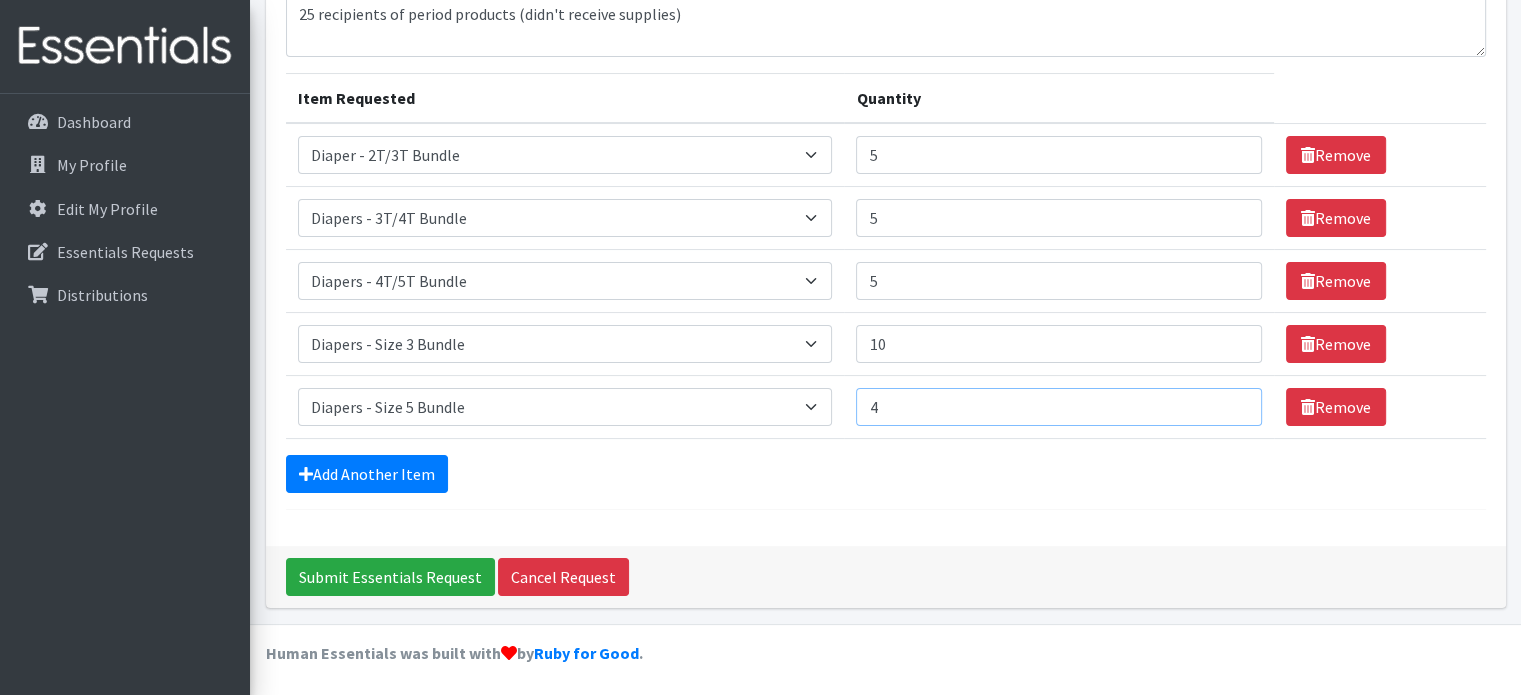 click on "4" at bounding box center [1058, 407] 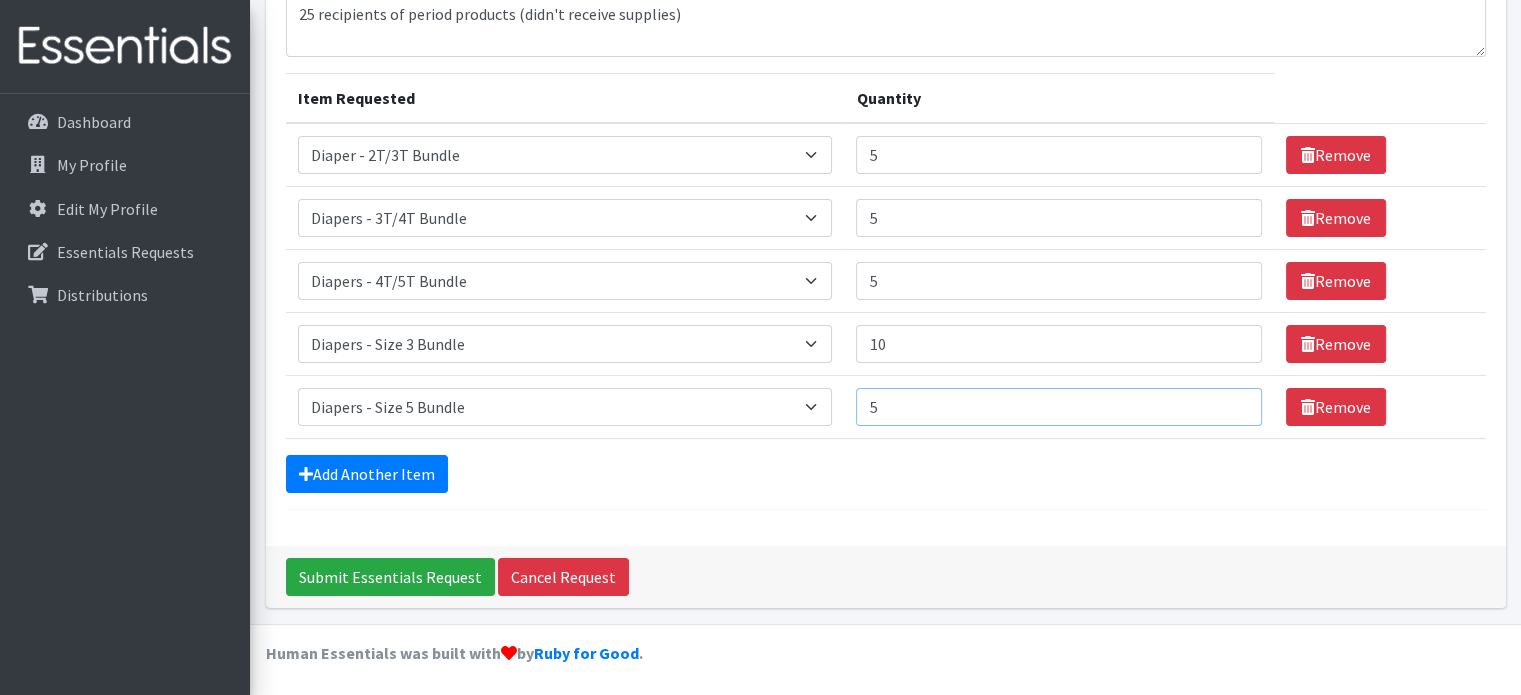click on "5" at bounding box center (1058, 407) 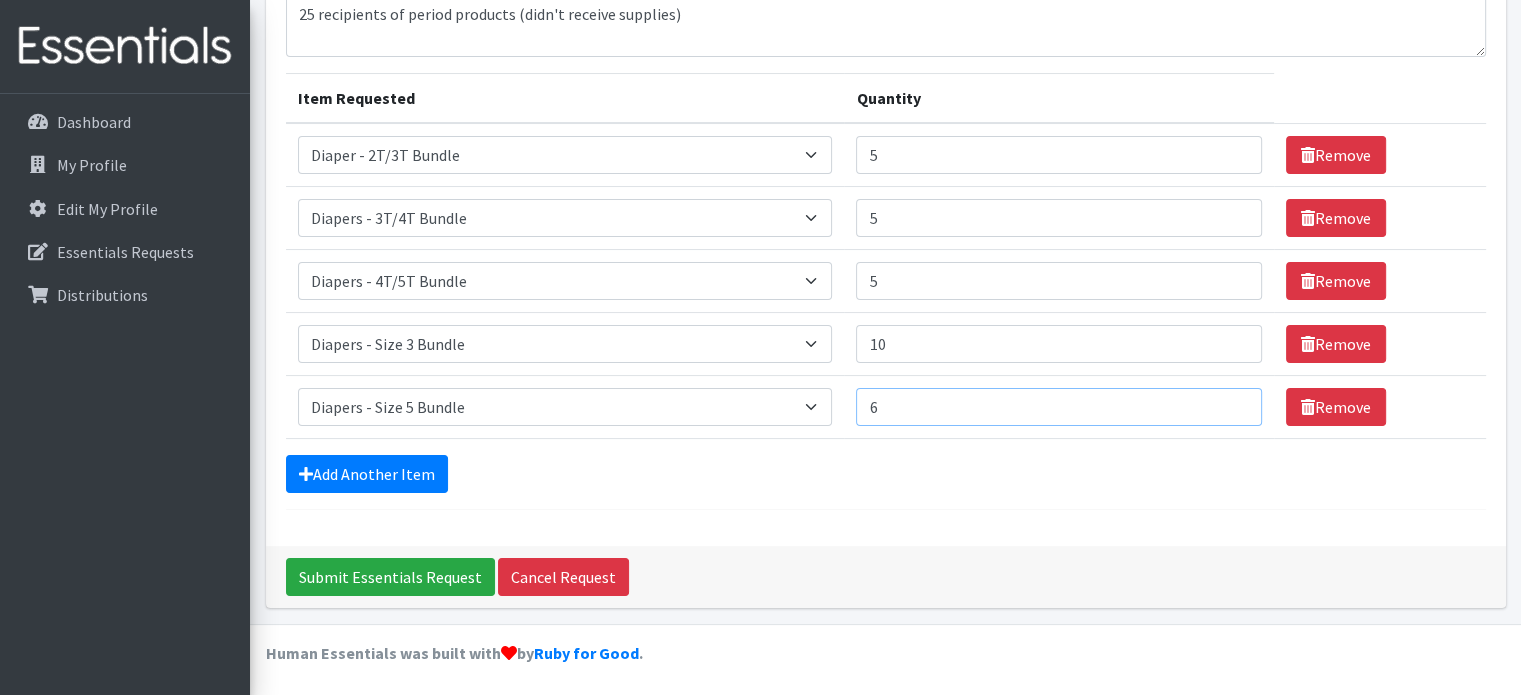 click on "6" at bounding box center [1058, 407] 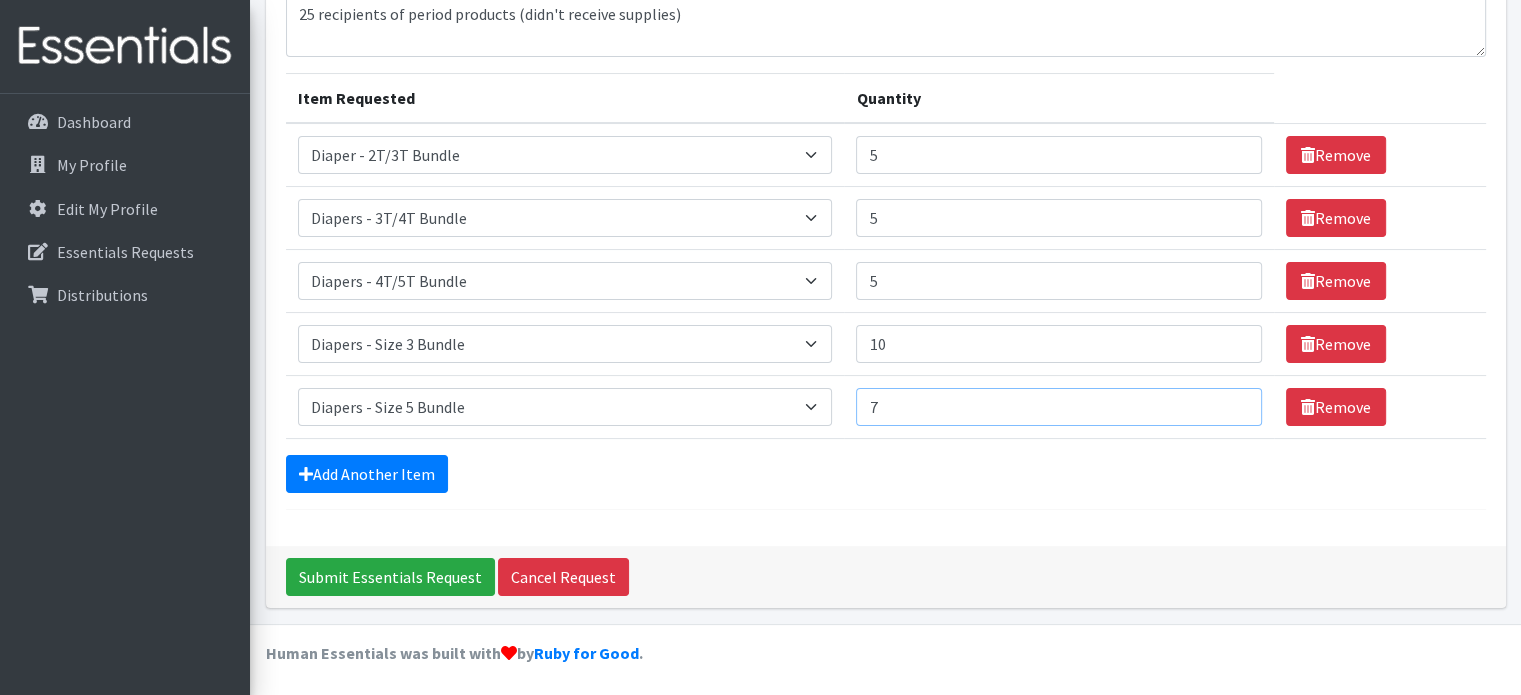 click on "7" at bounding box center [1058, 407] 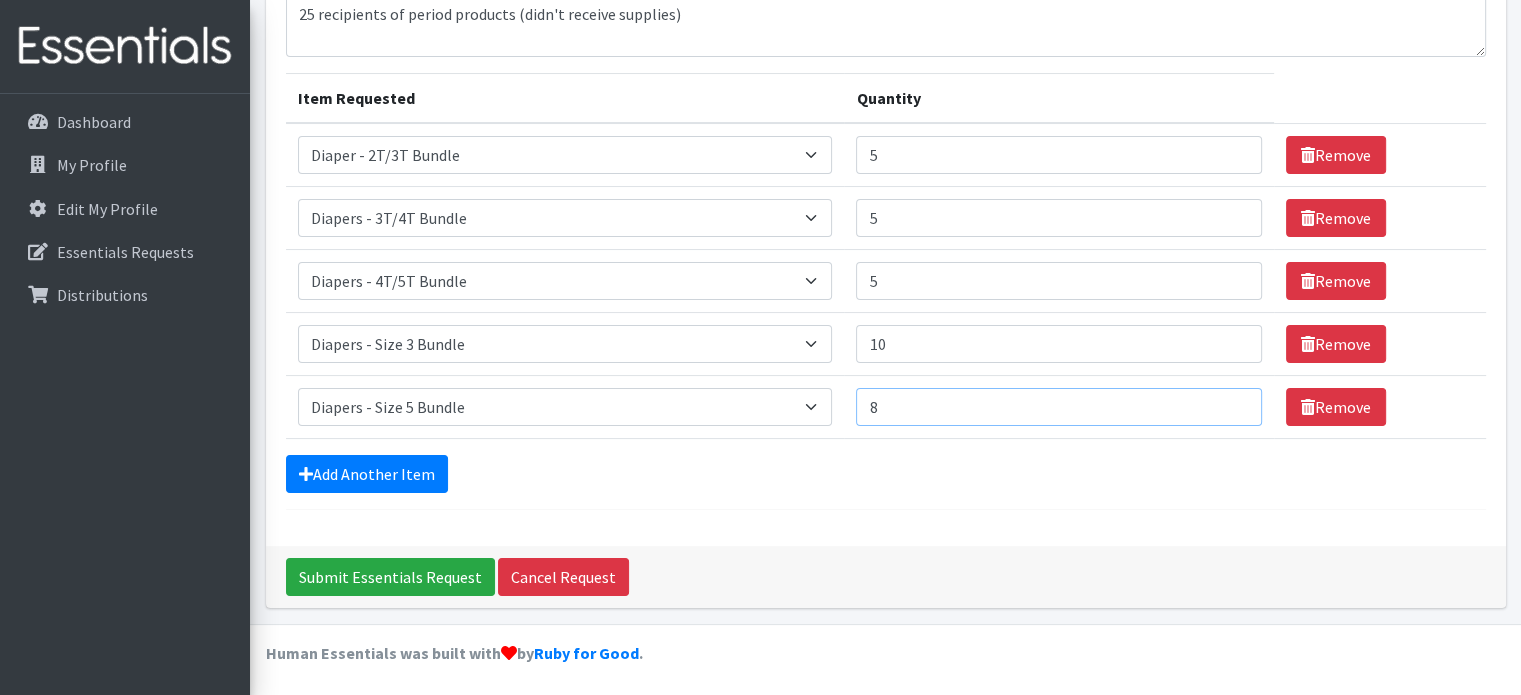 click on "8" at bounding box center (1058, 407) 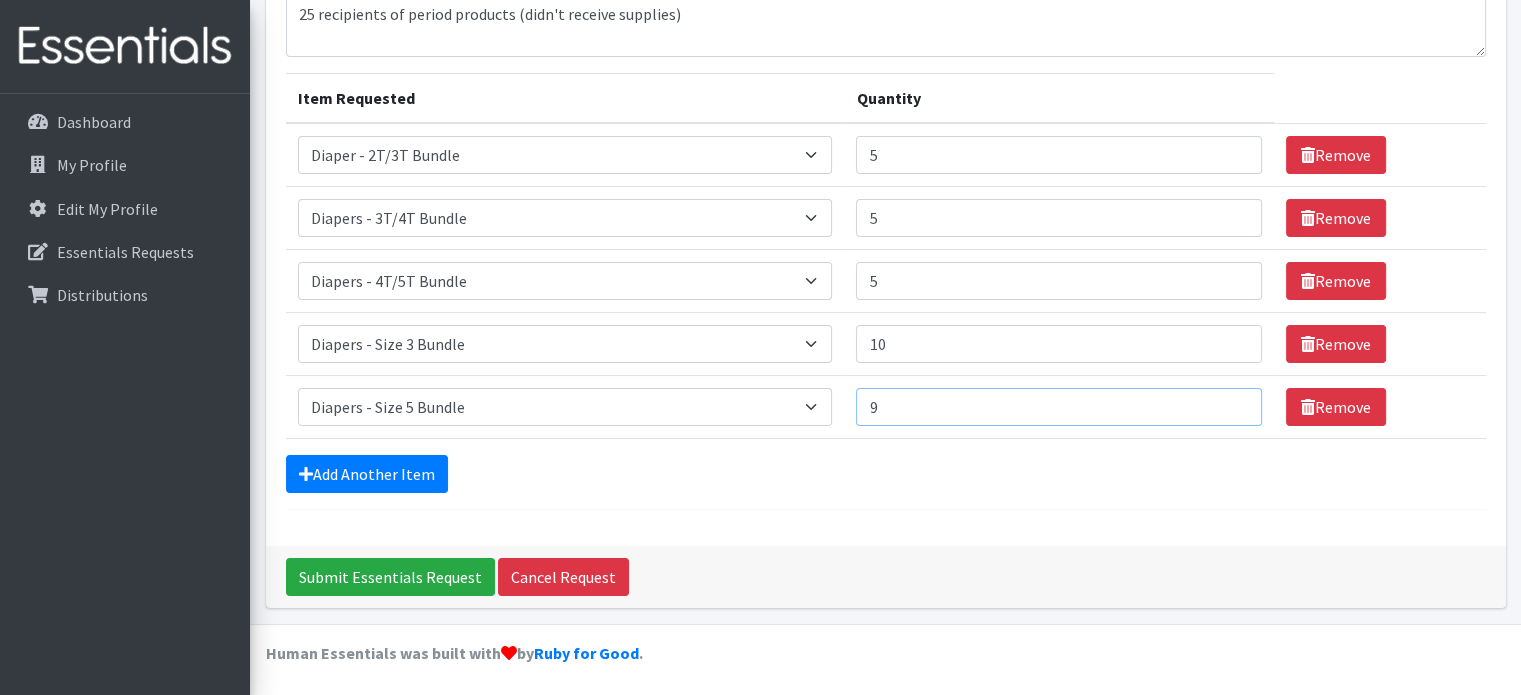 click on "9" at bounding box center [1058, 407] 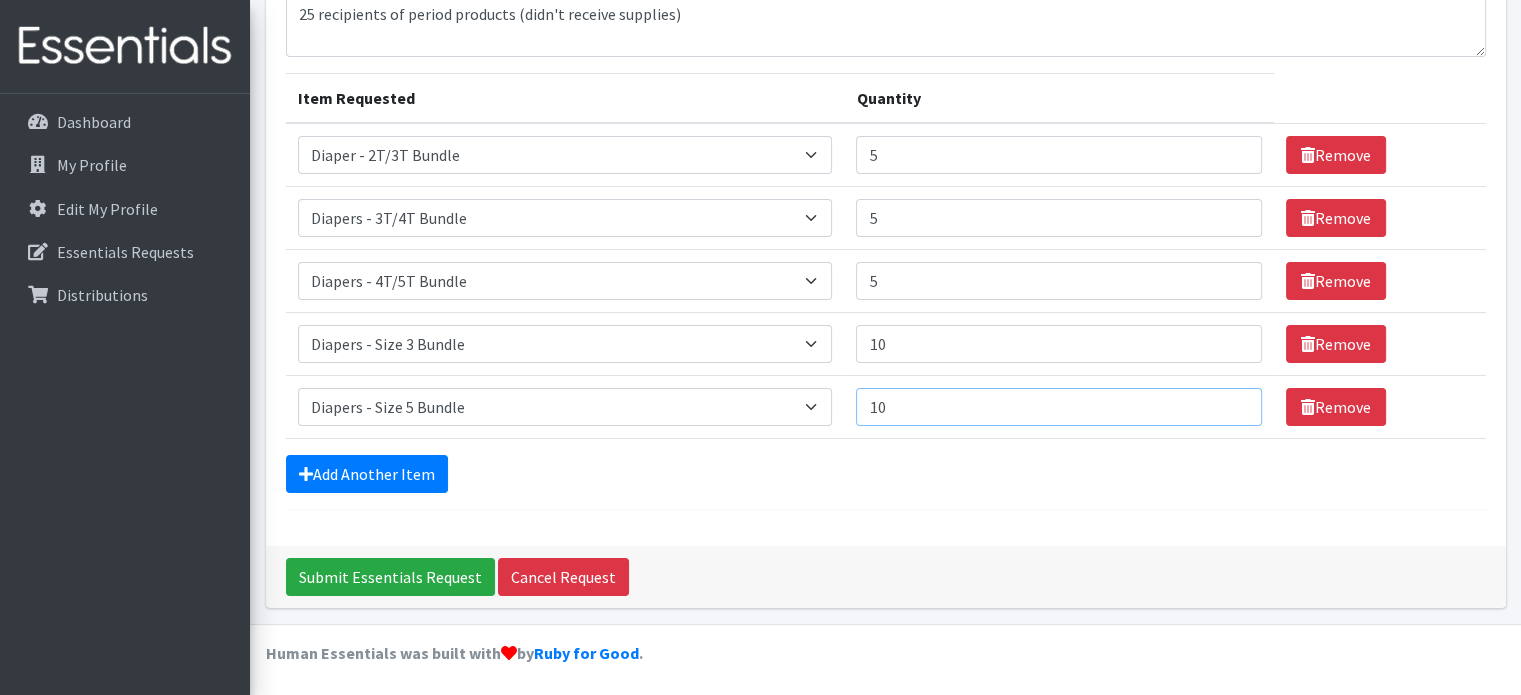 click on "10" at bounding box center (1058, 407) 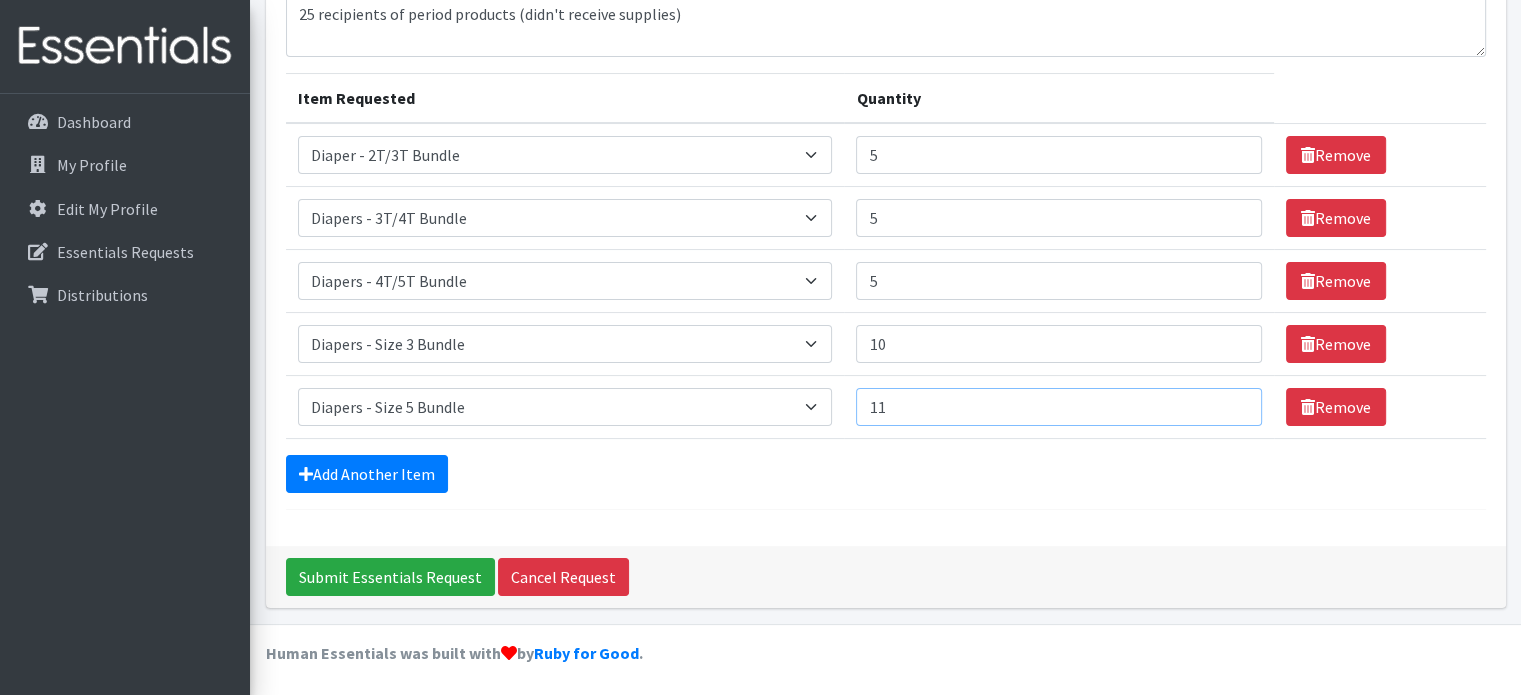 click on "11" at bounding box center [1058, 407] 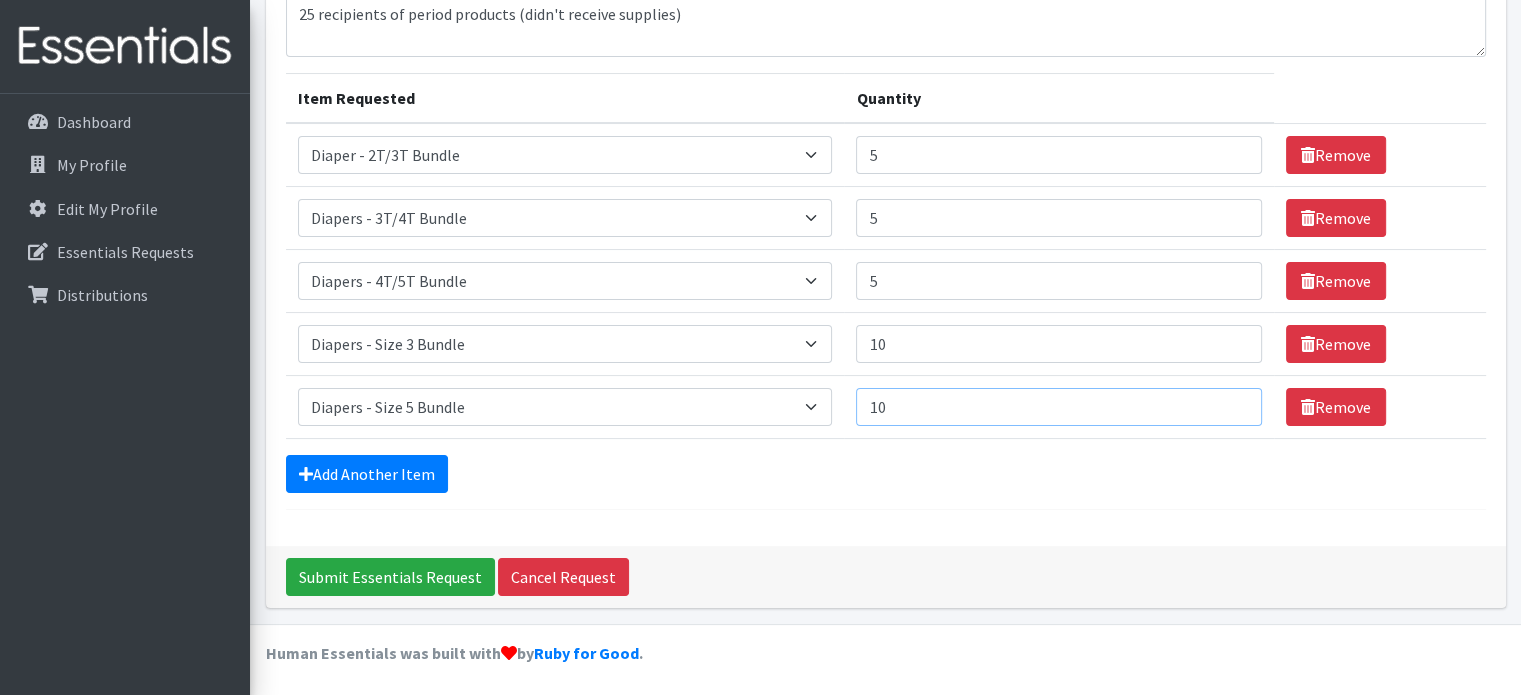 type on "10" 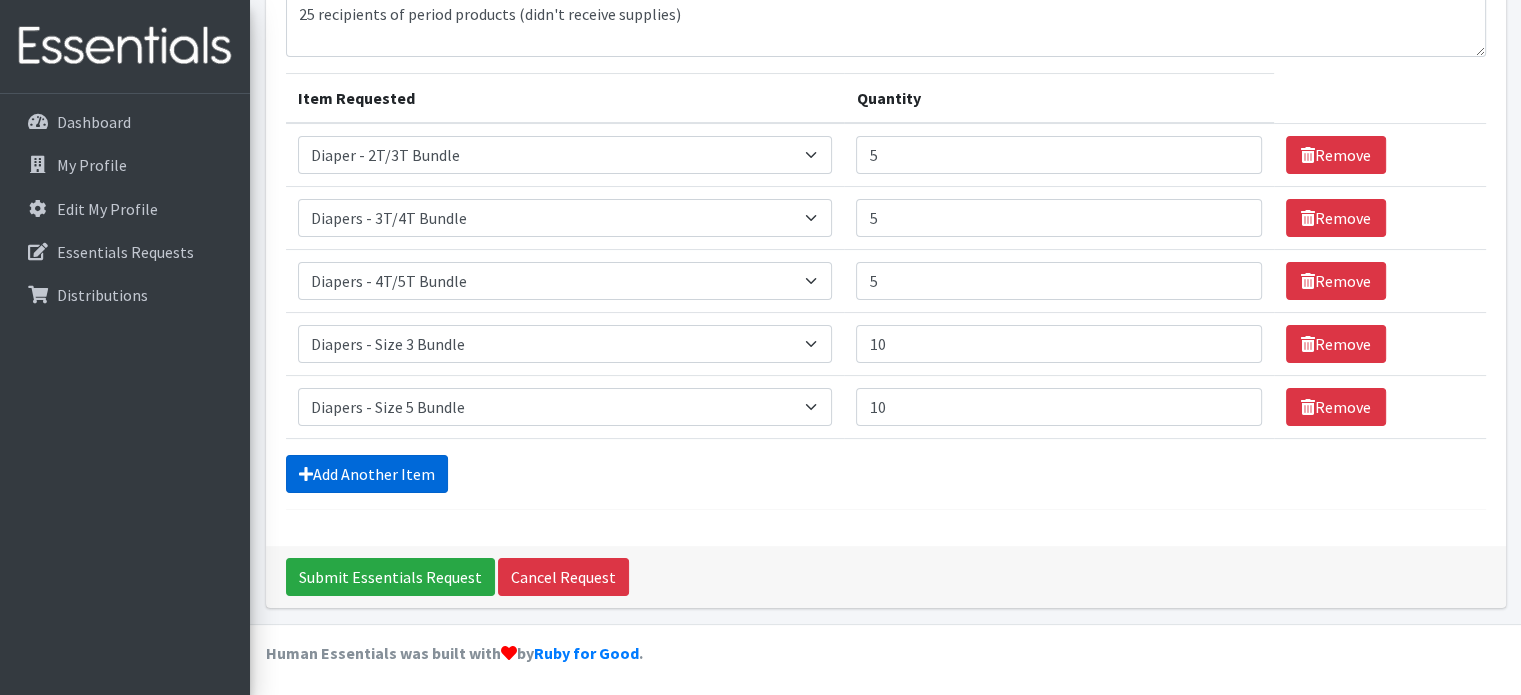 click on "Add Another Item" at bounding box center (367, 474) 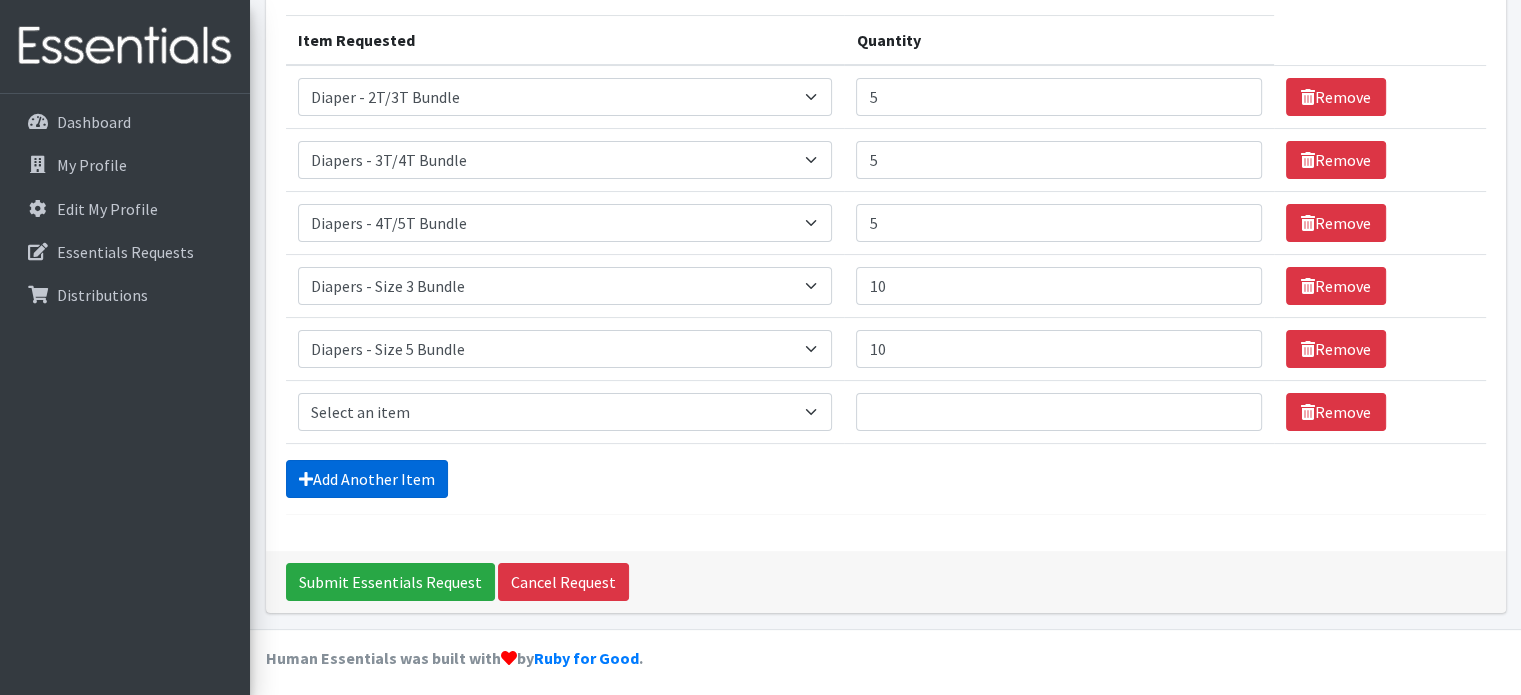 scroll, scrollTop: 284, scrollLeft: 0, axis: vertical 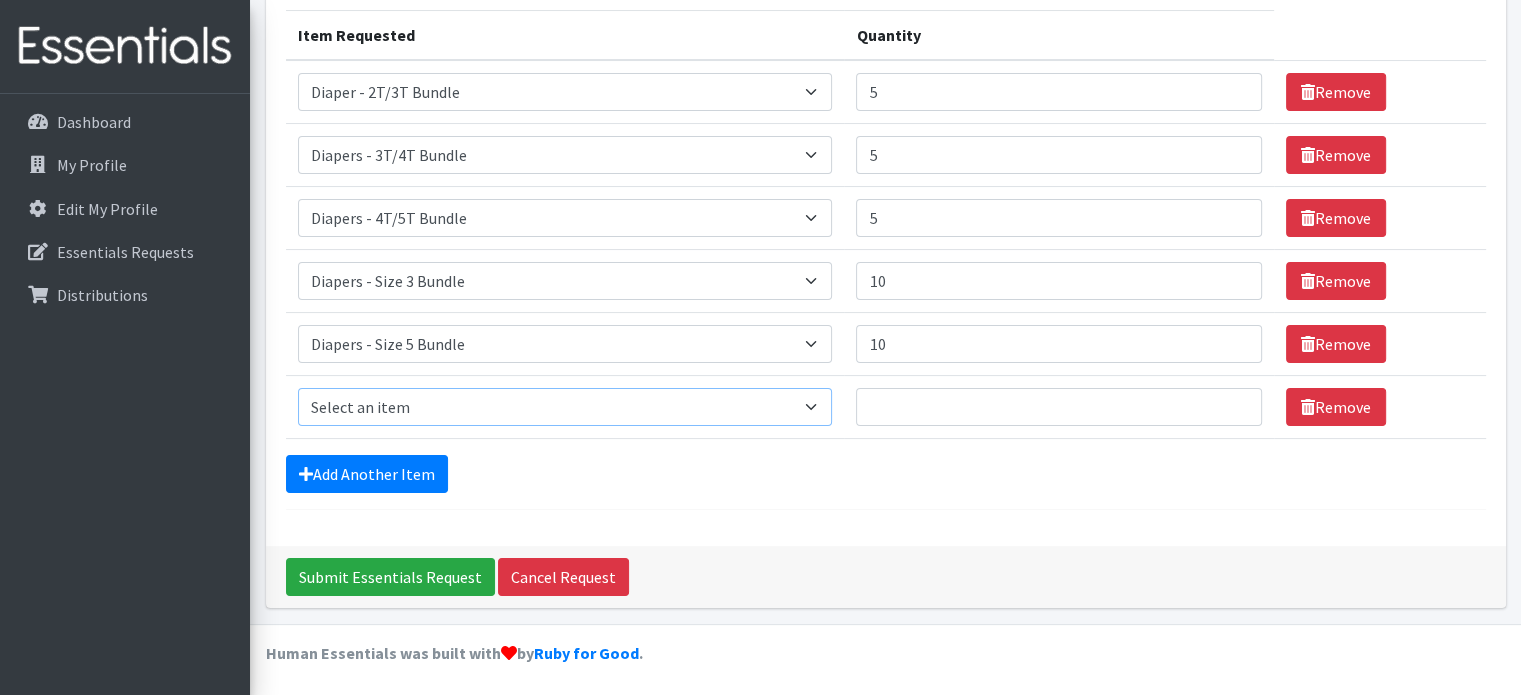 click on "Select an item
Diaper - 2T/3T Bundle
Diapers - 3T/4T Bundle
Diapers - 4T/5T Bundle
Diapers - Size 3 Bundle
Diapers - Size 5 Bundle
Diapers - Size 6 Bundle
Diapers- Newborn Bundle
Diapers- Preemie Bundle
Diapers- Size 1 Bundle
Diapers- Size 2 Bundle
Diapers- Size 4 Bundle
PS - Liners
PS - Pad, Overnight
PS - Pad, Regular
PS - Tampons, Light
PS - Tampons, Regular
PS - Tampons, Super
PS- Tampons, Regular- Vending Machine
Period Kits- Pads (20 pieces)" at bounding box center [565, 407] 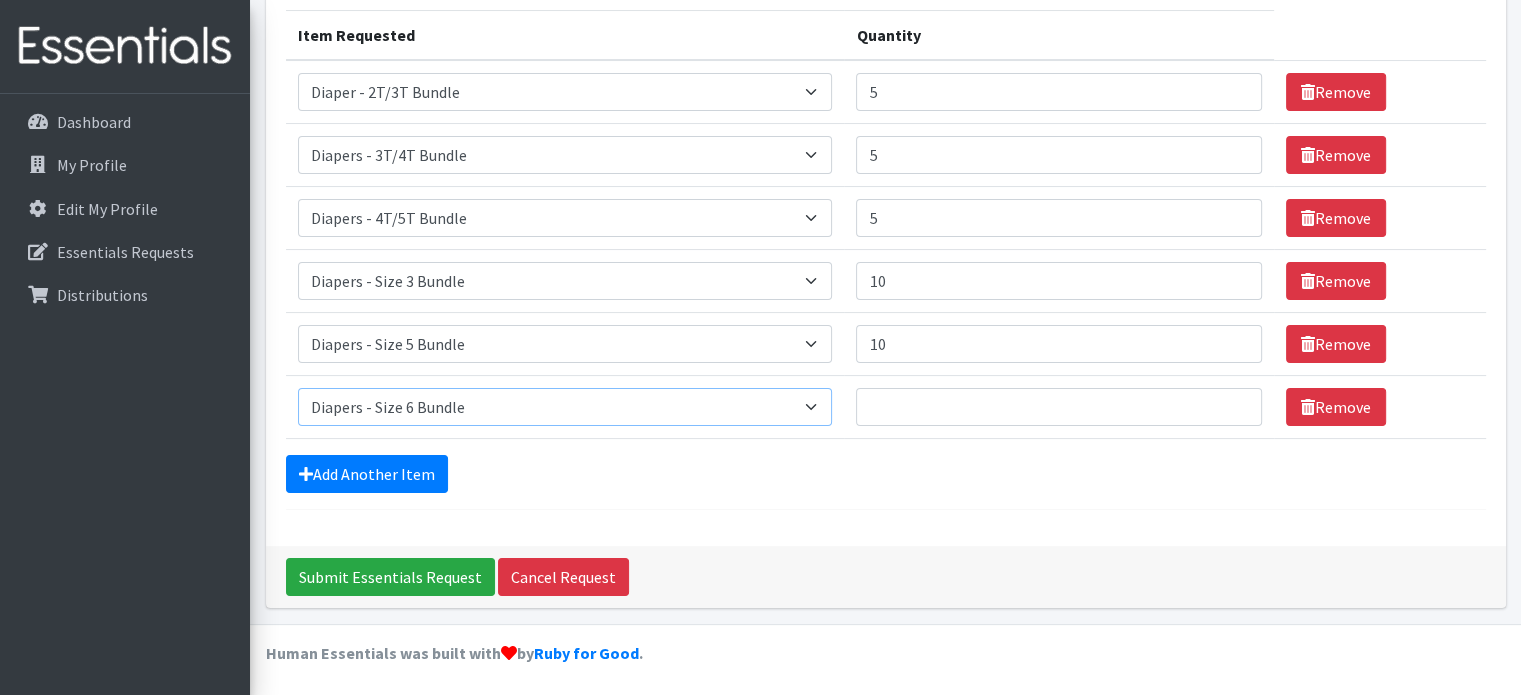 click on "Select an item
Diaper - 2T/3T Bundle
Diapers - 3T/4T Bundle
Diapers - 4T/5T Bundle
Diapers - Size 3 Bundle
Diapers - Size 5 Bundle
Diapers - Size 6 Bundle
Diapers- Newborn Bundle
Diapers- Preemie Bundle
Diapers- Size 1 Bundle
Diapers- Size 2 Bundle
Diapers- Size 4 Bundle
PS - Liners
PS - Pad, Overnight
PS - Pad, Regular
PS - Tampons, Light
PS - Tampons, Regular
PS - Tampons, Super
PS- Tampons, Regular- Vending Machine
Period Kits- Pads (20 pieces)" at bounding box center (565, 407) 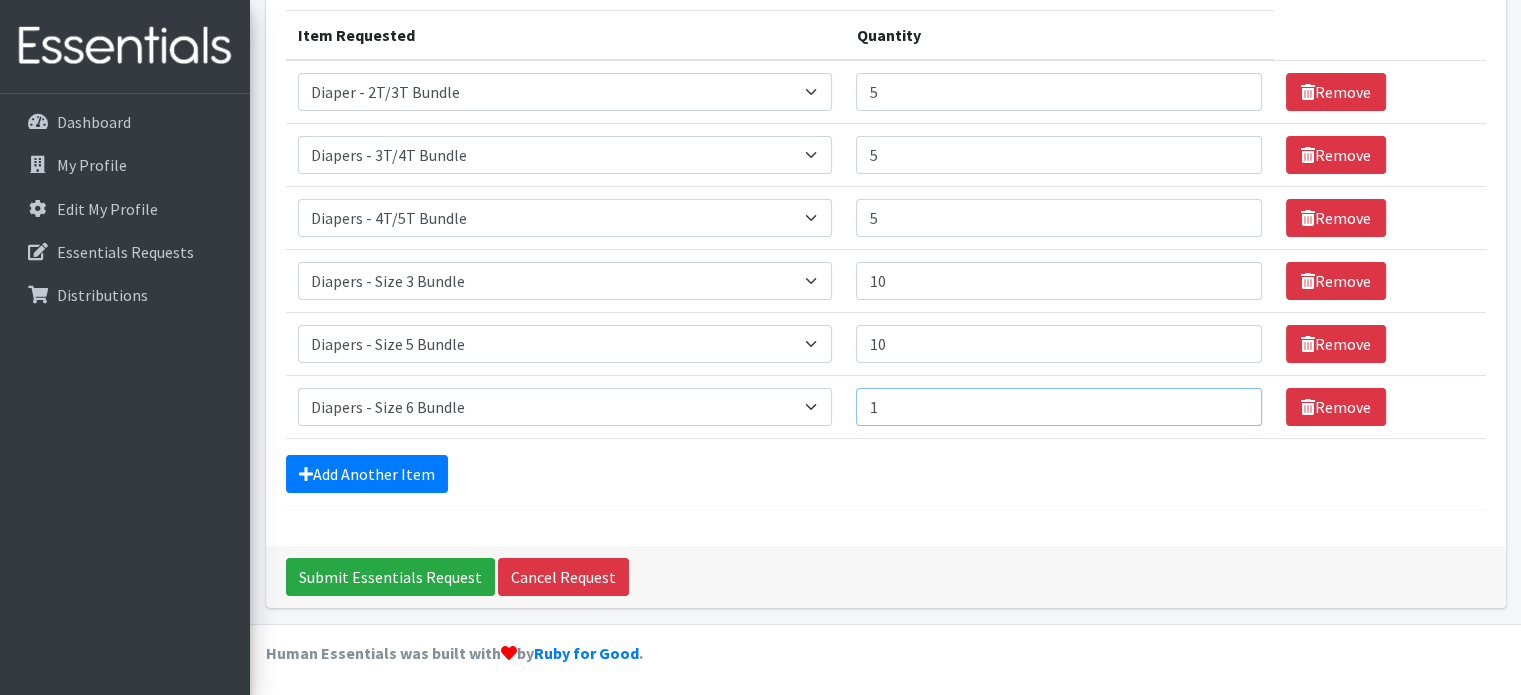 click on "1" at bounding box center [1058, 407] 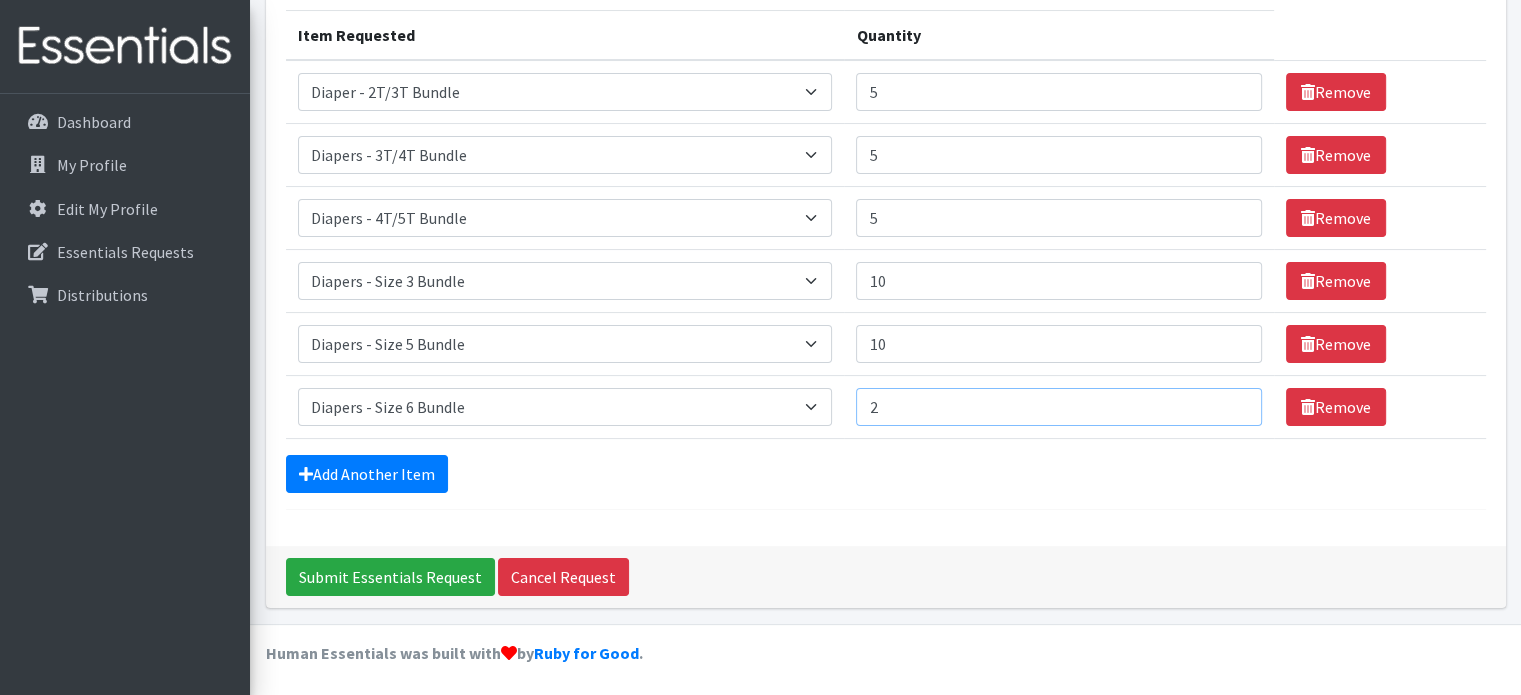 click on "2" at bounding box center (1058, 407) 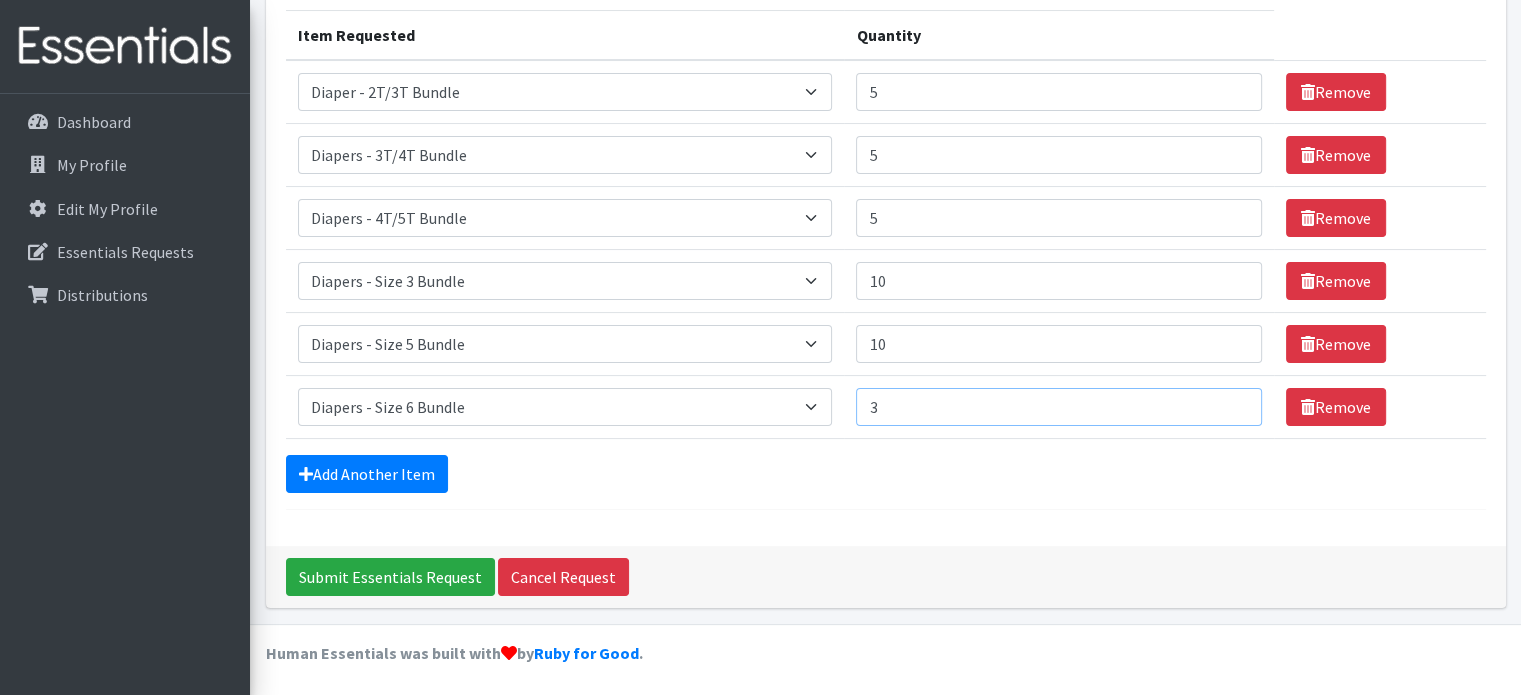 click on "3" at bounding box center [1058, 407] 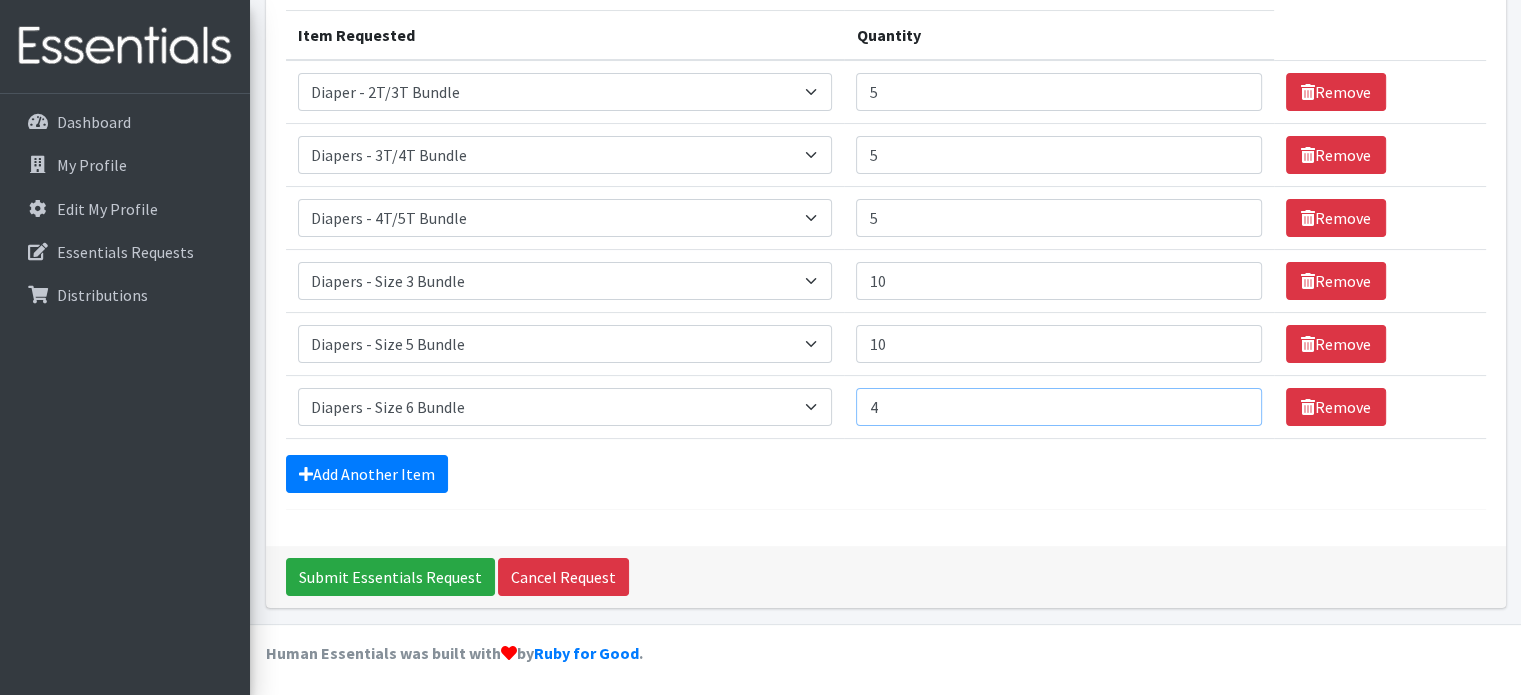 click on "4" at bounding box center [1058, 407] 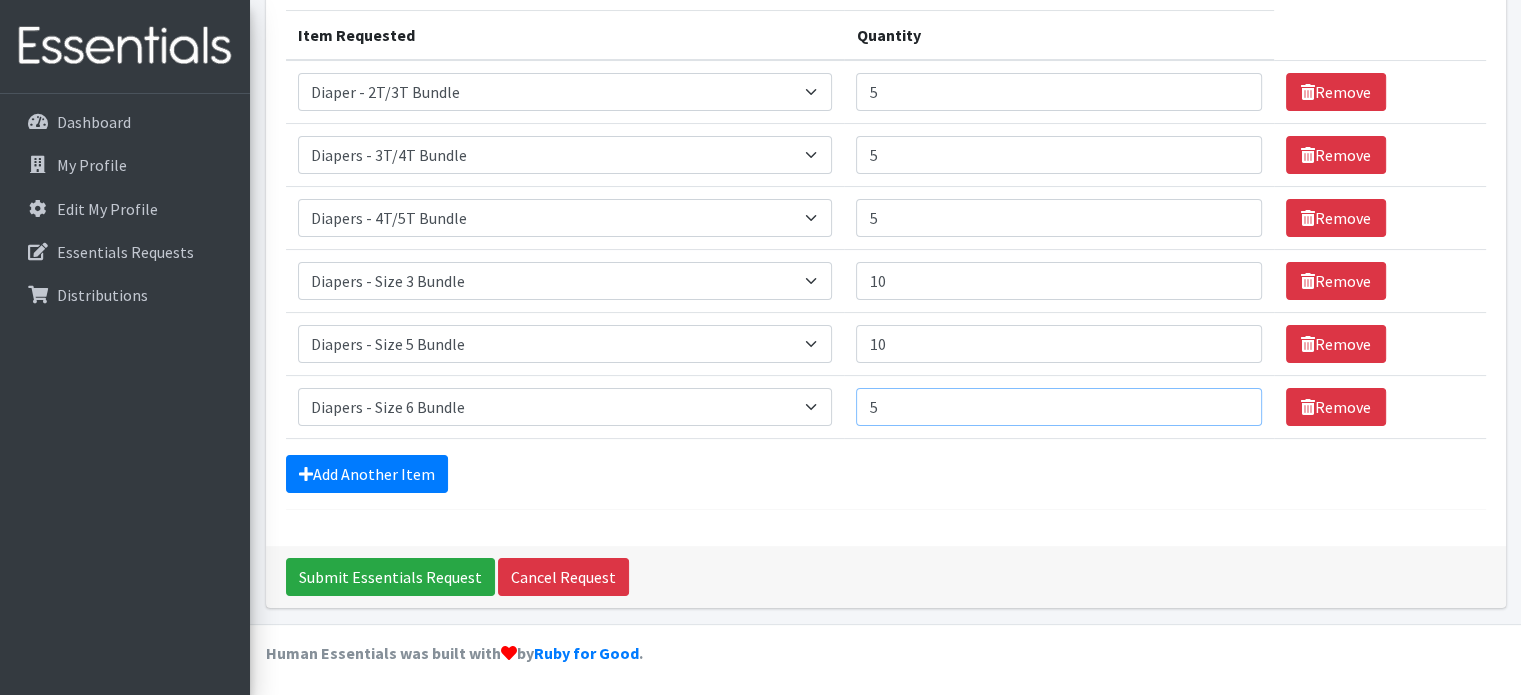 click on "5" at bounding box center (1058, 407) 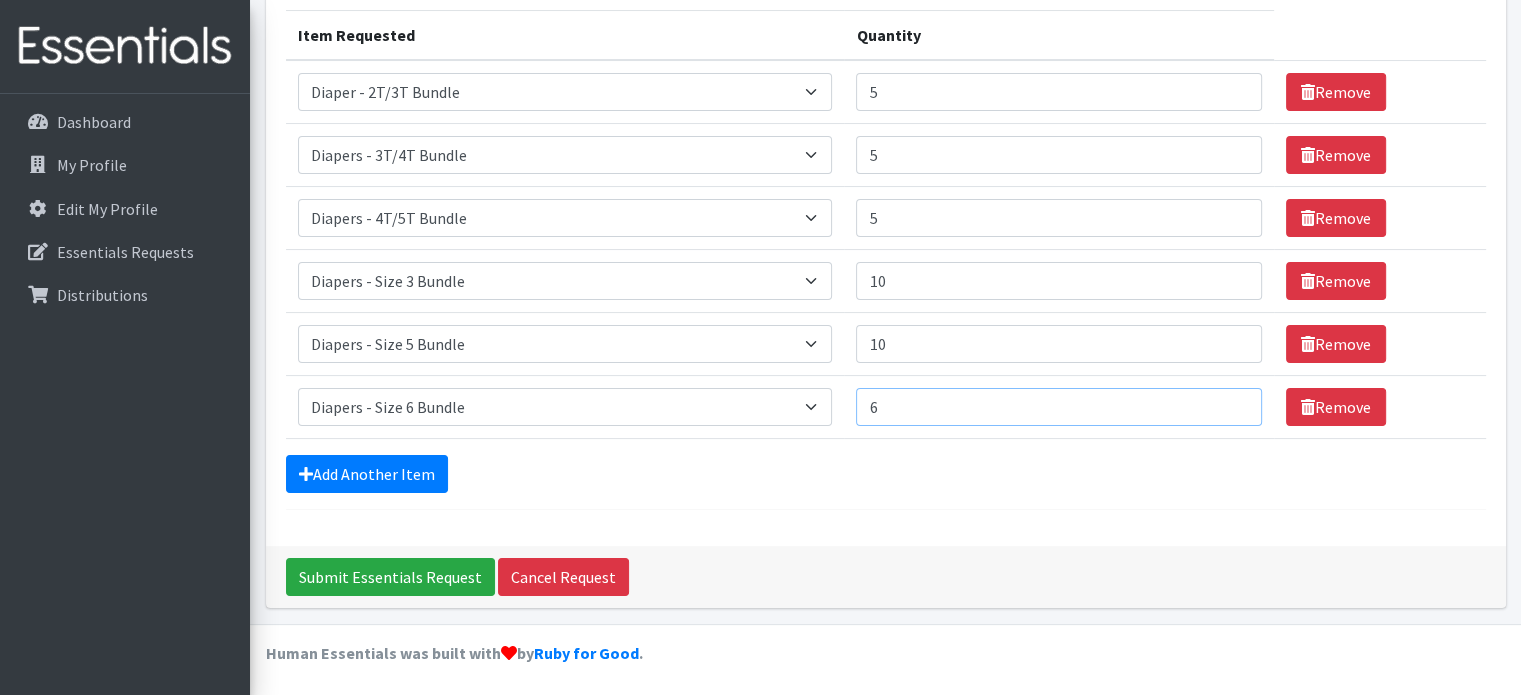 click on "6" at bounding box center [1058, 407] 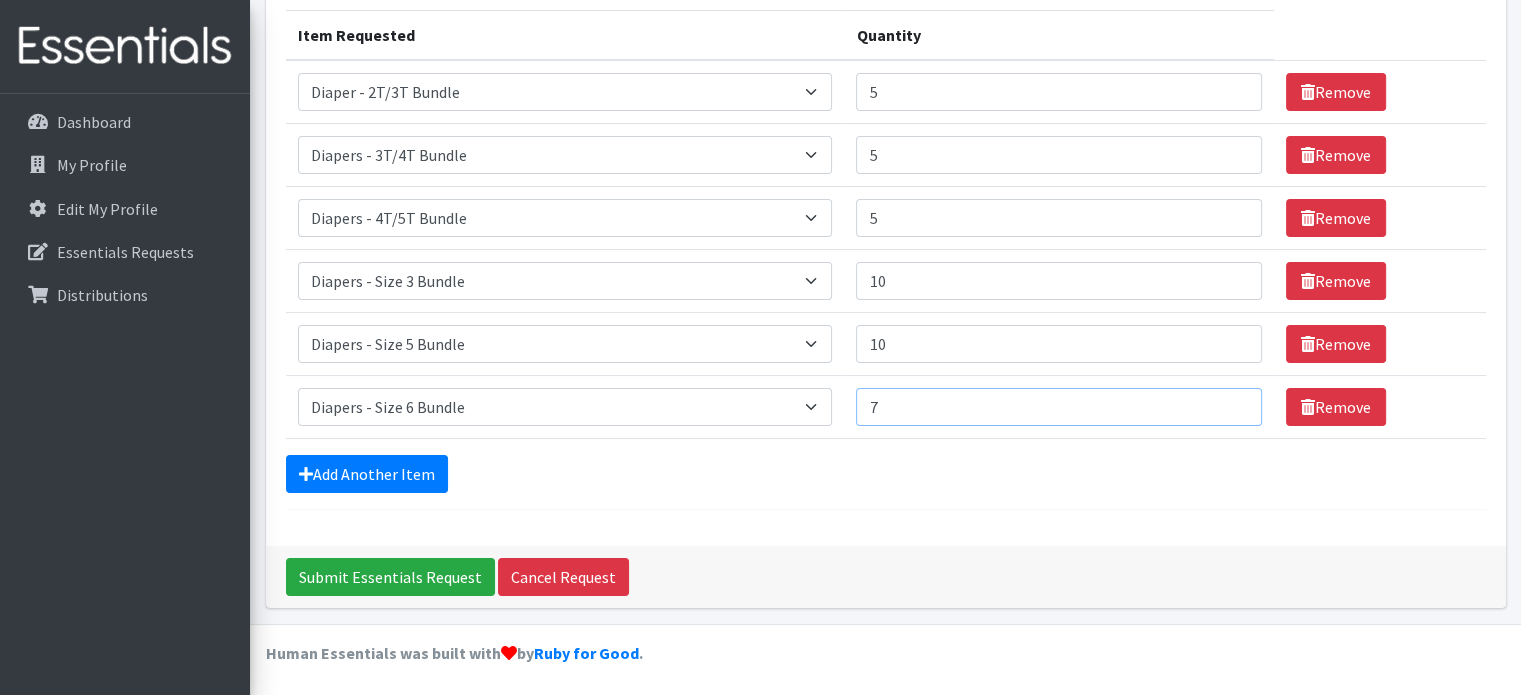 click on "7" at bounding box center [1058, 407] 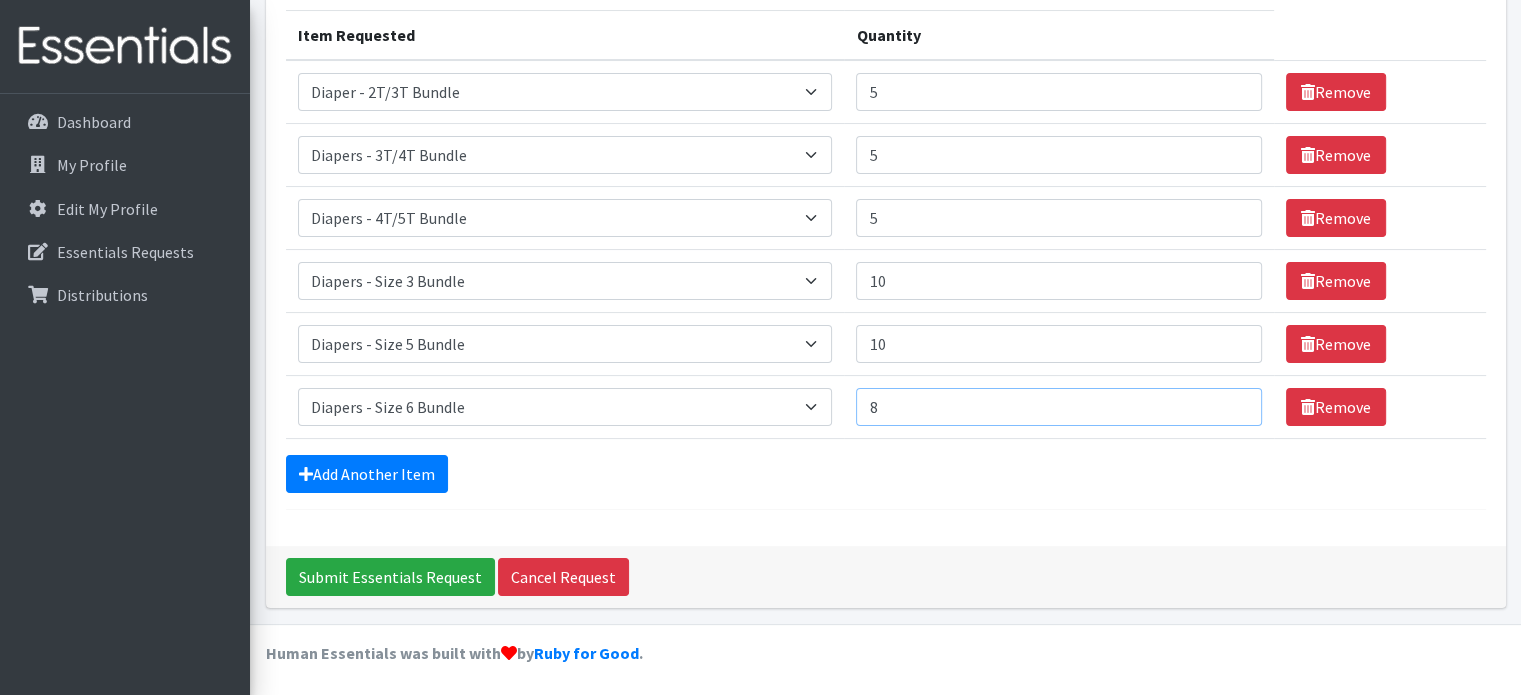 click on "8" at bounding box center (1058, 407) 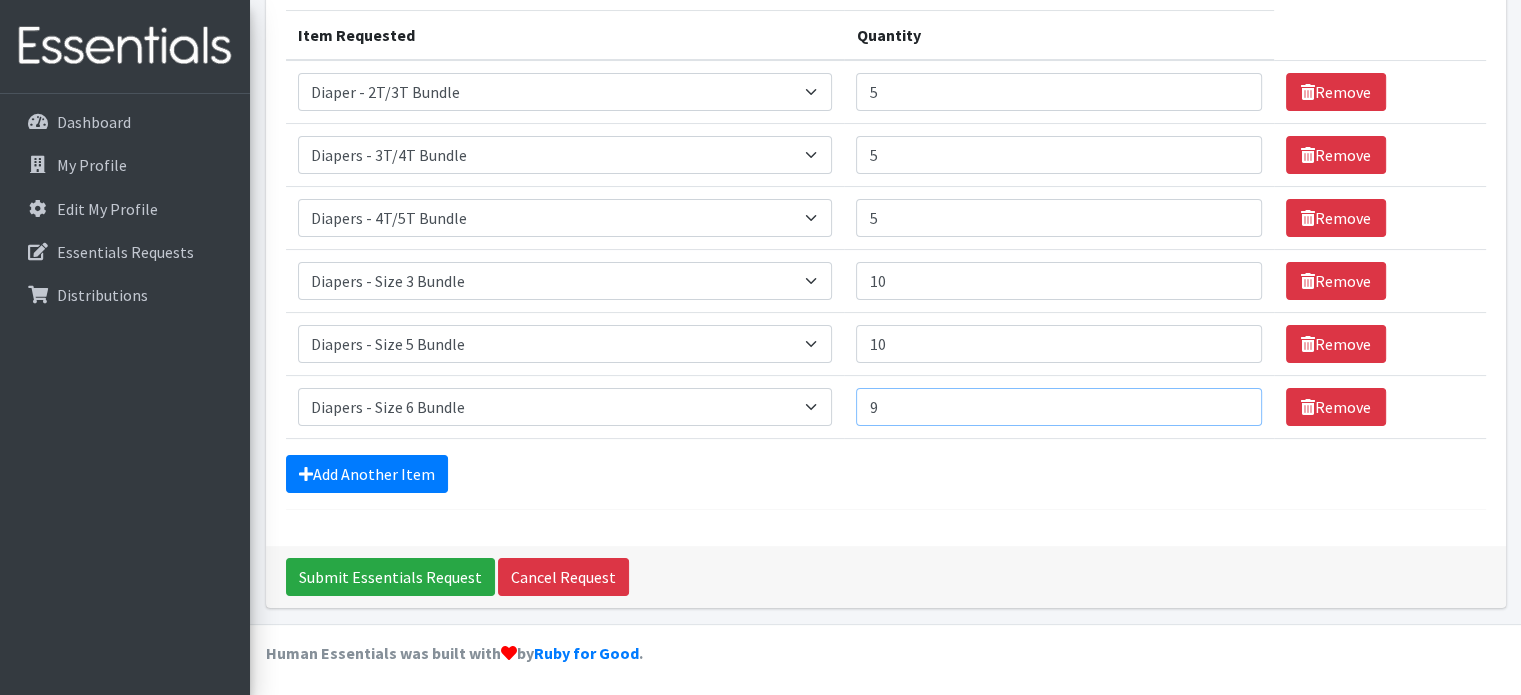 click on "9" at bounding box center [1058, 407] 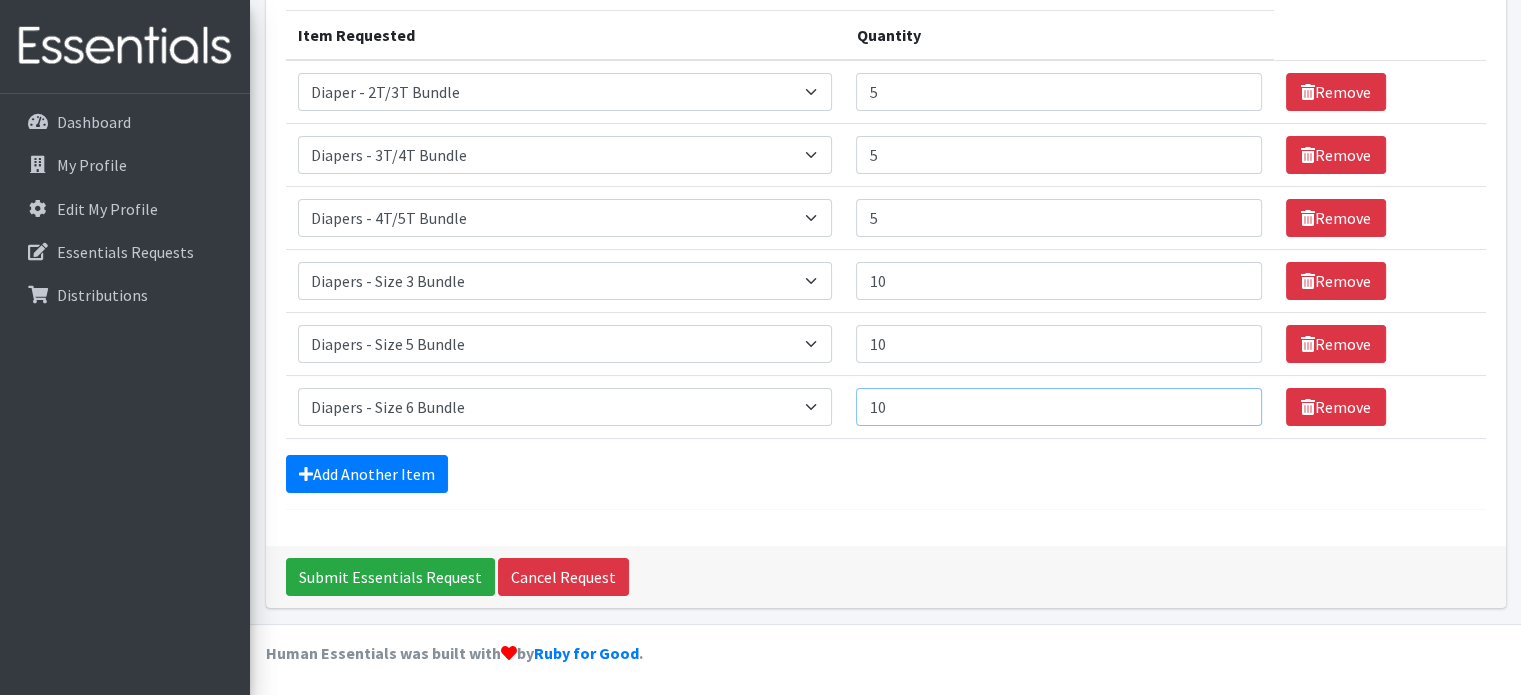 type on "10" 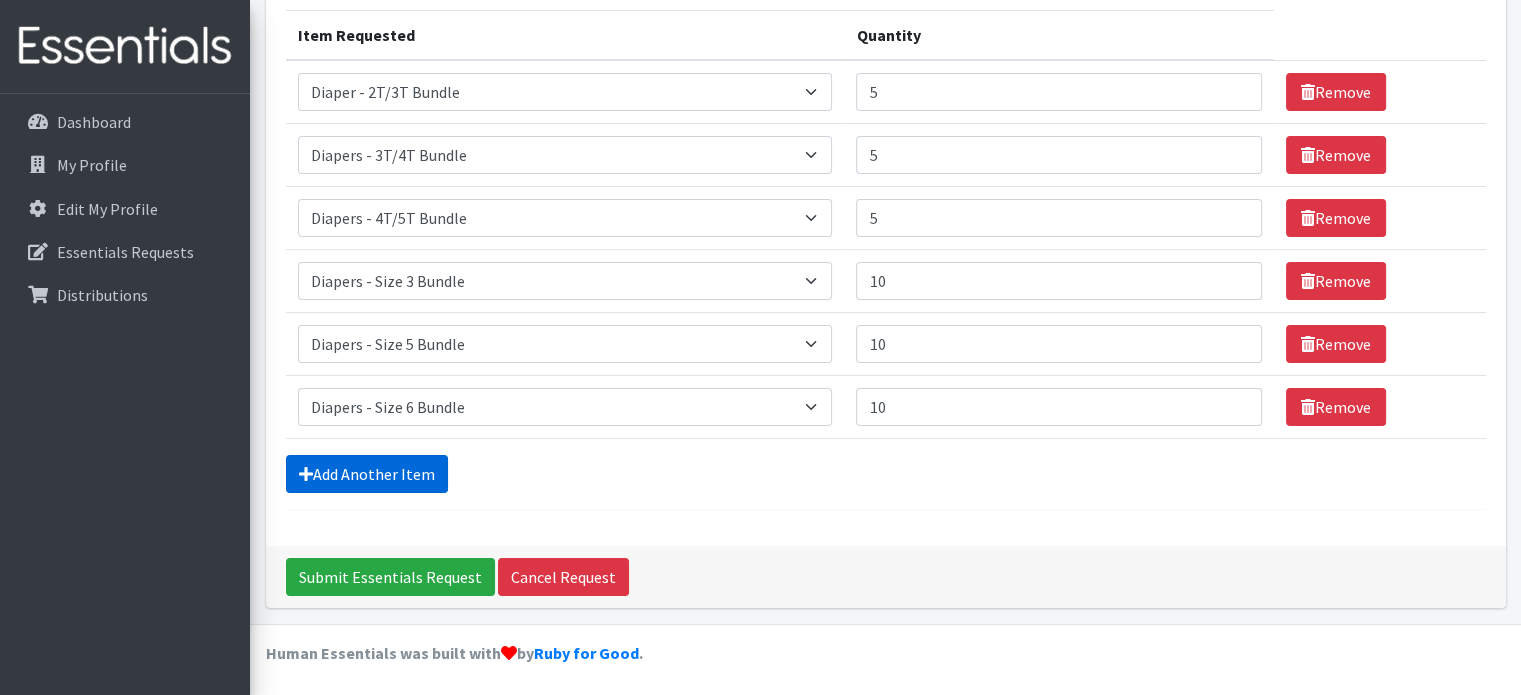 click on "Add Another Item" at bounding box center (367, 474) 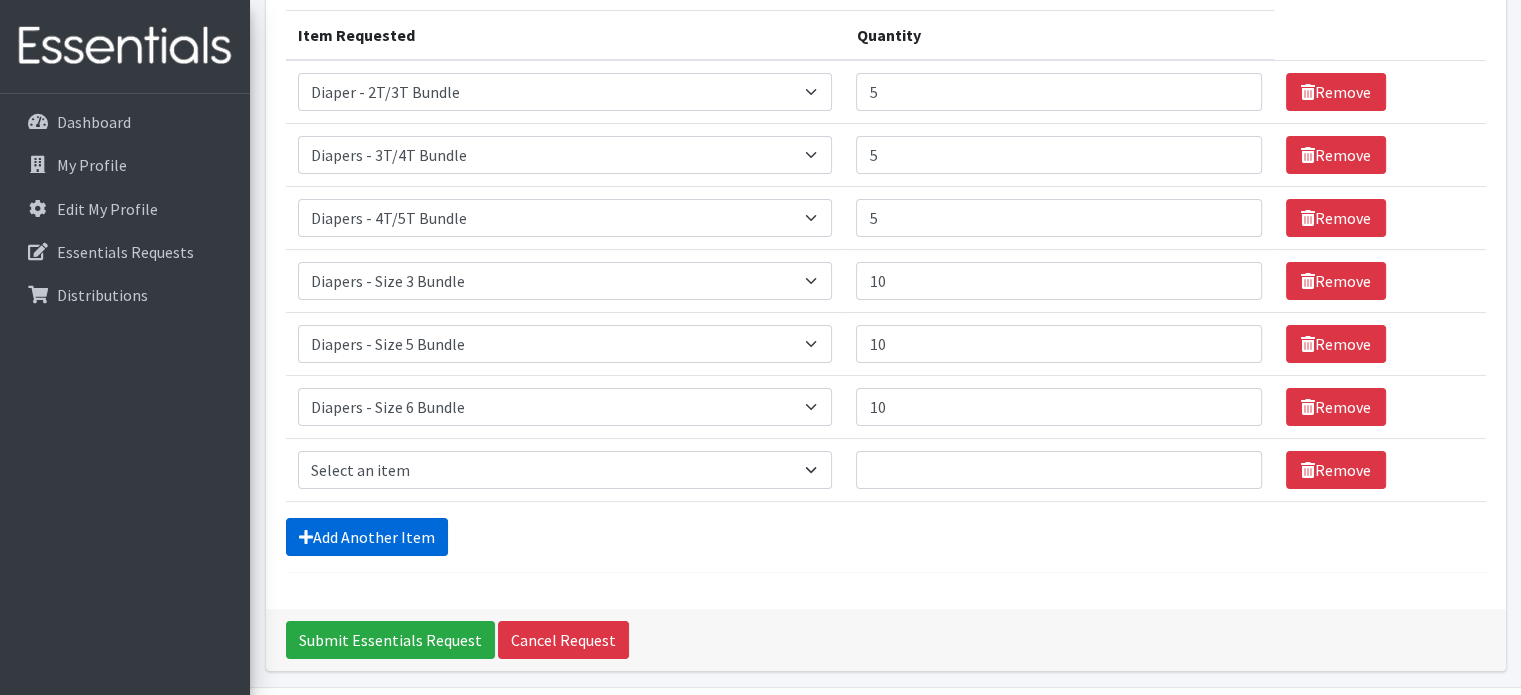 scroll, scrollTop: 347, scrollLeft: 0, axis: vertical 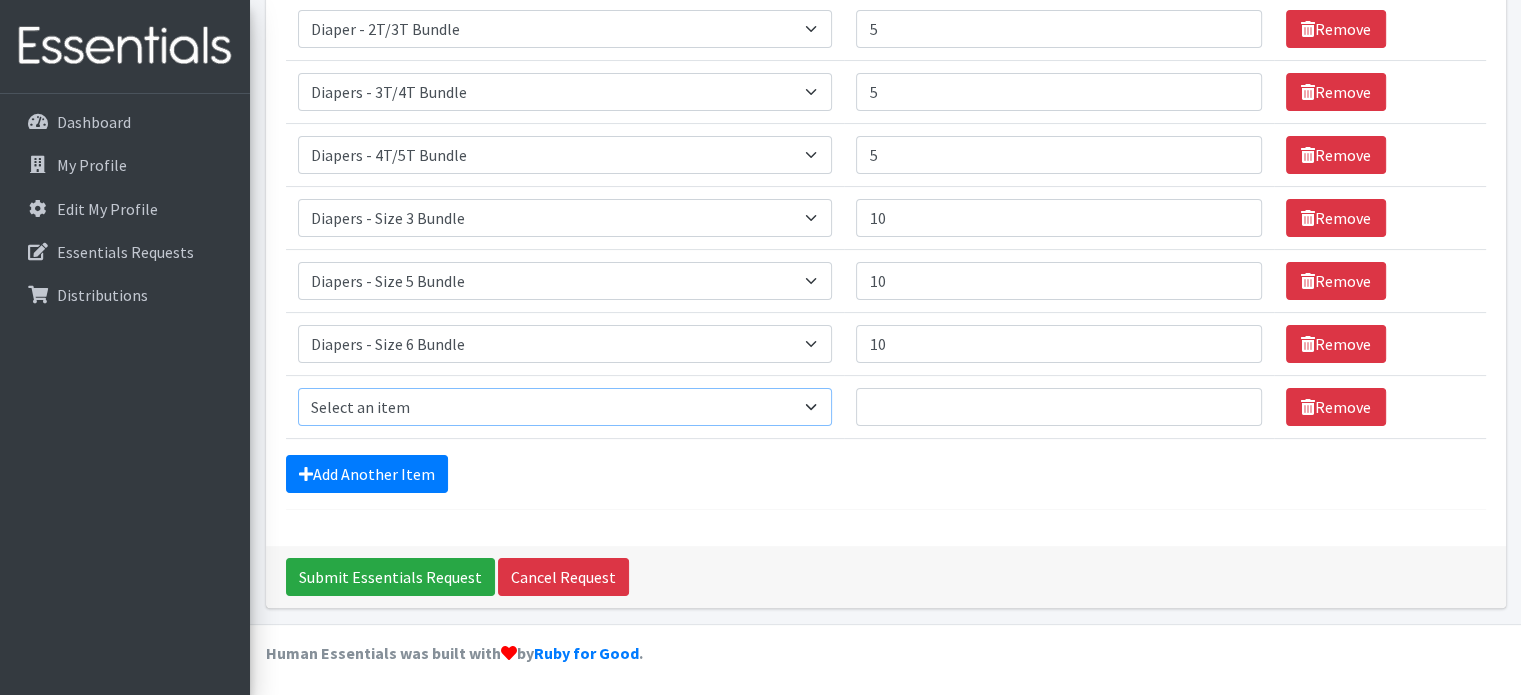 click on "Select an item
Diaper - 2T/3T Bundle
Diapers - 3T/4T Bundle
Diapers - 4T/5T Bundle
Diapers - Size 3 Bundle
Diapers - Size 5 Bundle
Diapers - Size 6 Bundle
Diapers- Newborn Bundle
Diapers- Preemie Bundle
Diapers- Size 1 Bundle
Diapers- Size 2 Bundle
Diapers- Size 4 Bundle
PS - Liners
PS - Pad, Overnight
PS - Pad, Regular
PS - Tampons, Light
PS - Tampons, Regular
PS - Tampons, Super
PS- Tampons, Regular- Vending Machine
Period Kits- Pads (20 pieces)" at bounding box center (565, 407) 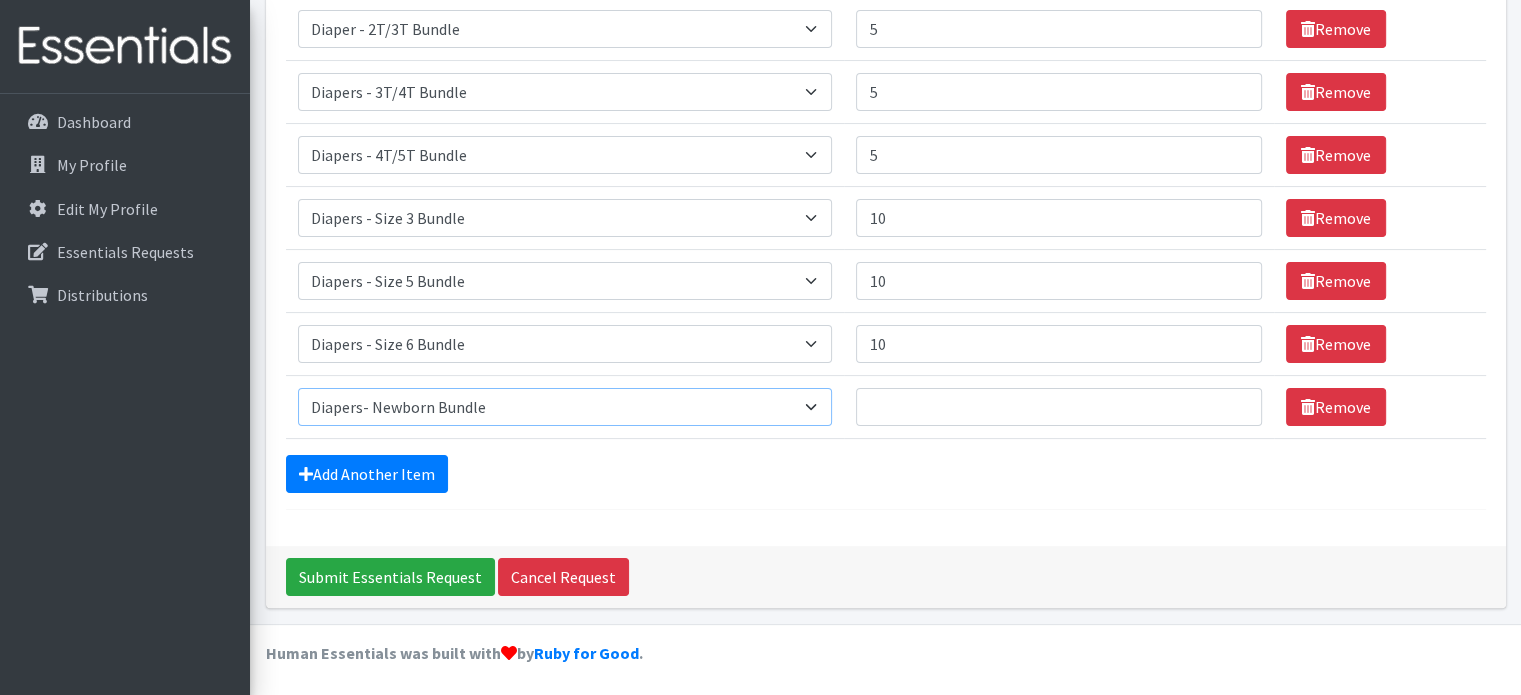 click on "Select an item
Diaper - 2T/3T Bundle
Diapers - 3T/4T Bundle
Diapers - 4T/5T Bundle
Diapers - Size 3 Bundle
Diapers - Size 5 Bundle
Diapers - Size 6 Bundle
Diapers- Newborn Bundle
Diapers- Preemie Bundle
Diapers- Size 1 Bundle
Diapers- Size 2 Bundle
Diapers- Size 4 Bundle
PS - Liners
PS - Pad, Overnight
PS - Pad, Regular
PS - Tampons, Light
PS - Tampons, Regular
PS - Tampons, Super
PS- Tampons, Regular- Vending Machine
Period Kits- Pads (20 pieces)" at bounding box center (565, 407) 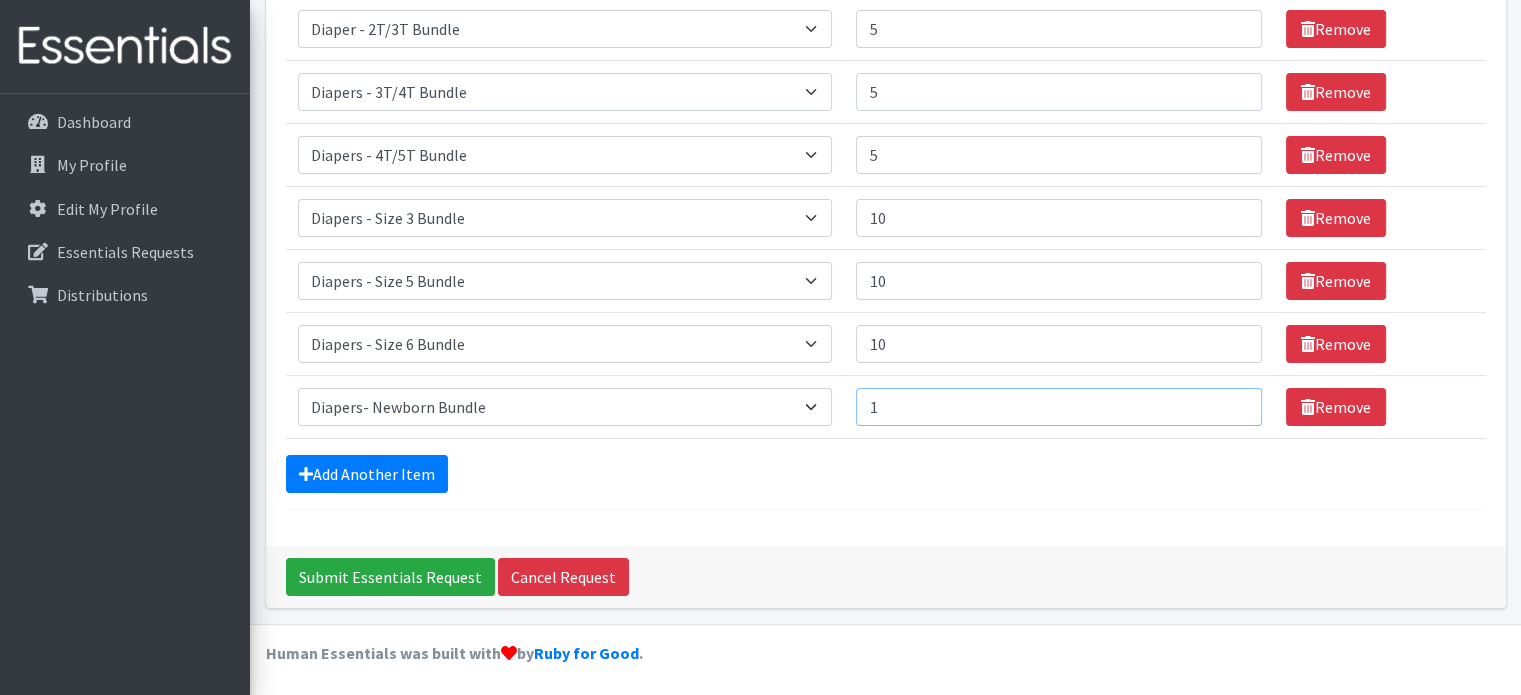 click on "1" at bounding box center (1058, 407) 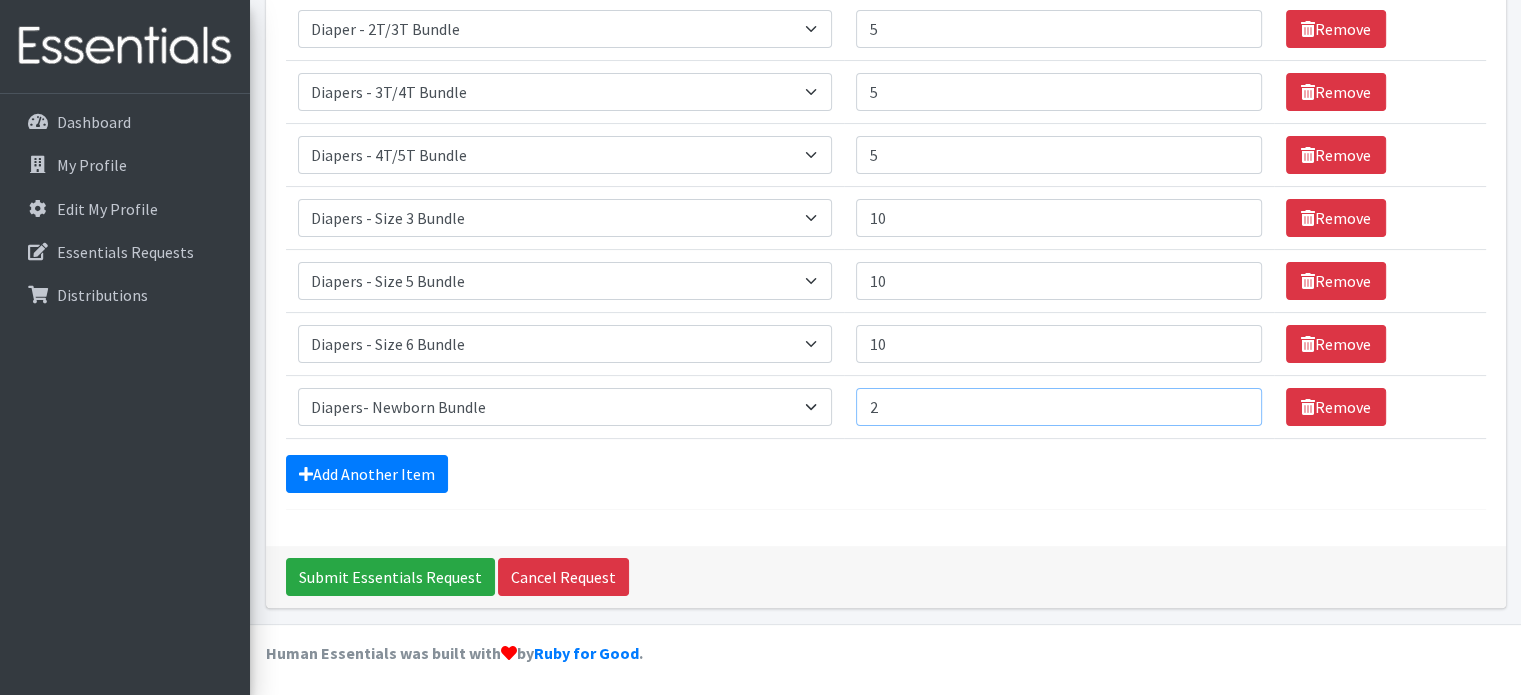 click on "2" at bounding box center [1058, 407] 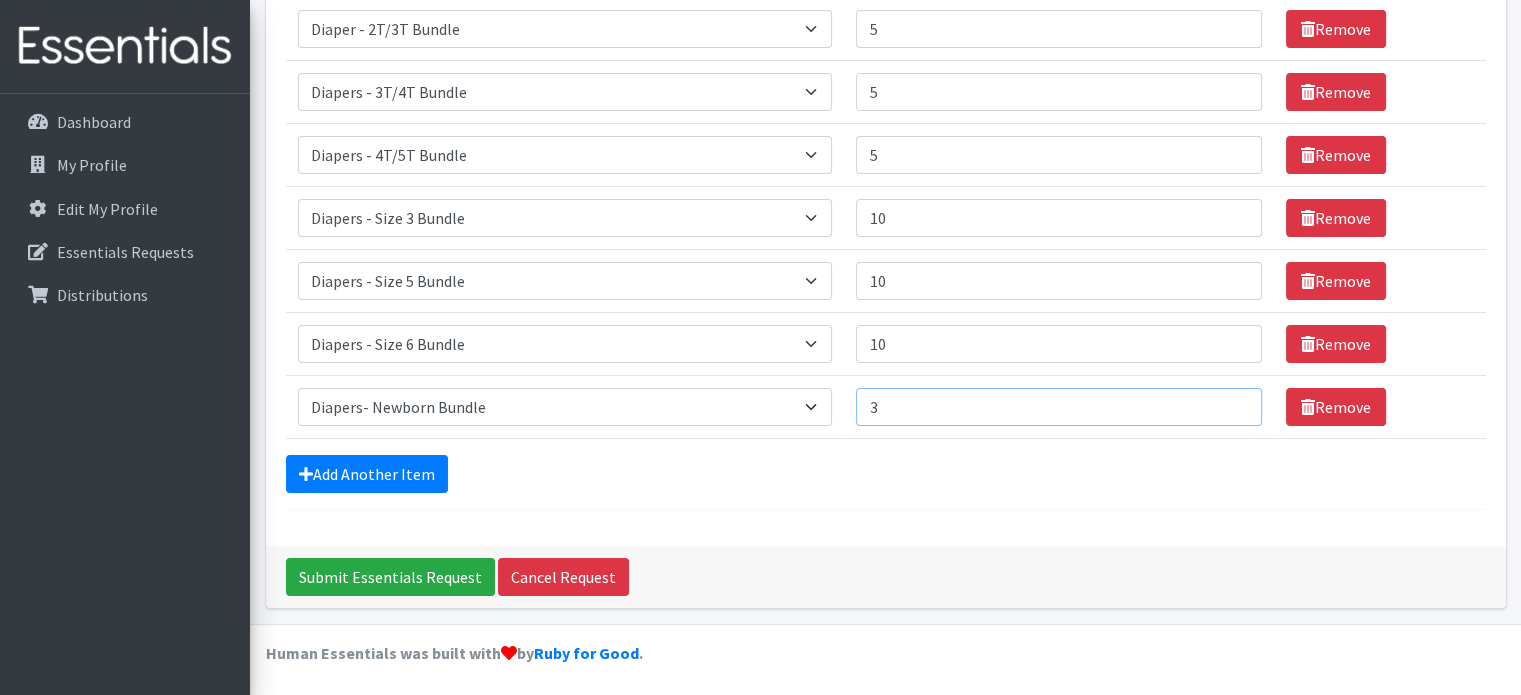 click on "3" at bounding box center [1058, 407] 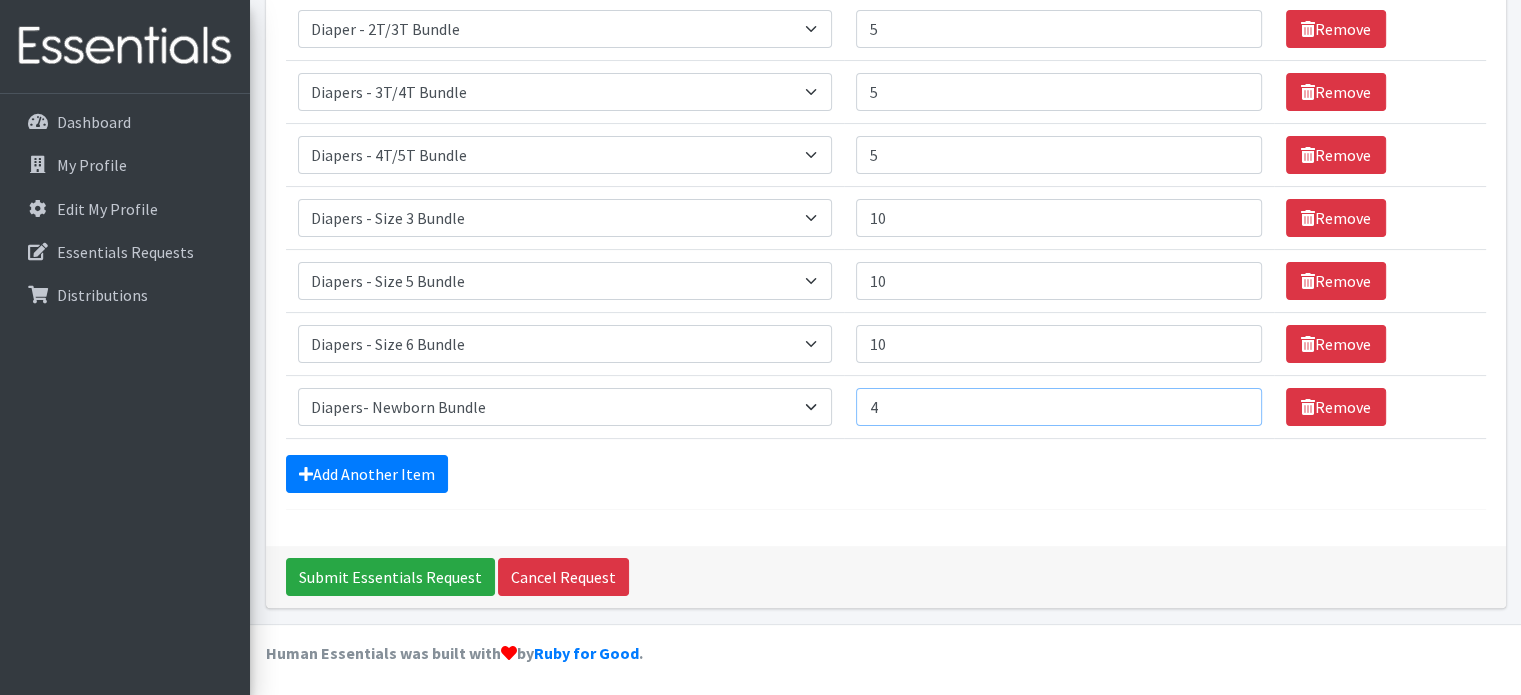 click on "4" at bounding box center [1058, 407] 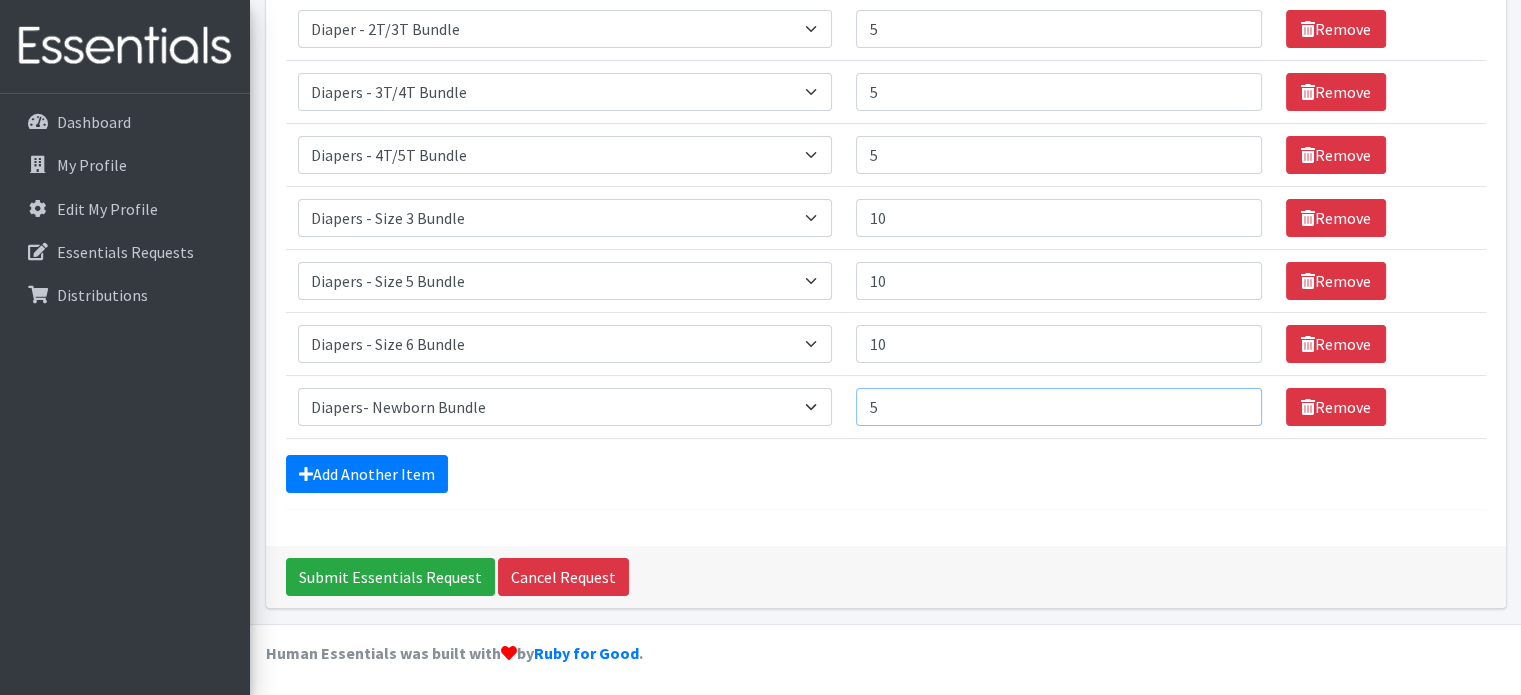 click on "5" at bounding box center (1058, 407) 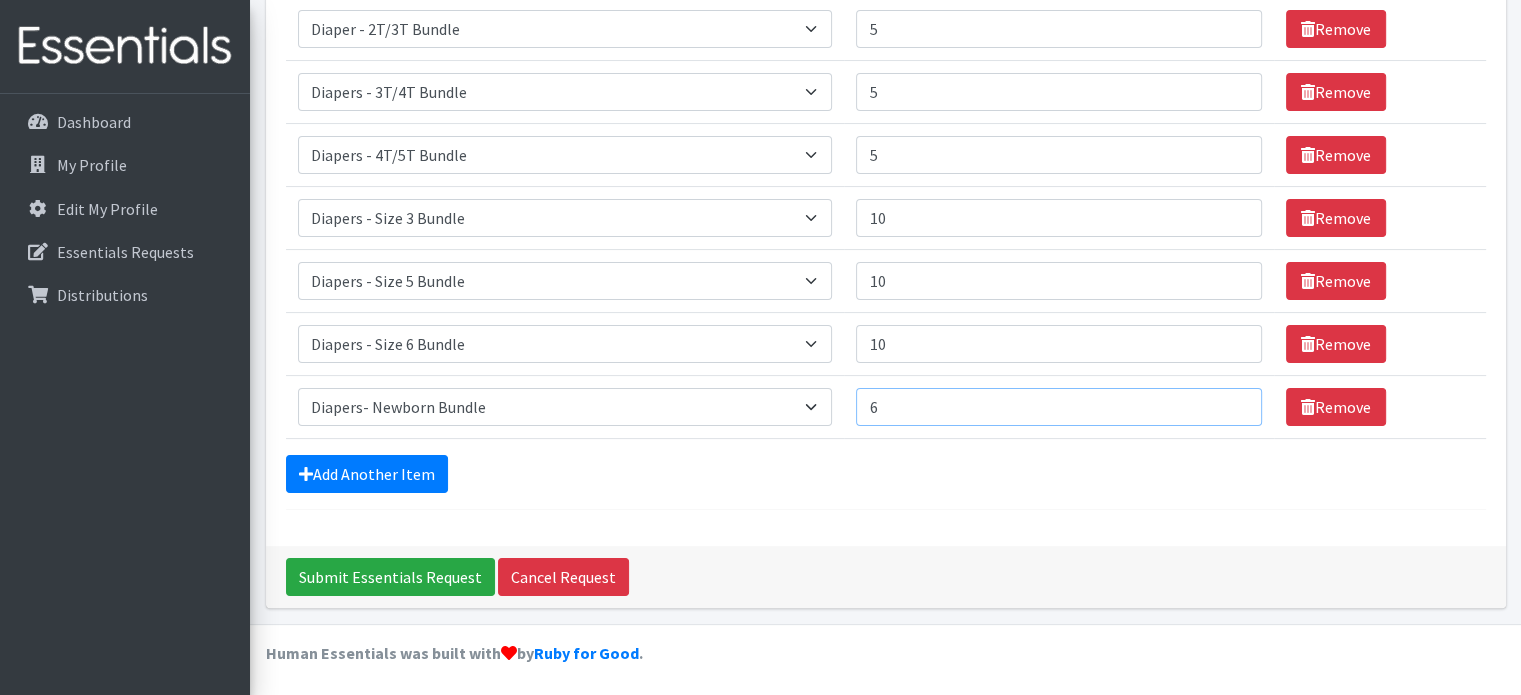 click on "6" at bounding box center [1058, 407] 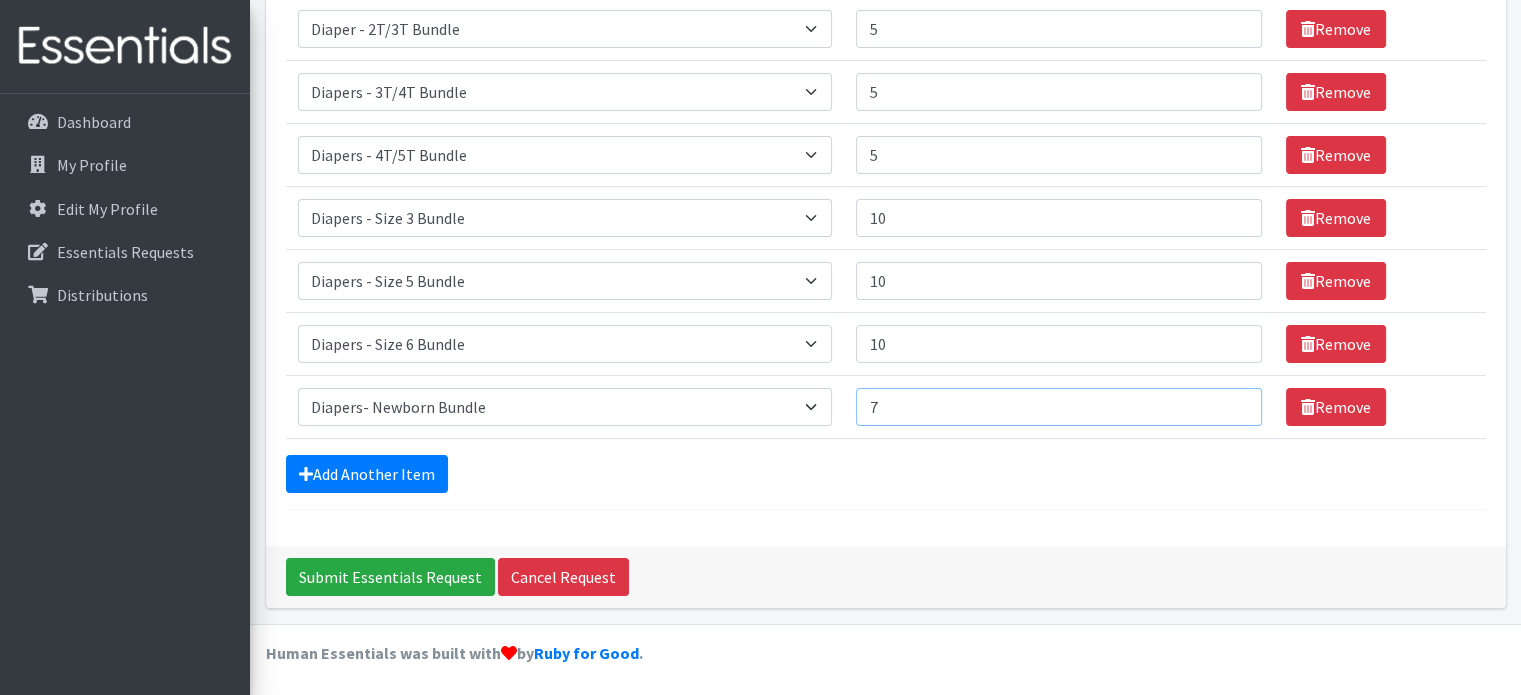 click on "7" at bounding box center [1058, 407] 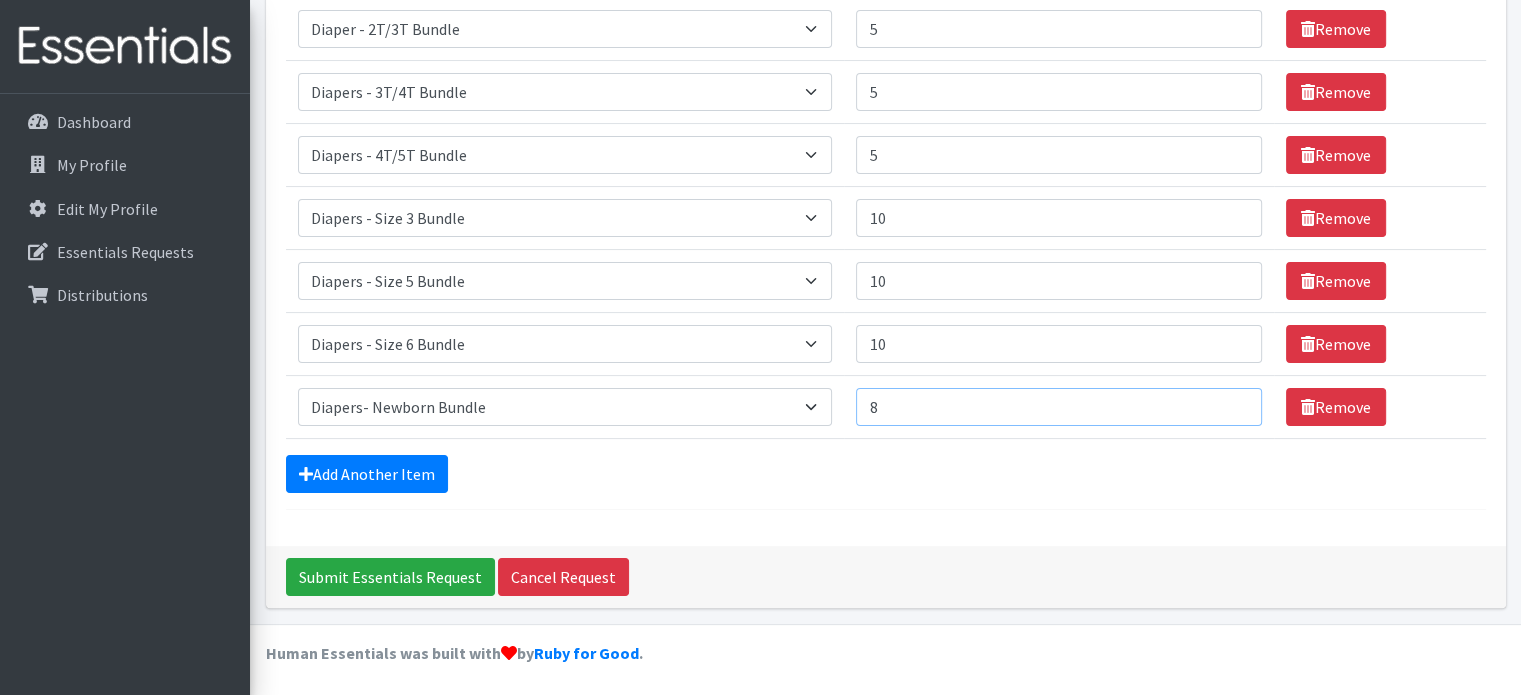 click on "8" at bounding box center (1058, 407) 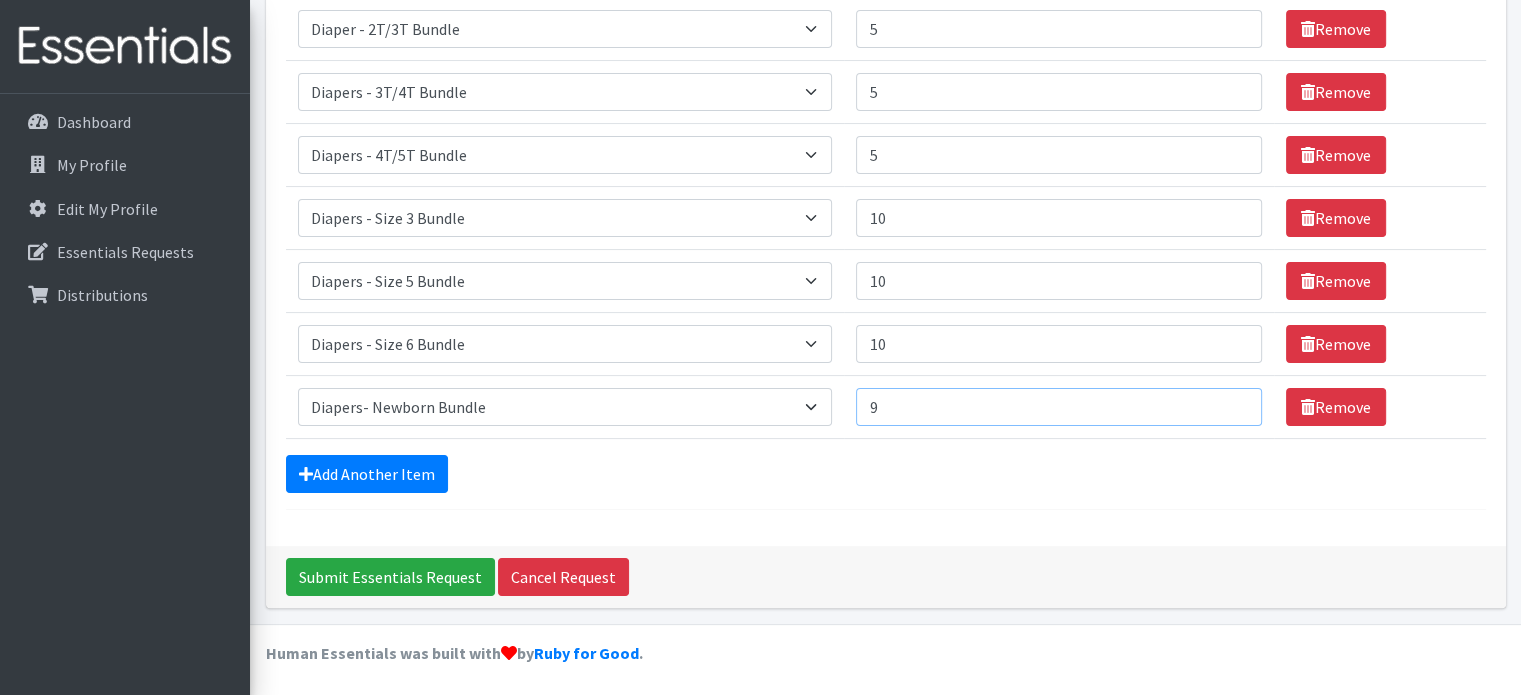 click on "9" at bounding box center (1058, 407) 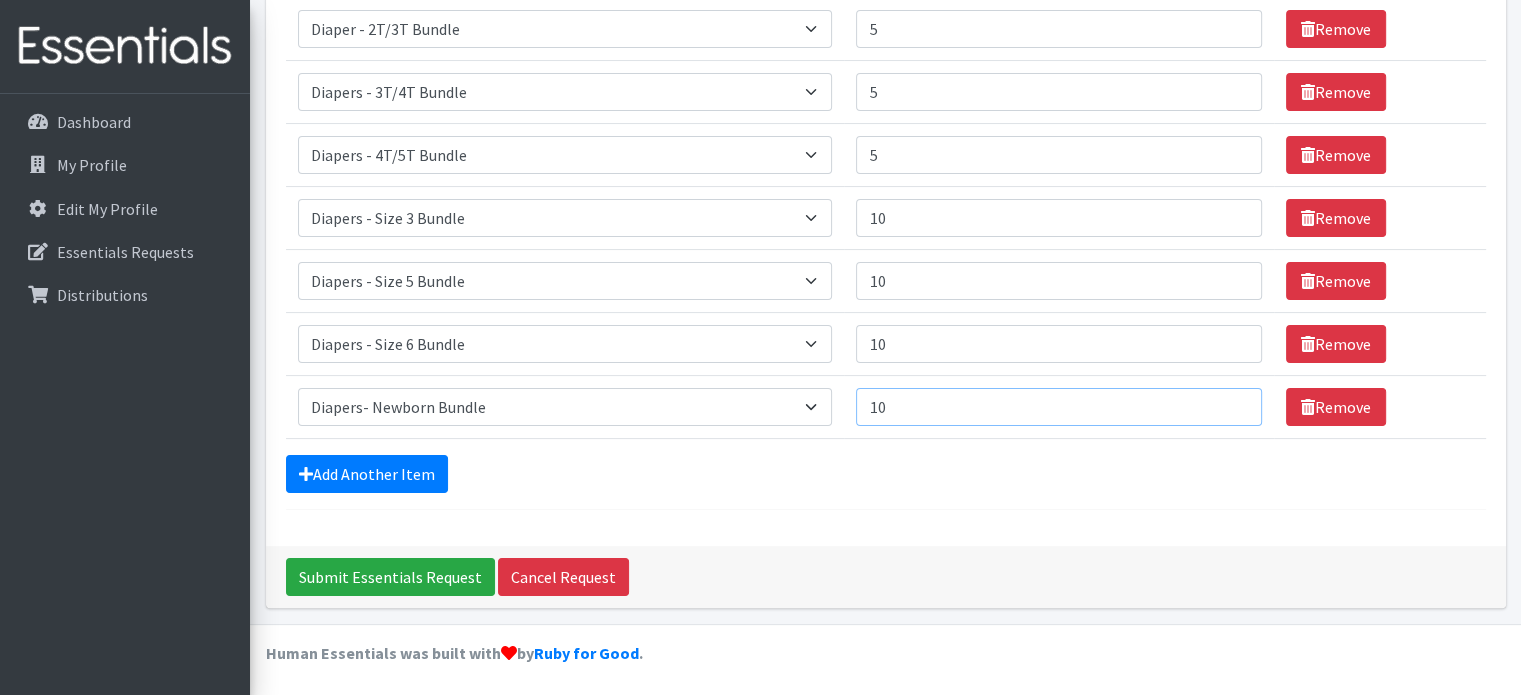 type on "10" 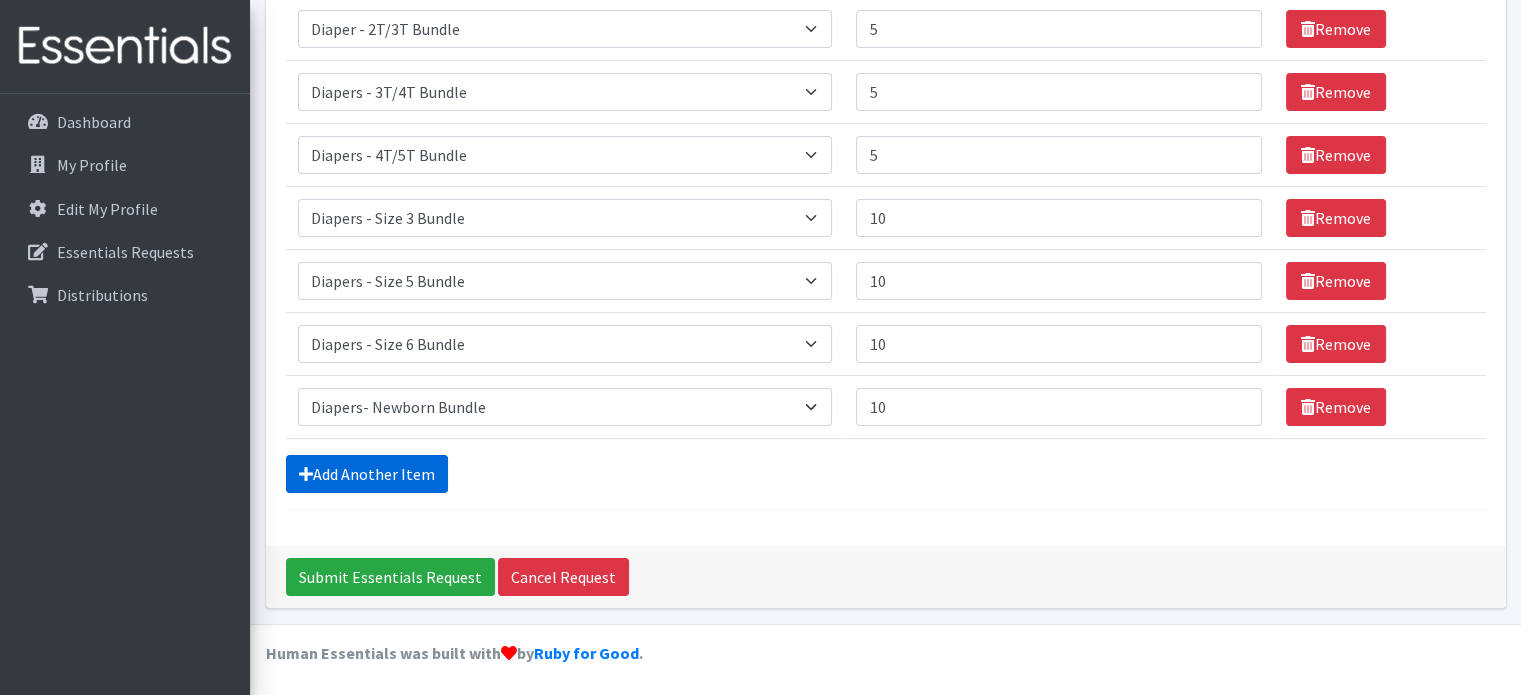 click on "Add Another Item" at bounding box center (367, 474) 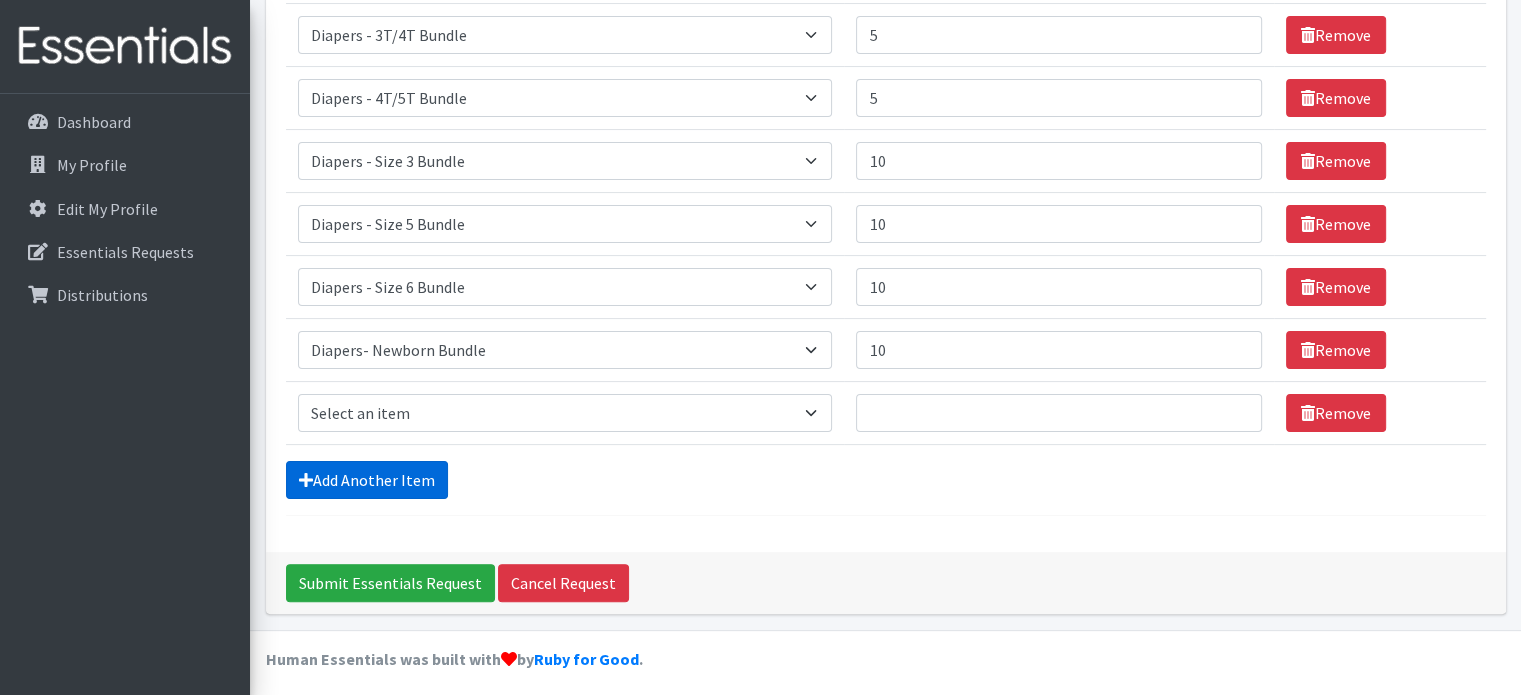 scroll, scrollTop: 410, scrollLeft: 0, axis: vertical 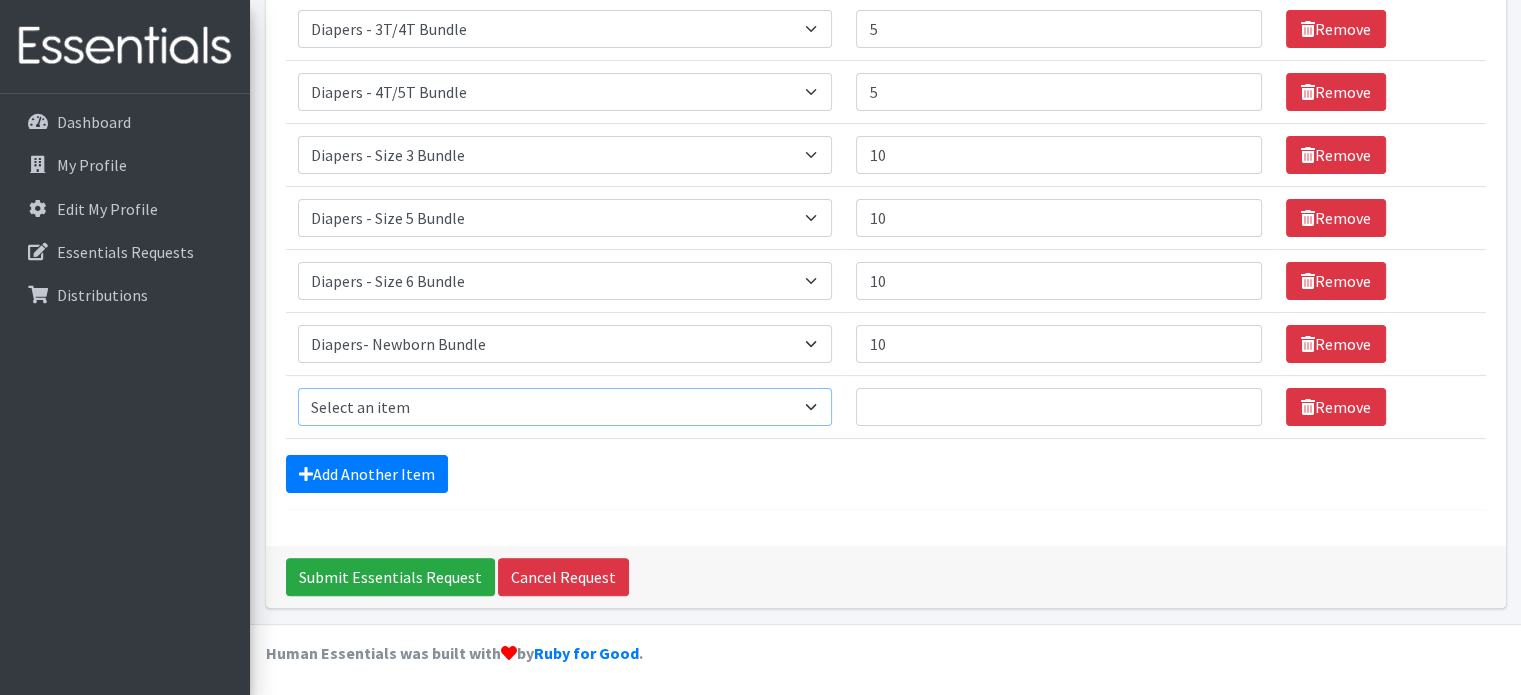 click on "Select an item
Diaper - 2T/3T Bundle
Diapers - 3T/4T Bundle
Diapers - 4T/5T Bundle
Diapers - Size 3 Bundle
Diapers - Size 5 Bundle
Diapers - Size 6 Bundle
Diapers- Newborn Bundle
Diapers- Preemie Bundle
Diapers- Size 1 Bundle
Diapers- Size 2 Bundle
Diapers- Size 4 Bundle
PS - Liners
PS - Pad, Overnight
PS - Pad, Regular
PS - Tampons, Light
PS - Tampons, Regular
PS - Tampons, Super
PS- Tampons, Regular- Vending Machine
Period Kits- Pads (20 pieces)" at bounding box center [565, 407] 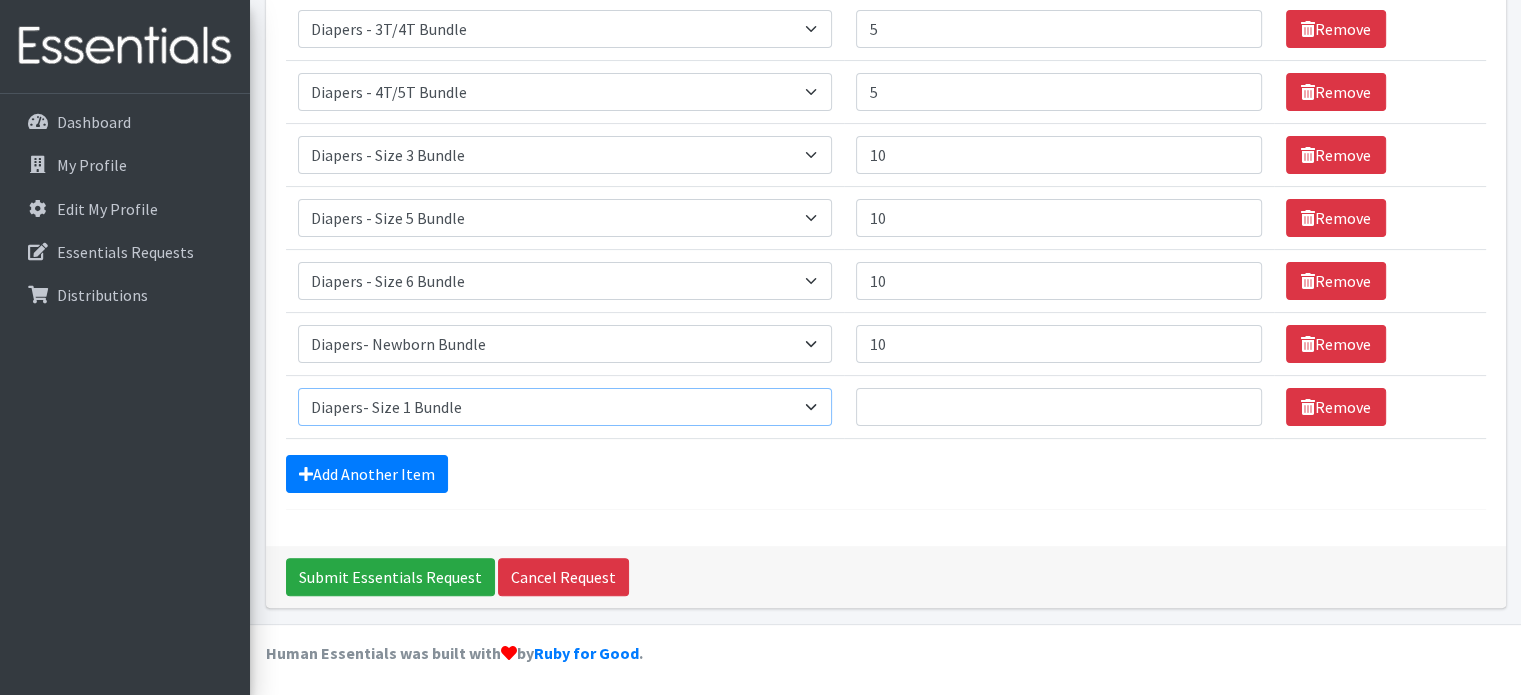 click on "Select an item
Diaper - 2T/3T Bundle
Diapers - 3T/4T Bundle
Diapers - 4T/5T Bundle
Diapers - Size 3 Bundle
Diapers - Size 5 Bundle
Diapers - Size 6 Bundle
Diapers- Newborn Bundle
Diapers- Preemie Bundle
Diapers- Size 1 Bundle
Diapers- Size 2 Bundle
Diapers- Size 4 Bundle
PS - Liners
PS - Pad, Overnight
PS - Pad, Regular
PS - Tampons, Light
PS - Tampons, Regular
PS - Tampons, Super
PS- Tampons, Regular- Vending Machine
Period Kits- Pads (20 pieces)" at bounding box center (565, 407) 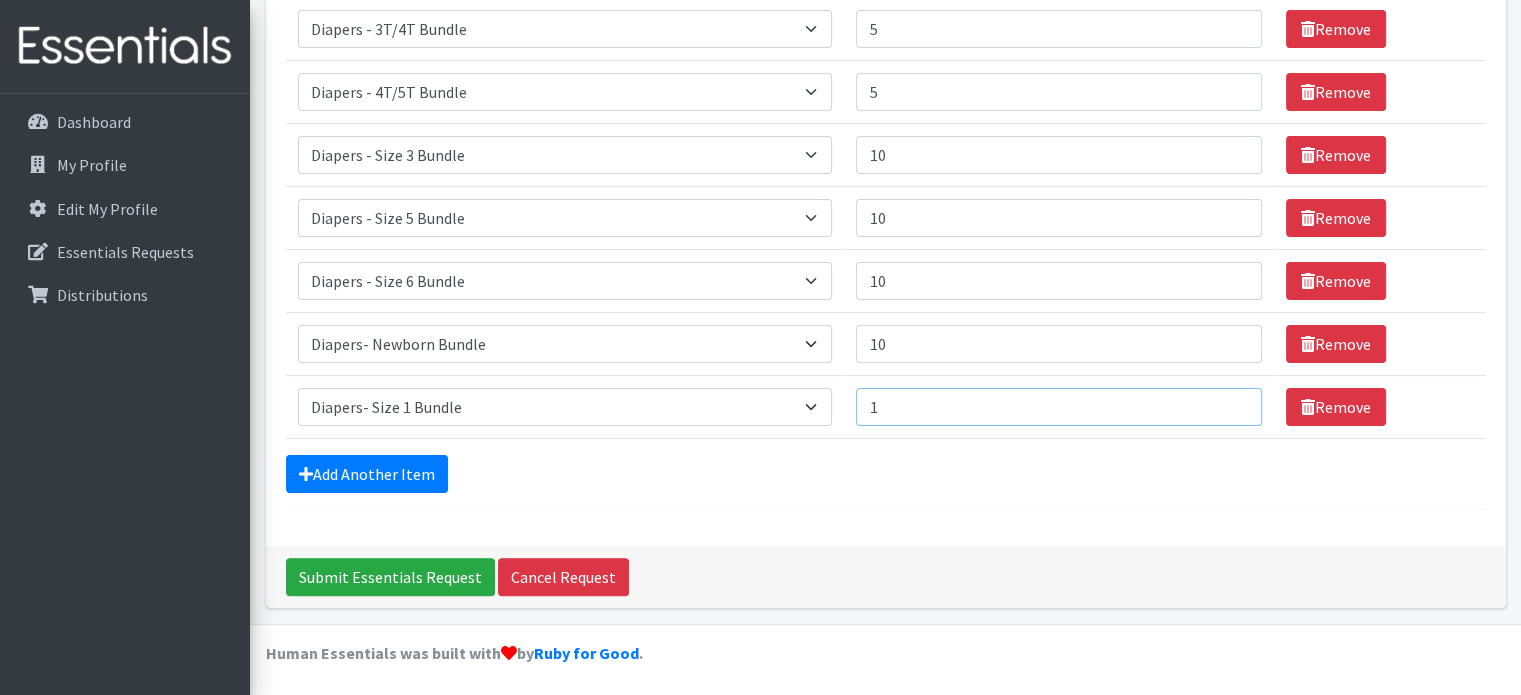 click on "1" at bounding box center [1058, 407] 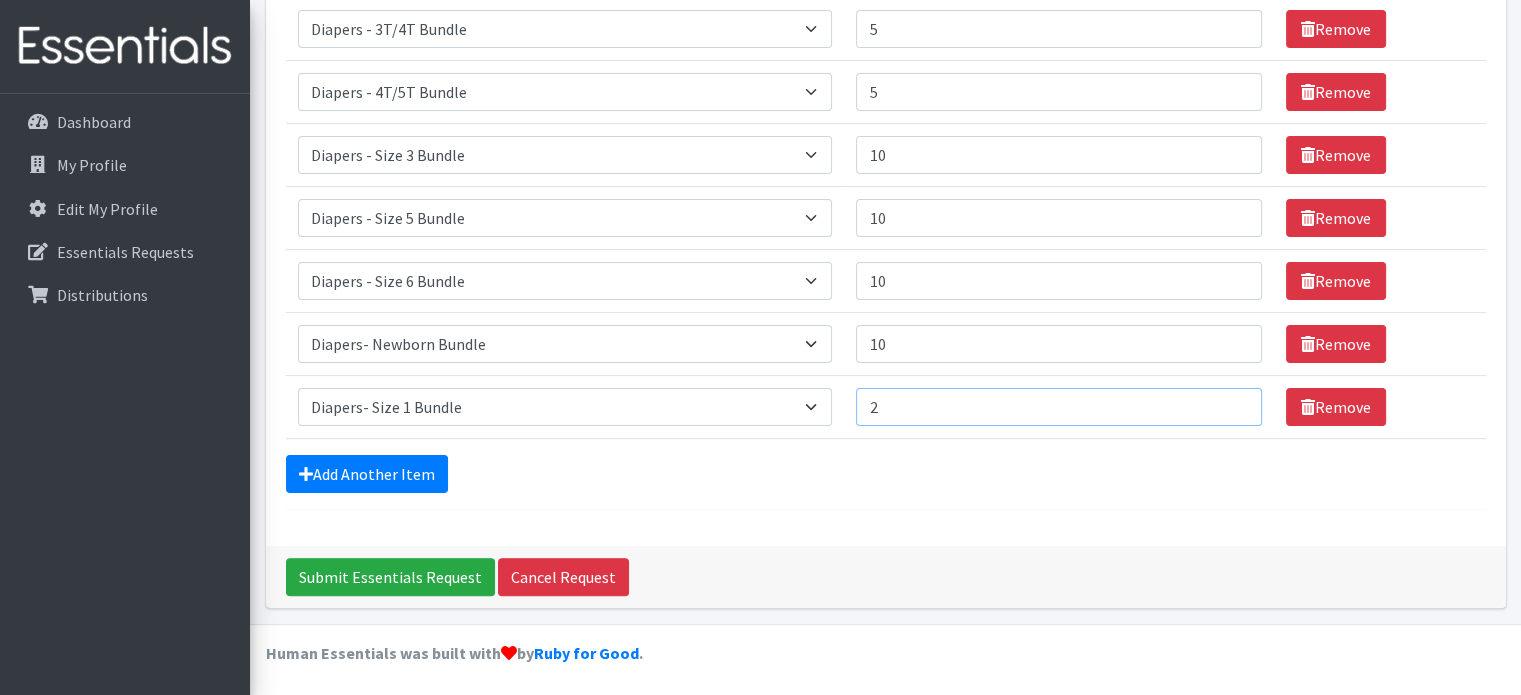 click on "2" at bounding box center [1058, 407] 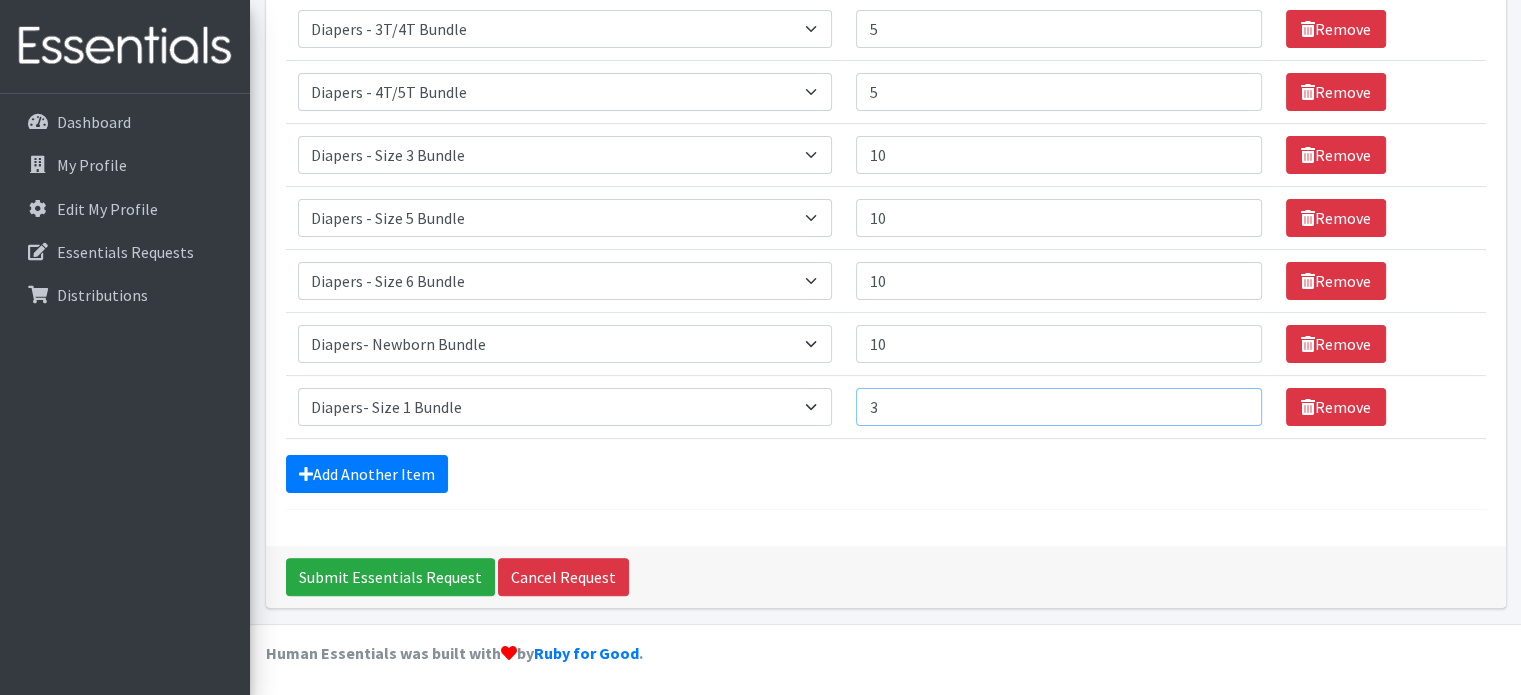 click on "3" at bounding box center (1058, 407) 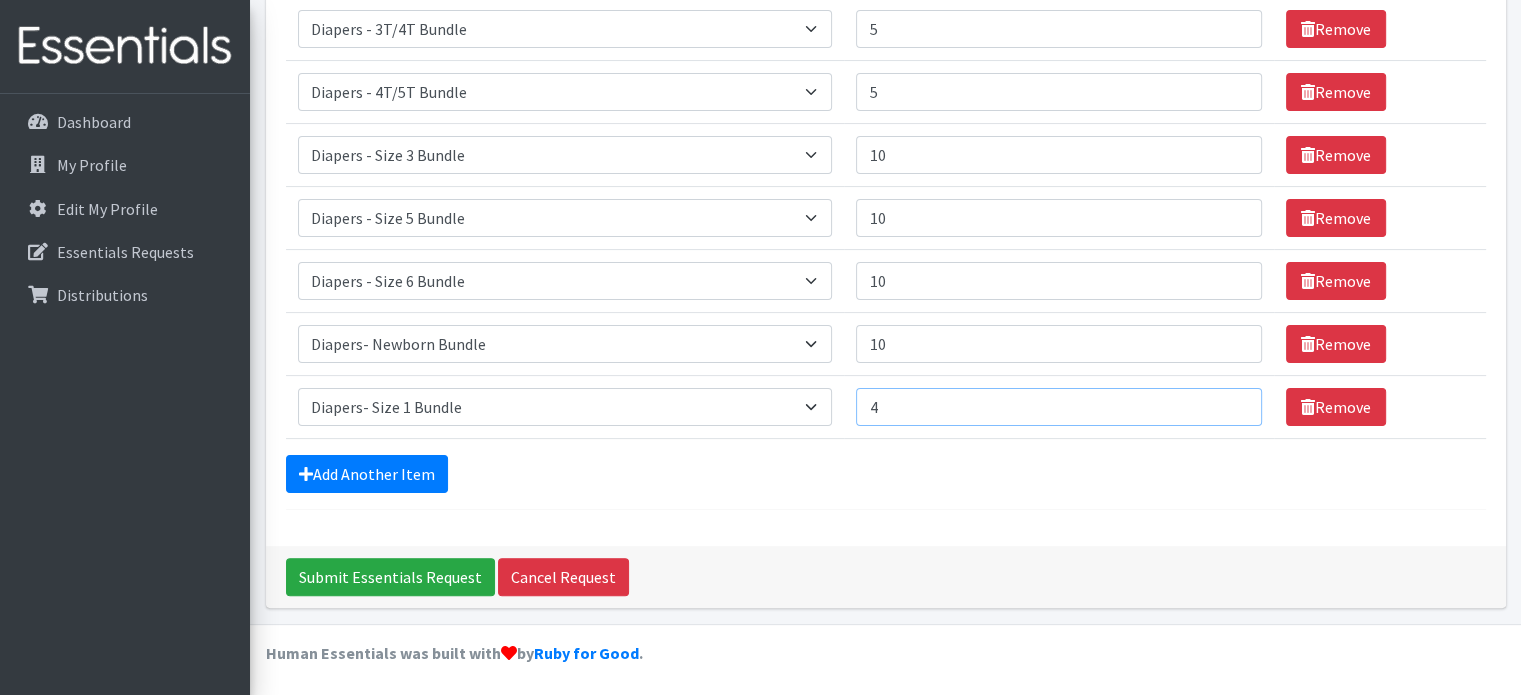 click on "4" at bounding box center (1058, 407) 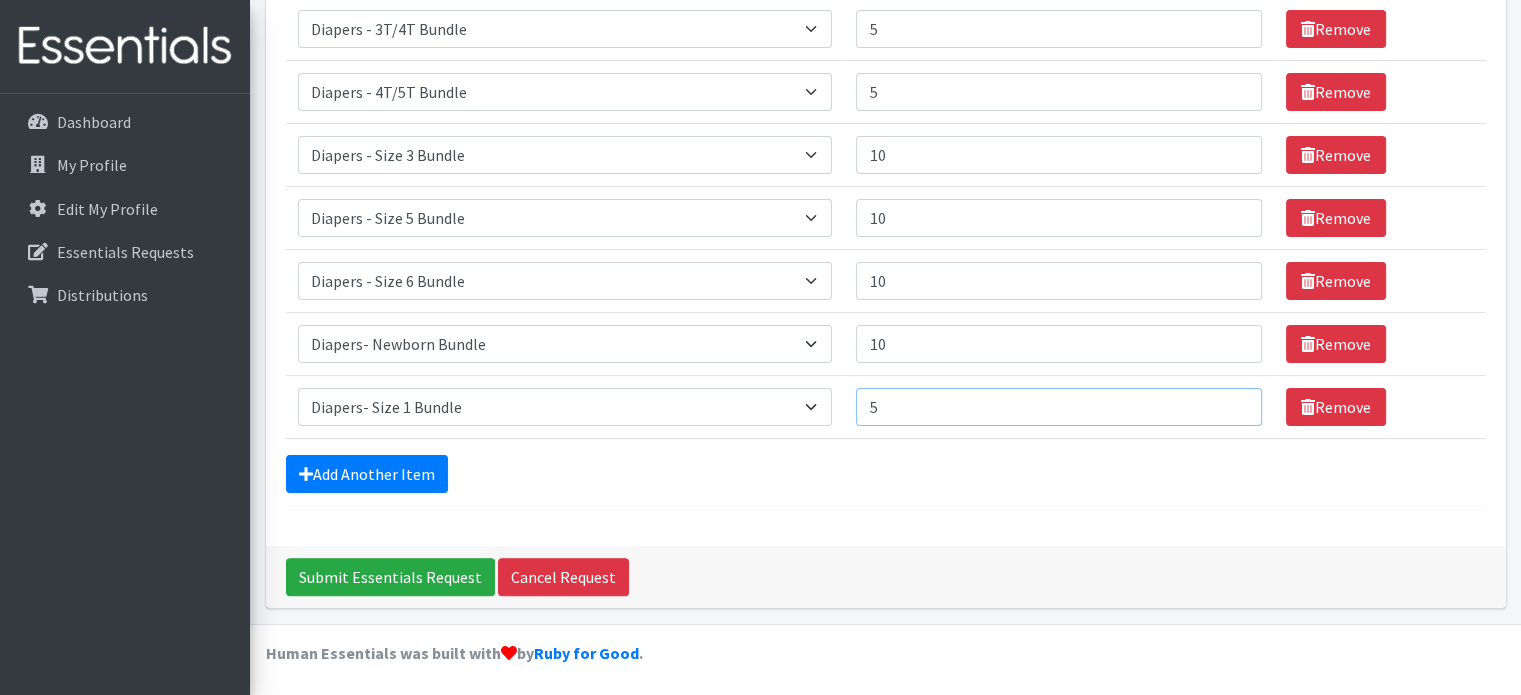 click on "5" at bounding box center (1058, 407) 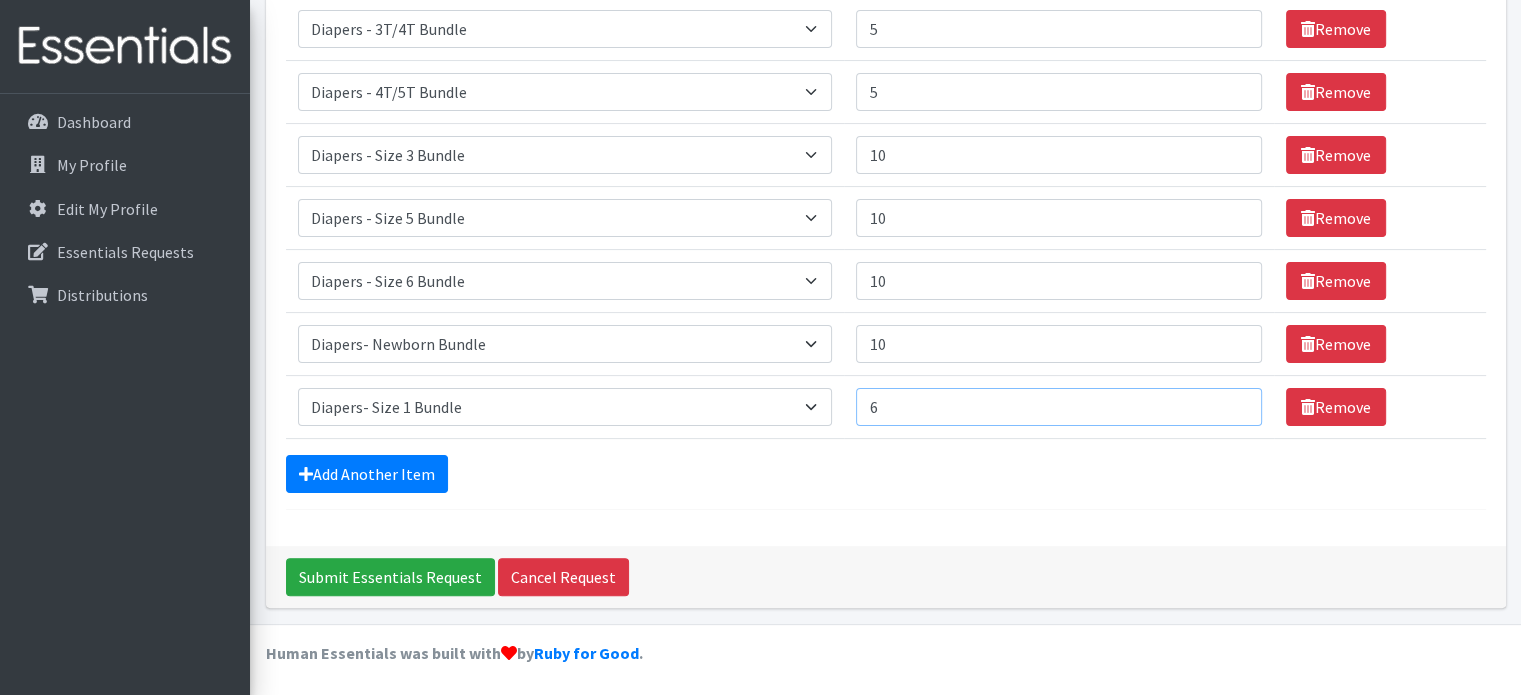 click on "6" at bounding box center (1058, 407) 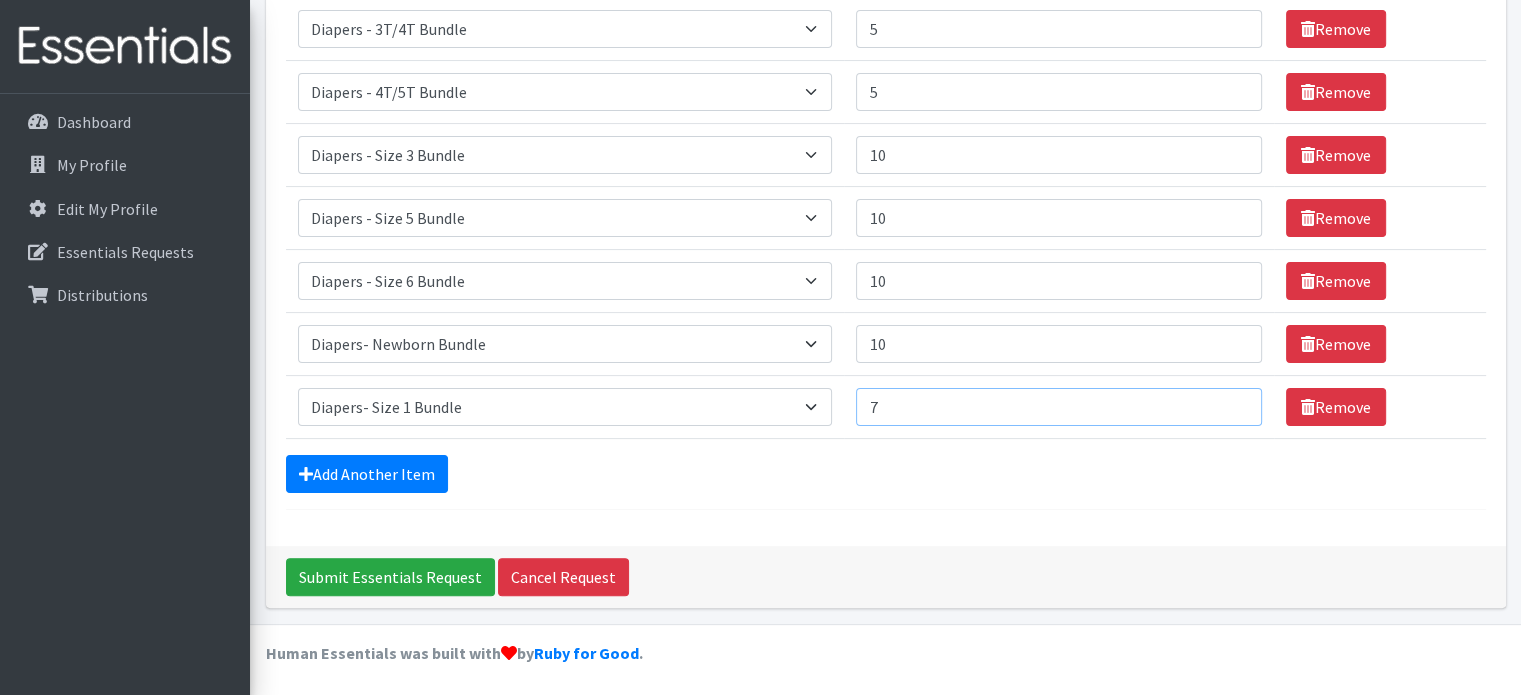 click on "7" at bounding box center (1058, 407) 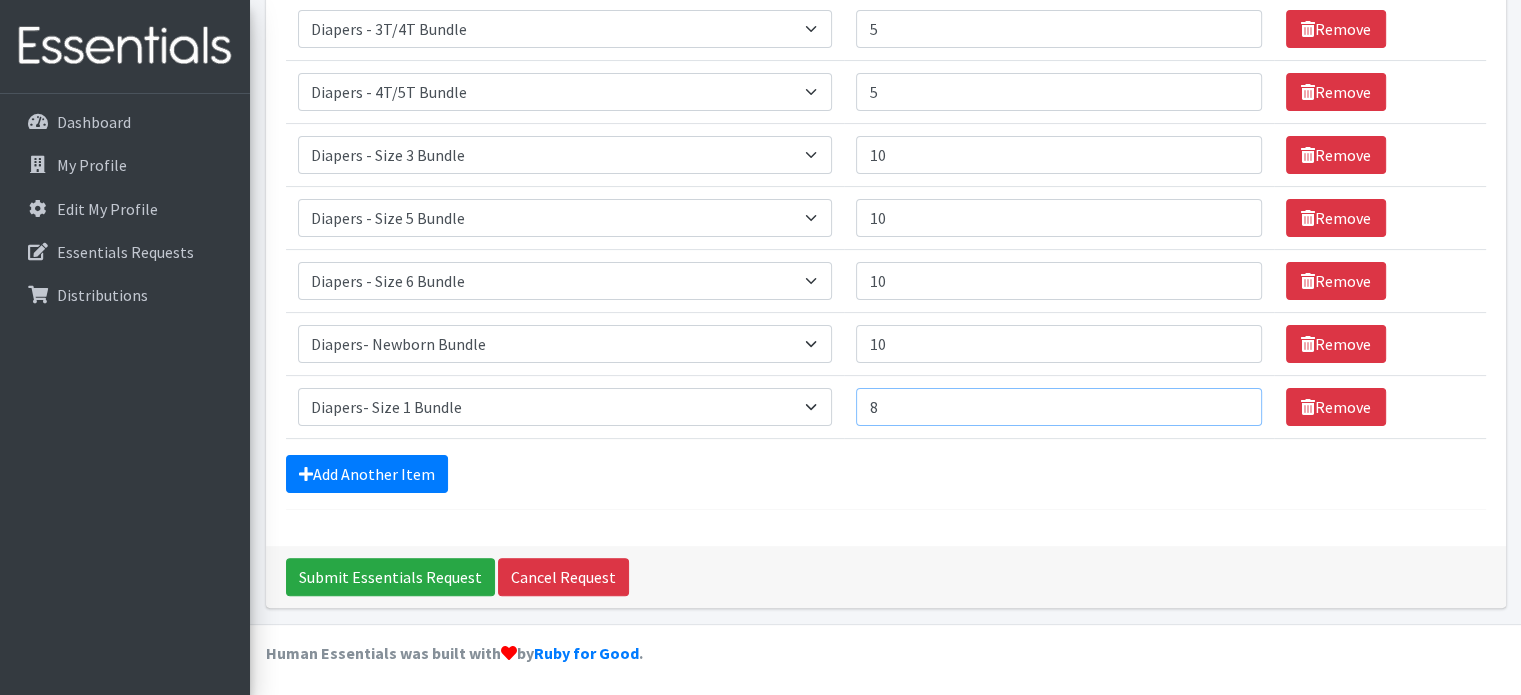 click on "8" at bounding box center (1058, 407) 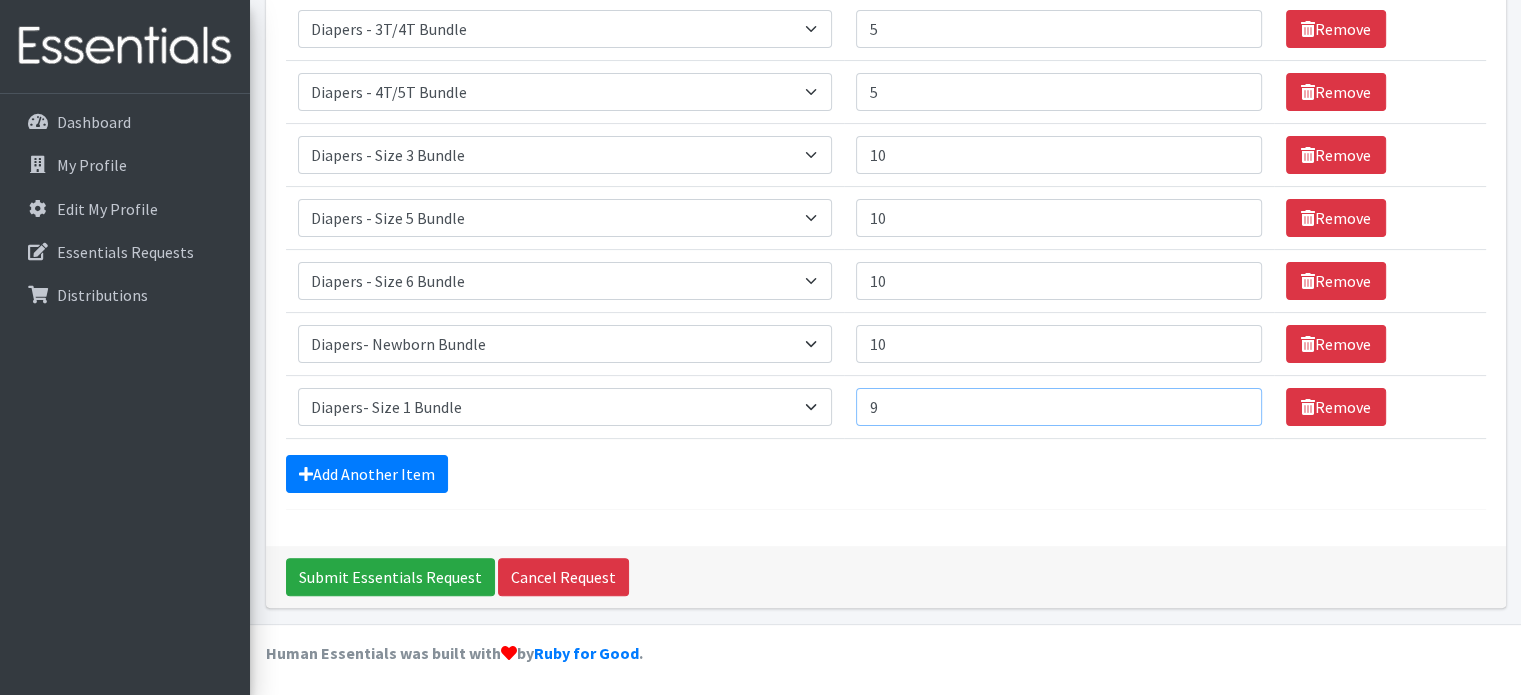 click on "9" at bounding box center [1058, 407] 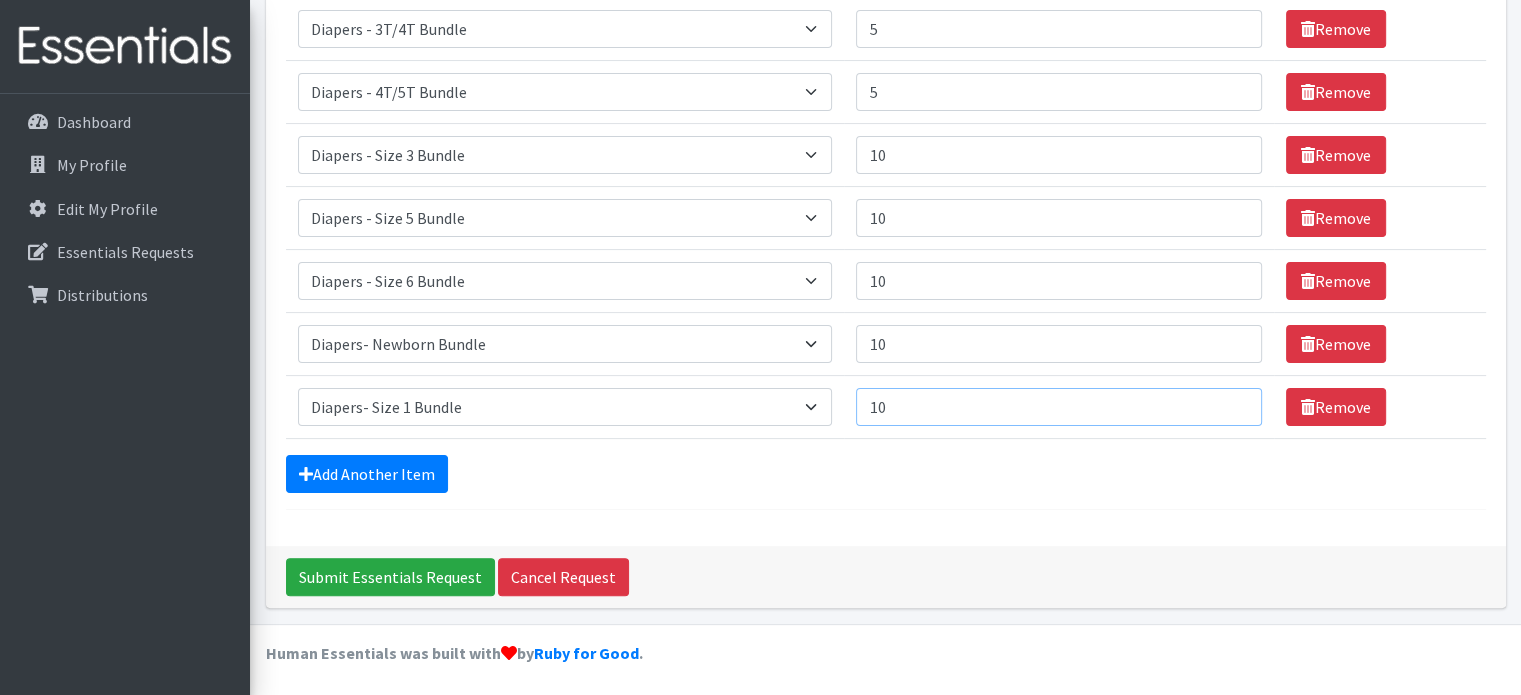 type on "10" 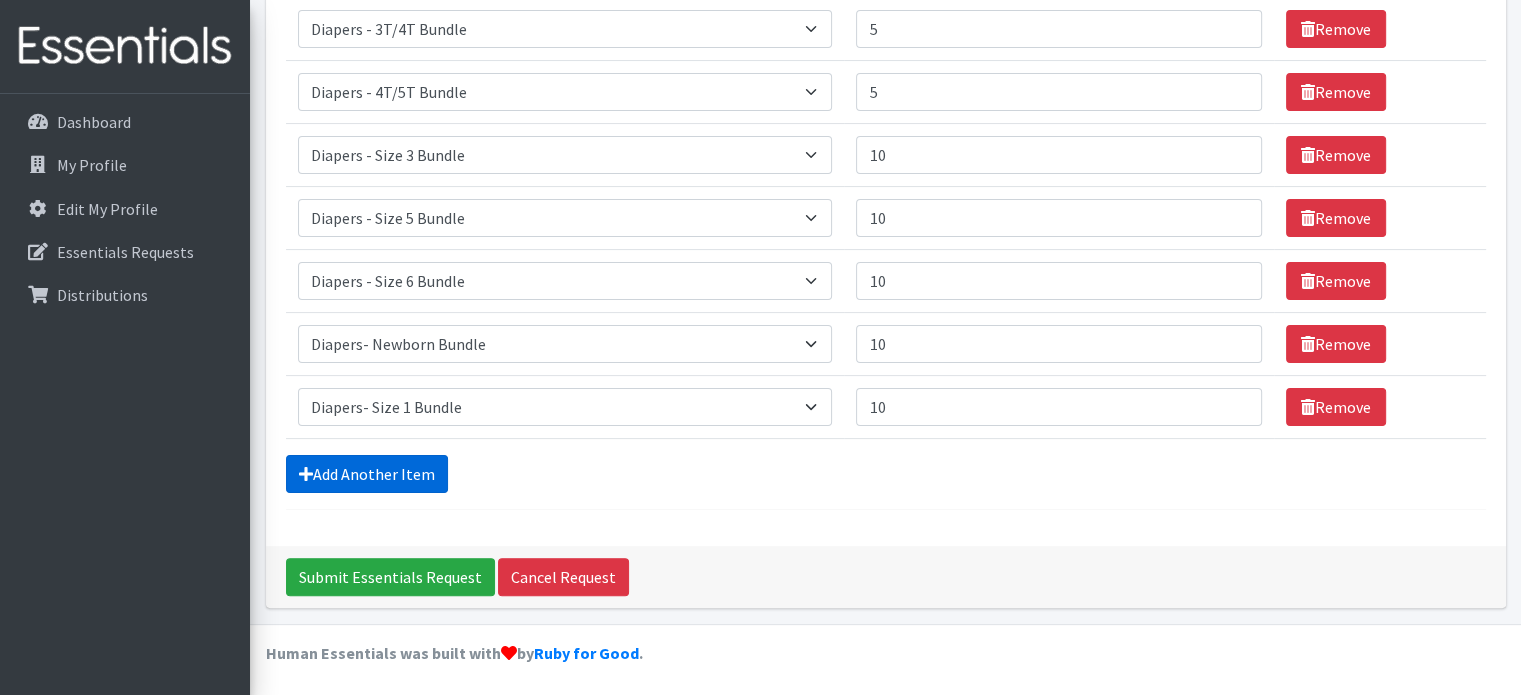 click on "Add Another Item" at bounding box center (367, 474) 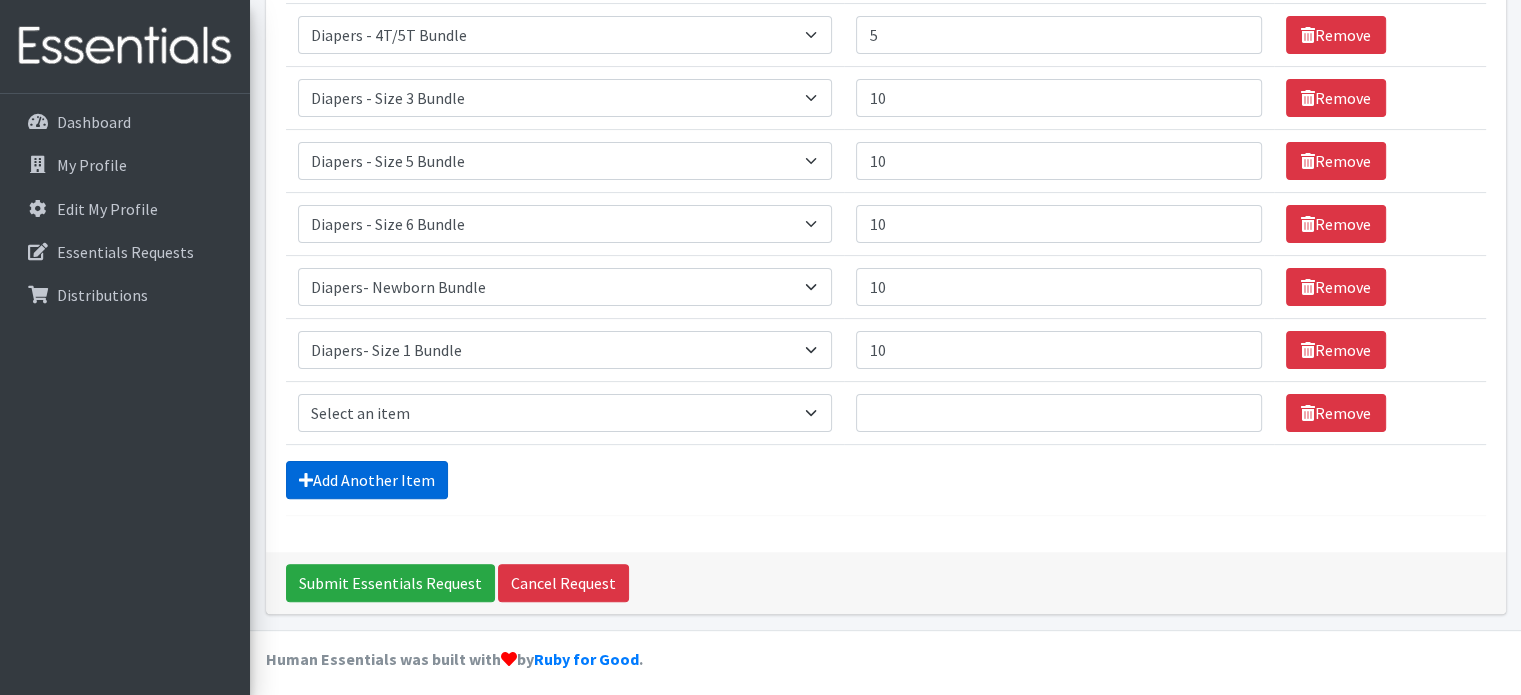 scroll, scrollTop: 472, scrollLeft: 0, axis: vertical 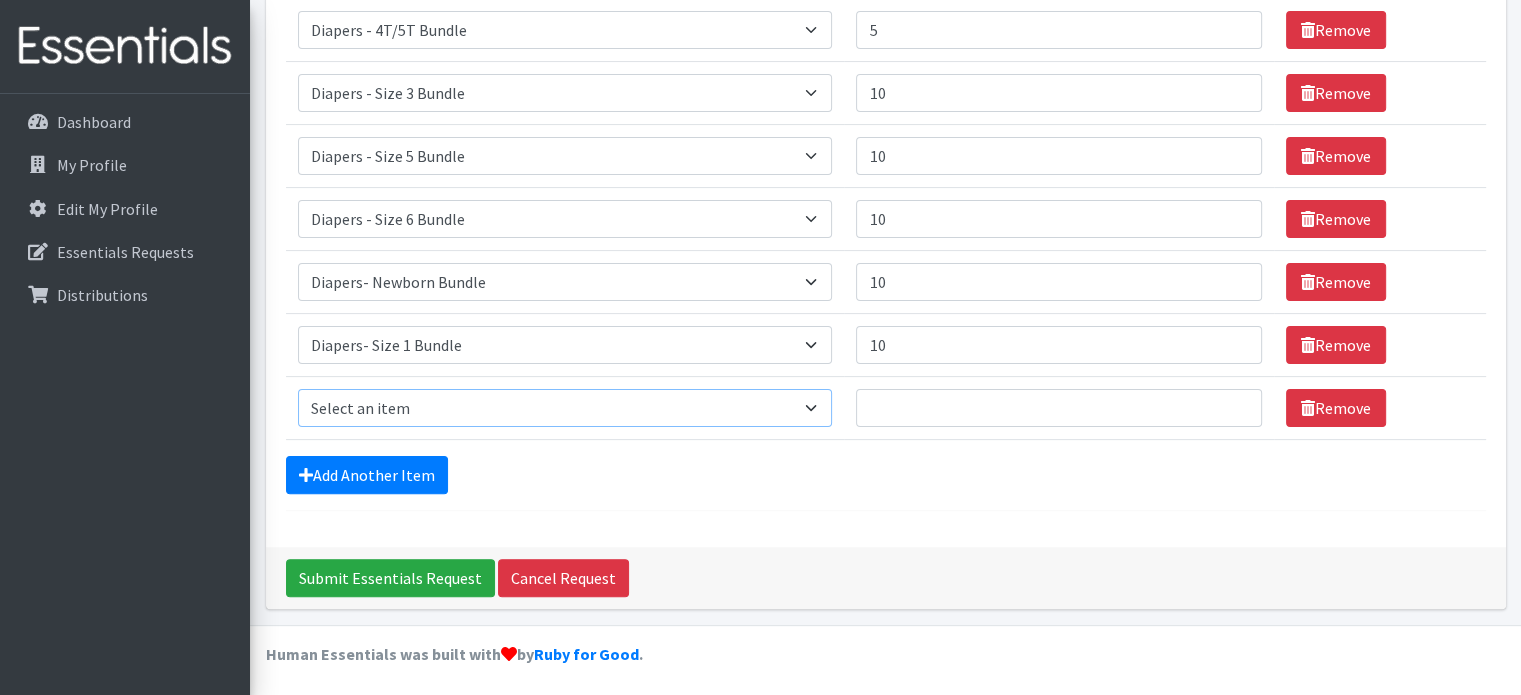 click on "Select an item
Diaper - 2T/3T Bundle
Diapers - 3T/4T Bundle
Diapers - 4T/5T Bundle
Diapers - Size 3 Bundle
Diapers - Size 5 Bundle
Diapers - Size 6 Bundle
Diapers- Newborn Bundle
Diapers- Preemie Bundle
Diapers- Size 1 Bundle
Diapers- Size 2 Bundle
Diapers- Size 4 Bundle
PS - Liners
PS - Pad, Overnight
PS - Pad, Regular
PS - Tampons, Light
PS - Tampons, Regular
PS - Tampons, Super
PS- Tampons, Regular- Vending Machine
Period Kits- Pads (20 pieces)" at bounding box center [565, 408] 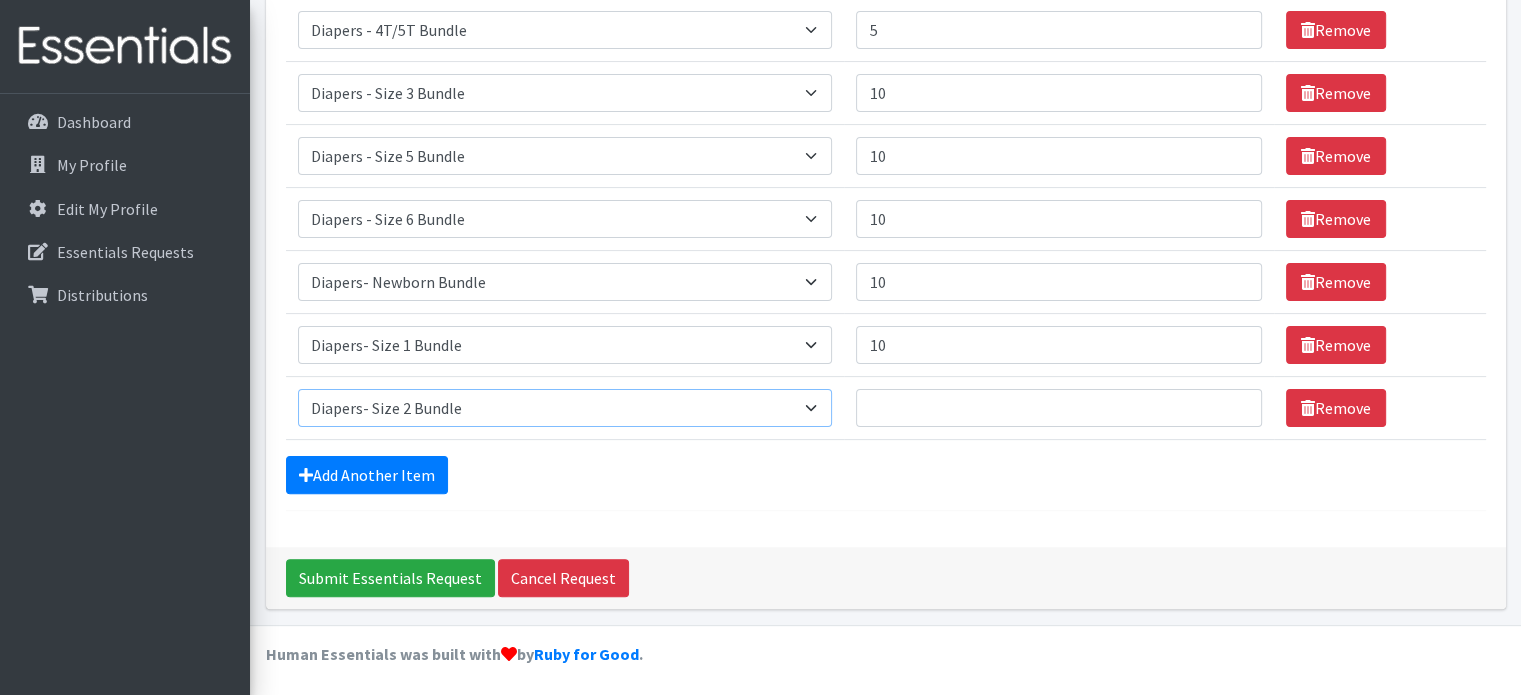 click on "Select an item
Diaper - 2T/3T Bundle
Diapers - 3T/4T Bundle
Diapers - 4T/5T Bundle
Diapers - Size 3 Bundle
Diapers - Size 5 Bundle
Diapers - Size 6 Bundle
Diapers- Newborn Bundle
Diapers- Preemie Bundle
Diapers- Size 1 Bundle
Diapers- Size 2 Bundle
Diapers- Size 4 Bundle
PS - Liners
PS - Pad, Overnight
PS - Pad, Regular
PS - Tampons, Light
PS - Tampons, Regular
PS - Tampons, Super
PS- Tampons, Regular- Vending Machine
Period Kits- Pads (20 pieces)" at bounding box center [565, 408] 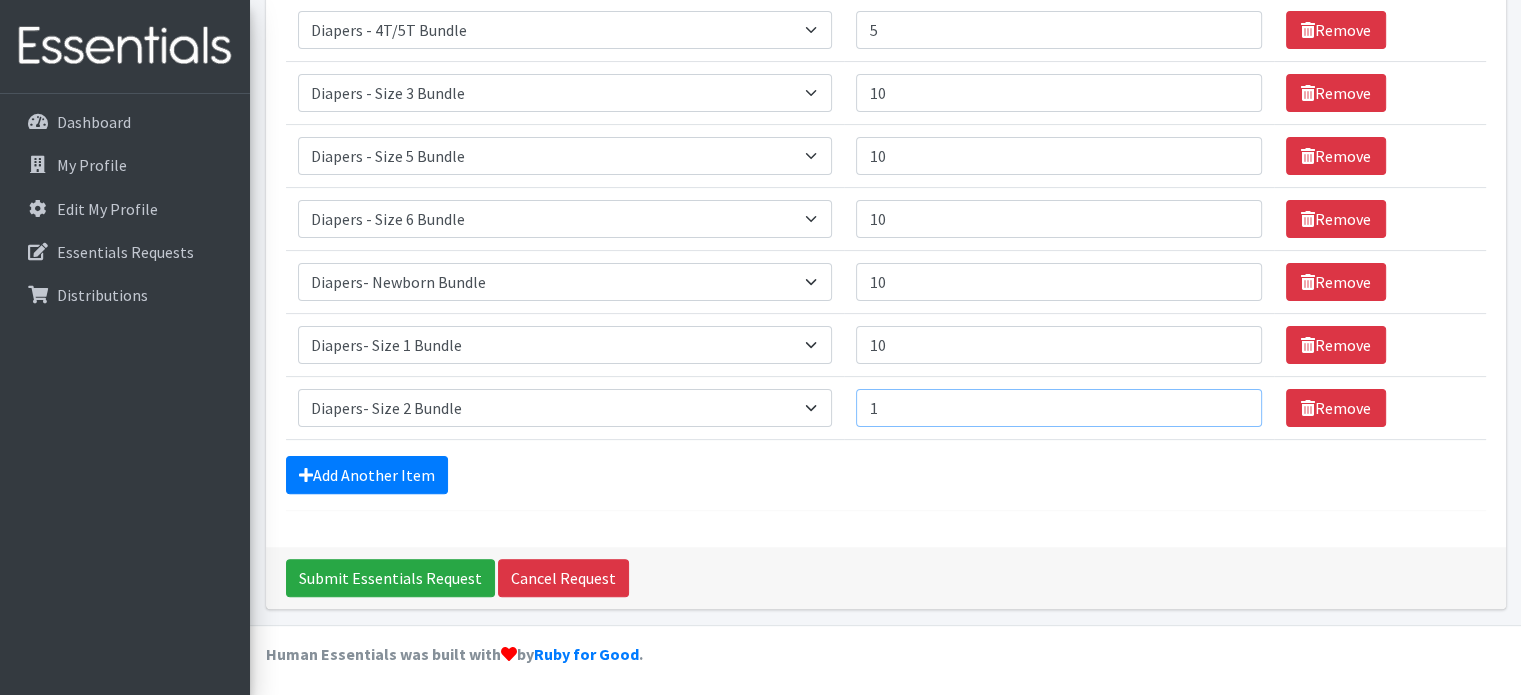 click on "1" at bounding box center (1058, 408) 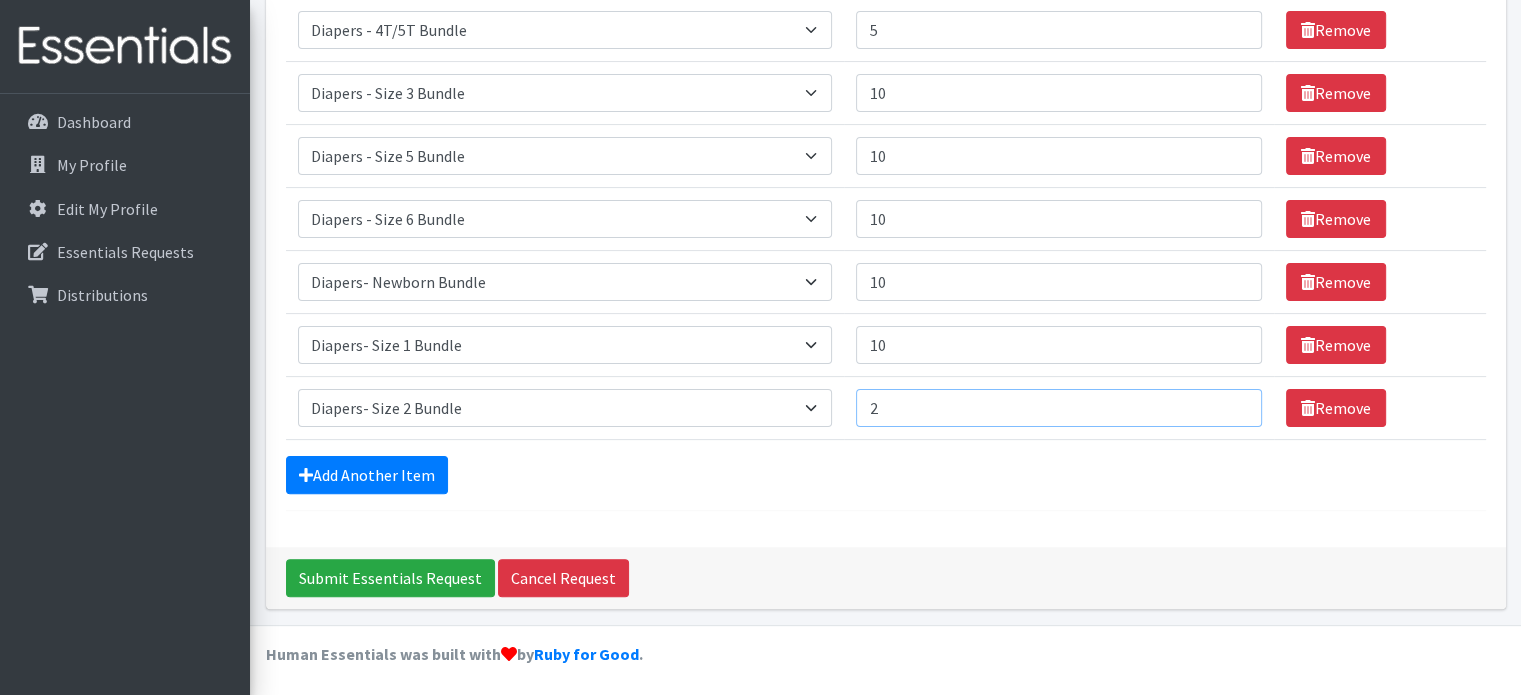 click on "2" at bounding box center (1058, 408) 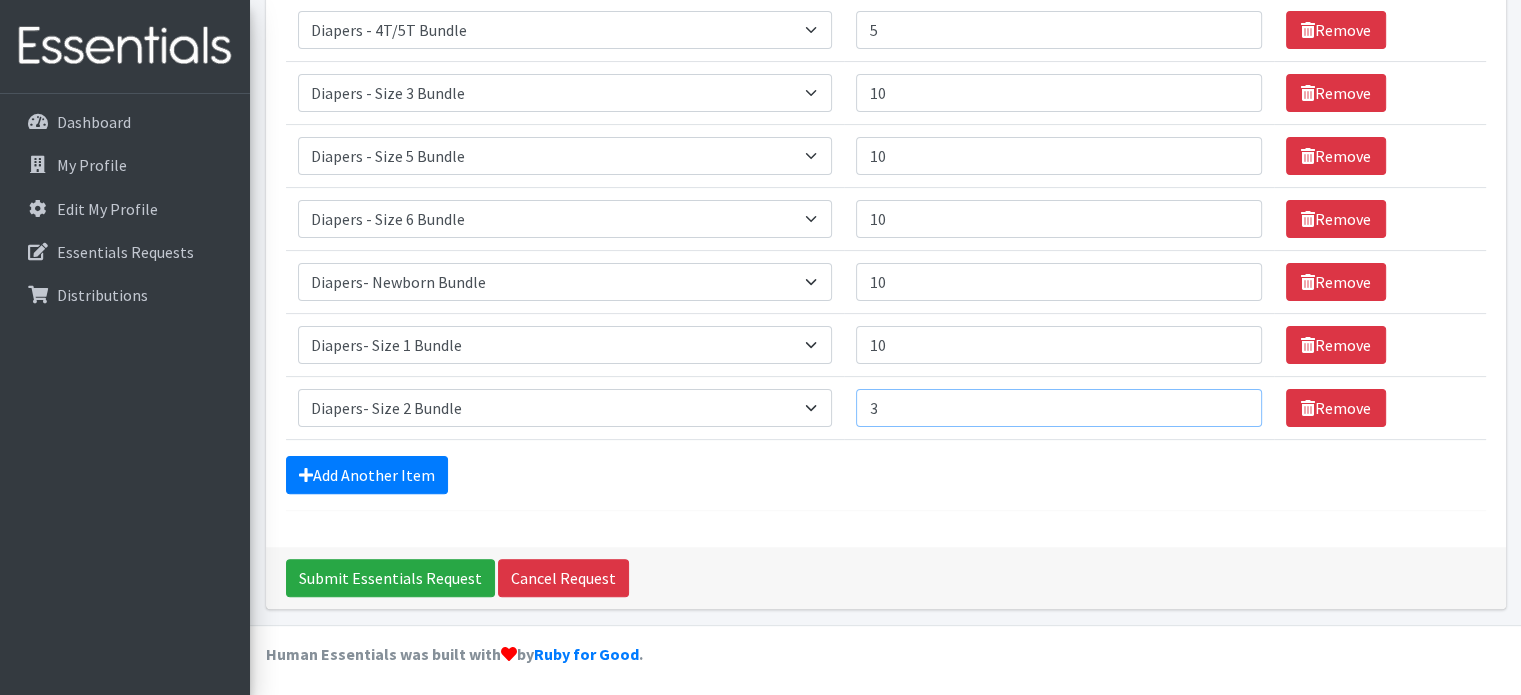 click on "3" at bounding box center (1058, 408) 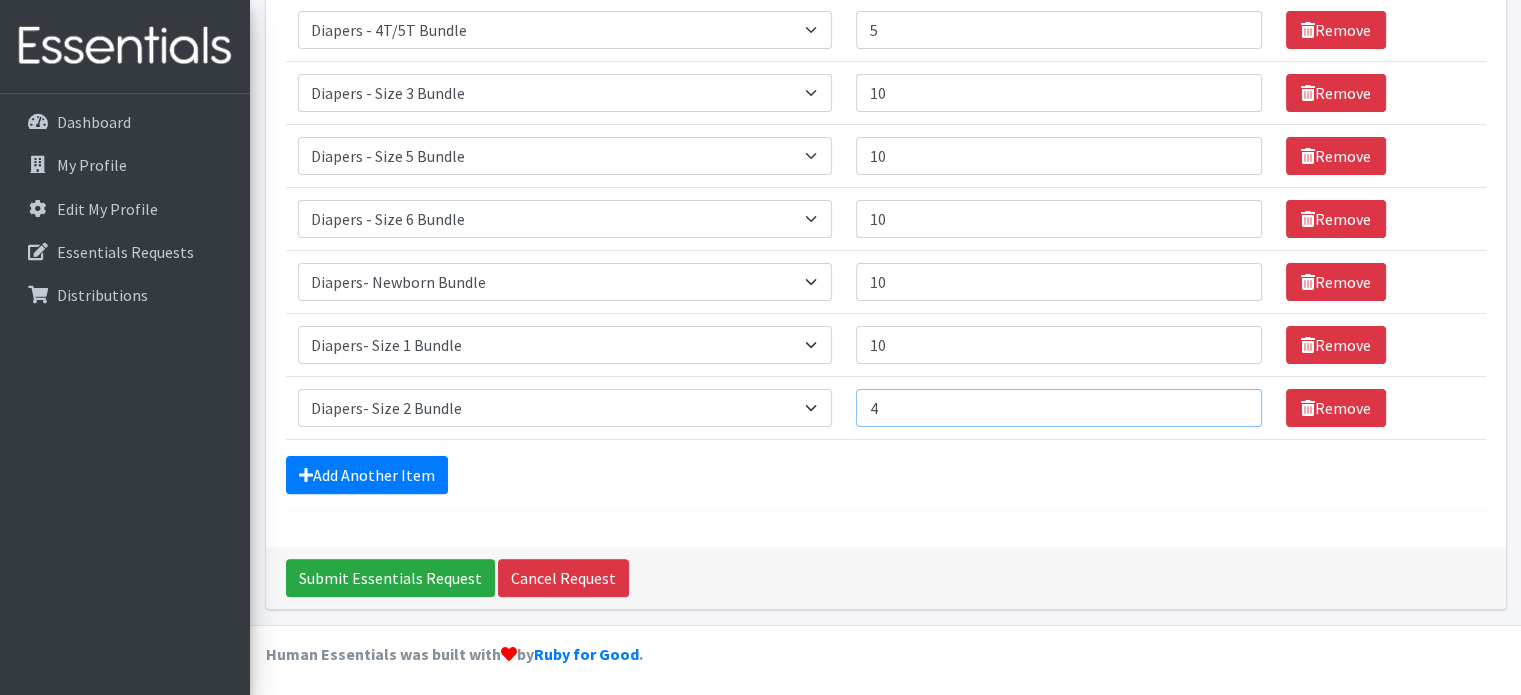 click on "4" at bounding box center [1058, 408] 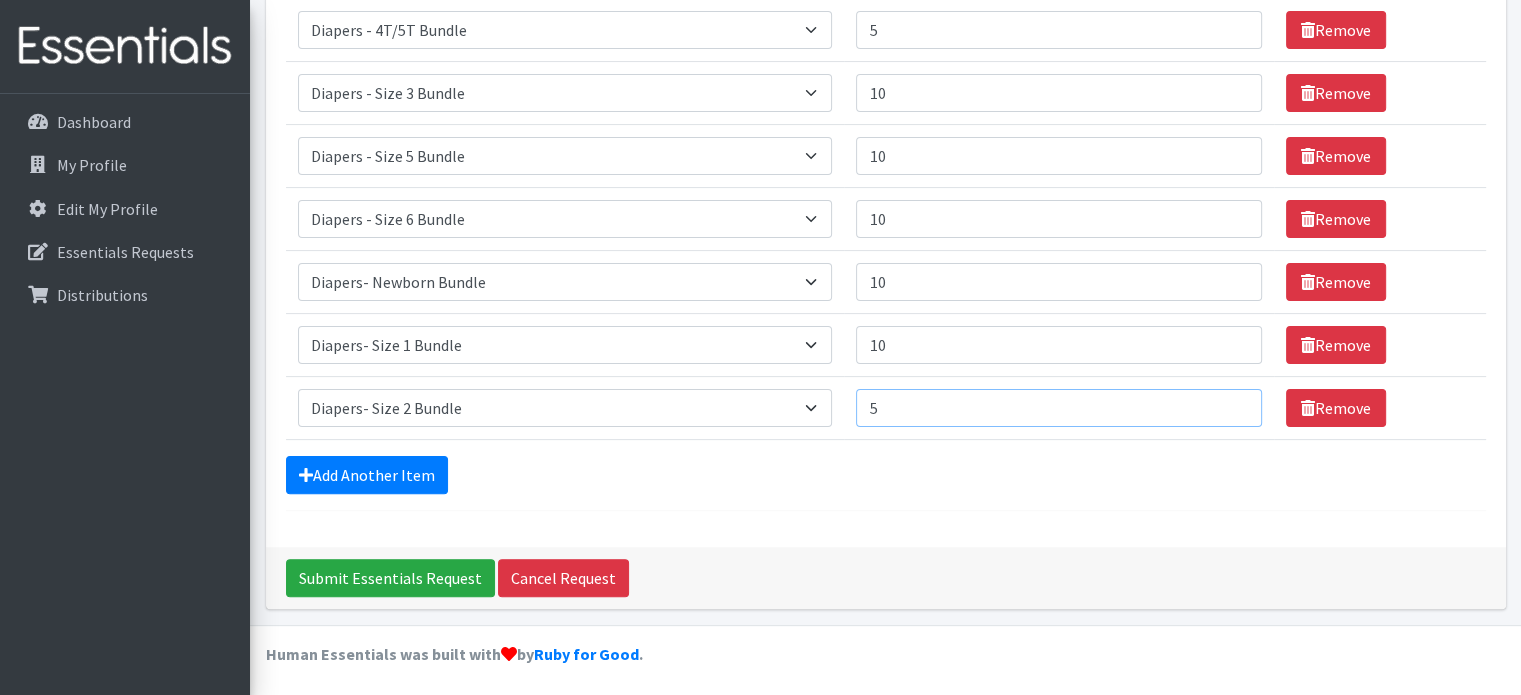 click on "5" at bounding box center (1058, 408) 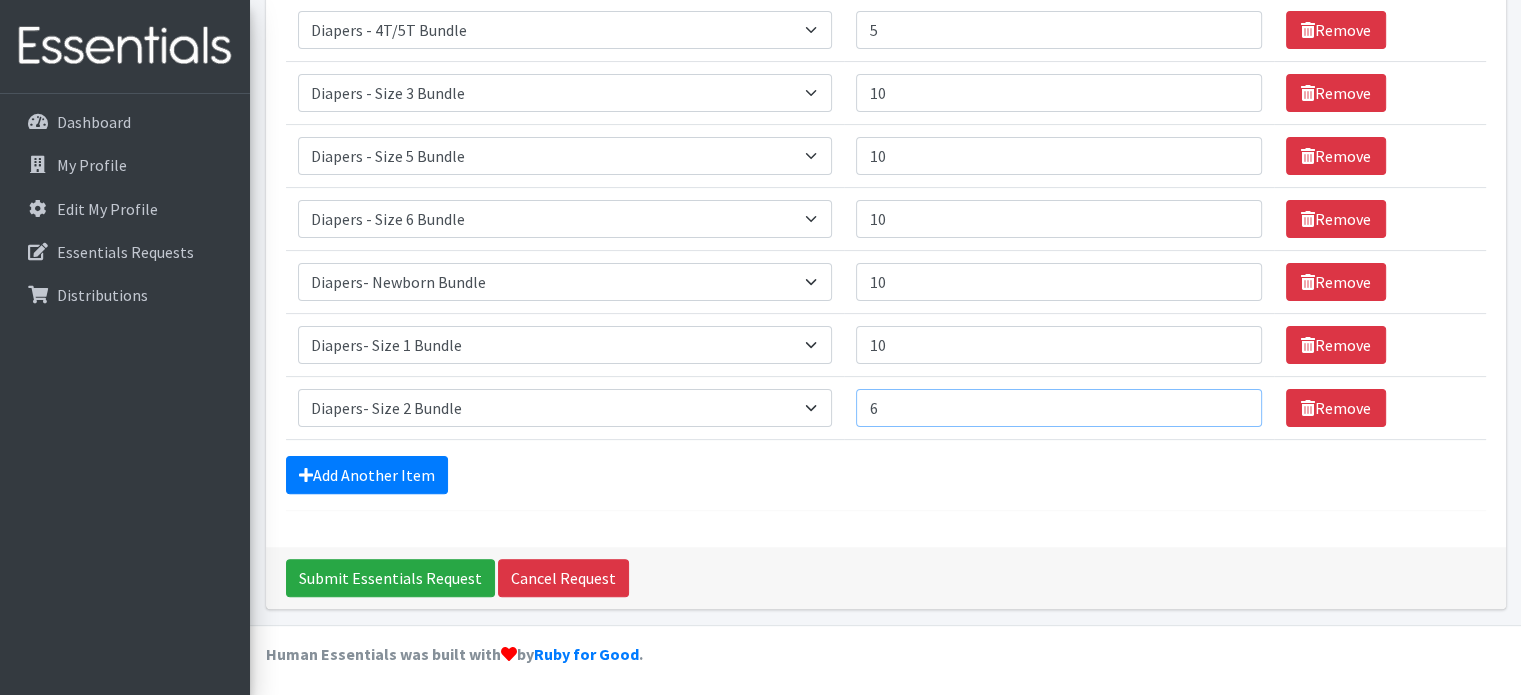 click on "6" at bounding box center [1058, 408] 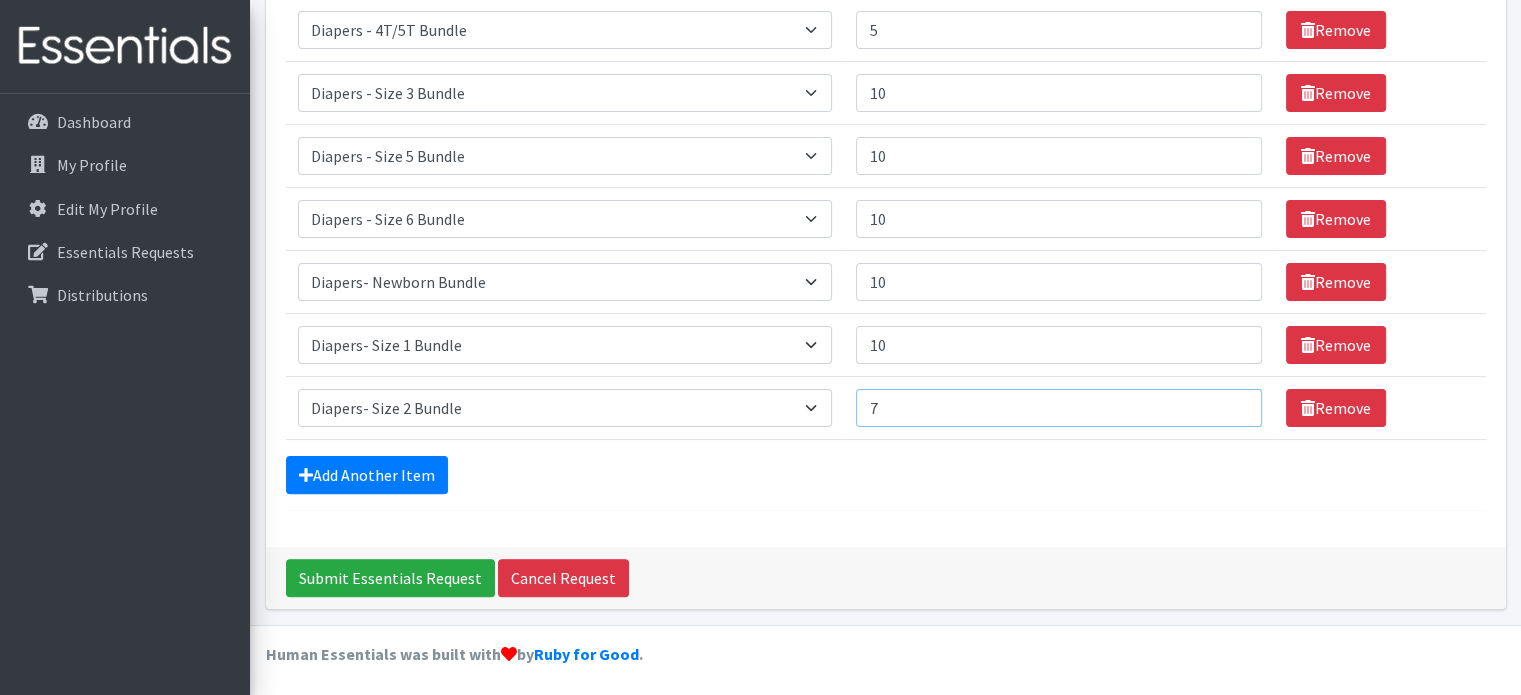 click on "7" at bounding box center [1058, 408] 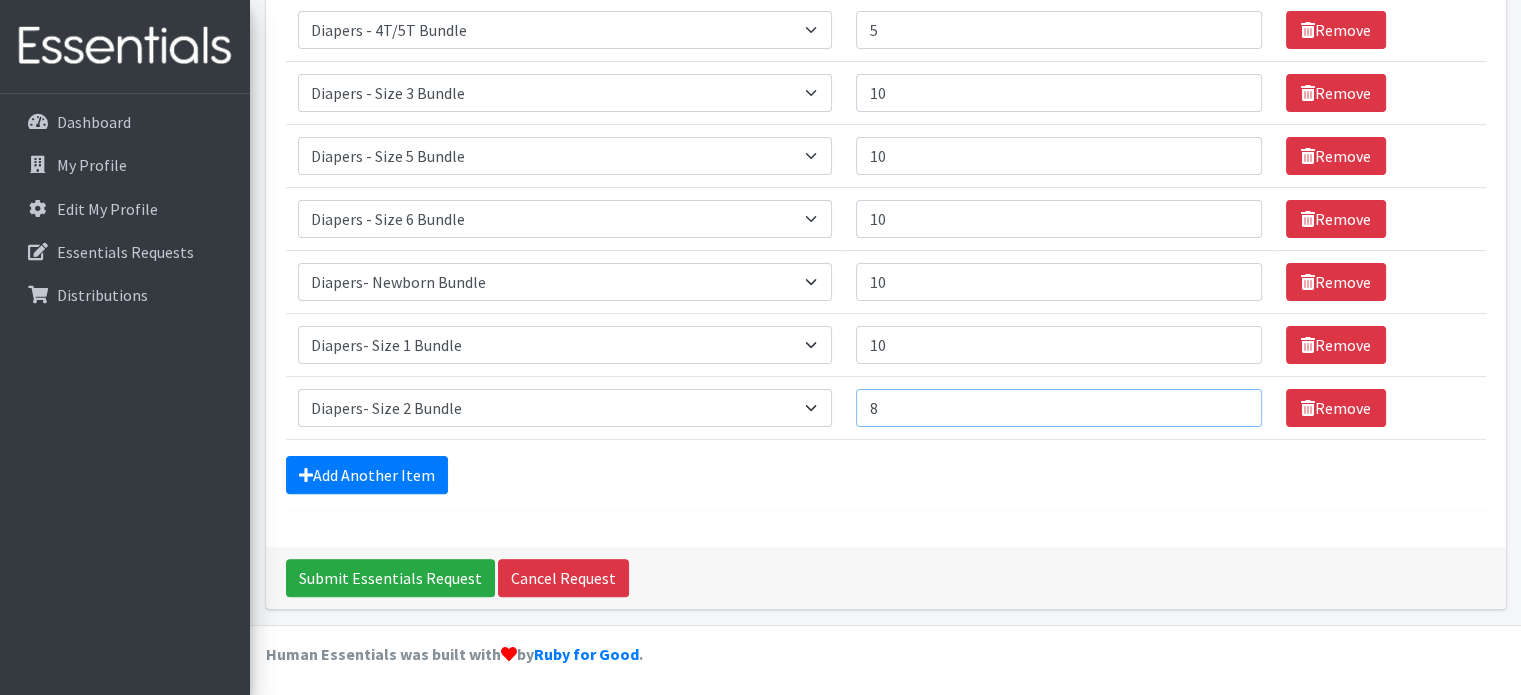 click on "8" at bounding box center [1058, 408] 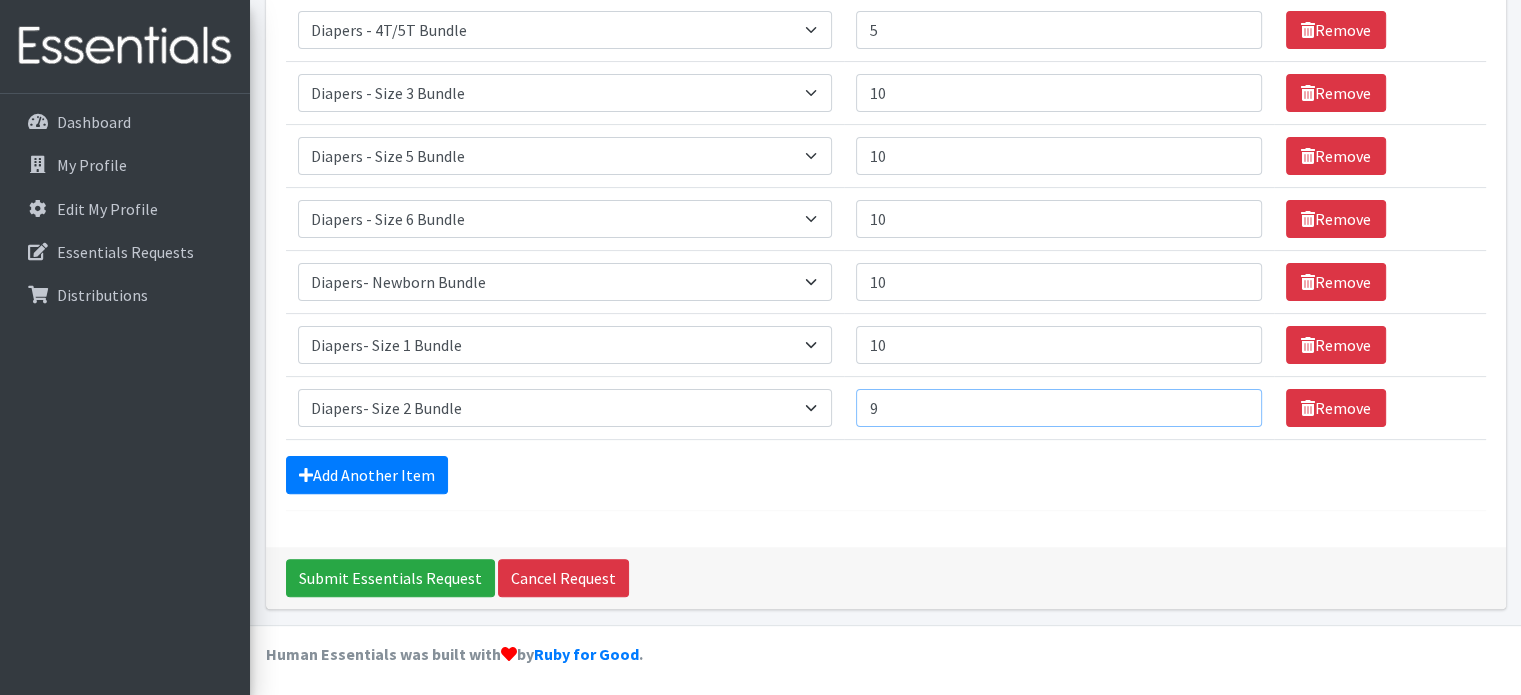 click on "9" at bounding box center (1058, 408) 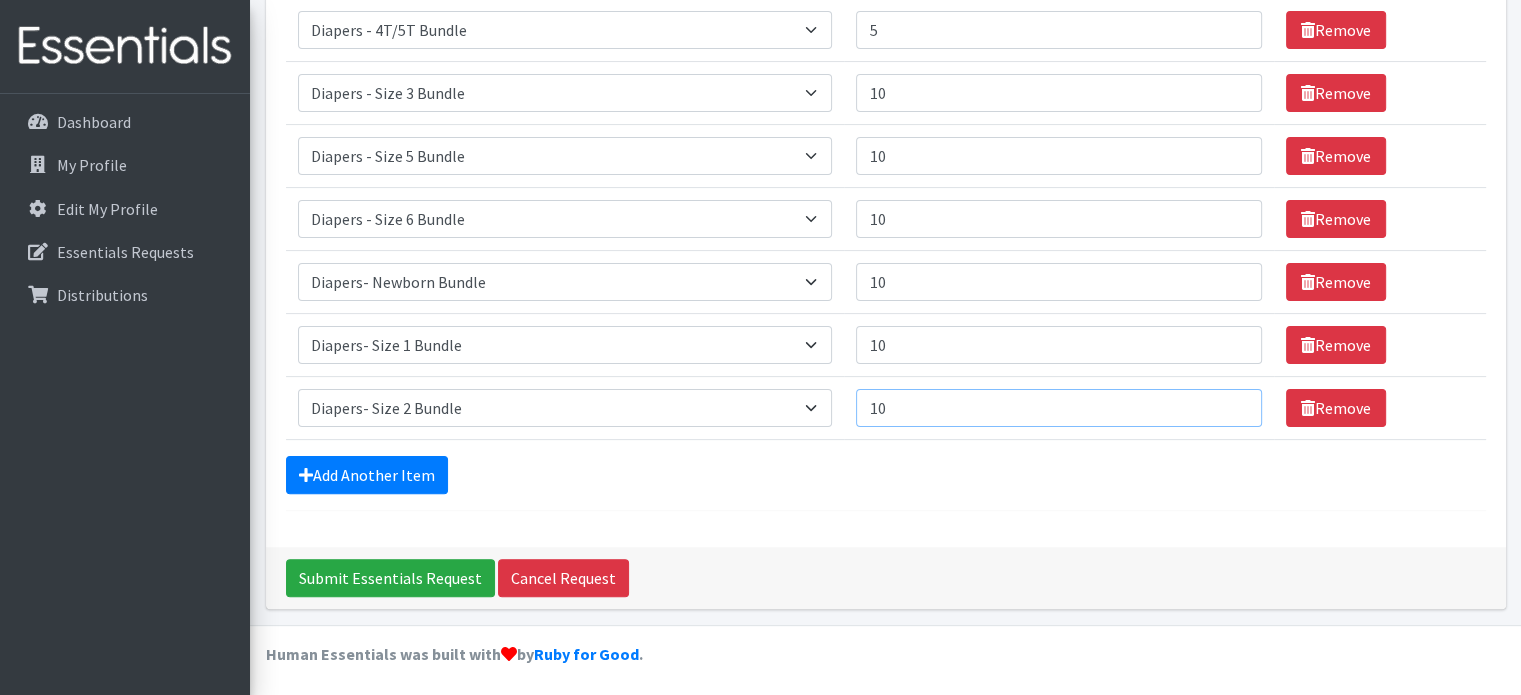 type on "10" 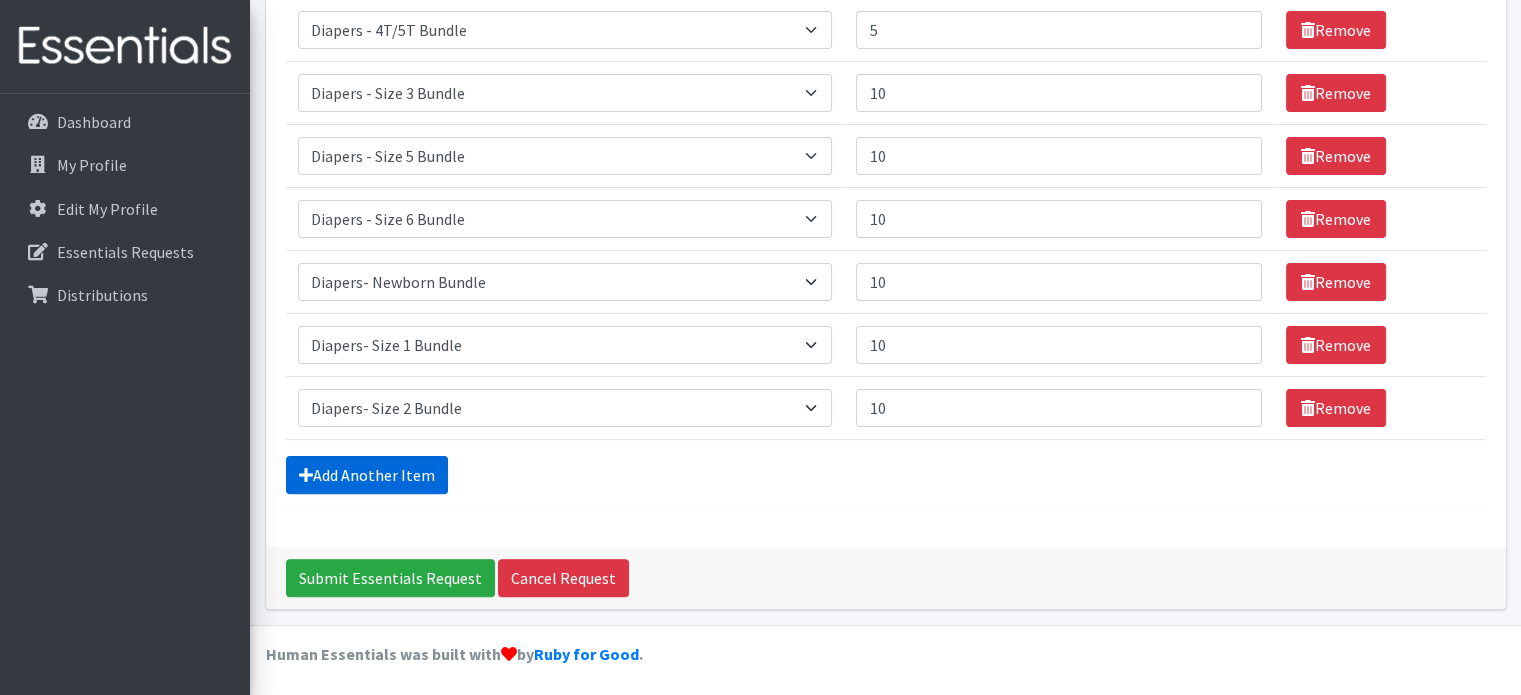 click on "Add Another Item" at bounding box center (367, 475) 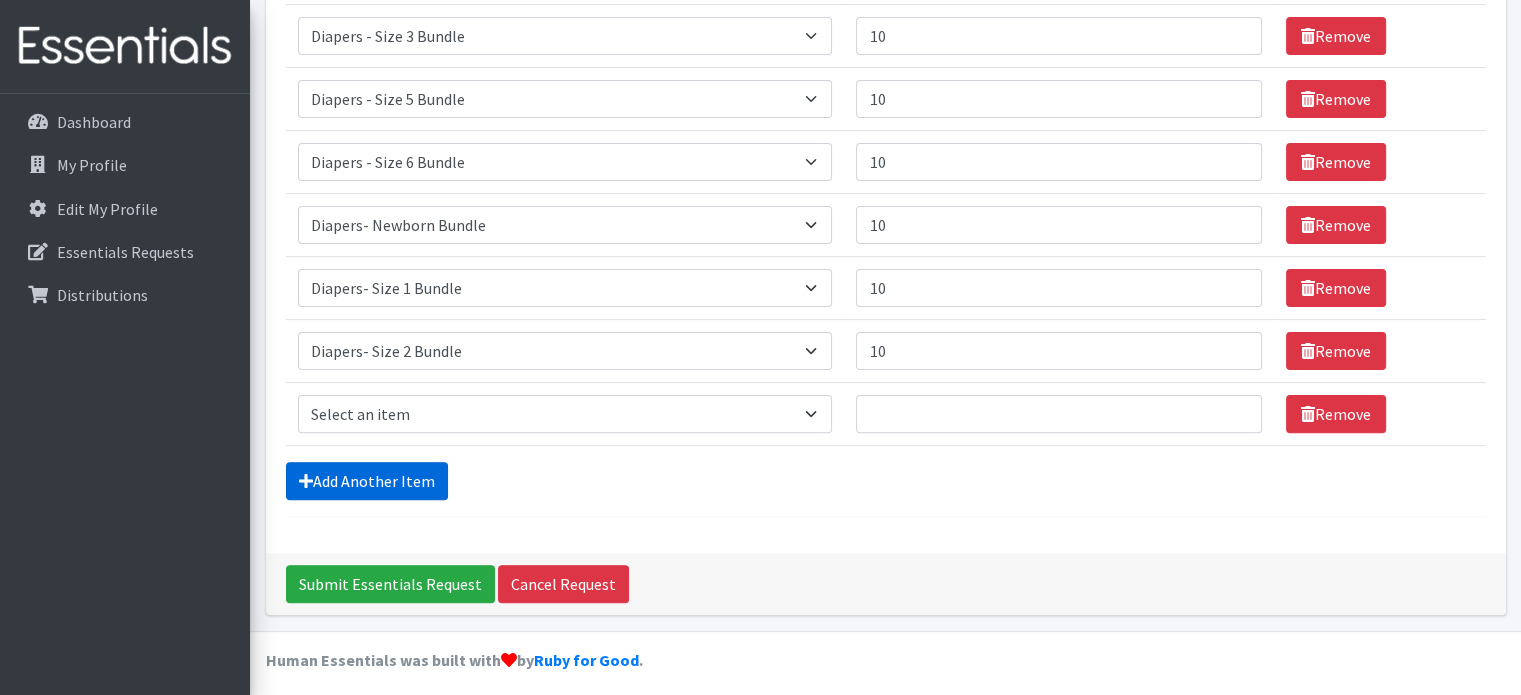 scroll, scrollTop: 536, scrollLeft: 0, axis: vertical 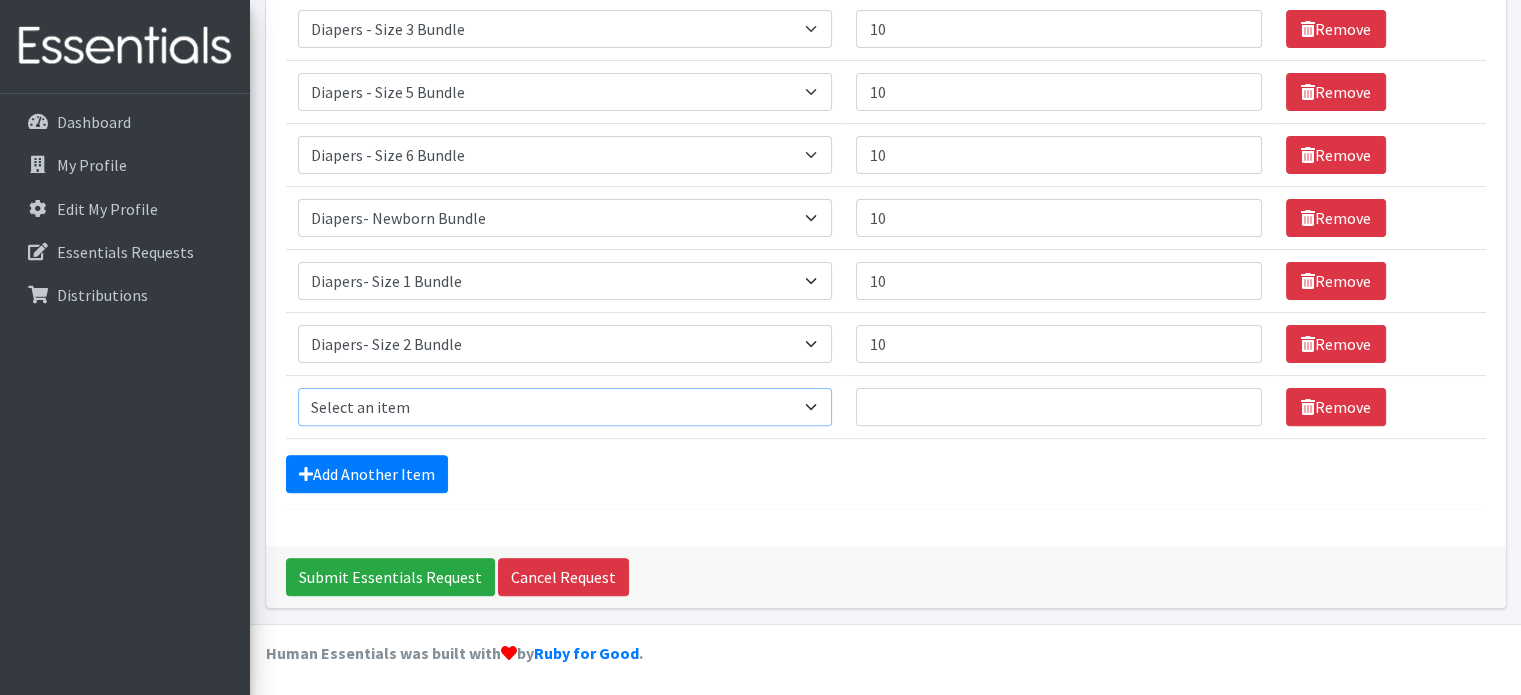 click on "Select an item
Diaper - 2T/3T Bundle
Diapers - 3T/4T Bundle
Diapers - 4T/5T Bundle
Diapers - Size 3 Bundle
Diapers - Size 5 Bundle
Diapers - Size 6 Bundle
Diapers- Newborn Bundle
Diapers- Preemie Bundle
Diapers- Size 1 Bundle
Diapers- Size 2 Bundle
Diapers- Size 4 Bundle
PS - Liners
PS - Pad, Overnight
PS - Pad, Regular
PS - Tampons, Light
PS - Tampons, Regular
PS - Tampons, Super
PS- Tampons, Regular- Vending Machine
Period Kits- Pads (20 pieces)" at bounding box center (565, 407) 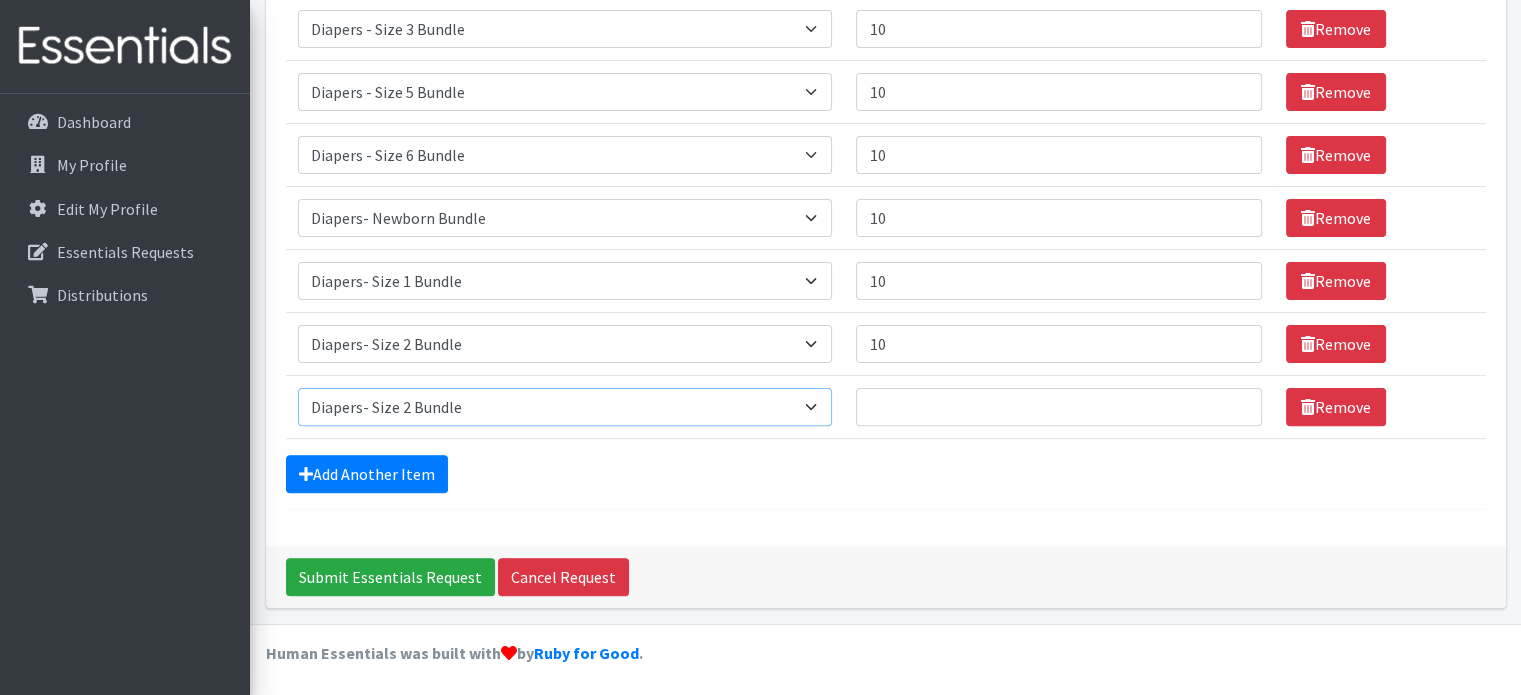 click on "Select an item
Diaper - 2T/3T Bundle
Diapers - 3T/4T Bundle
Diapers - 4T/5T Bundle
Diapers - Size 3 Bundle
Diapers - Size 5 Bundle
Diapers - Size 6 Bundle
Diapers- Newborn Bundle
Diapers- Preemie Bundle
Diapers- Size 1 Bundle
Diapers- Size 2 Bundle
Diapers- Size 4 Bundle
PS - Liners
PS - Pad, Overnight
PS - Pad, Regular
PS - Tampons, Light
PS - Tampons, Regular
PS - Tampons, Super
PS- Tampons, Regular- Vending Machine
Period Kits- Pads (20 pieces)" at bounding box center [565, 407] 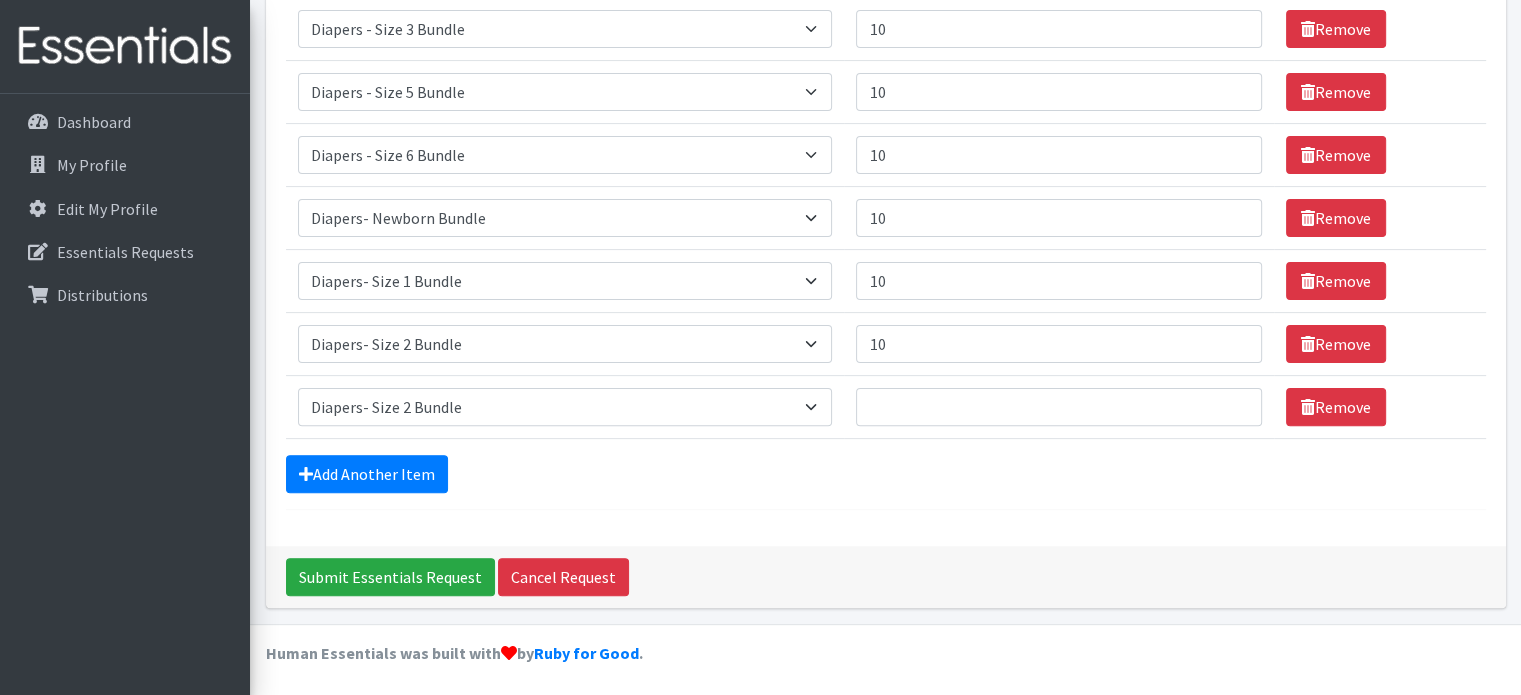 click on "Item Requested
Select an item
Diaper - 2T/3T Bundle
Diapers - 3T/4T Bundle
Diapers - 4T/5T Bundle
Diapers - Size 3 Bundle
Diapers - Size 5 Bundle
Diapers - Size 6 Bundle
Diapers- Newborn Bundle
Diapers- Preemie Bundle
Diapers- Size 1 Bundle
Diapers- Size 2 Bundle
Diapers- Size 4 Bundle
PS - Liners
PS - Pad, Overnight
PS - Pad, Regular
PS - Tampons, Light
PS - Tampons, Regular
PS - Tampons, Super
PS- Tampons, Regular- Vending Machine
Period Kits- Pads (20 pieces)" at bounding box center [565, 218] 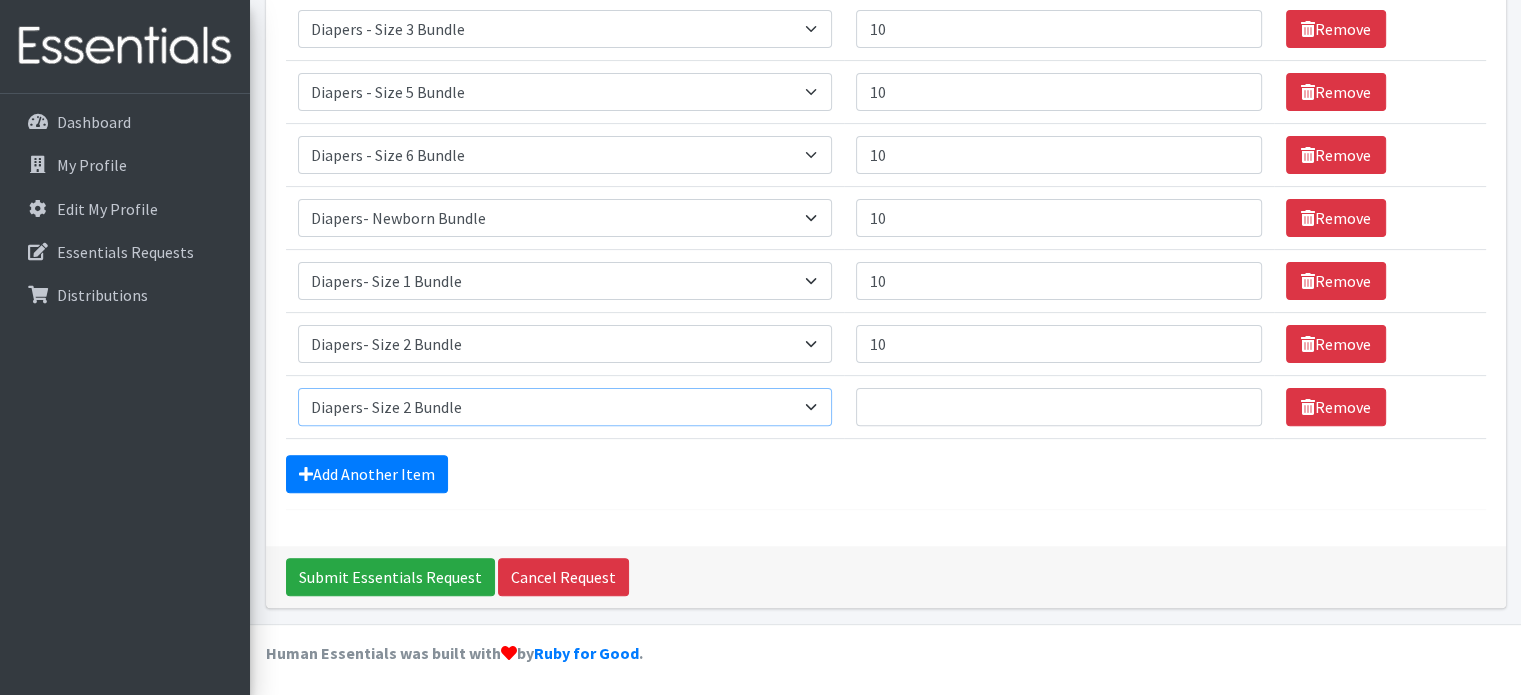 click on "Select an item
Diaper - 2T/3T Bundle
Diapers - 3T/4T Bundle
Diapers - 4T/5T Bundle
Diapers - Size 3 Bundle
Diapers - Size 5 Bundle
Diapers - Size 6 Bundle
Diapers- Newborn Bundle
Diapers- Preemie Bundle
Diapers- Size 1 Bundle
Diapers- Size 2 Bundle
Diapers- Size 4 Bundle
PS - Liners
PS - Pad, Overnight
PS - Pad, Regular
PS - Tampons, Light
PS - Tampons, Regular
PS - Tampons, Super
PS- Tampons, Regular- Vending Machine
Period Kits- Pads (20 pieces)" at bounding box center [565, 407] 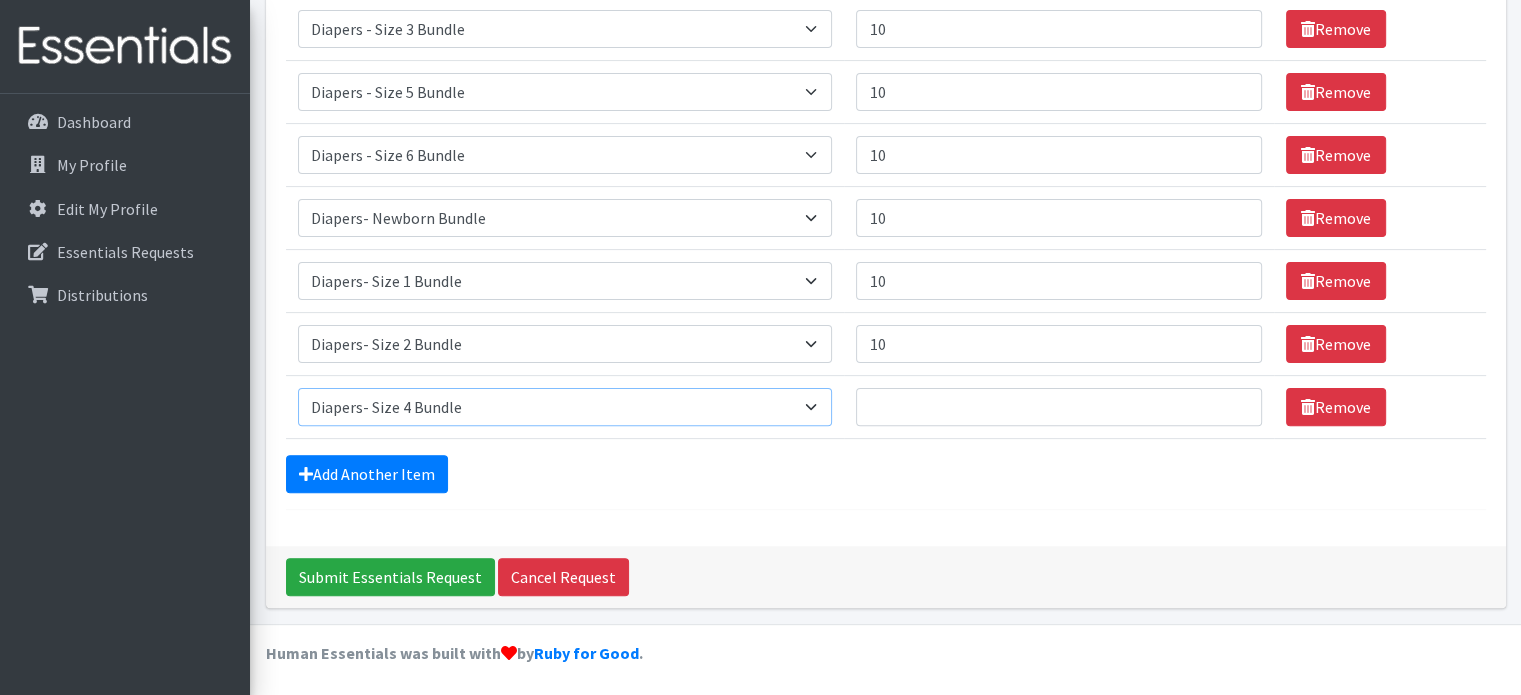 click on "Select an item
Diaper - 2T/3T Bundle
Diapers - 3T/4T Bundle
Diapers - 4T/5T Bundle
Diapers - Size 3 Bundle
Diapers - Size 5 Bundle
Diapers - Size 6 Bundle
Diapers- Newborn Bundle
Diapers- Preemie Bundle
Diapers- Size 1 Bundle
Diapers- Size 2 Bundle
Diapers- Size 4 Bundle
PS - Liners
PS - Pad, Overnight
PS - Pad, Regular
PS - Tampons, Light
PS - Tampons, Regular
PS - Tampons, Super
PS- Tampons, Regular- Vending Machine
Period Kits- Pads (20 pieces)" at bounding box center (565, 407) 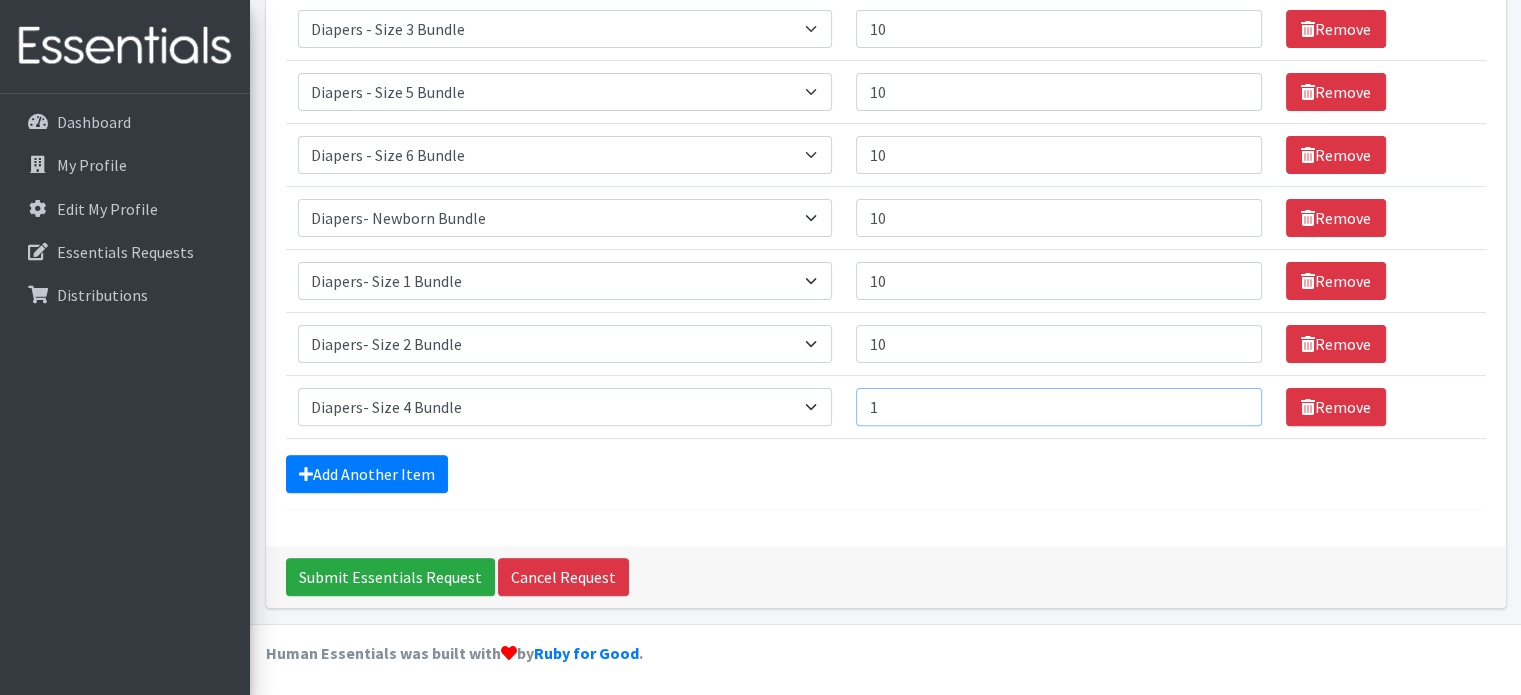 click on "1" at bounding box center (1058, 407) 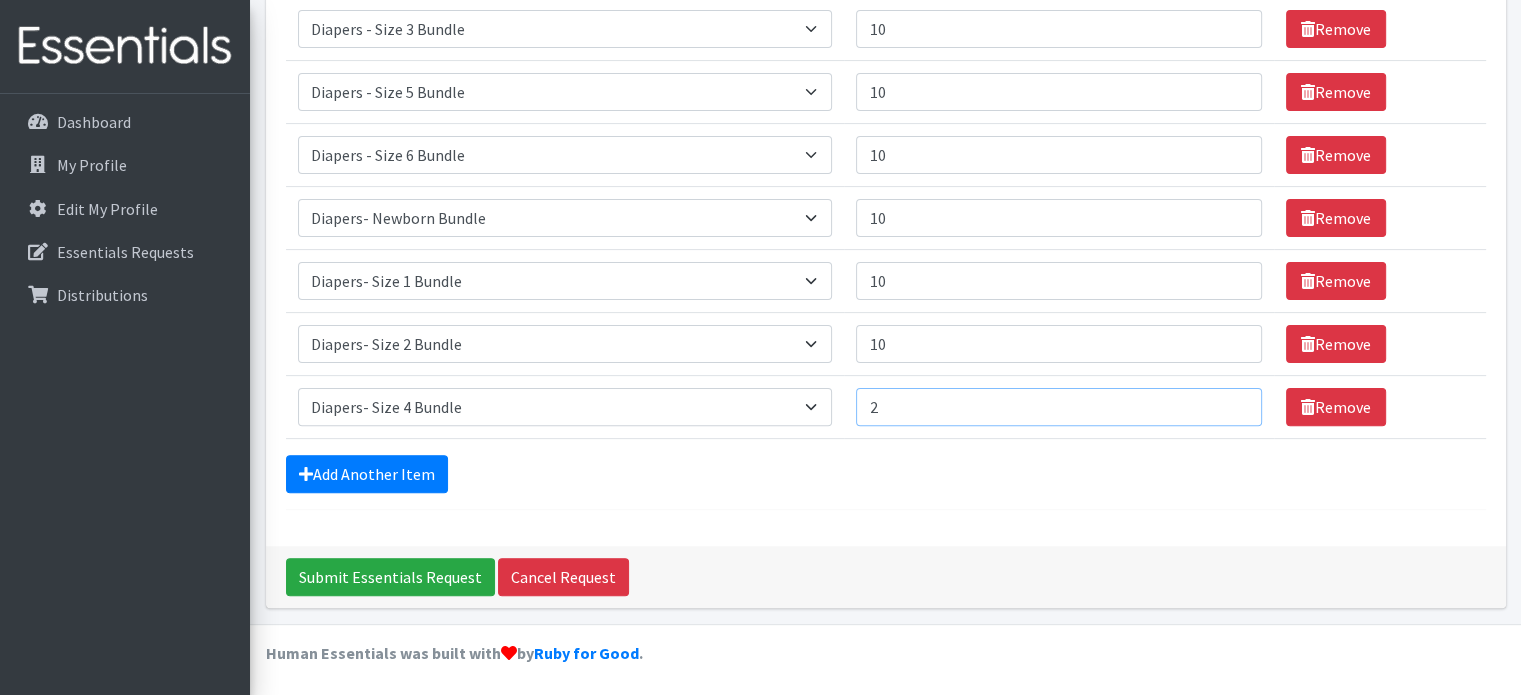 click on "2" at bounding box center [1058, 407] 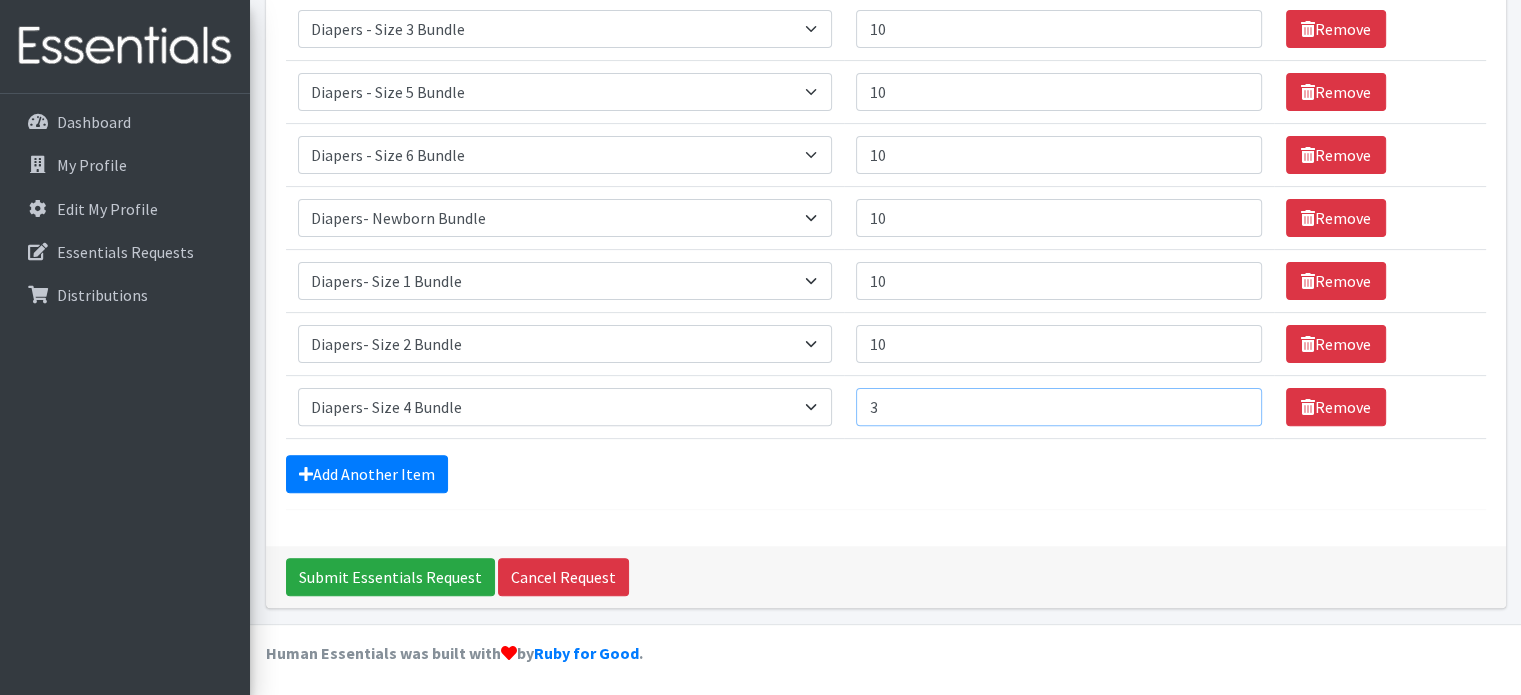 click on "3" at bounding box center (1058, 407) 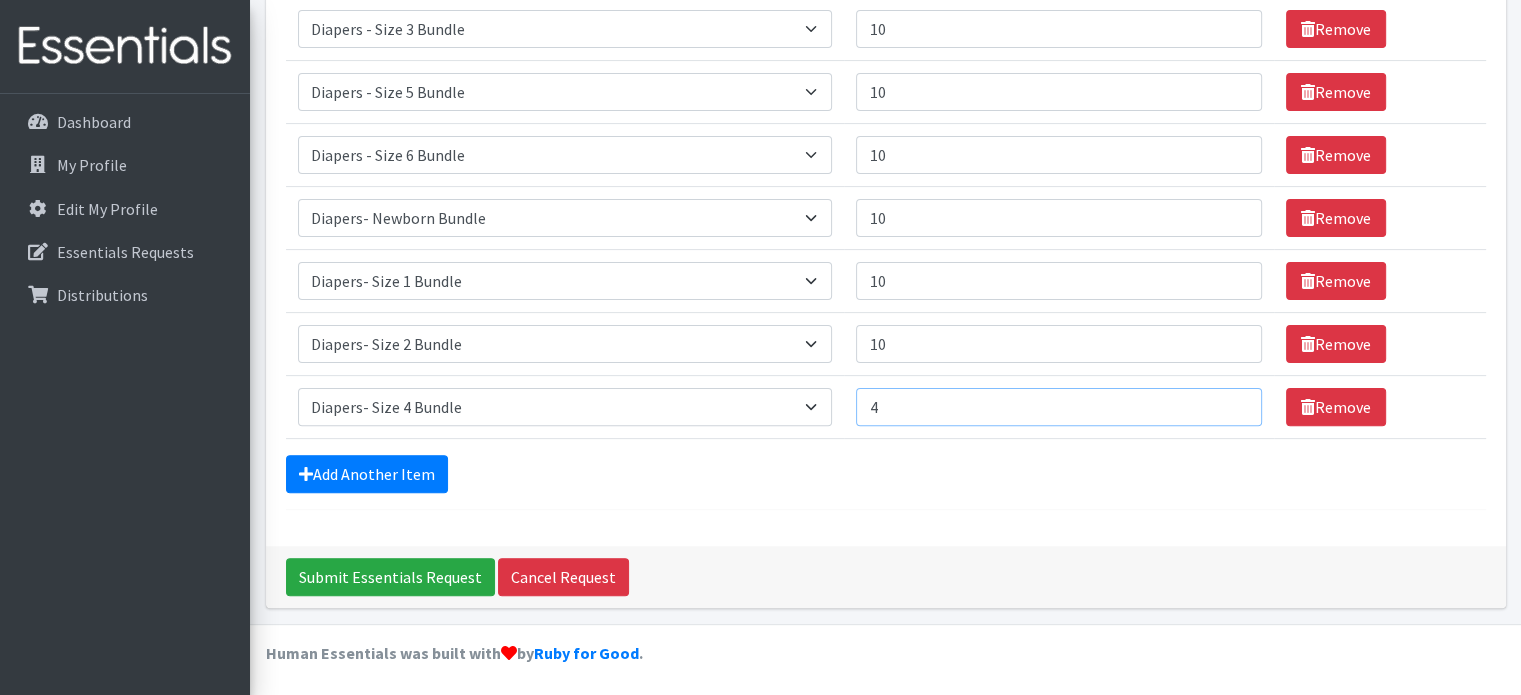 click on "4" at bounding box center [1058, 407] 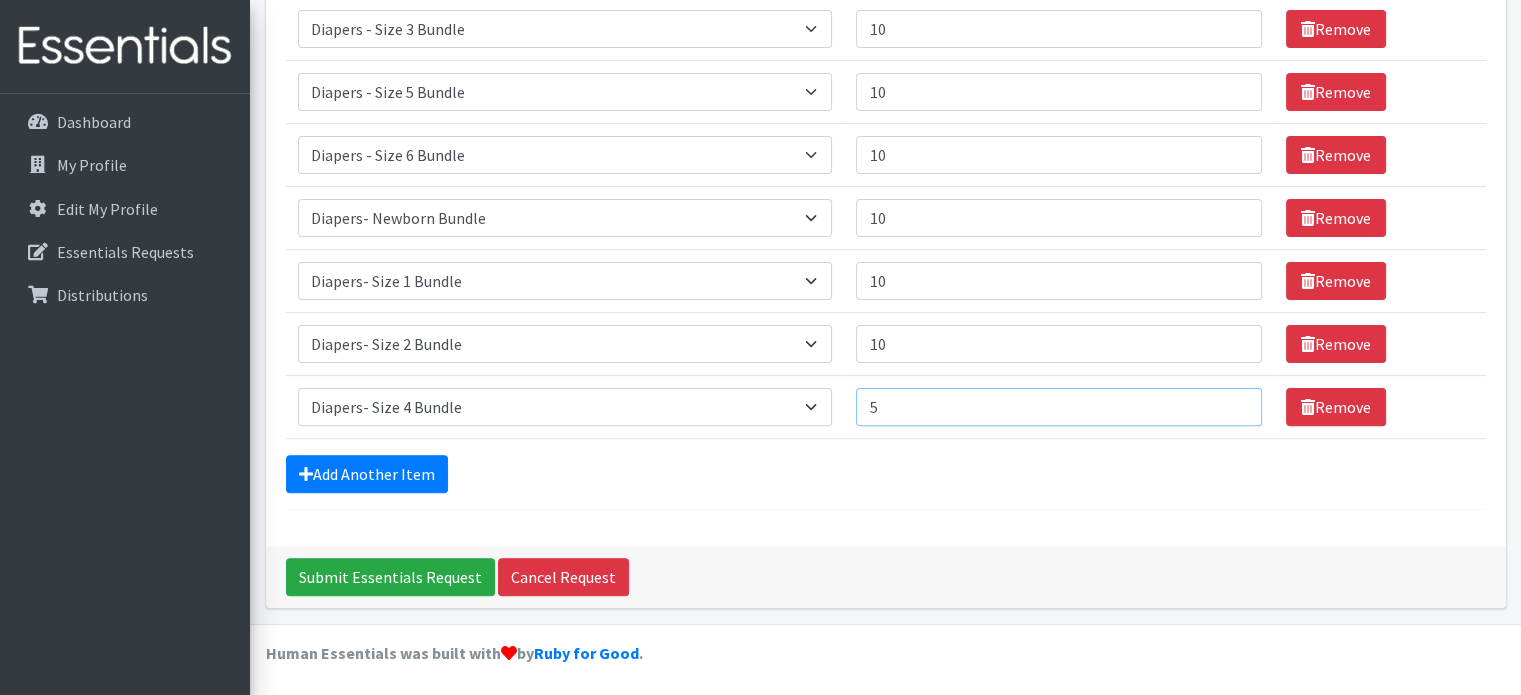 click on "5" at bounding box center [1058, 407] 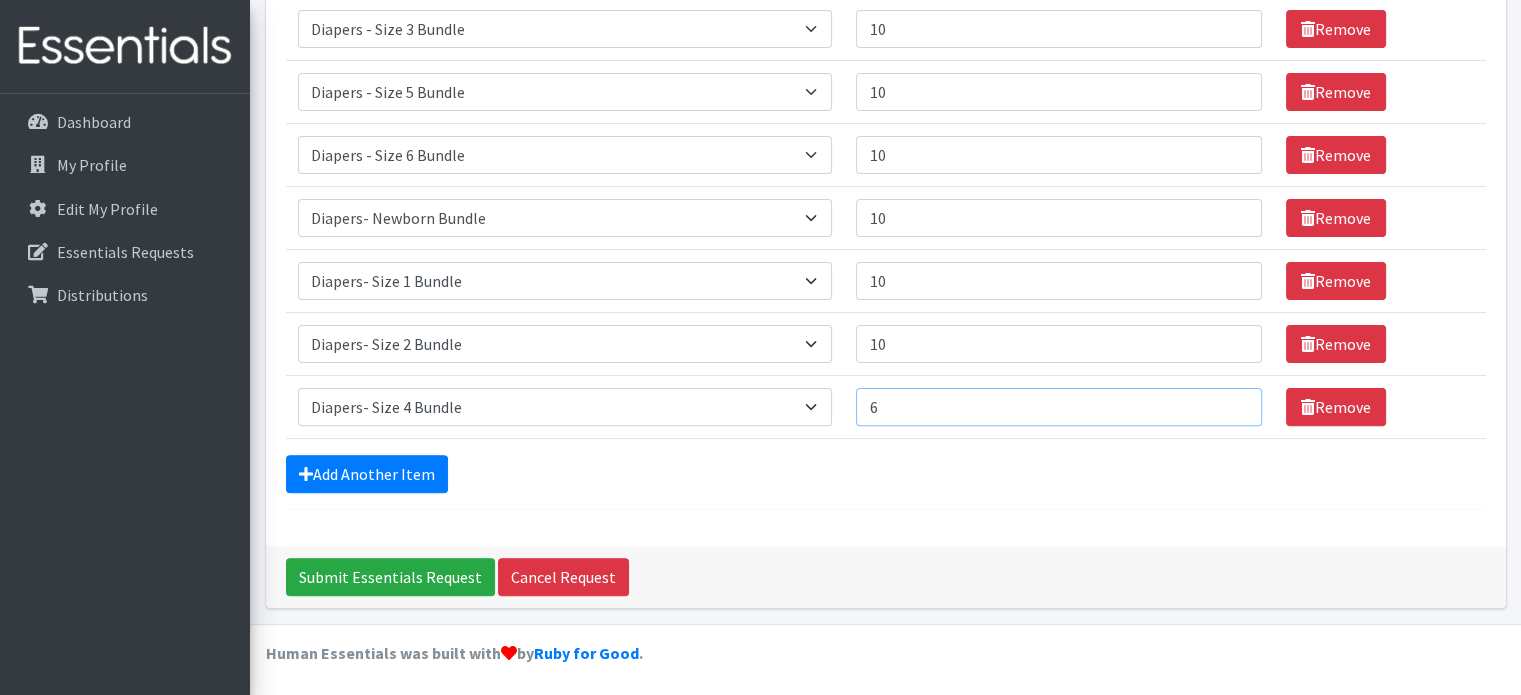 click on "6" at bounding box center [1058, 407] 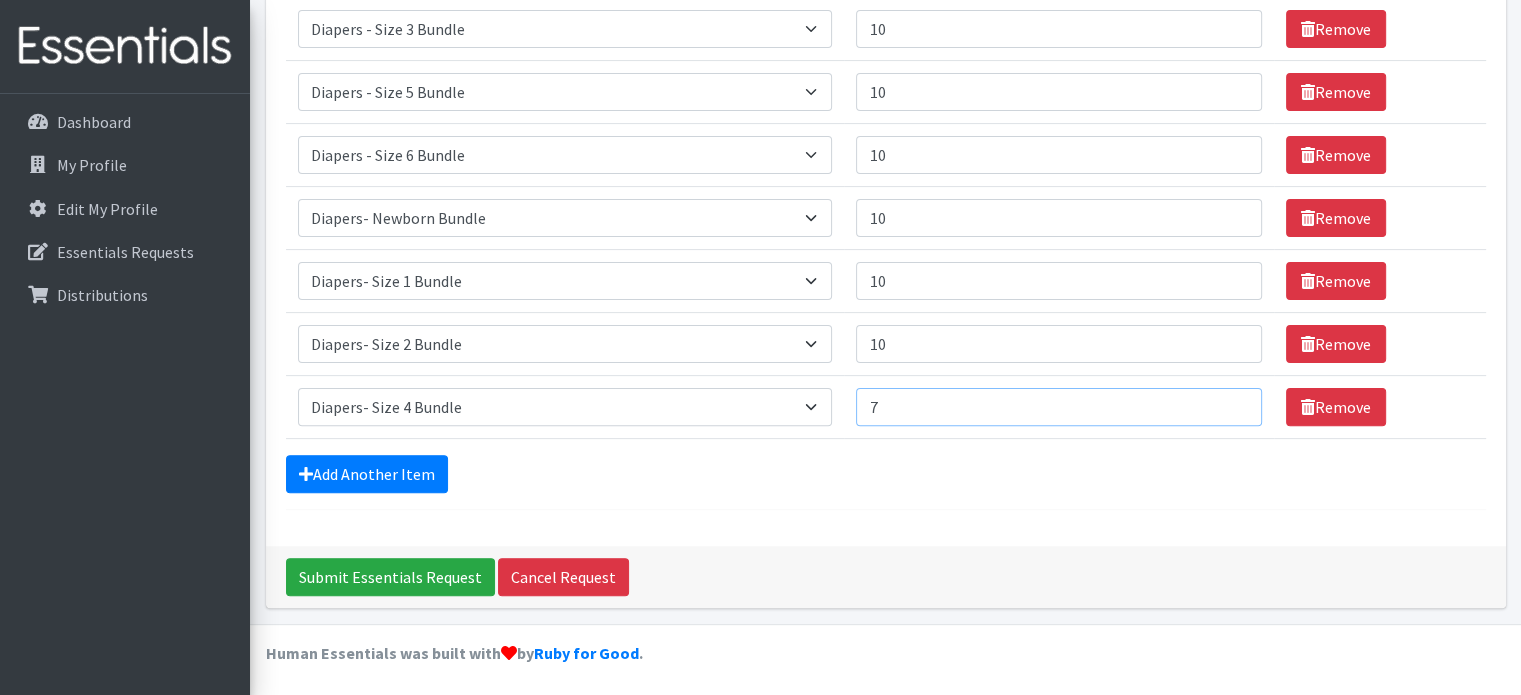 click on "7" at bounding box center [1058, 407] 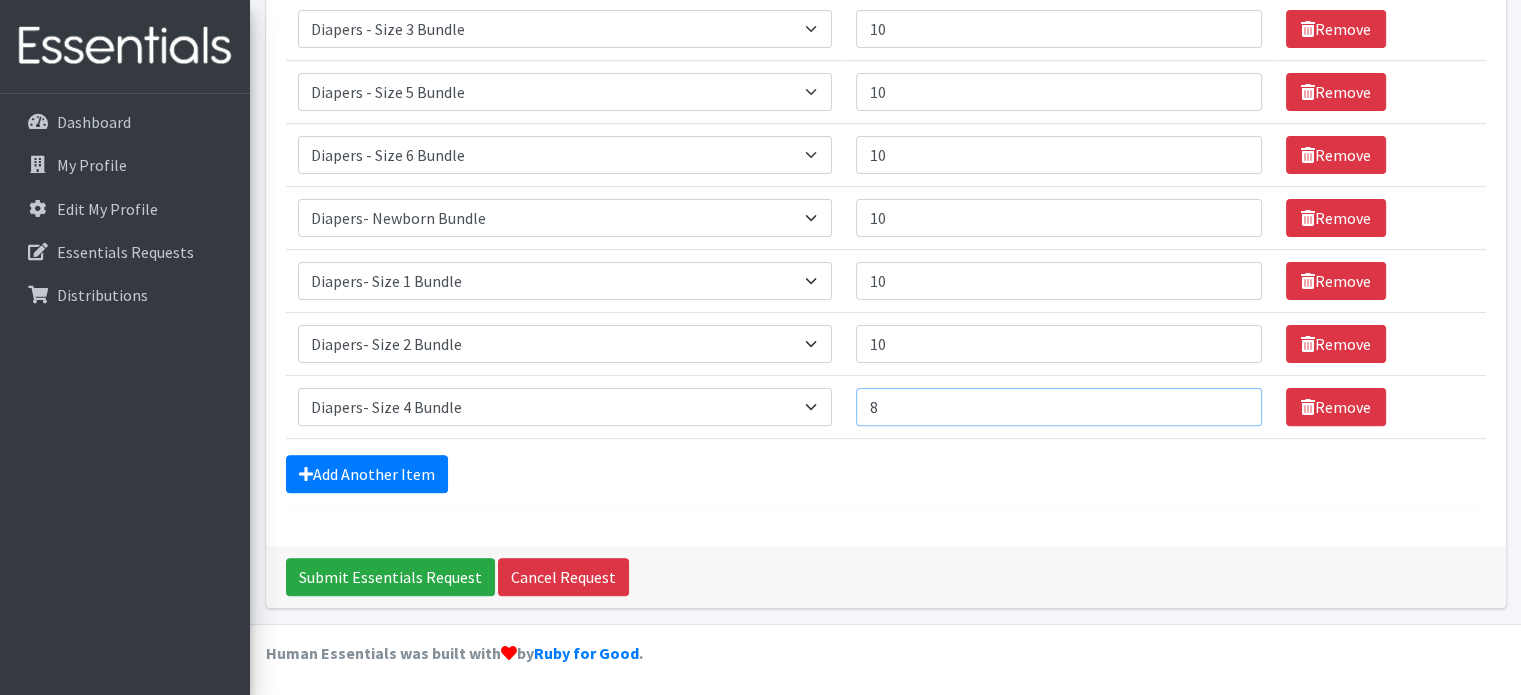 click on "8" at bounding box center [1058, 407] 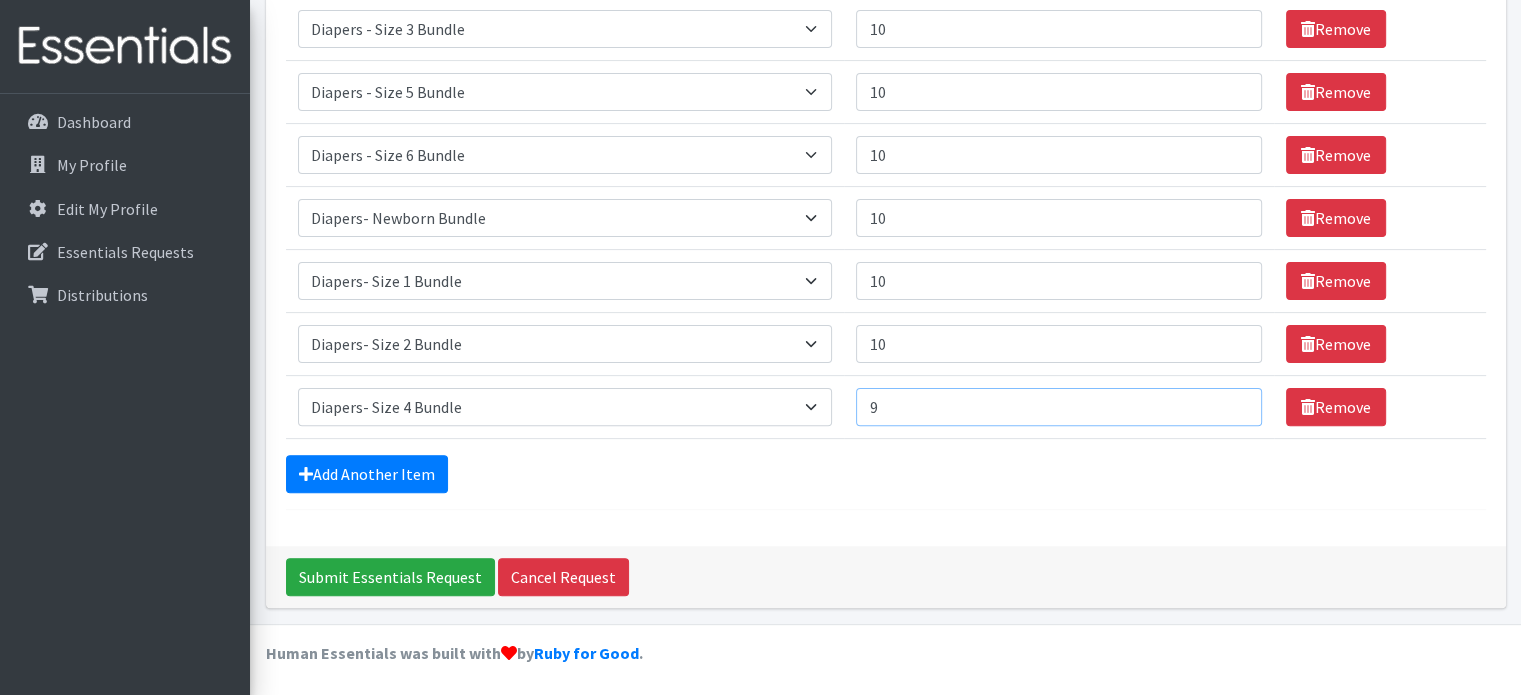 click on "9" at bounding box center [1058, 407] 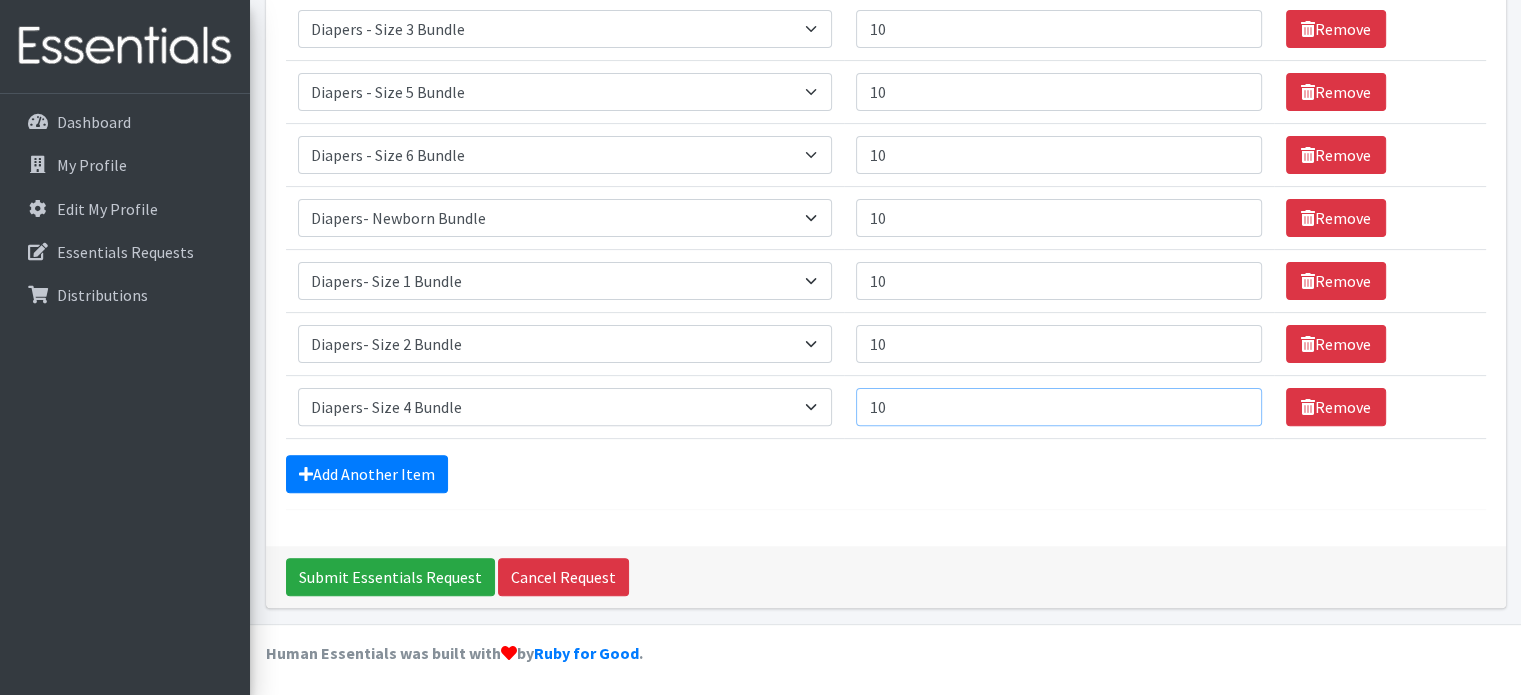 type on "10" 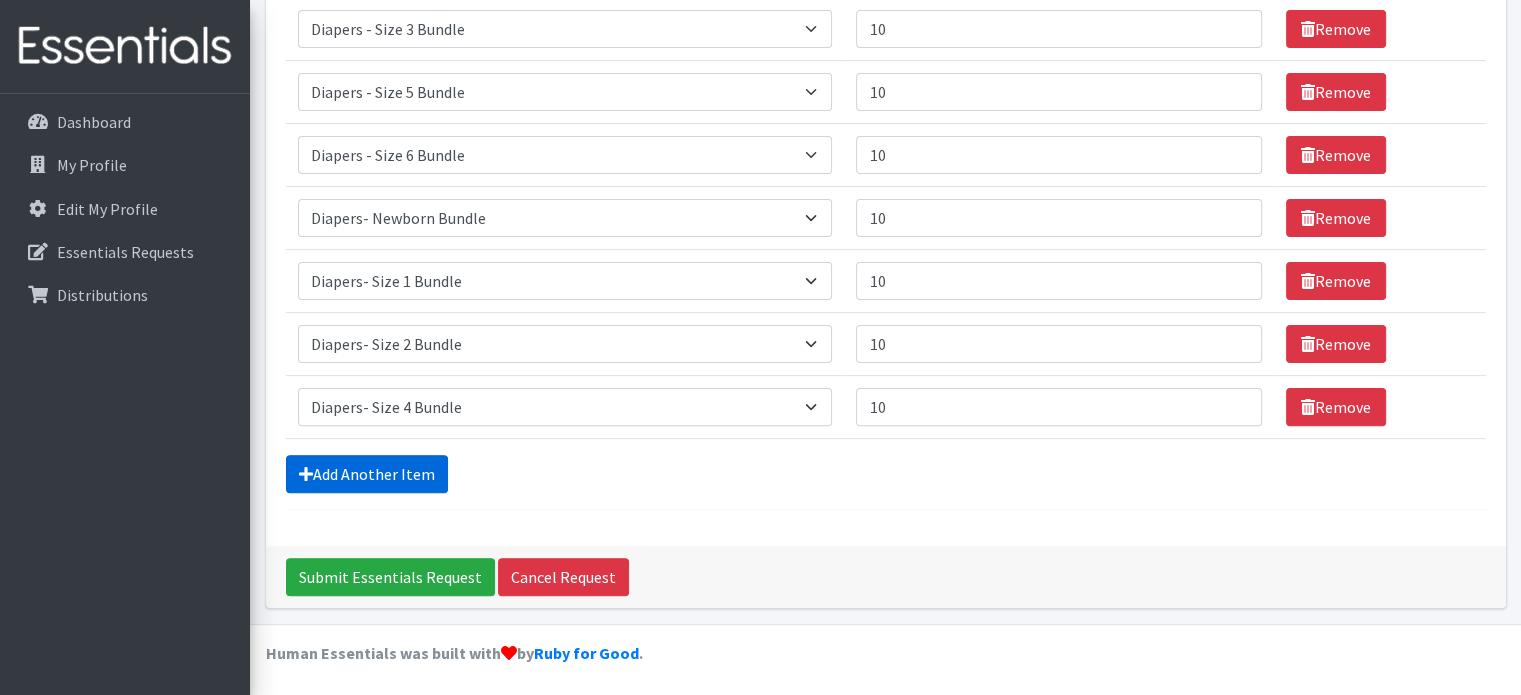 click on "Add Another Item" at bounding box center (367, 474) 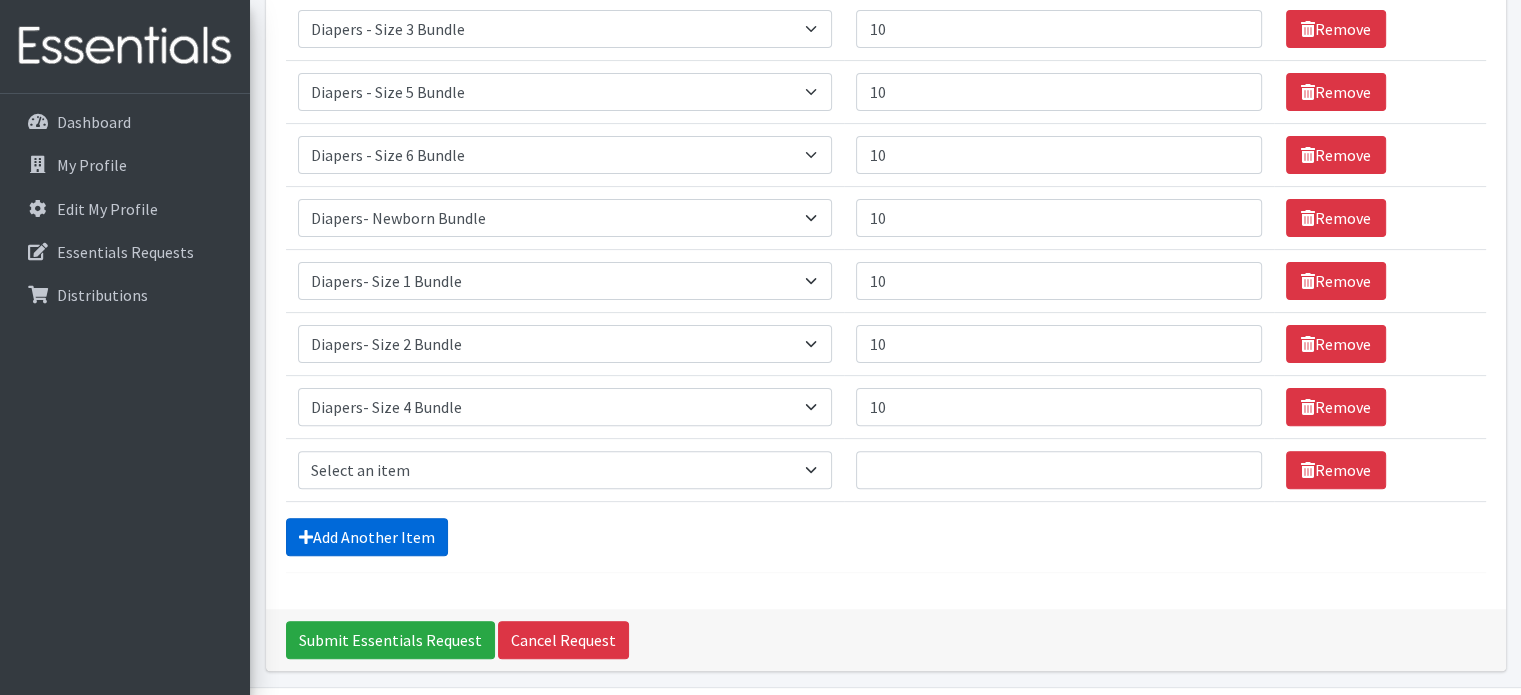 scroll, scrollTop: 598, scrollLeft: 0, axis: vertical 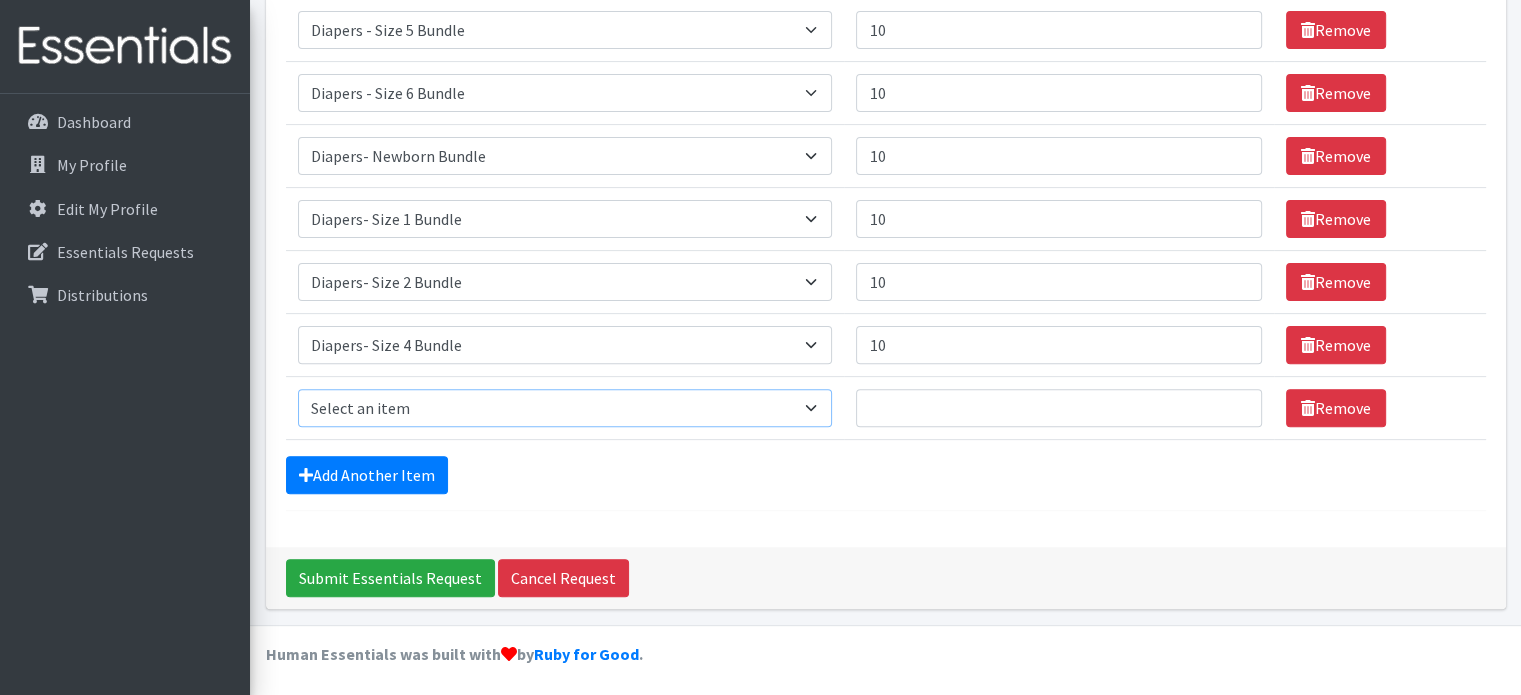 click on "Select an item
Diaper - 2T/3T Bundle
Diapers - 3T/4T Bundle
Diapers - 4T/5T Bundle
Diapers - Size 3 Bundle
Diapers - Size 5 Bundle
Diapers - Size 6 Bundle
Diapers- Newborn Bundle
Diapers- Preemie Bundle
Diapers- Size 1 Bundle
Diapers- Size 2 Bundle
Diapers- Size 4 Bundle
PS - Liners
PS - Pad, Overnight
PS - Pad, Regular
PS - Tampons, Light
PS - Tampons, Regular
PS - Tampons, Super
PS- Tampons, Regular- Vending Machine
Period Kits- Pads (20 pieces)" at bounding box center [565, 408] 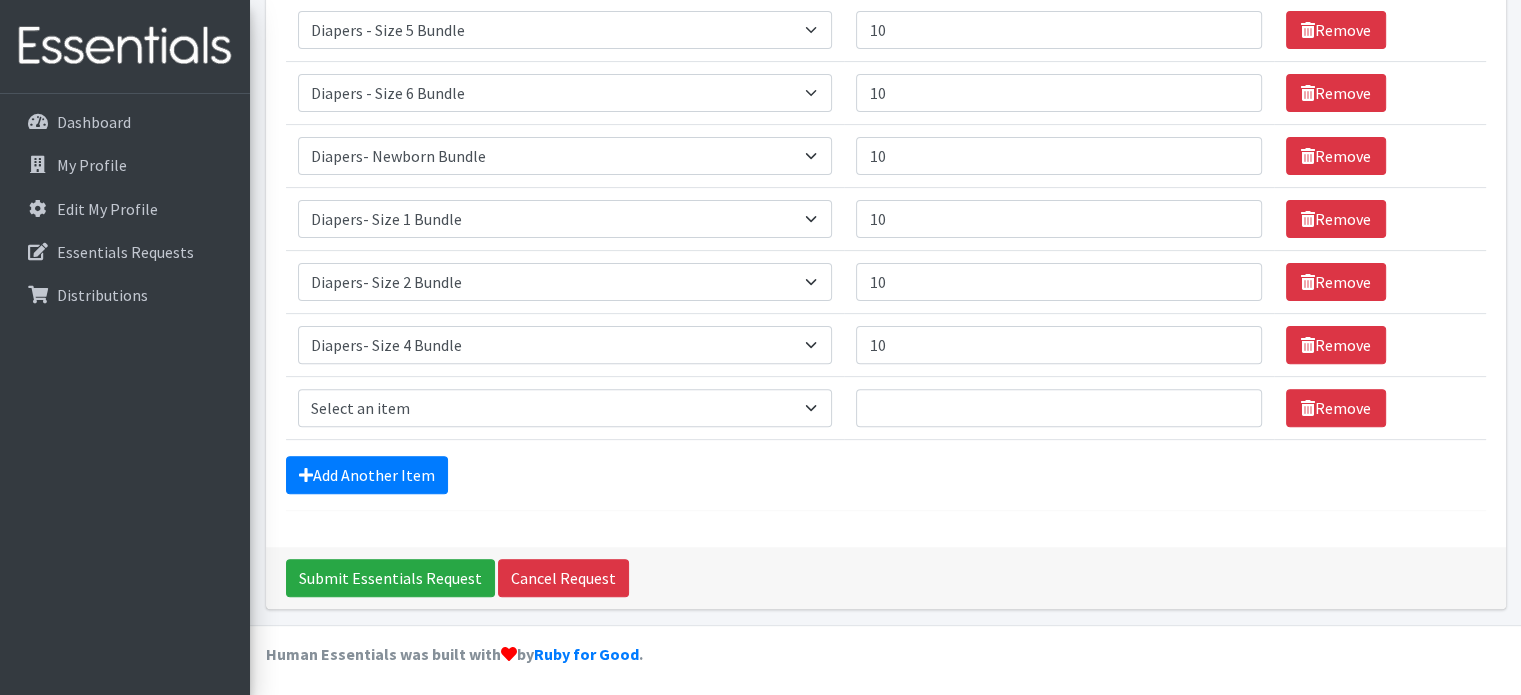 click on "Comments: 25 recipients of period products (didn't receive supplies)
Item Requested
Quantity
Item Requested
Select an item
Diaper - 2T/3T Bundle
Diapers - 3T/4T Bundle
Diapers - 4T/5T Bundle
Diapers - Size 3 Bundle
Diapers - Size 5 Bundle
Diapers - Size 6 Bundle
Diapers- Newborn Bundle
Diapers- Preemie Bundle
Diapers- Size 1 Bundle
Diapers- Size 2 Bundle
Diapers- Size 4 Bundle
PS - Liners
PS - Pad, Overnight
PS - Pad, Regular
PS - Tampons, Light
PS - Tampons, Regular
PS - Tampons, Super
PS- Tampons, Regular- Vending Machine
Period Kits- Pads (20 pieces)
Quantity
5
Remove
Item Requested
Select an item
Diaper - 2T/3T Bundle
Diapers - 3T/4T Bundle" at bounding box center (886, 56) 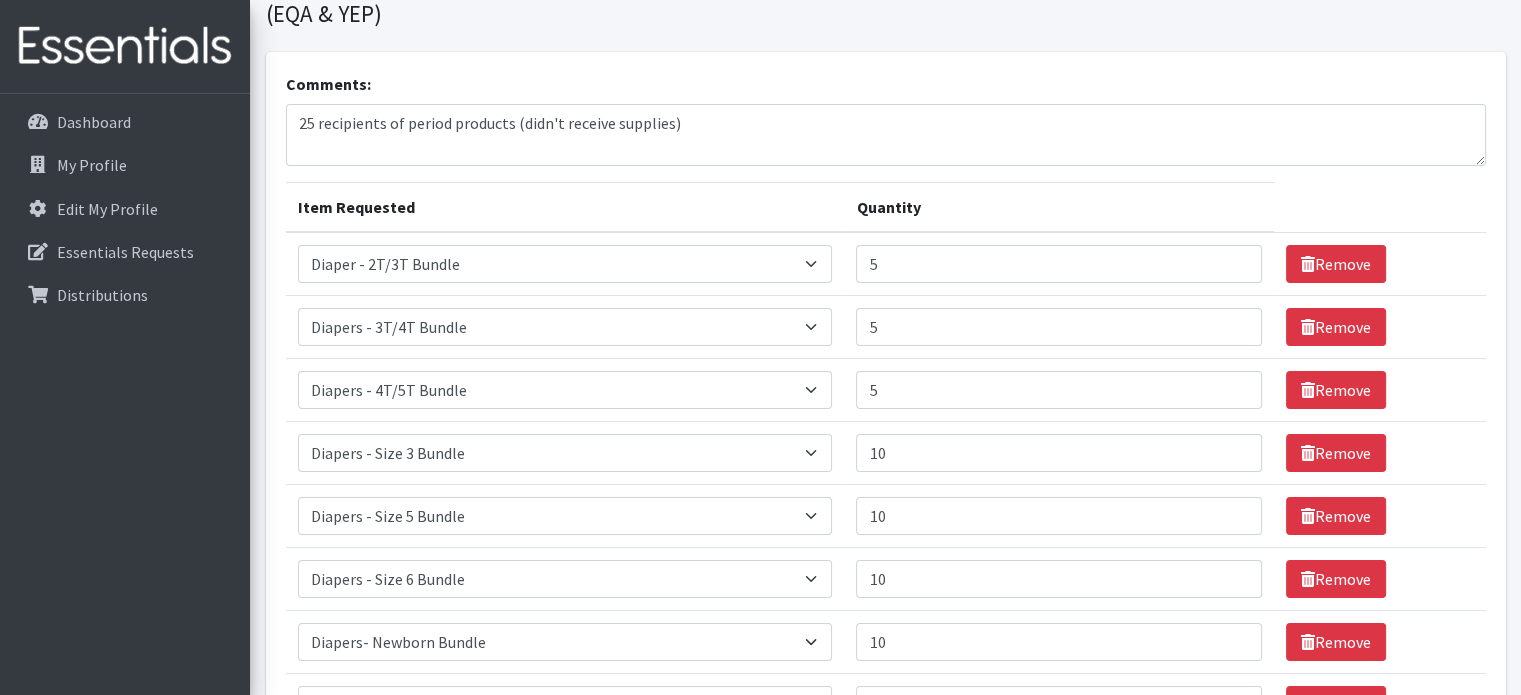 scroll, scrollTop: 440, scrollLeft: 0, axis: vertical 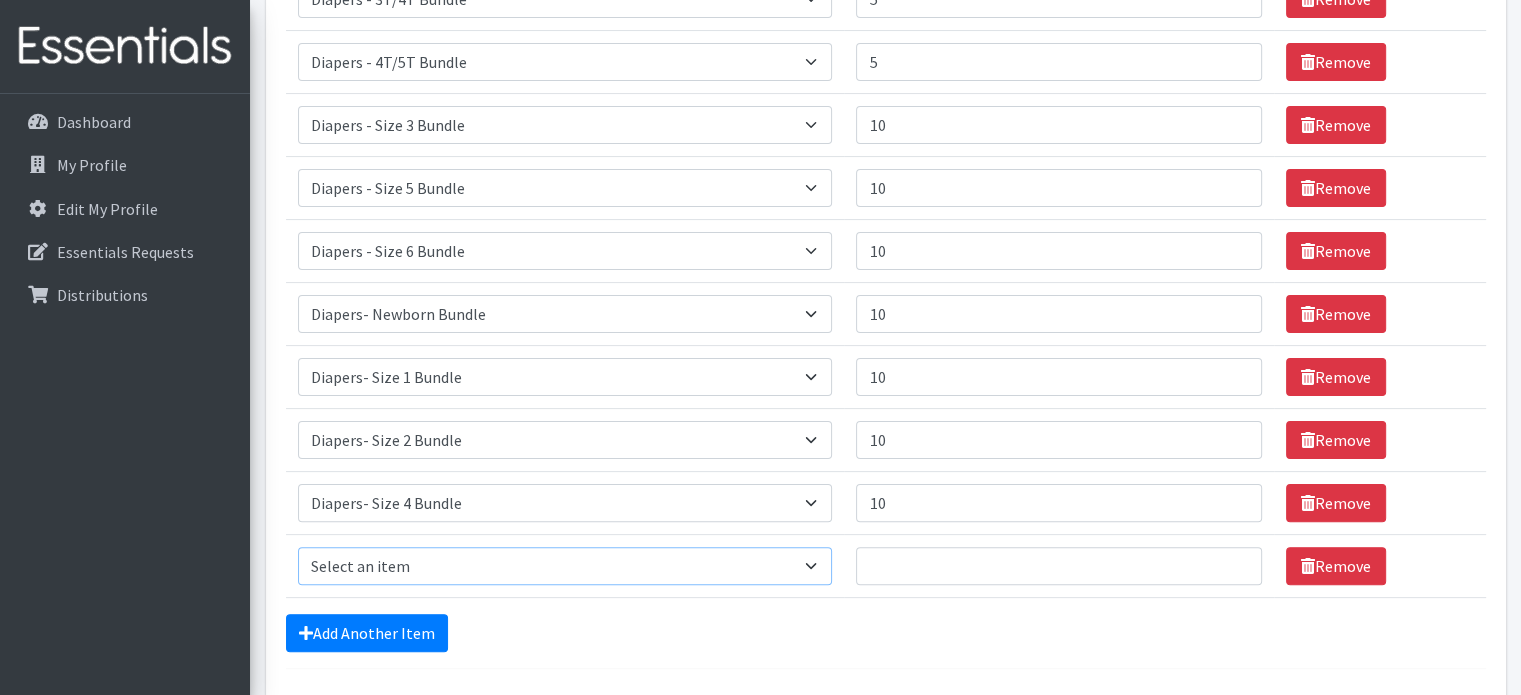 click on "Select an item
Diaper - 2T/3T Bundle
Diapers - 3T/4T Bundle
Diapers - 4T/5T Bundle
Diapers - Size 3 Bundle
Diapers - Size 5 Bundle
Diapers - Size 6 Bundle
Diapers- Newborn Bundle
Diapers- Preemie Bundle
Diapers- Size 1 Bundle
Diapers- Size 2 Bundle
Diapers- Size 4 Bundle
PS - Liners
PS - Pad, Overnight
PS - Pad, Regular
PS - Tampons, Light
PS - Tampons, Regular
PS - Tampons, Super
PS- Tampons, Regular- Vending Machine
Period Kits- Pads (20 pieces)" at bounding box center [565, 566] 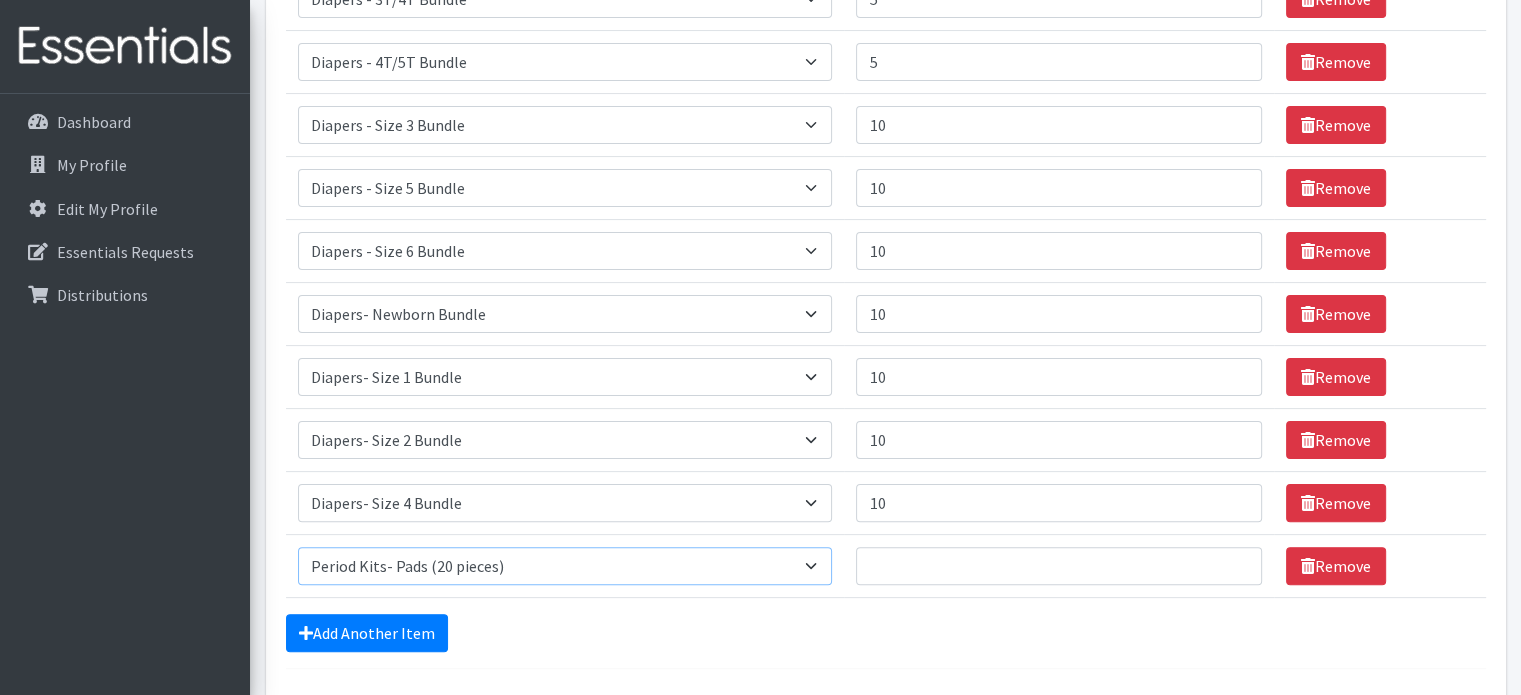 click on "Select an item
Diaper - 2T/3T Bundle
Diapers - 3T/4T Bundle
Diapers - 4T/5T Bundle
Diapers - Size 3 Bundle
Diapers - Size 5 Bundle
Diapers - Size 6 Bundle
Diapers- Newborn Bundle
Diapers- Preemie Bundle
Diapers- Size 1 Bundle
Diapers- Size 2 Bundle
Diapers- Size 4 Bundle
PS - Liners
PS - Pad, Overnight
PS - Pad, Regular
PS - Tampons, Light
PS - Tampons, Regular
PS - Tampons, Super
PS- Tampons, Regular- Vending Machine
Period Kits- Pads (20 pieces)" at bounding box center (565, 566) 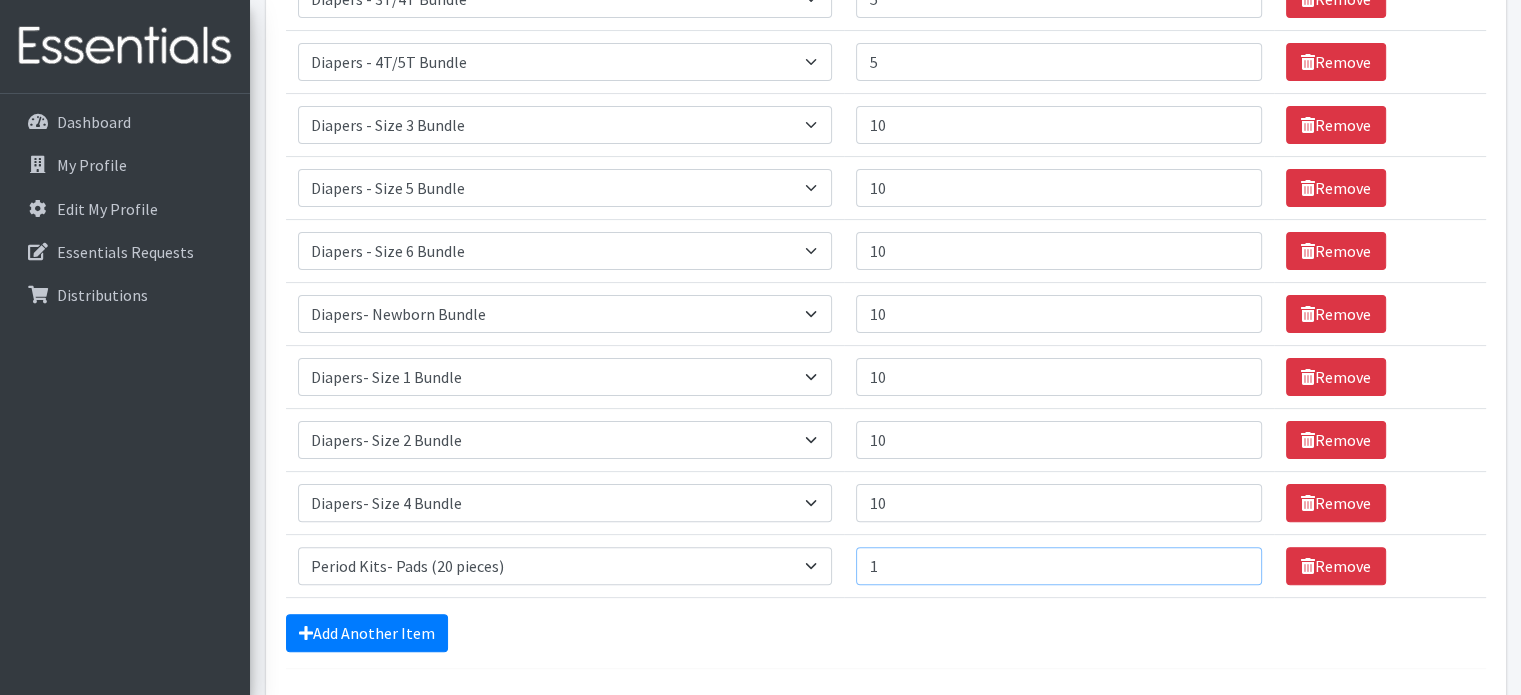 click on "1" at bounding box center (1058, 566) 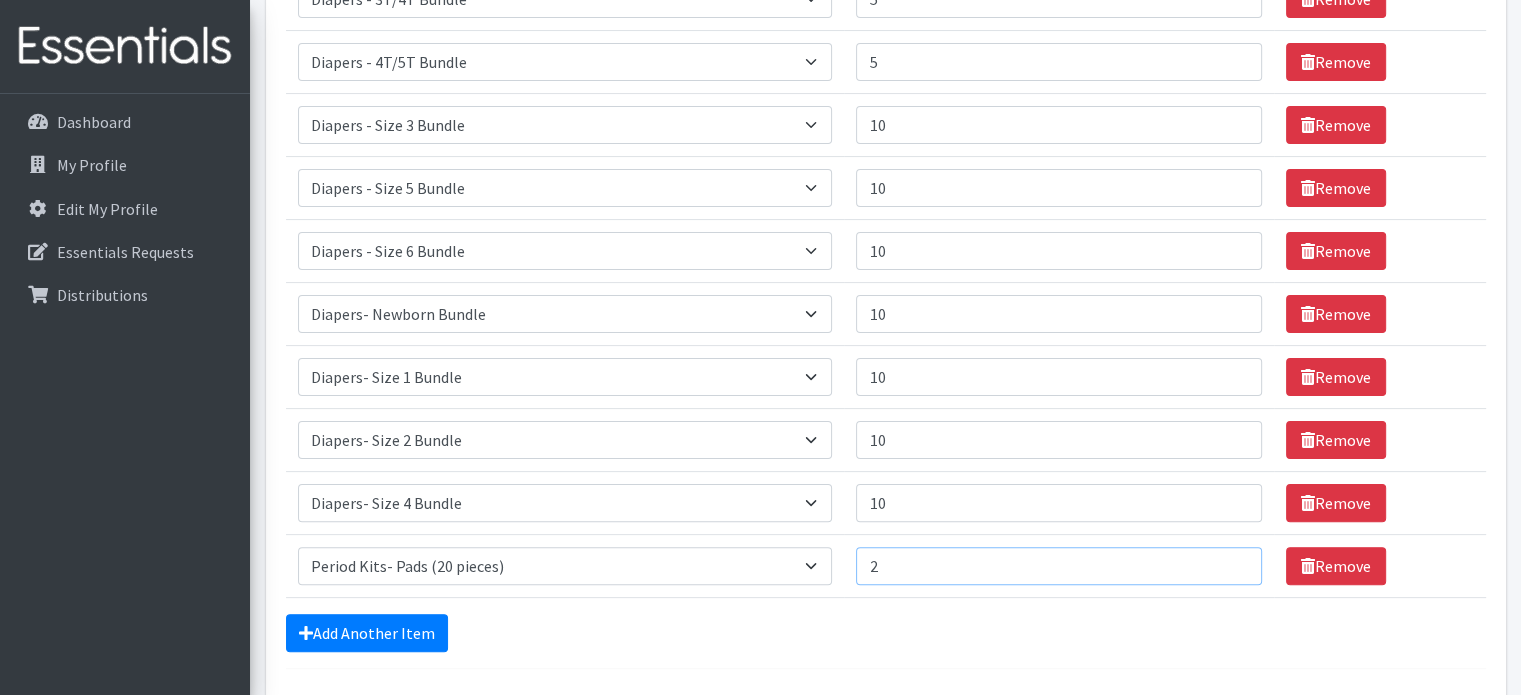 click on "2" at bounding box center (1058, 566) 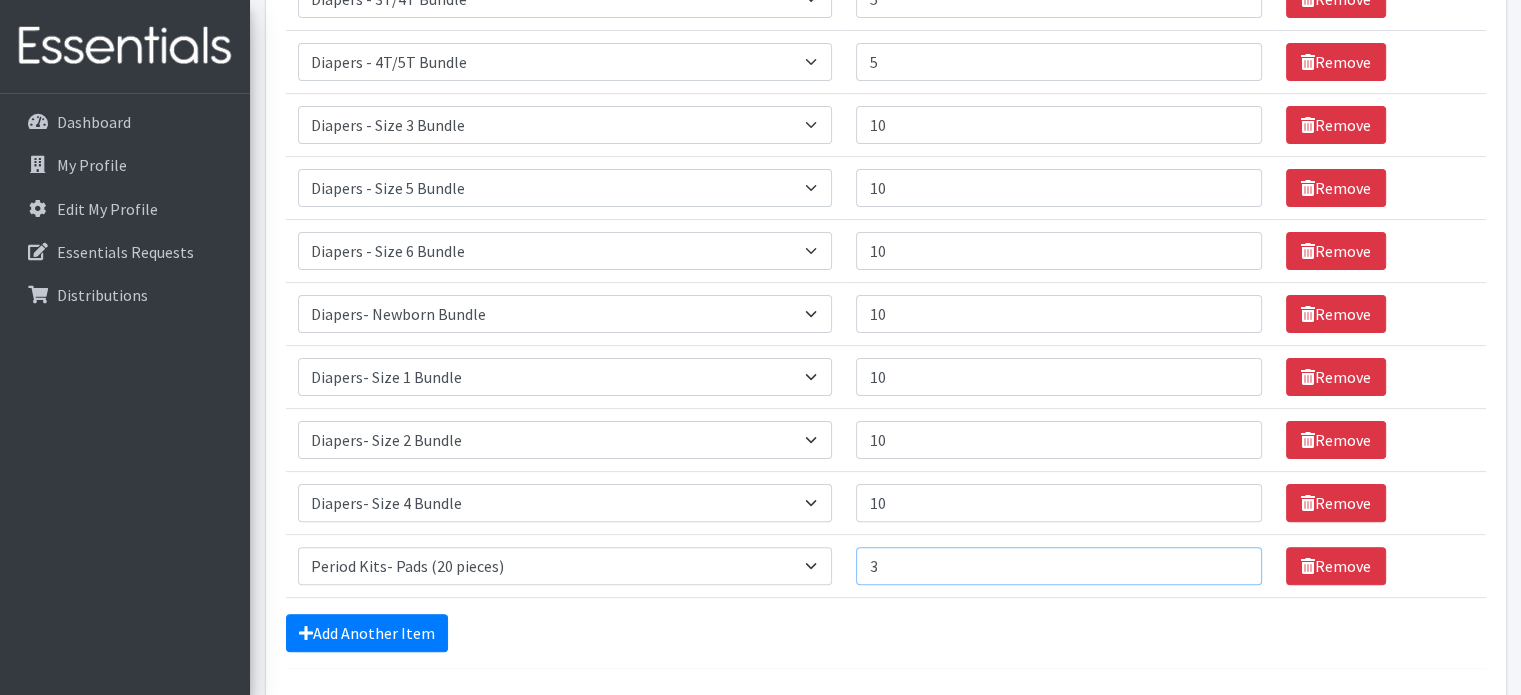 click on "3" at bounding box center (1058, 566) 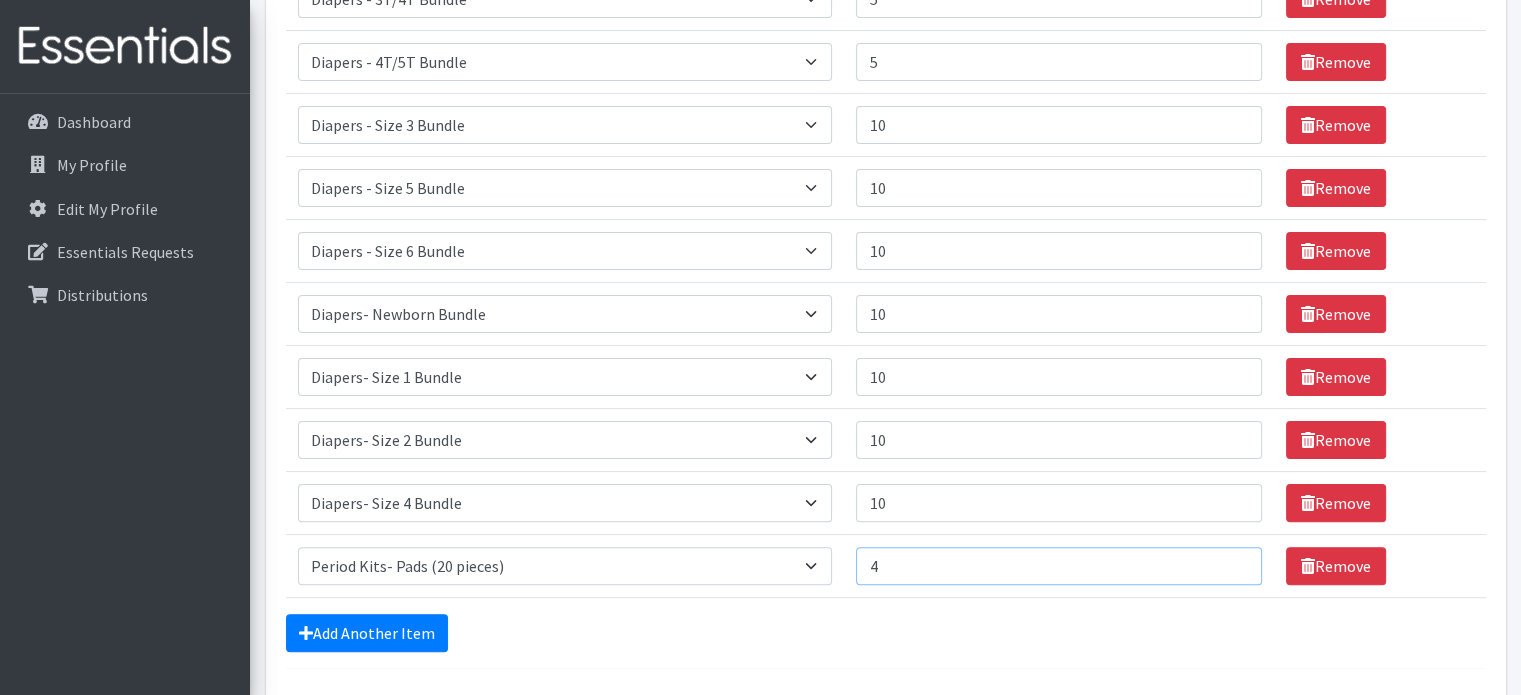 click on "4" at bounding box center (1058, 566) 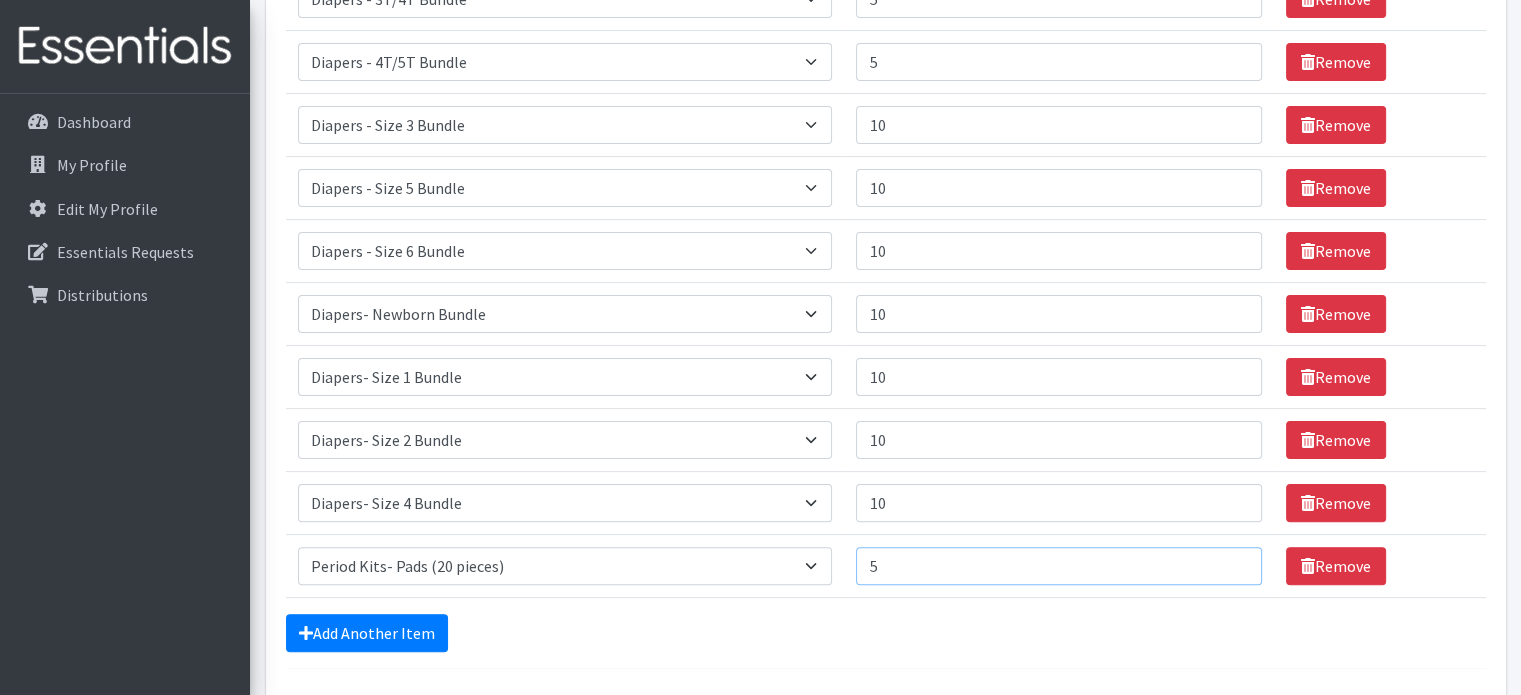 click on "5" at bounding box center [1058, 566] 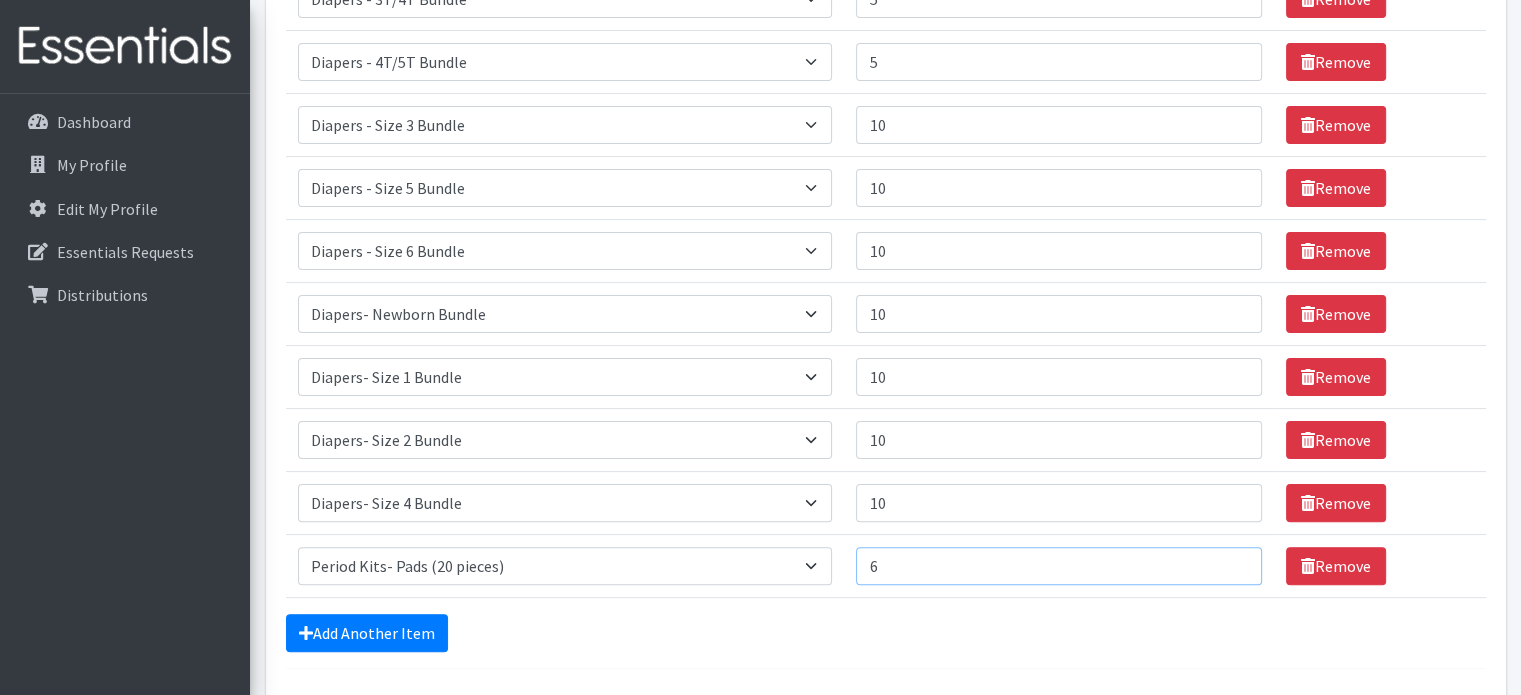 click on "6" at bounding box center (1058, 566) 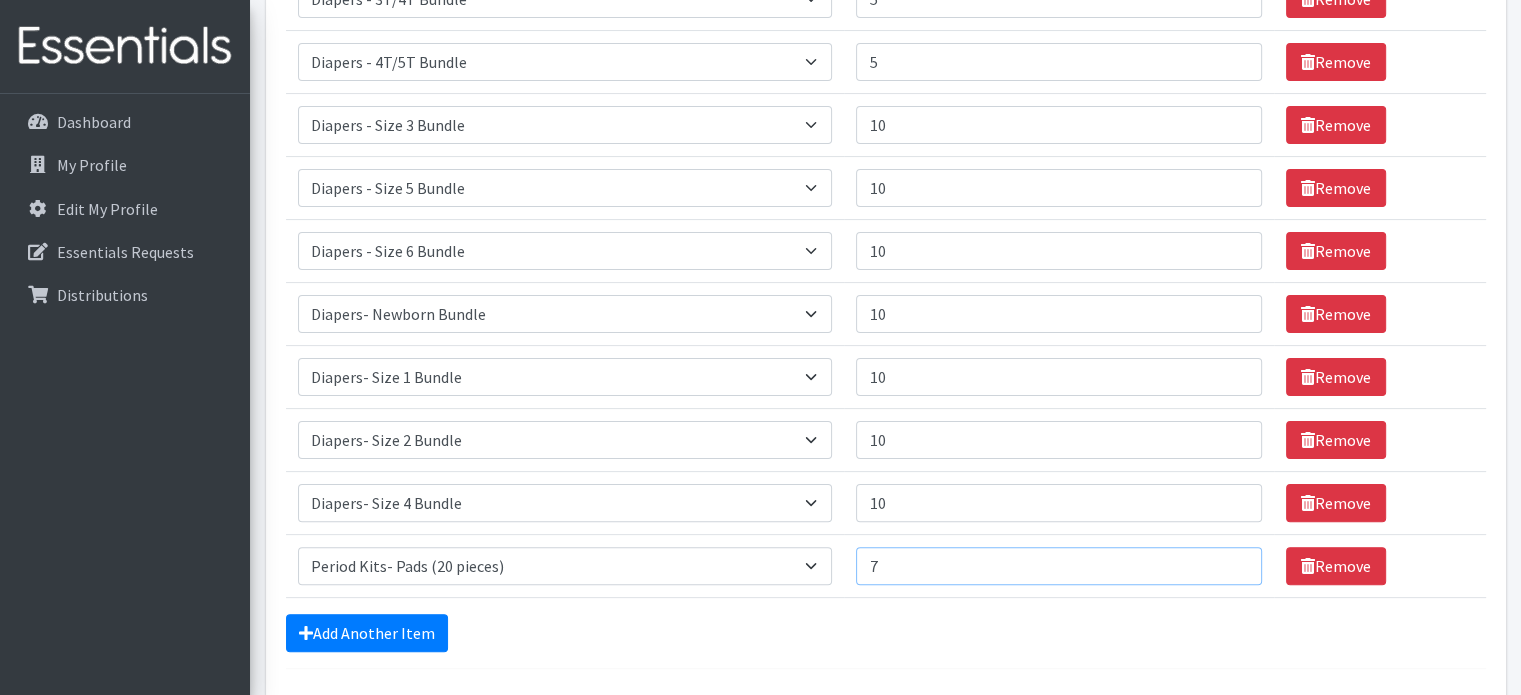 click on "7" at bounding box center [1058, 566] 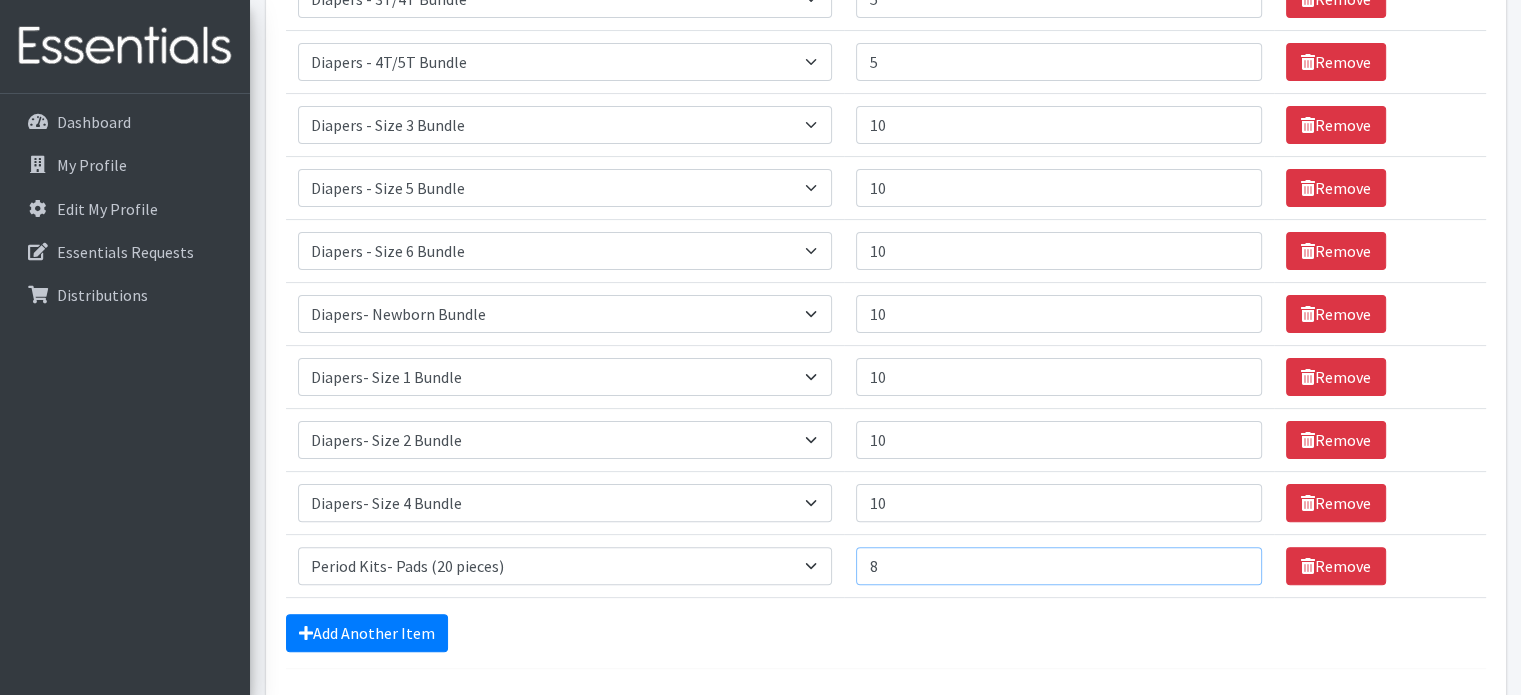 click on "8" at bounding box center (1058, 566) 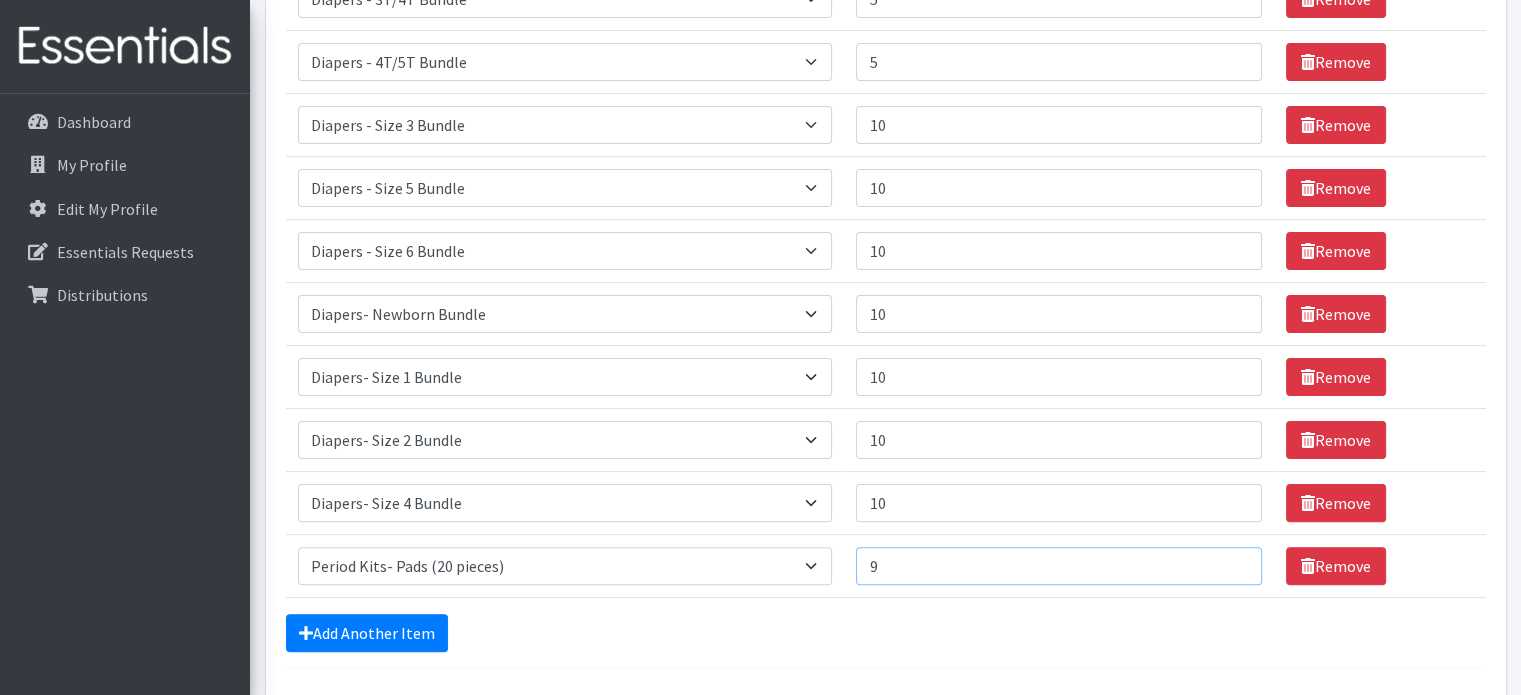 click on "9" at bounding box center [1058, 566] 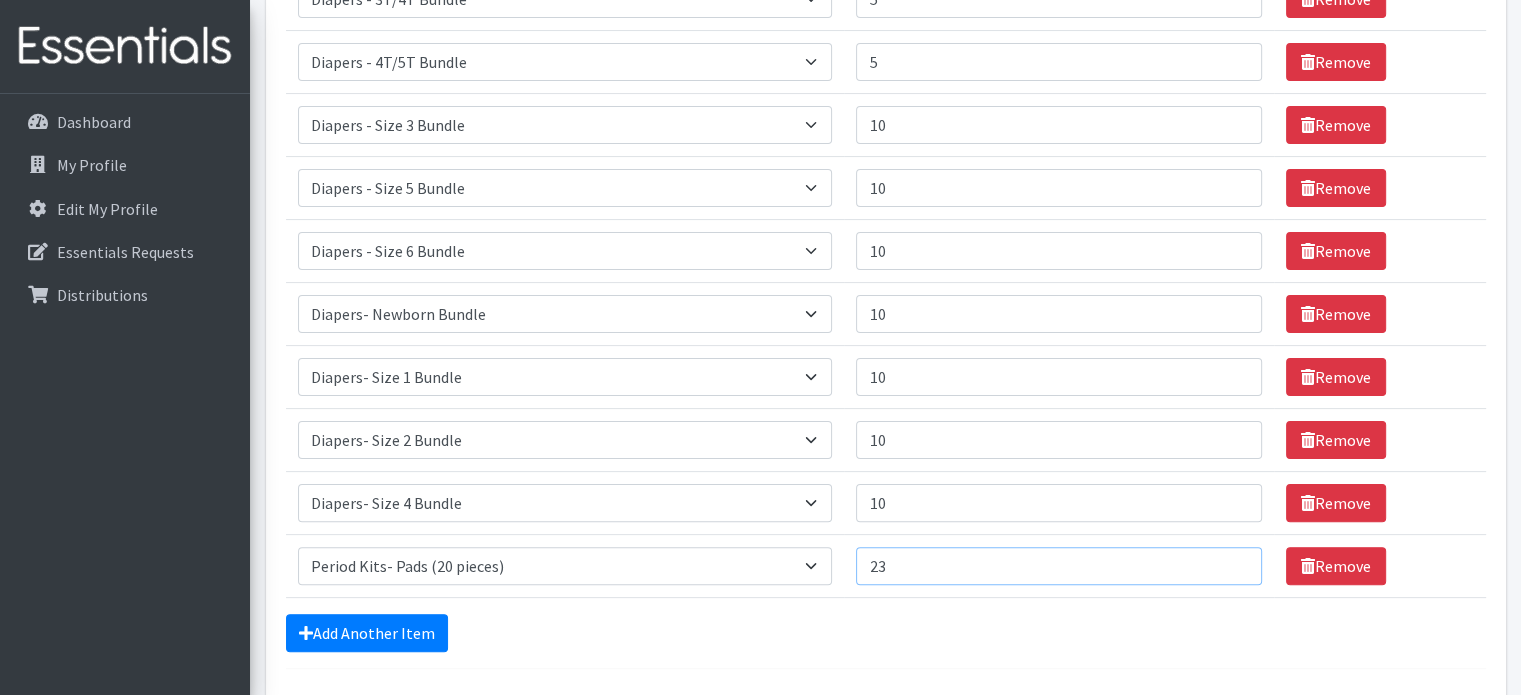 click on "23" at bounding box center (1058, 566) 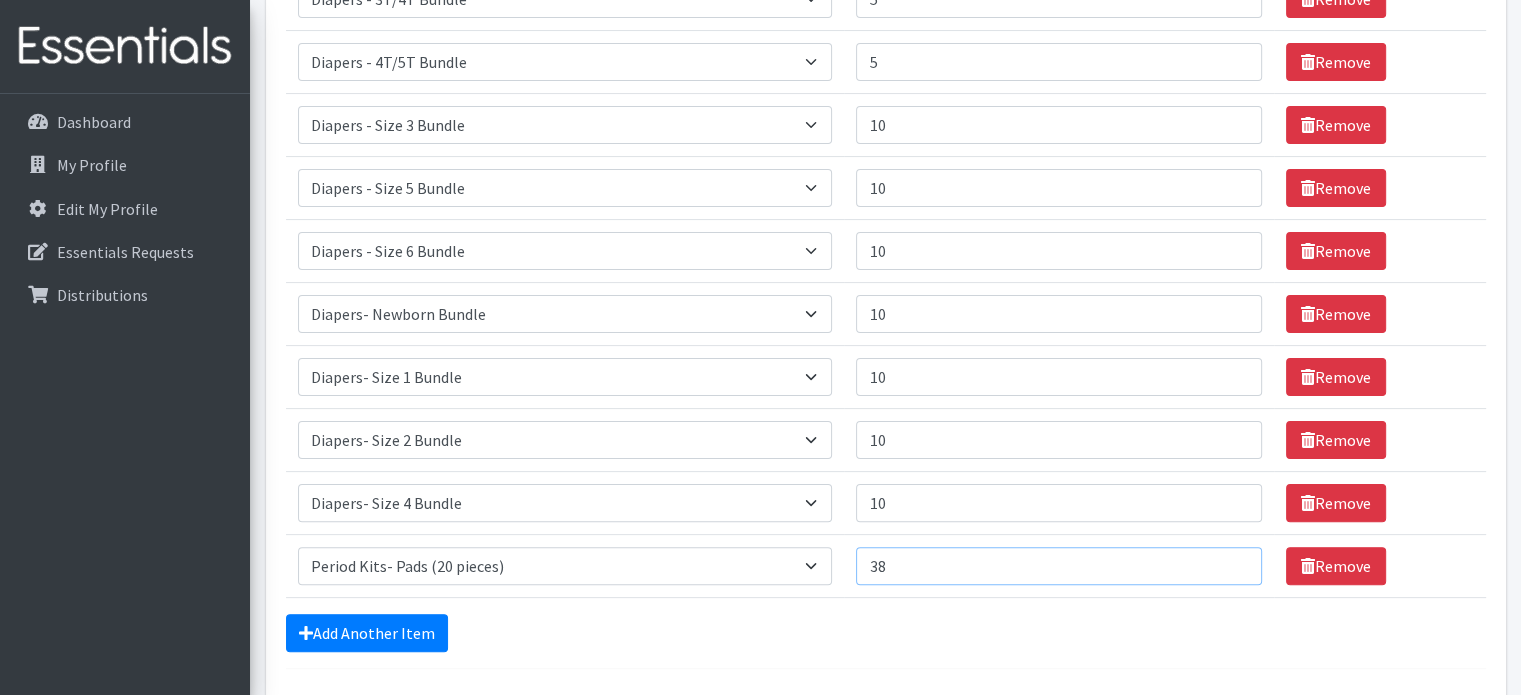 click on "38" at bounding box center [1058, 566] 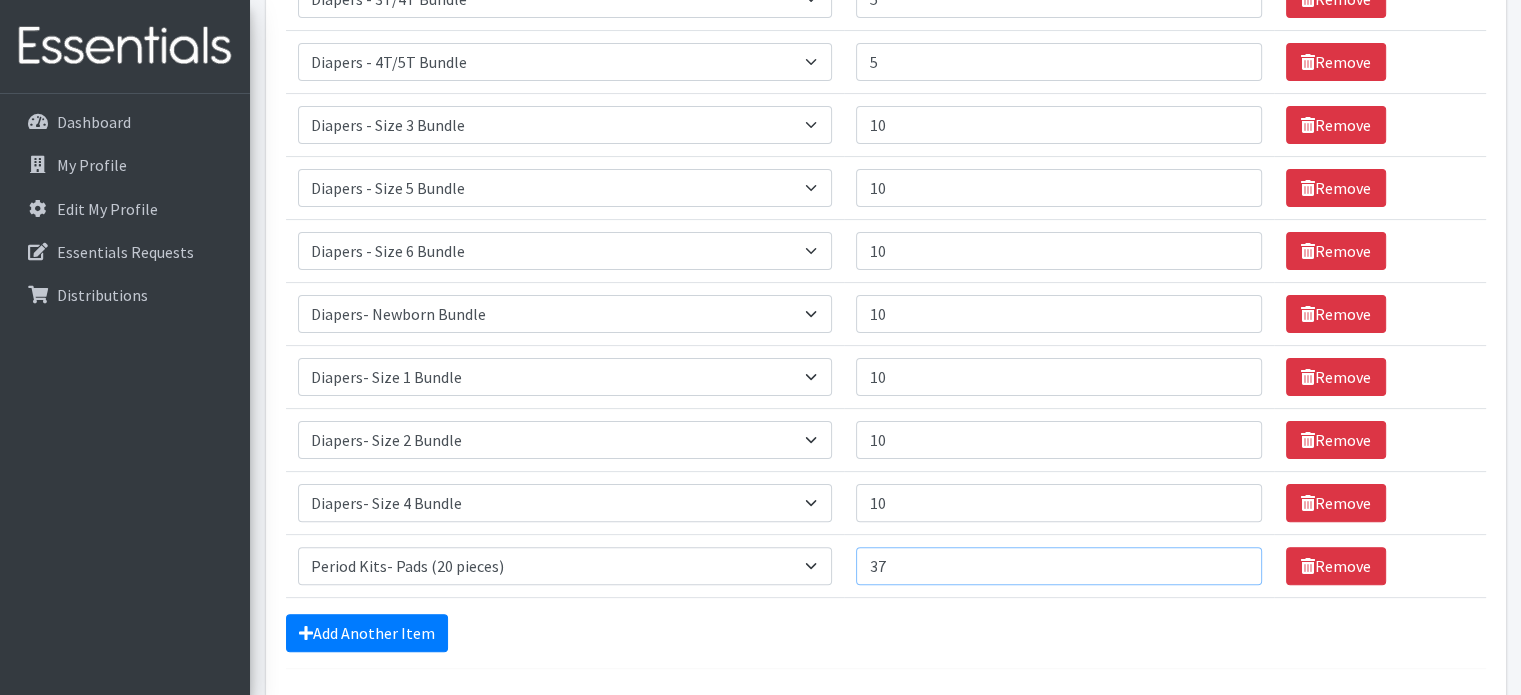 click on "37" at bounding box center (1058, 566) 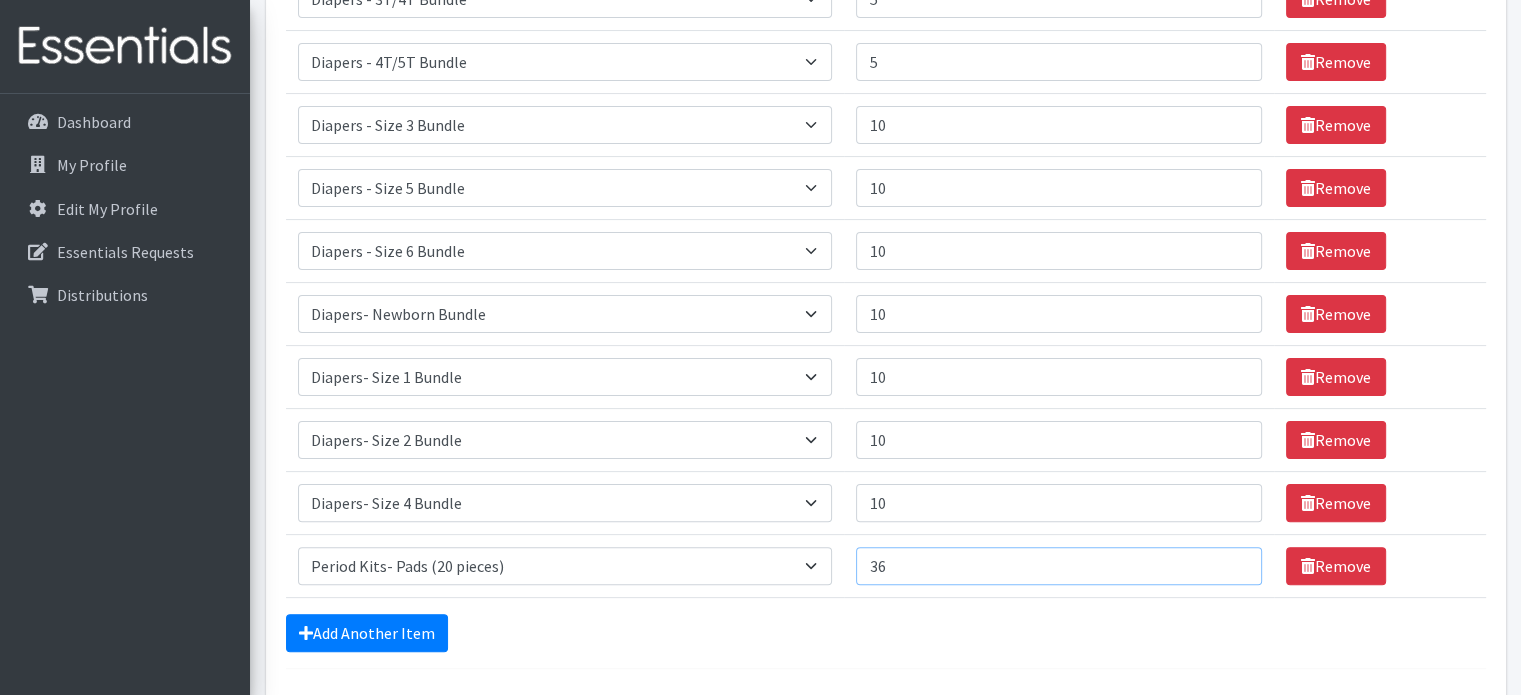 click on "36" at bounding box center (1058, 566) 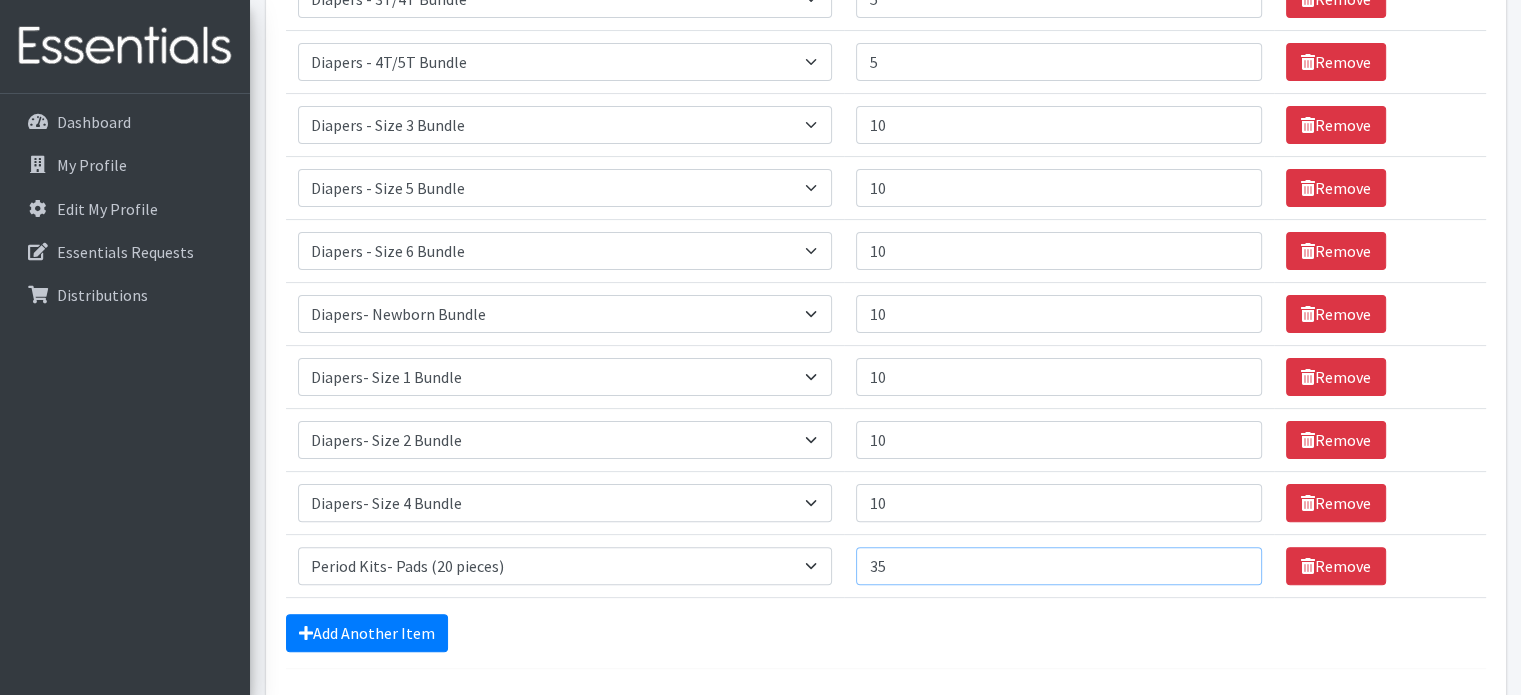 type on "35" 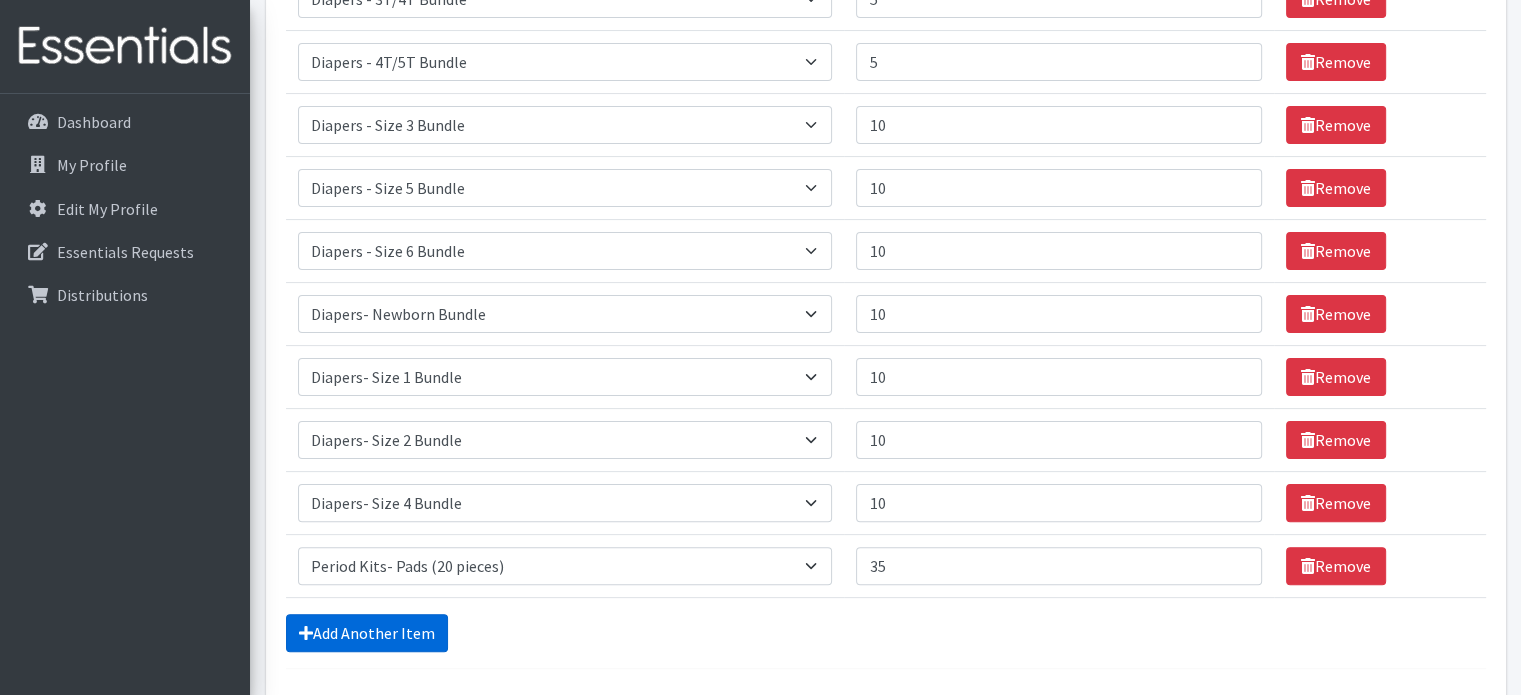 click on "Add Another Item" at bounding box center [367, 633] 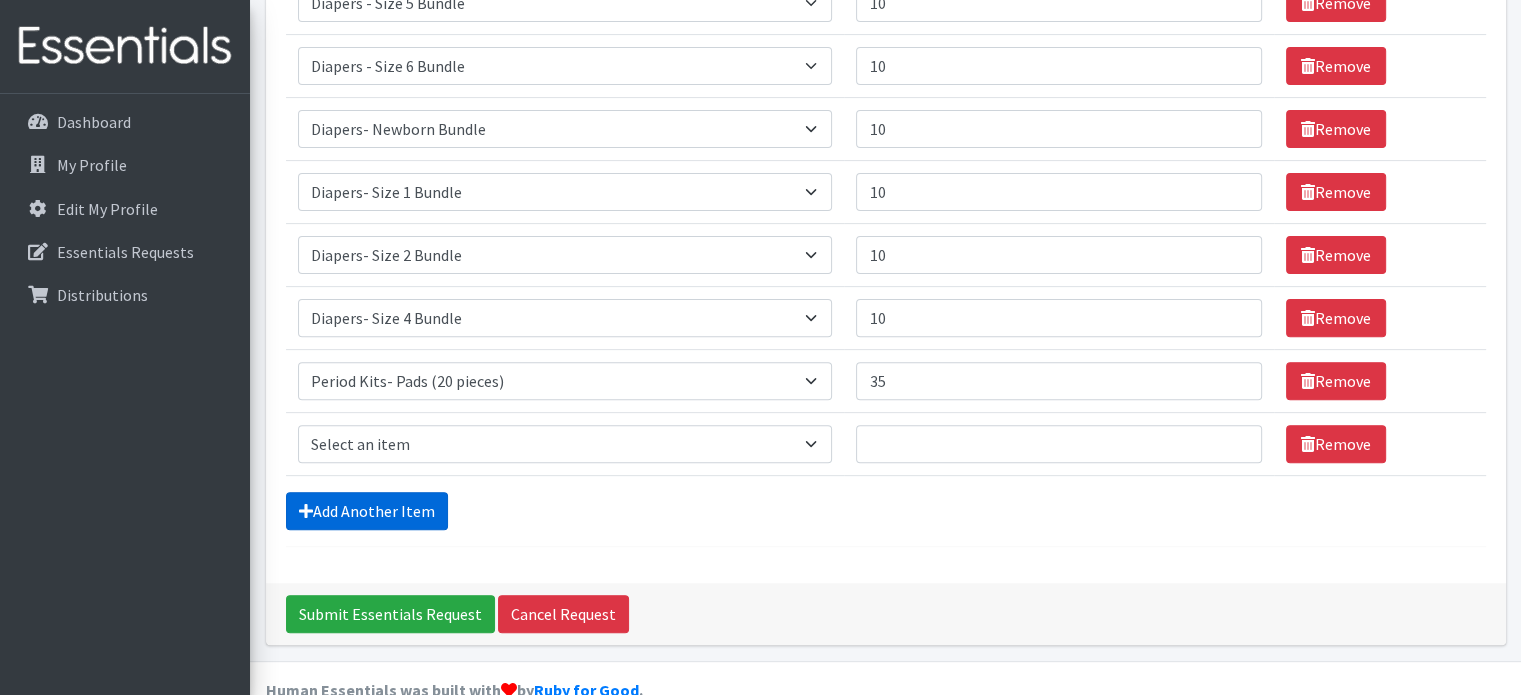 scroll, scrollTop: 661, scrollLeft: 0, axis: vertical 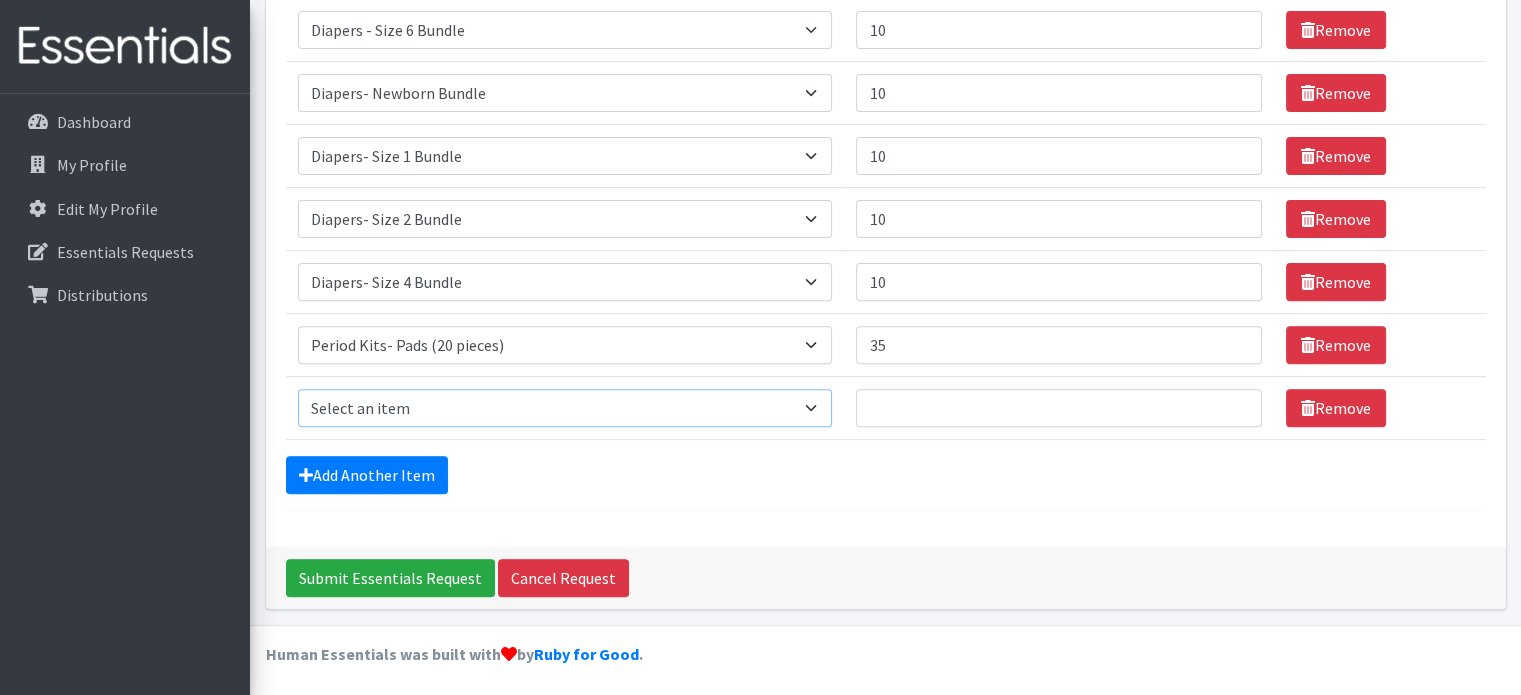click on "Select an item
Diaper - 2T/3T Bundle
Diapers - 3T/4T Bundle
Diapers - 4T/5T Bundle
Diapers - Size 3 Bundle
Diapers - Size 5 Bundle
Diapers - Size 6 Bundle
Diapers- Newborn Bundle
Diapers- Preemie Bundle
Diapers- Size 1 Bundle
Diapers- Size 2 Bundle
Diapers- Size 4 Bundle
PS - Liners
PS - Pad, Overnight
PS - Pad, Regular
PS - Tampons, Light
PS - Tampons, Regular
PS - Tampons, Super
PS- Tampons, Regular- Vending Machine
Period Kits- Pads (20 pieces)" at bounding box center (565, 408) 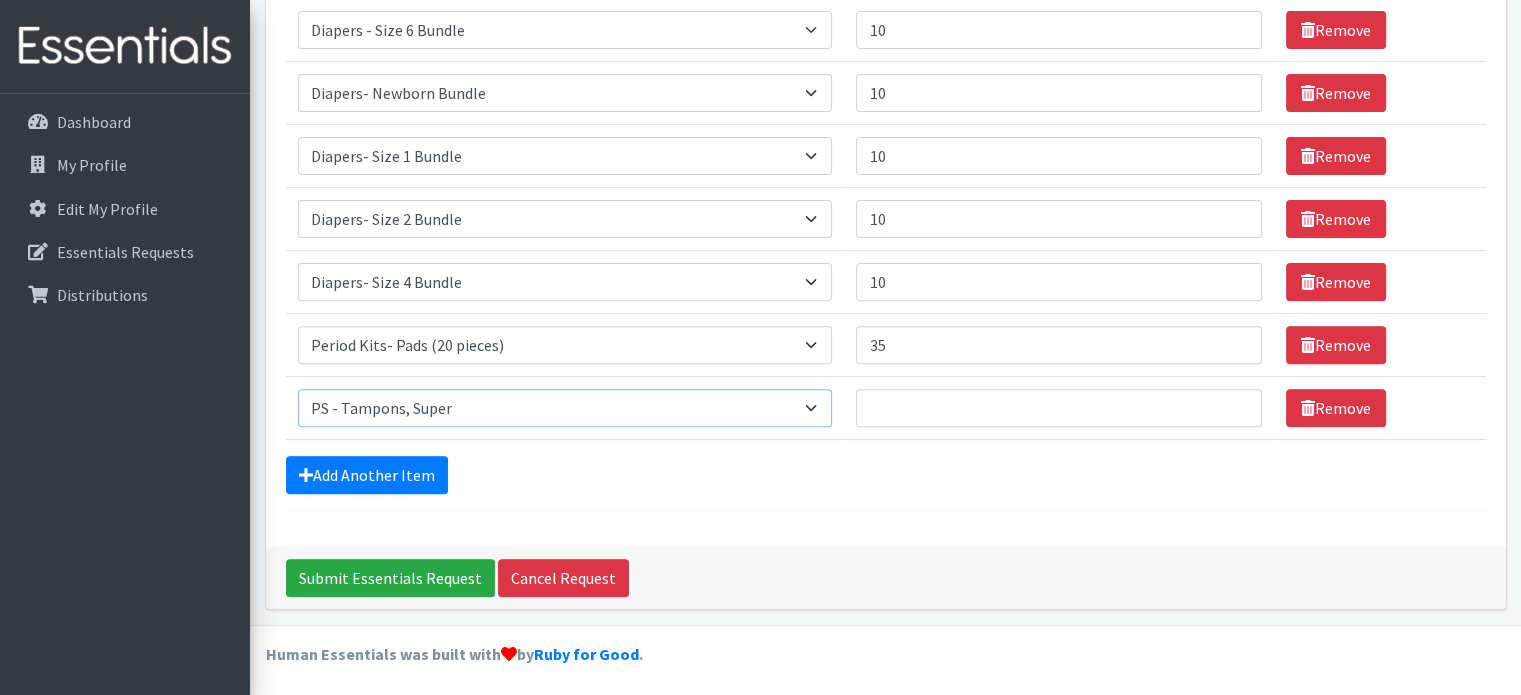 click on "Select an item
Diaper - 2T/3T Bundle
Diapers - 3T/4T Bundle
Diapers - 4T/5T Bundle
Diapers - Size 3 Bundle
Diapers - Size 5 Bundle
Diapers - Size 6 Bundle
Diapers- Newborn Bundle
Diapers- Preemie Bundle
Diapers- Size 1 Bundle
Diapers- Size 2 Bundle
Diapers- Size 4 Bundle
PS - Liners
PS - Pad, Overnight
PS - Pad, Regular
PS - Tampons, Light
PS - Tampons, Regular
PS - Tampons, Super
PS- Tampons, Regular- Vending Machine
Period Kits- Pads (20 pieces)" at bounding box center [565, 408] 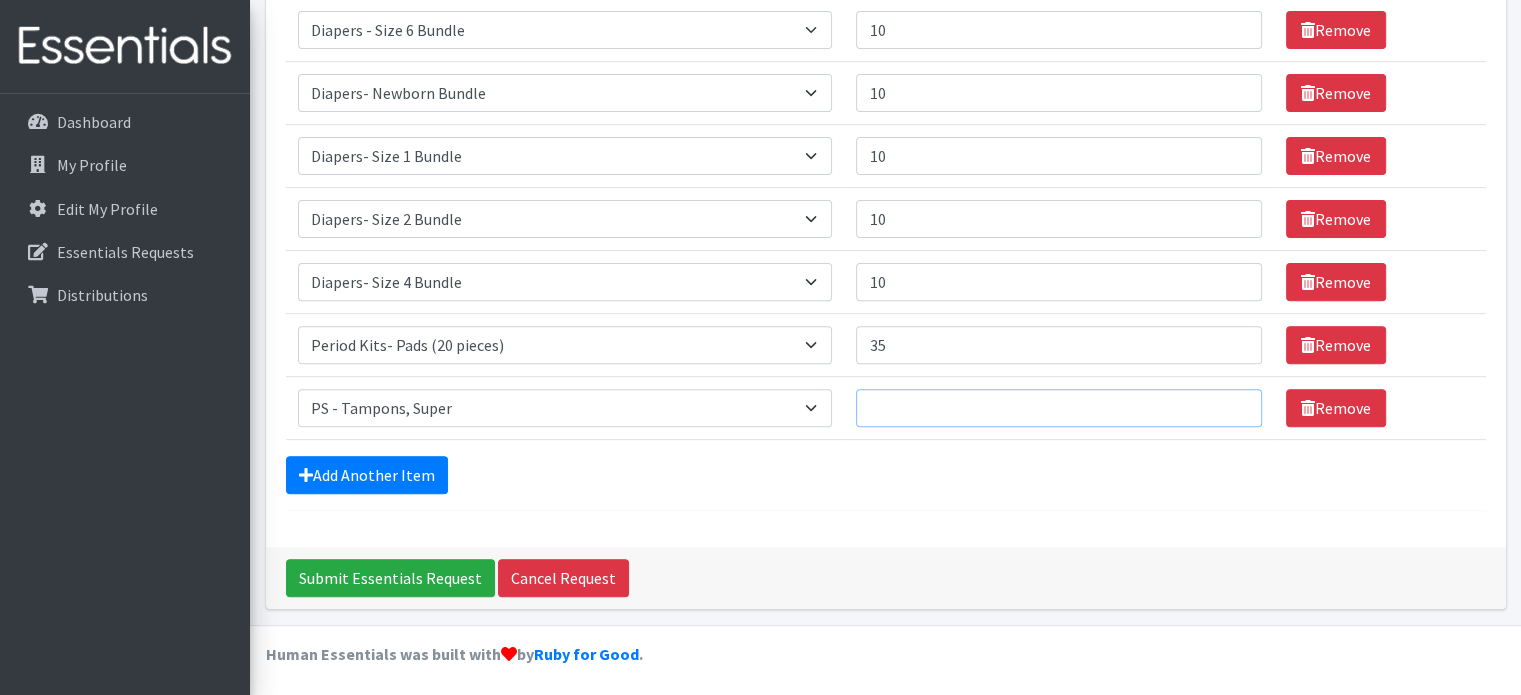 click on "Quantity" at bounding box center [1058, 408] 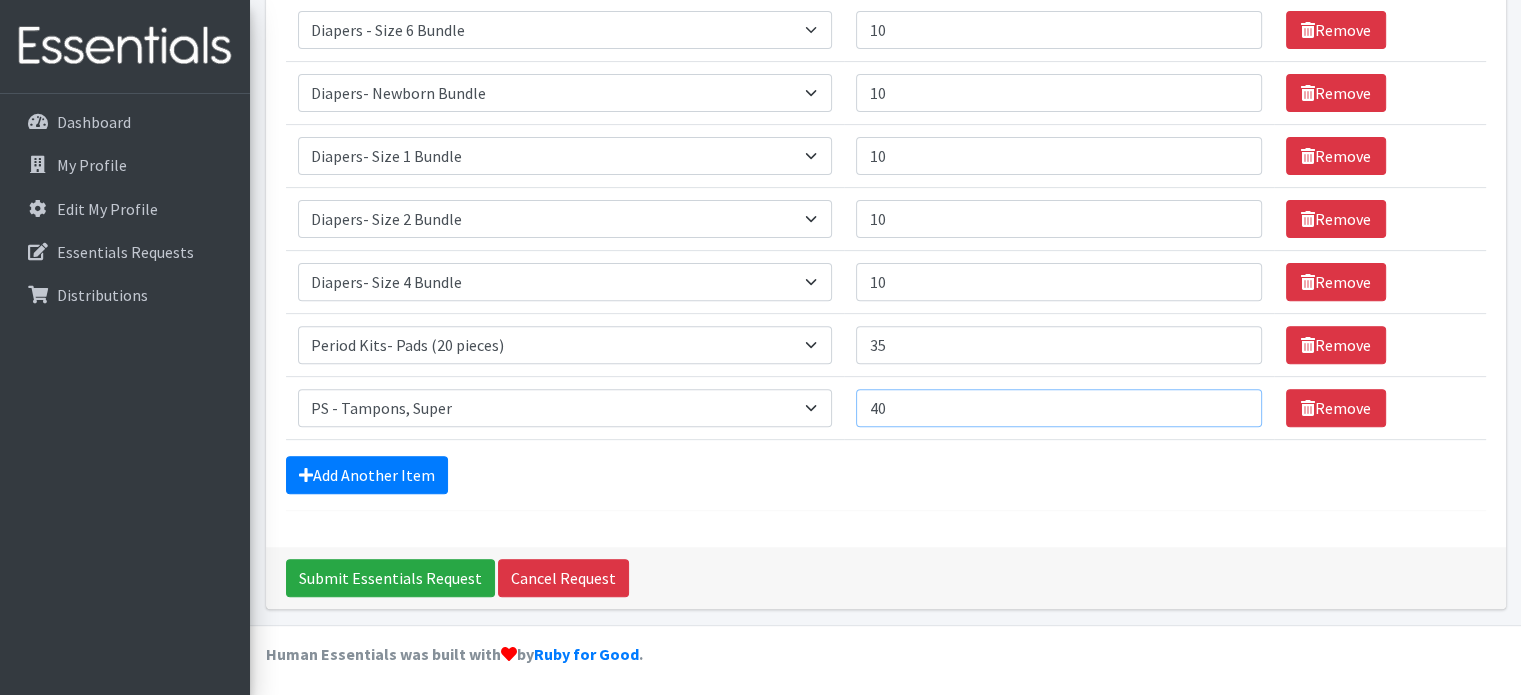 click on "40" at bounding box center [1058, 408] 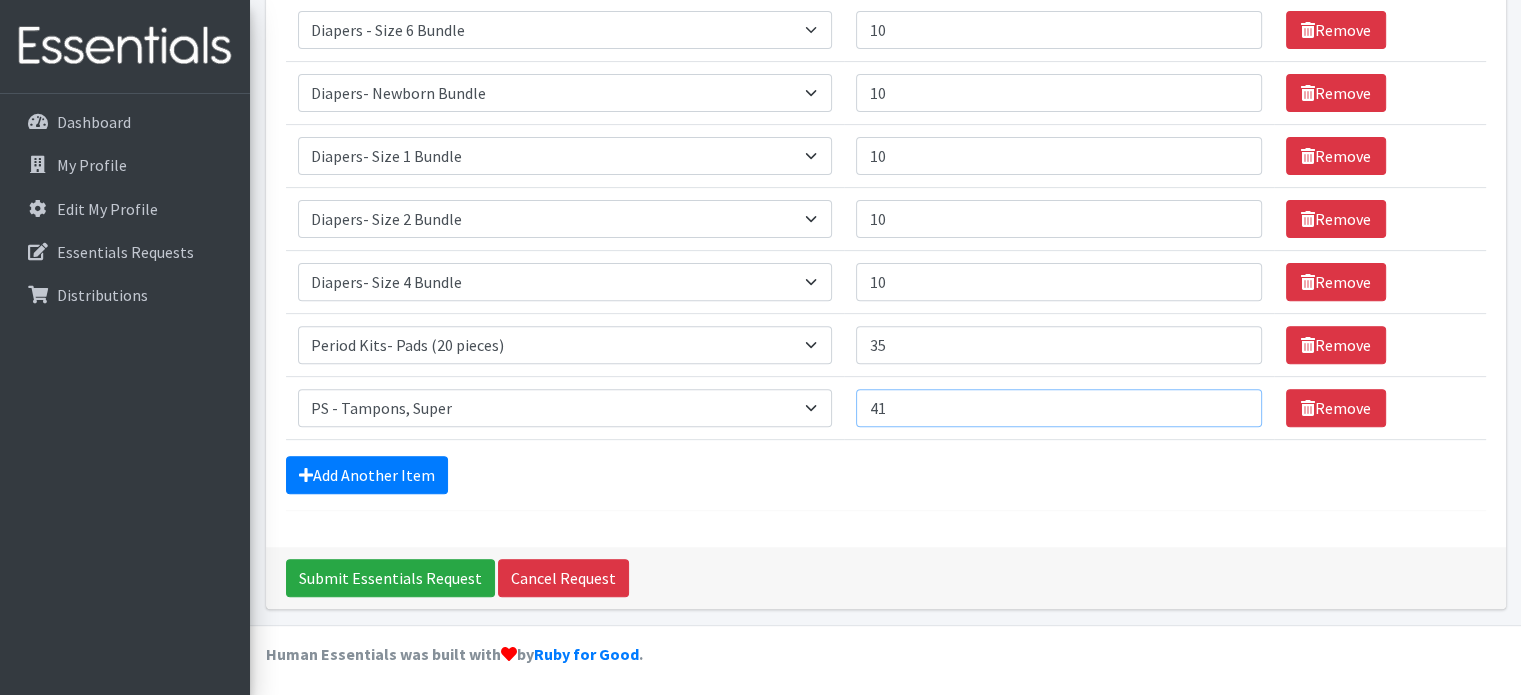 click on "41" at bounding box center (1058, 408) 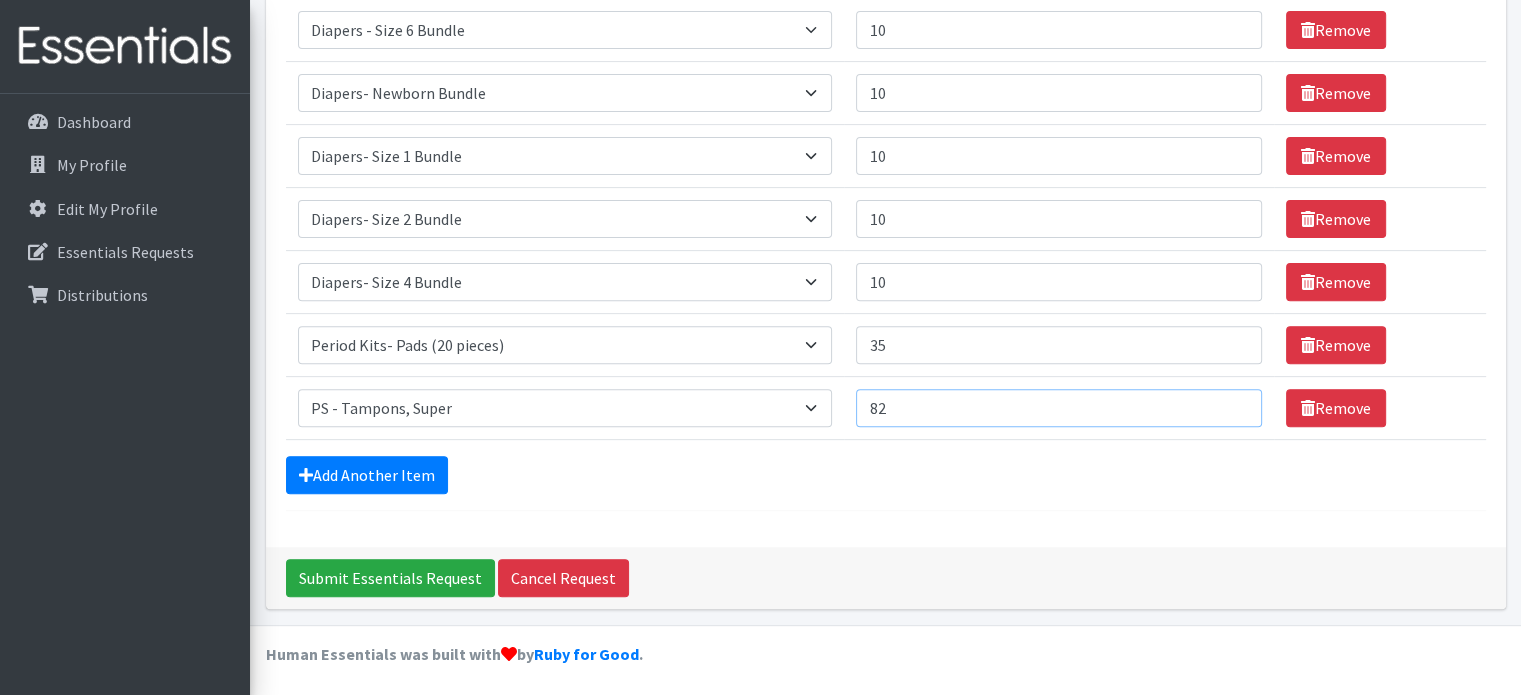 click on "82" at bounding box center (1058, 408) 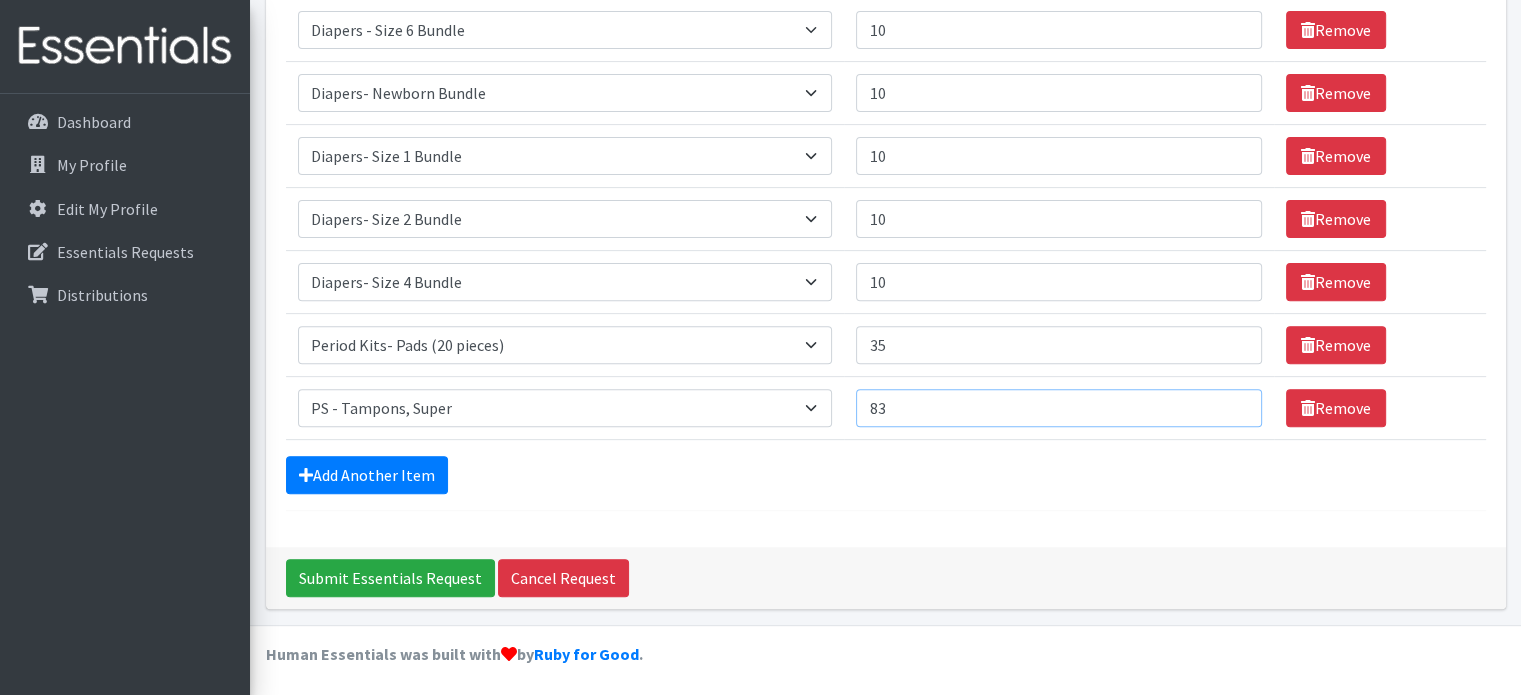 click on "83" at bounding box center (1058, 408) 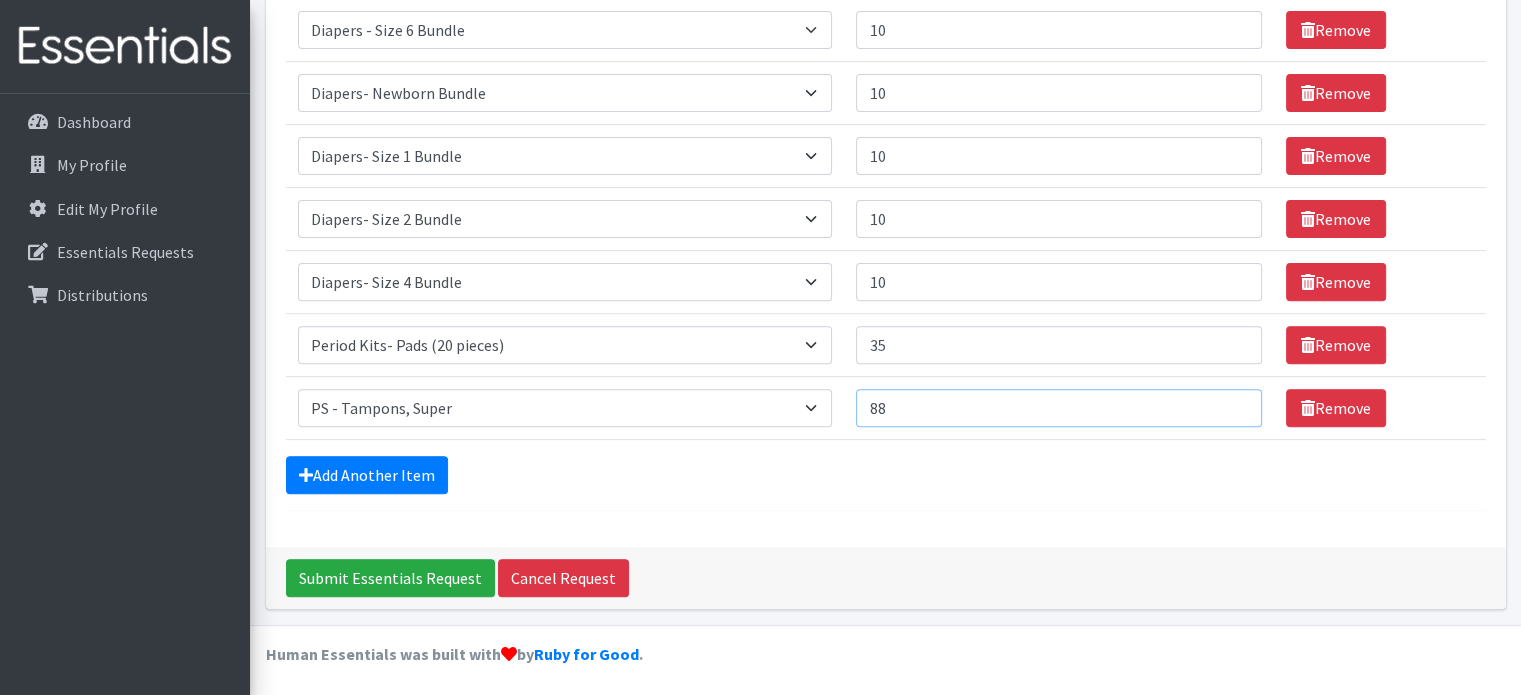 click on "88" at bounding box center (1058, 408) 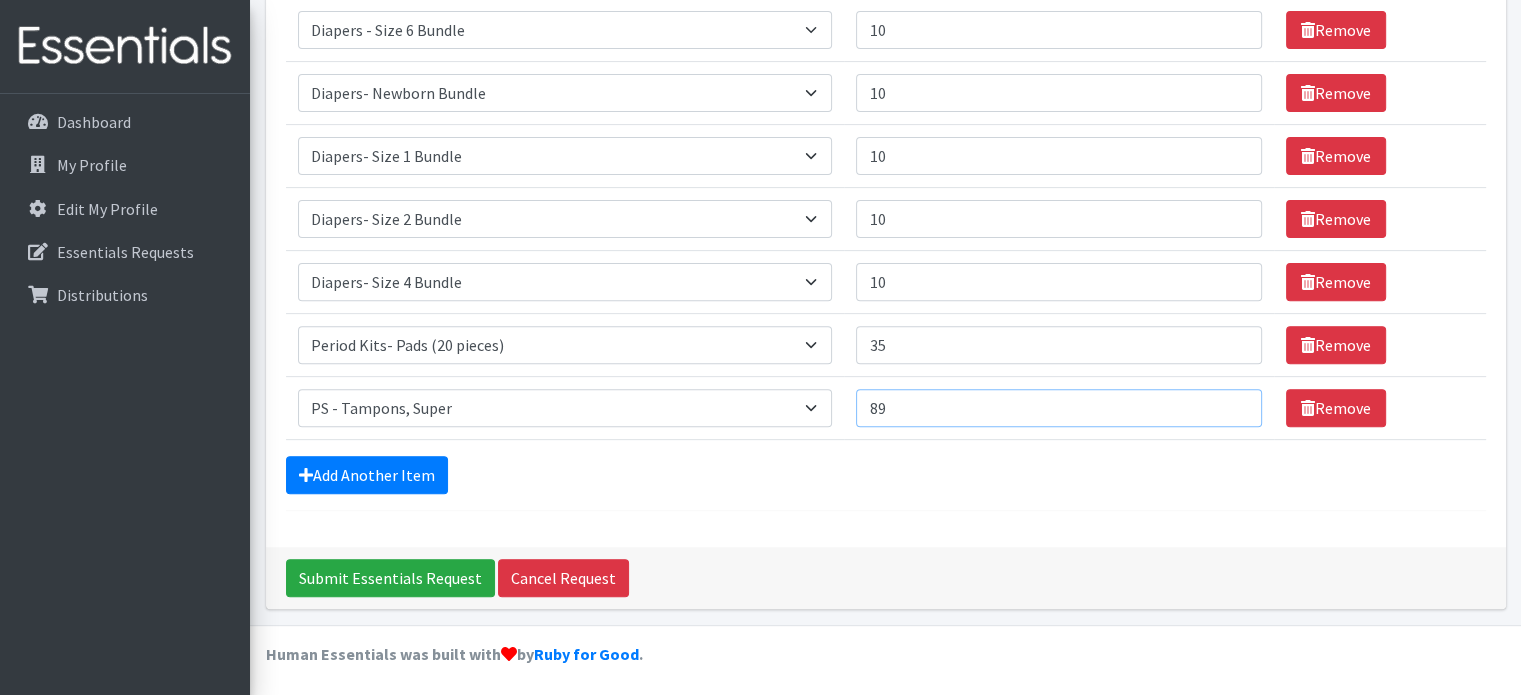 click on "89" at bounding box center [1058, 408] 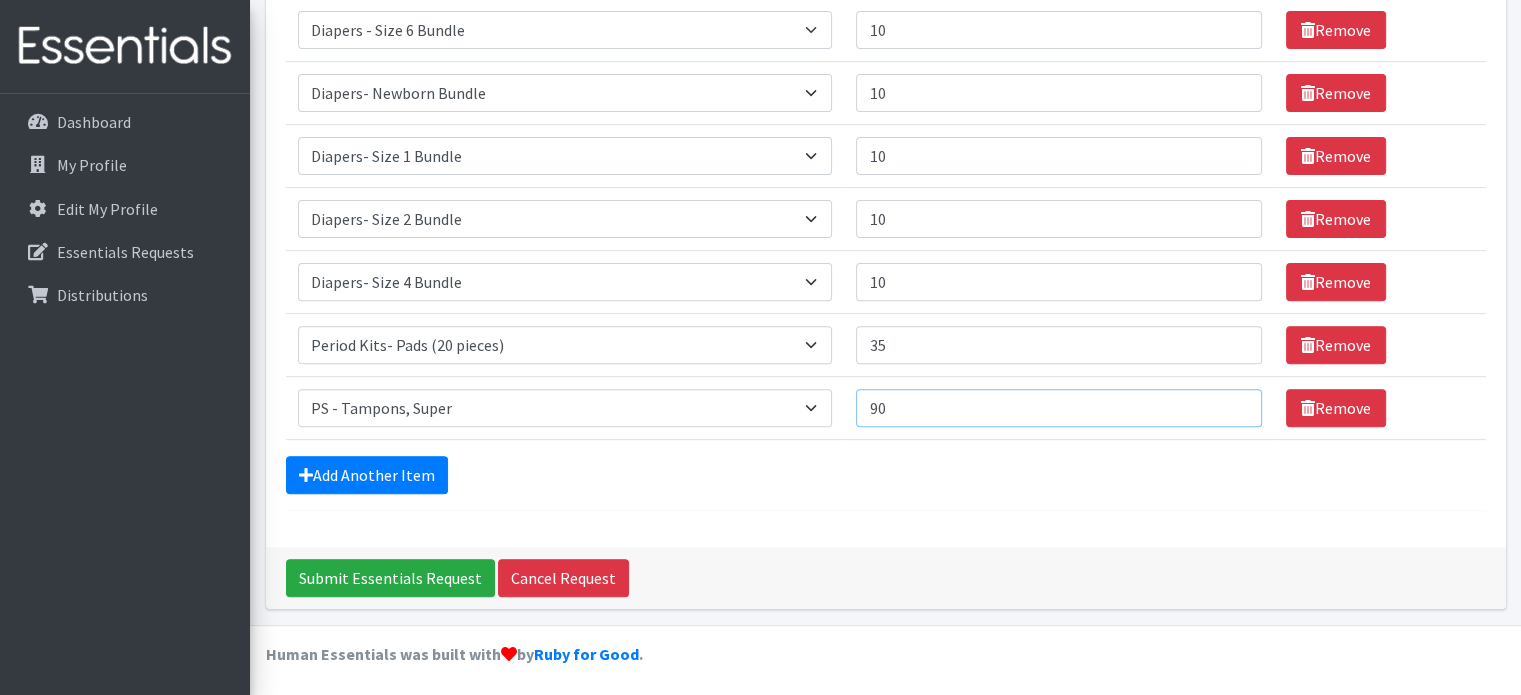 click on "90" at bounding box center [1058, 408] 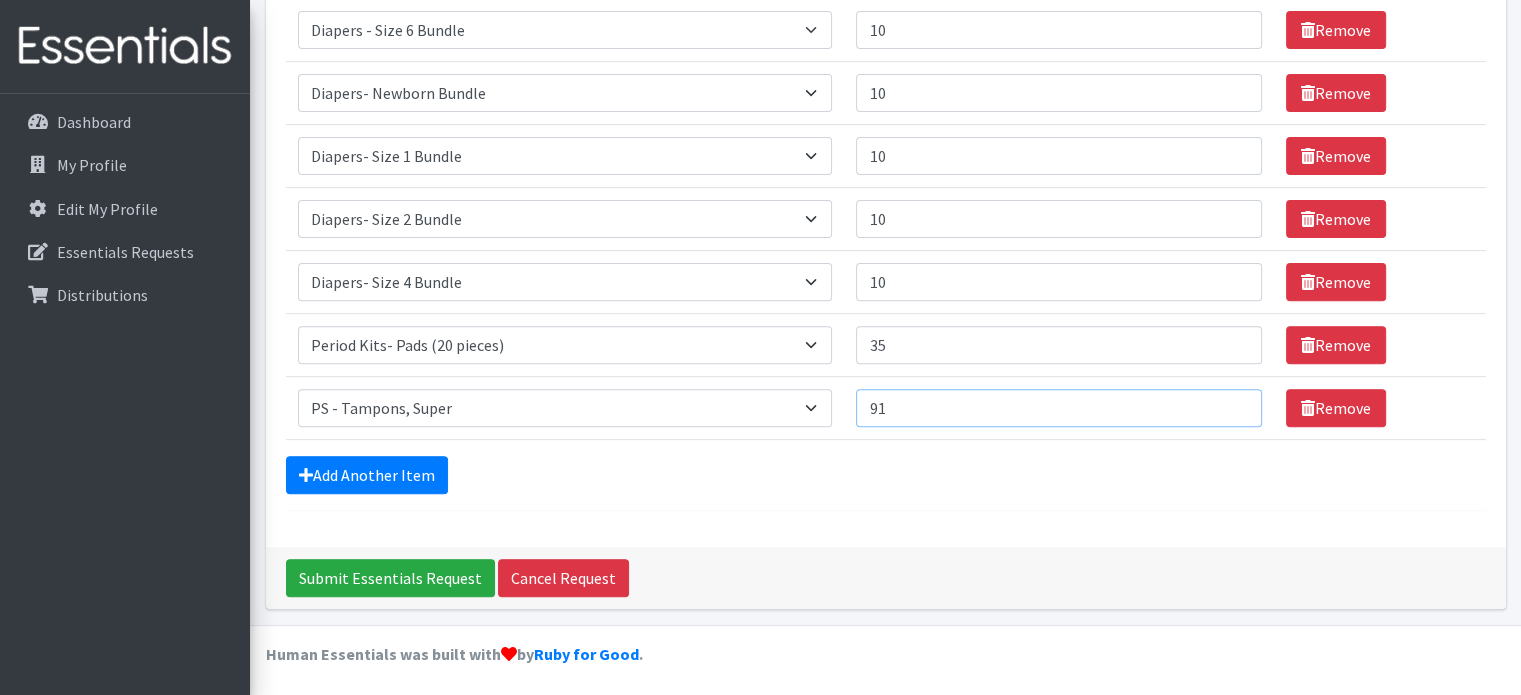 click on "91" at bounding box center [1058, 408] 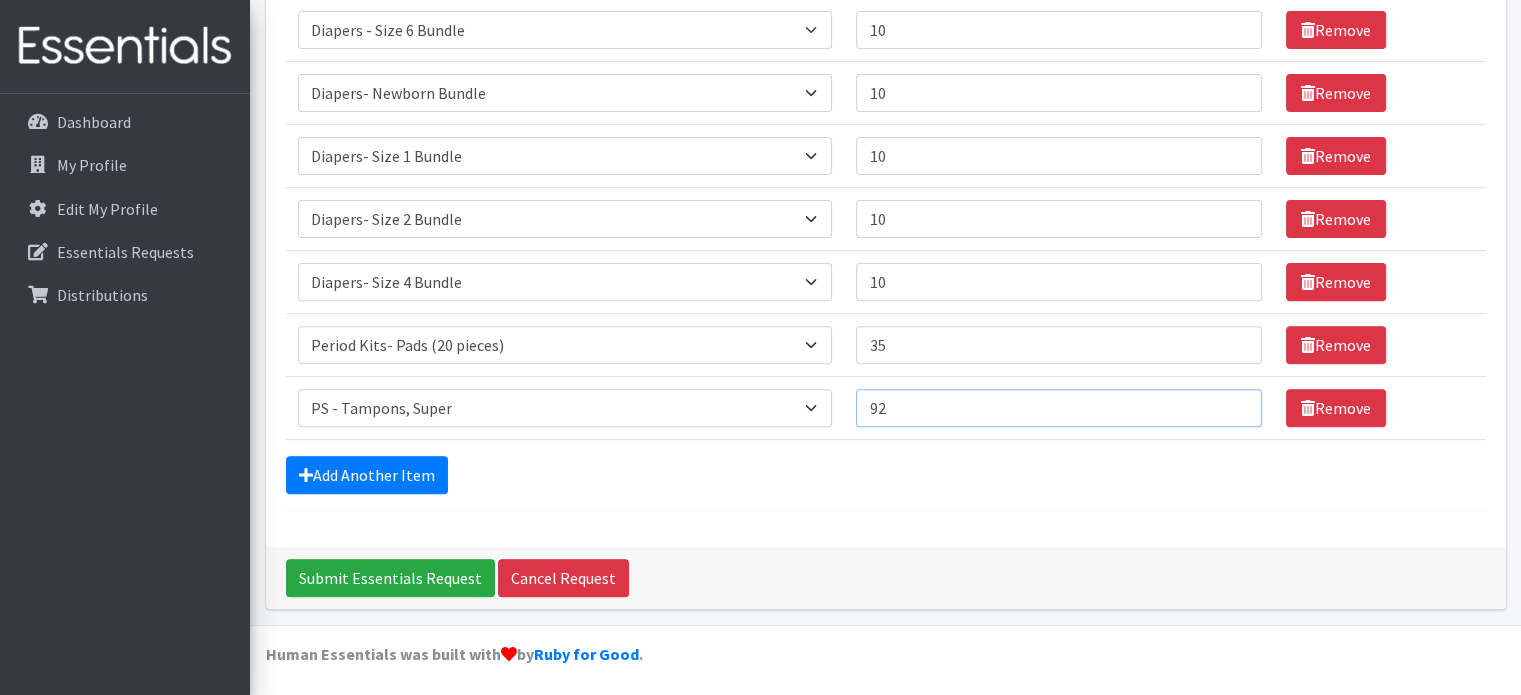 click on "92" at bounding box center [1058, 408] 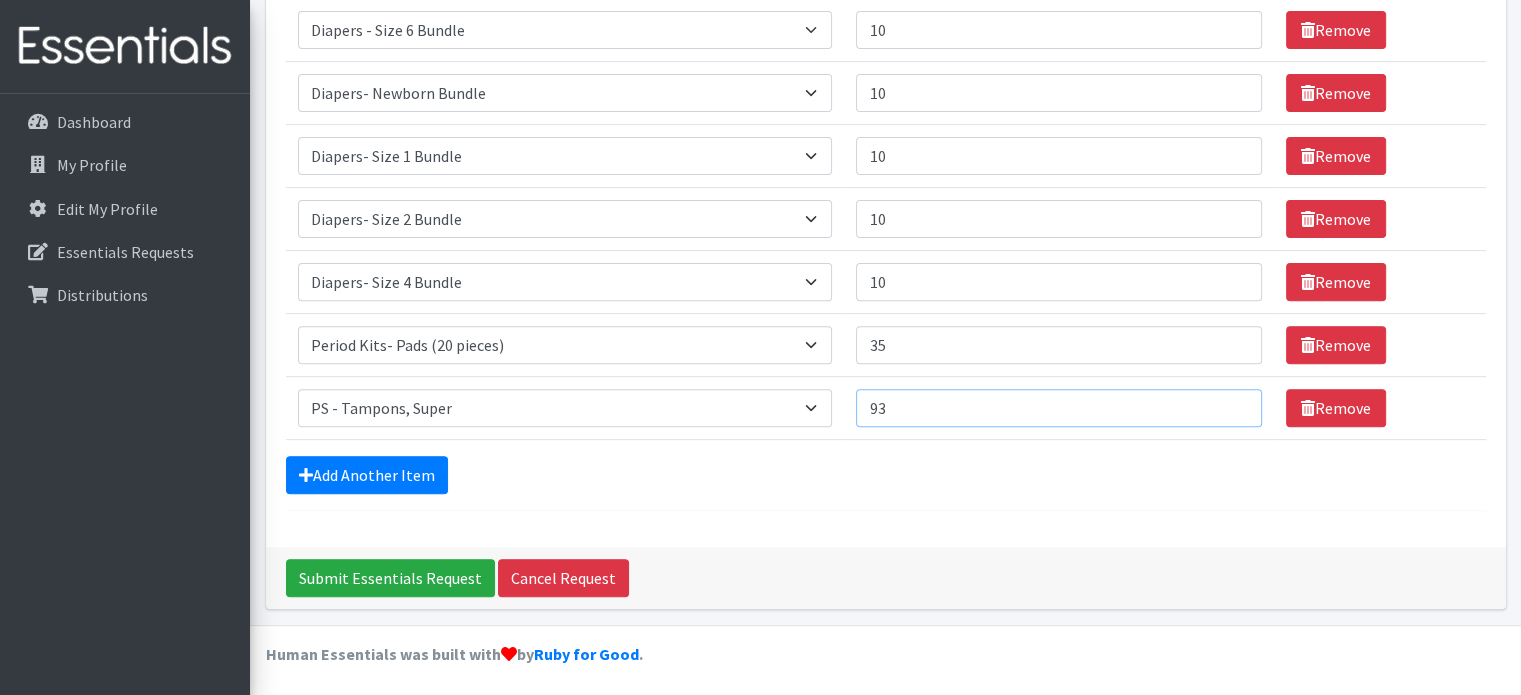 click on "93" at bounding box center [1058, 408] 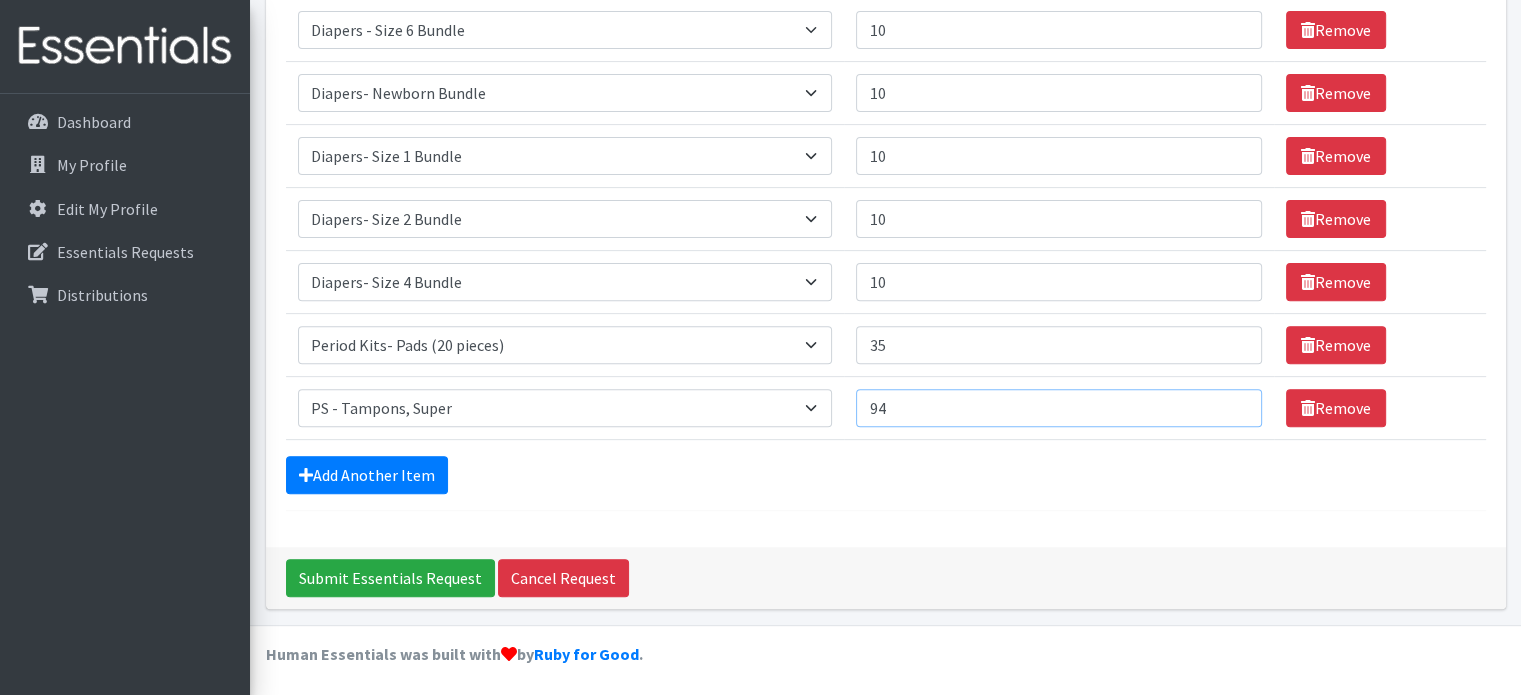 click on "94" at bounding box center (1058, 408) 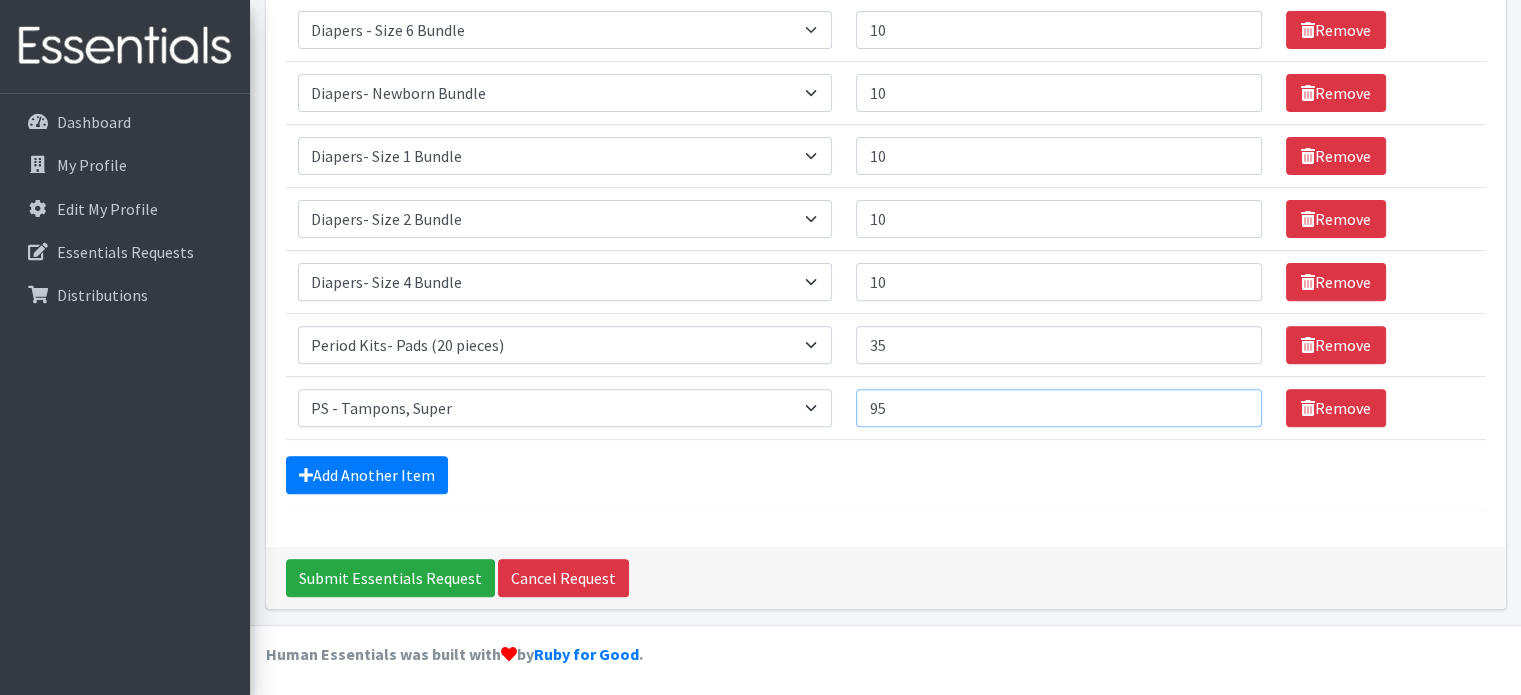 click on "95" at bounding box center [1058, 408] 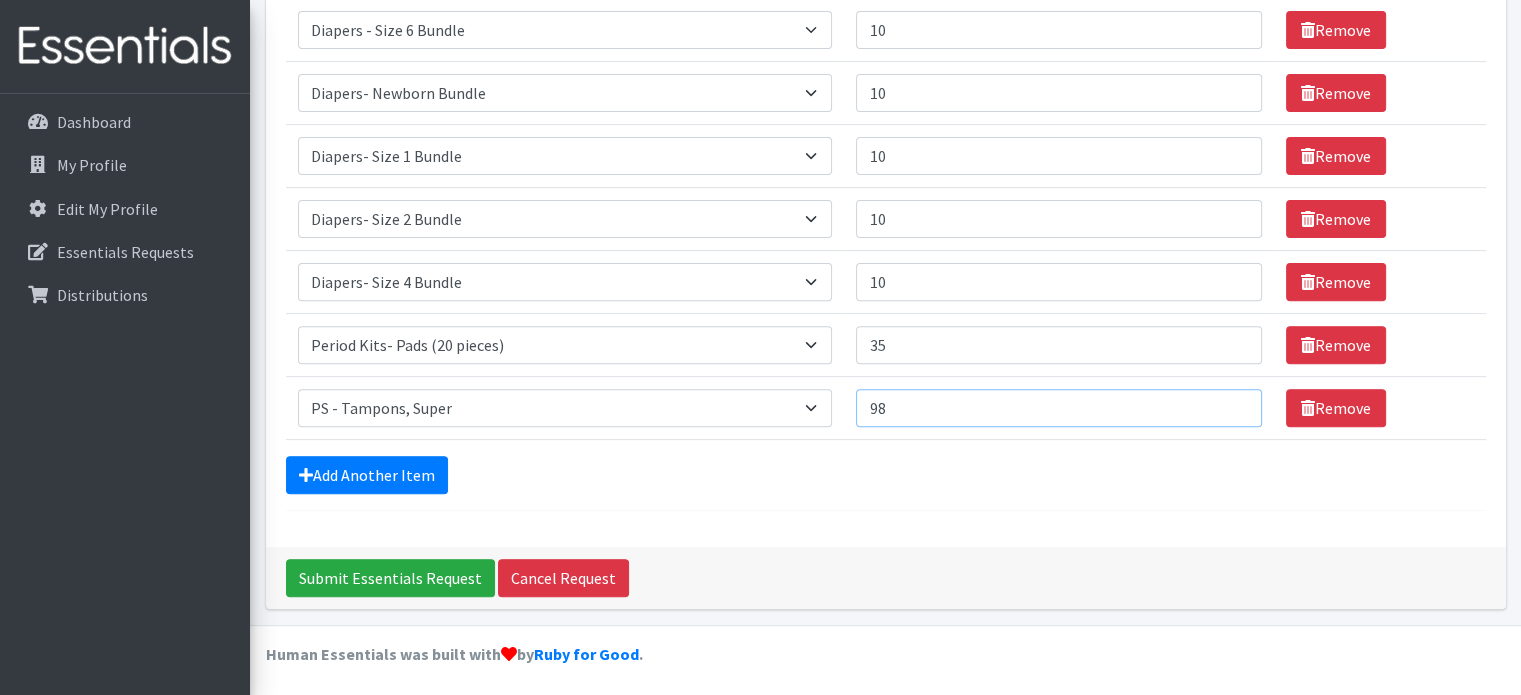 click on "98" at bounding box center (1058, 408) 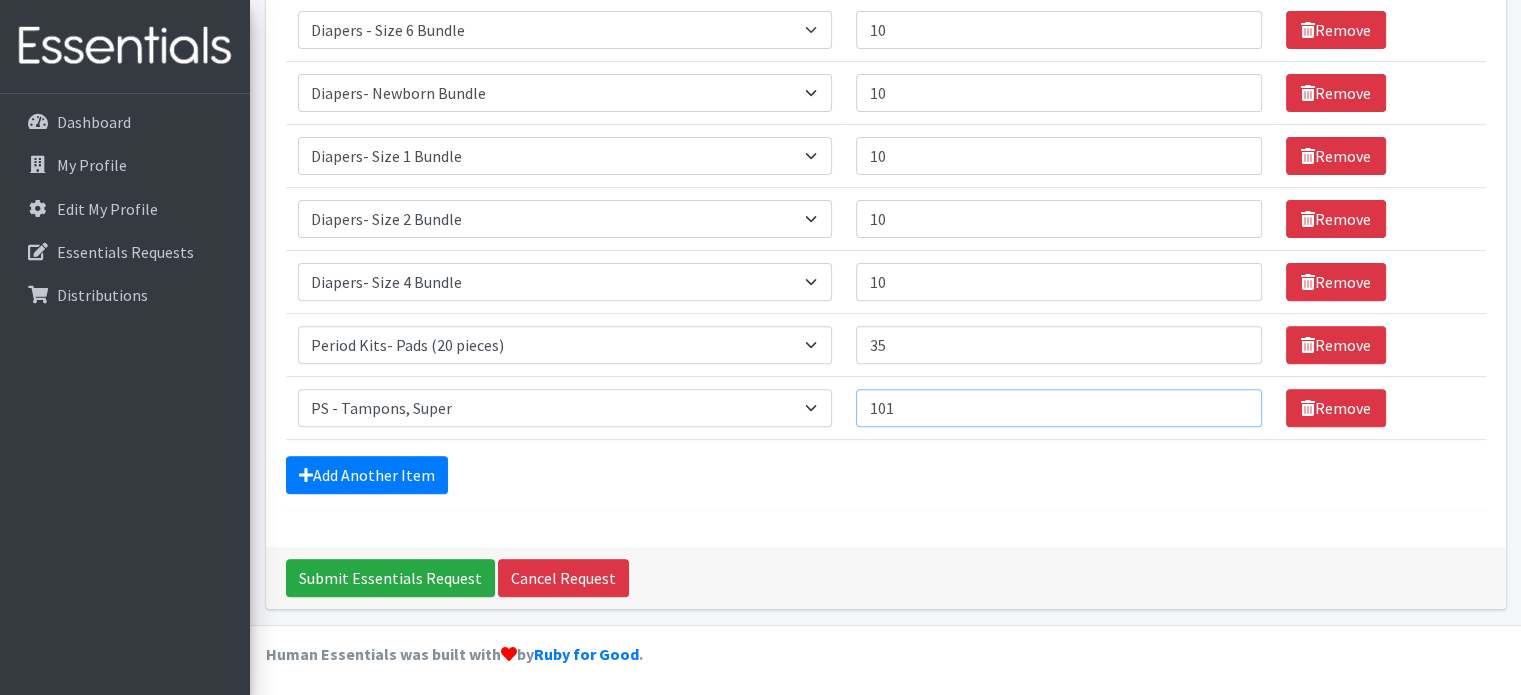 click on "101" at bounding box center (1058, 408) 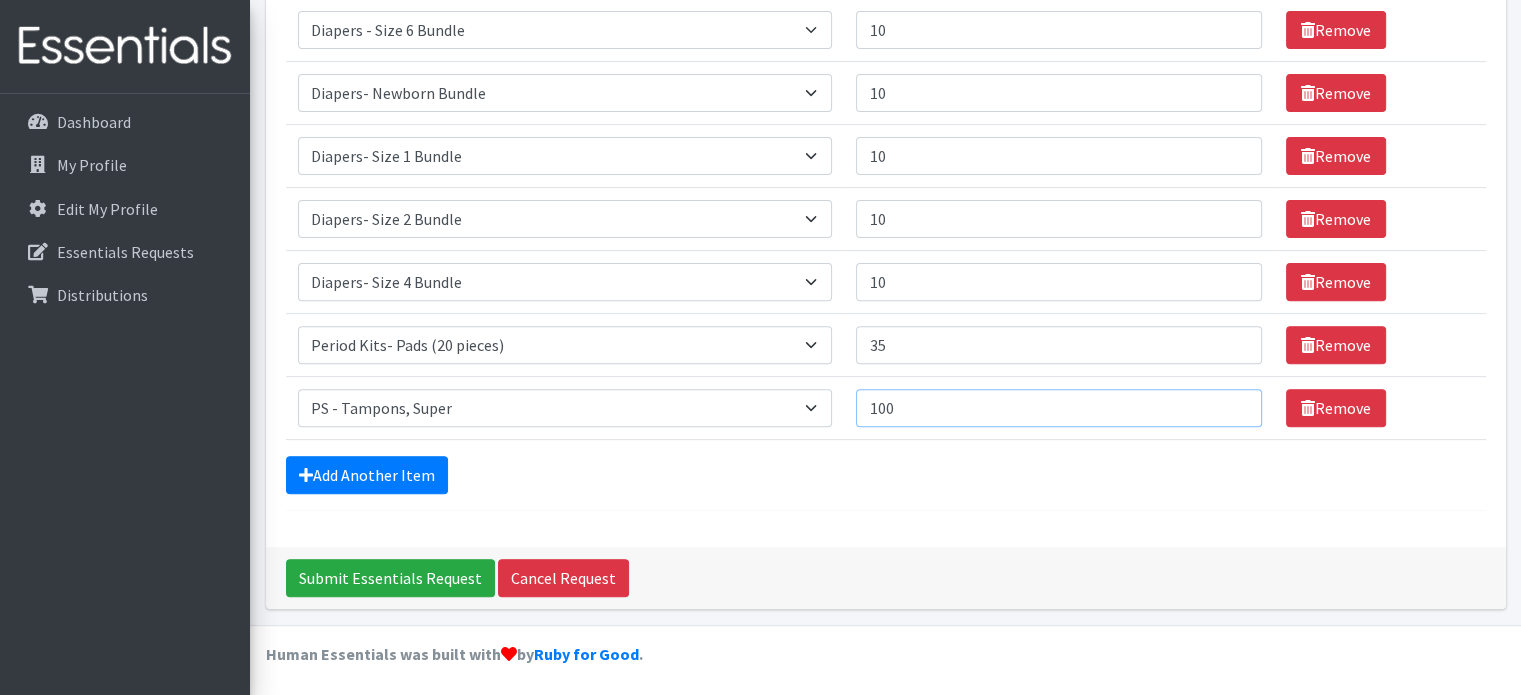 type on "100" 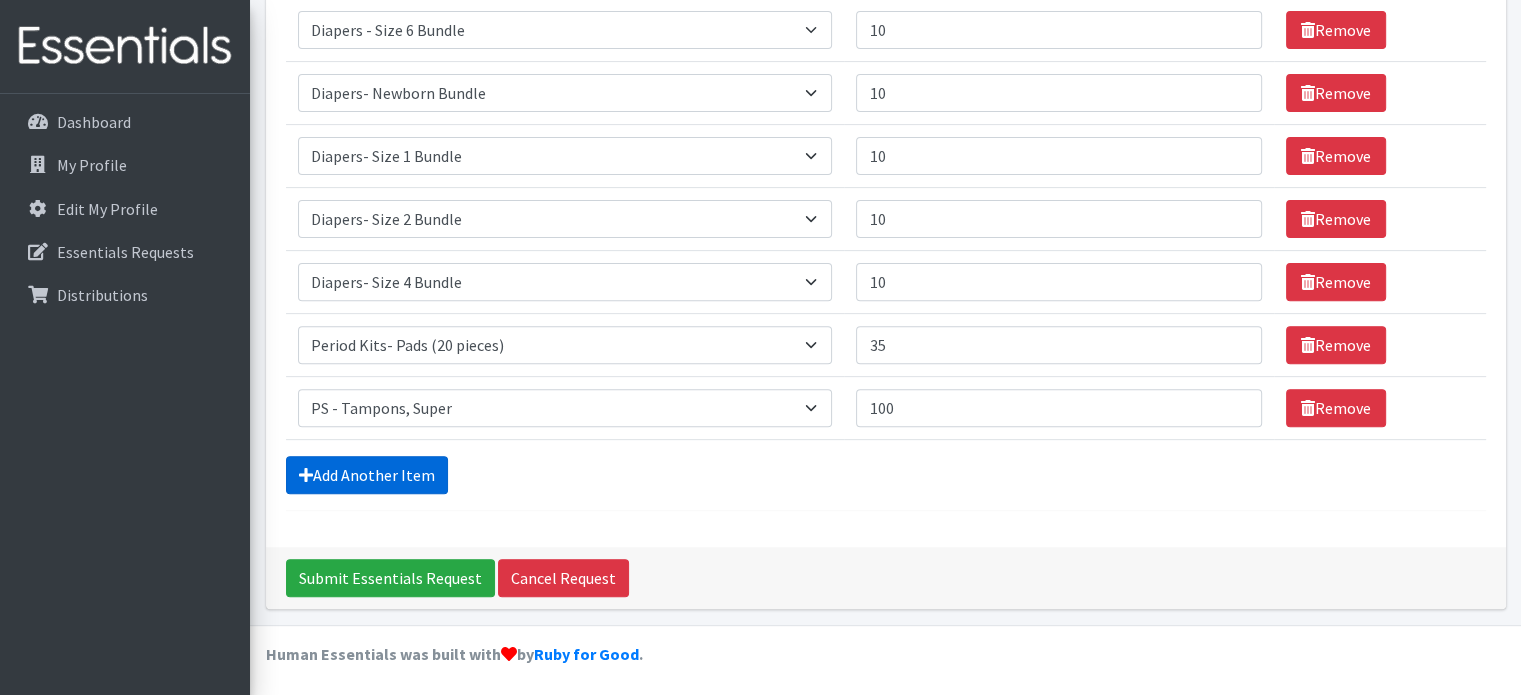 click on "Add Another Item" at bounding box center [367, 475] 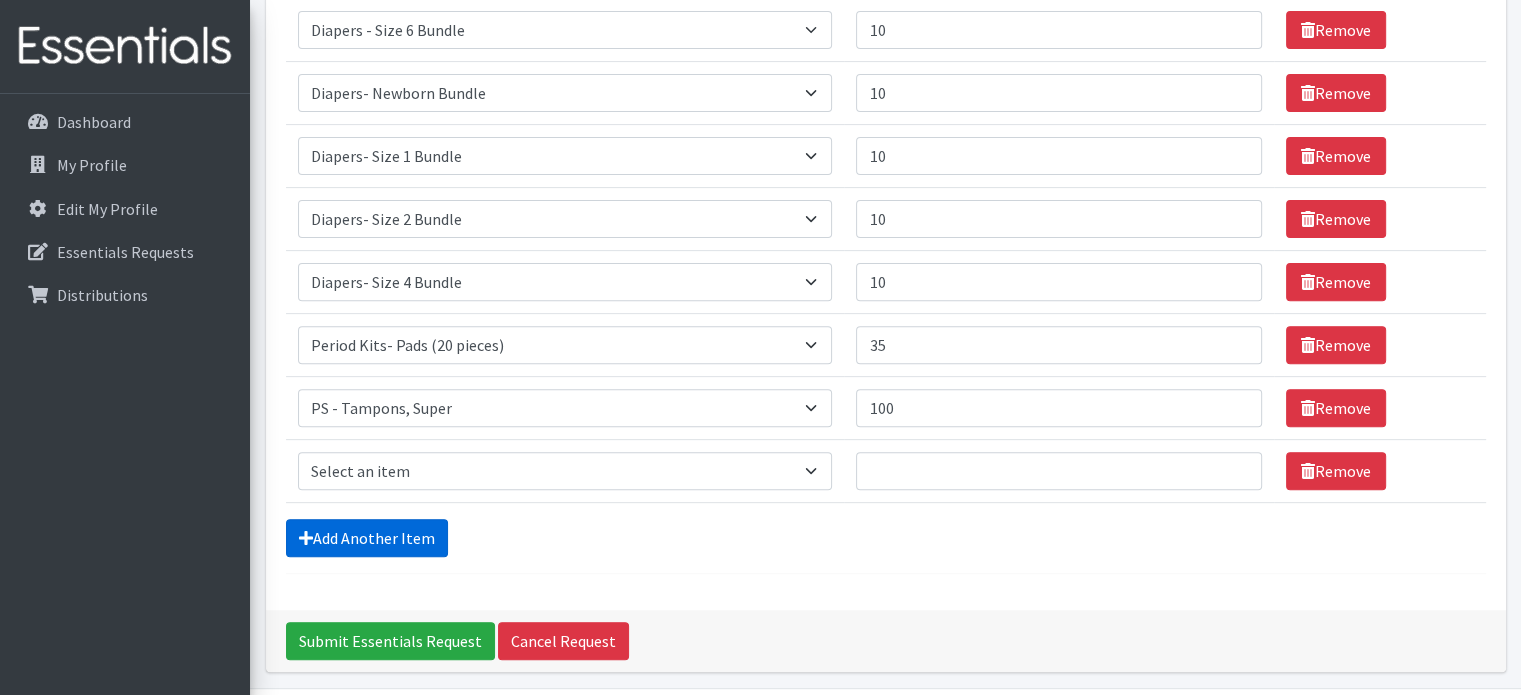 scroll, scrollTop: 724, scrollLeft: 0, axis: vertical 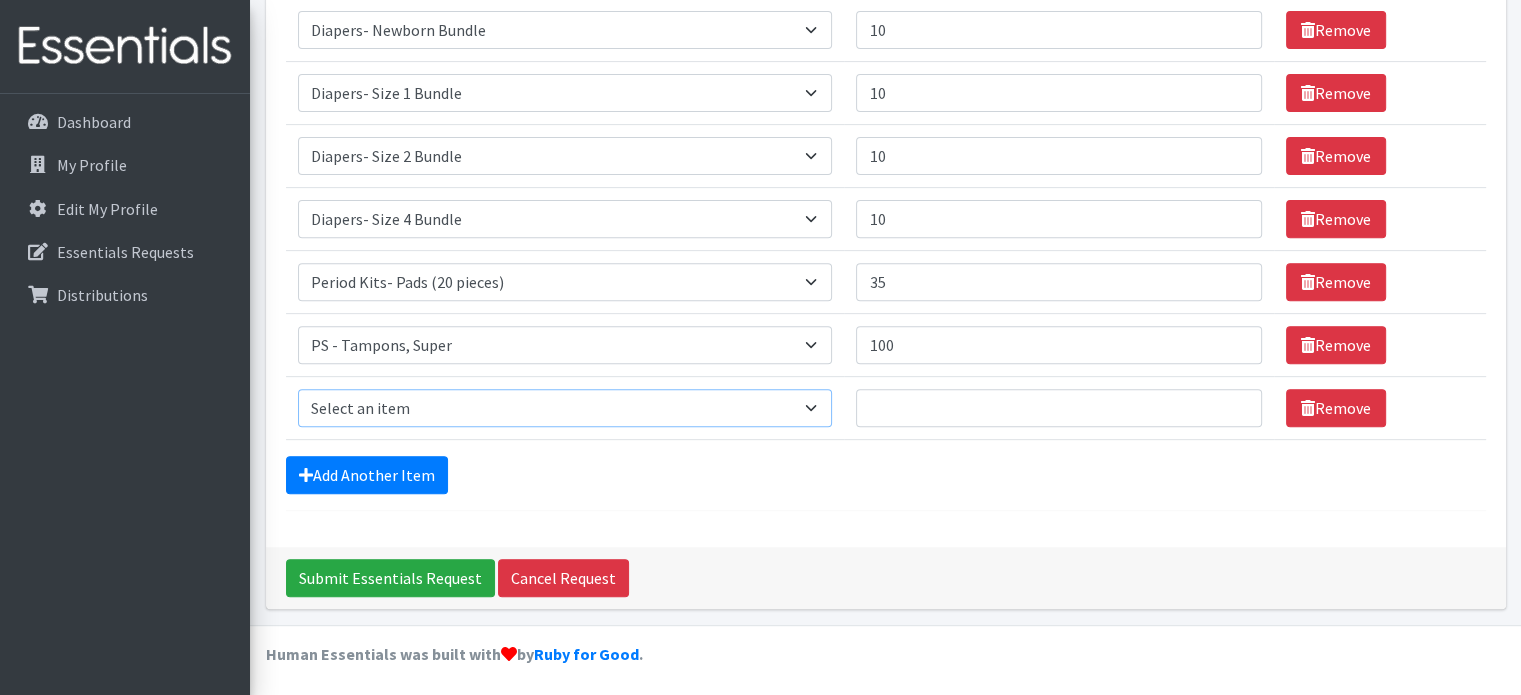 click on "Select an item
Diaper - 2T/3T Bundle
Diapers - 3T/4T Bundle
Diapers - 4T/5T Bundle
Diapers - Size 3 Bundle
Diapers - Size 5 Bundle
Diapers - Size 6 Bundle
Diapers- Newborn Bundle
Diapers- Preemie Bundle
Diapers- Size 1 Bundle
Diapers- Size 2 Bundle
Diapers- Size 4 Bundle
PS - Liners
PS - Pad, Overnight
PS - Pad, Regular
PS - Tampons, Light
PS - Tampons, Regular
PS - Tampons, Super
PS- Tampons, Regular- Vending Machine
Period Kits- Pads (20 pieces)" at bounding box center (565, 408) 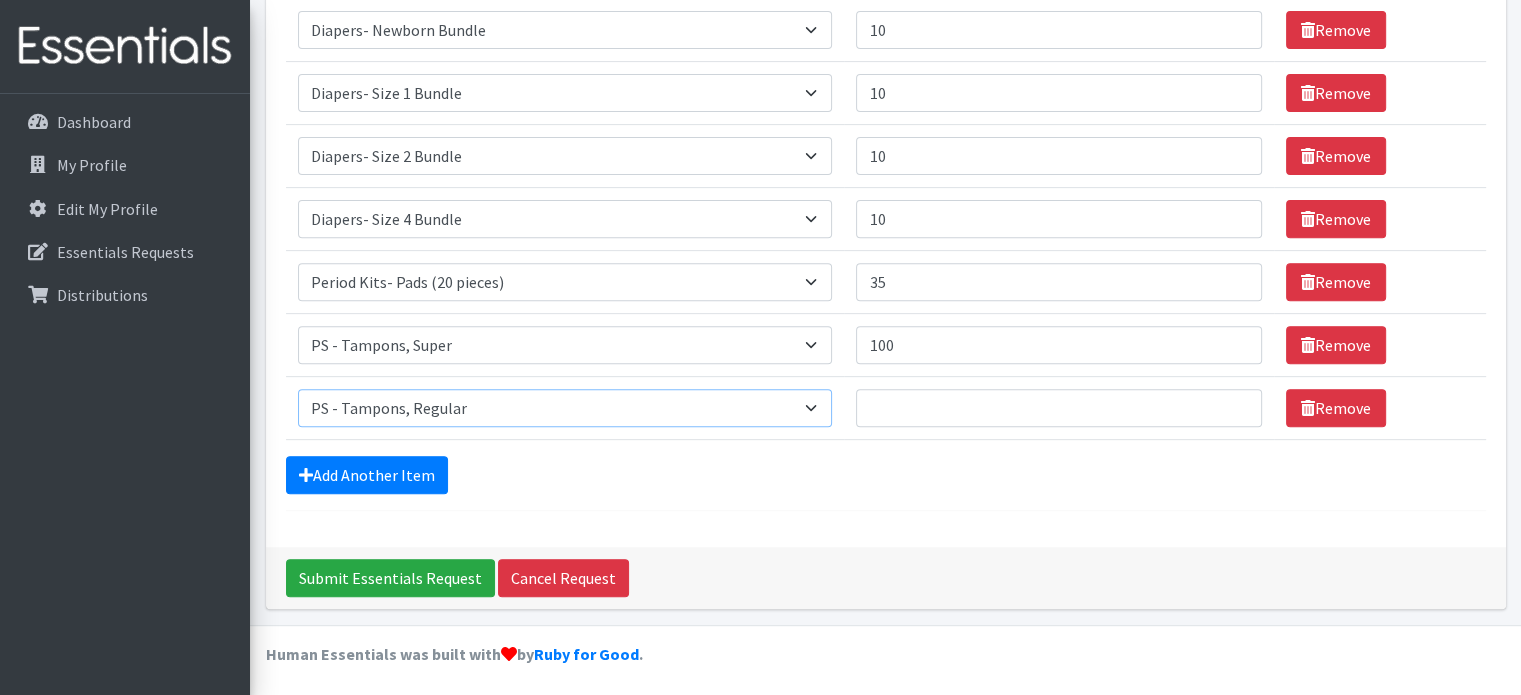 click on "Select an item
Diaper - 2T/3T Bundle
Diapers - 3T/4T Bundle
Diapers - 4T/5T Bundle
Diapers - Size 3 Bundle
Diapers - Size 5 Bundle
Diapers - Size 6 Bundle
Diapers- Newborn Bundle
Diapers- Preemie Bundle
Diapers- Size 1 Bundle
Diapers- Size 2 Bundle
Diapers- Size 4 Bundle
PS - Liners
PS - Pad, Overnight
PS - Pad, Regular
PS - Tampons, Light
PS - Tampons, Regular
PS - Tampons, Super
PS- Tampons, Regular- Vending Machine
Period Kits- Pads (20 pieces)" at bounding box center (565, 408) 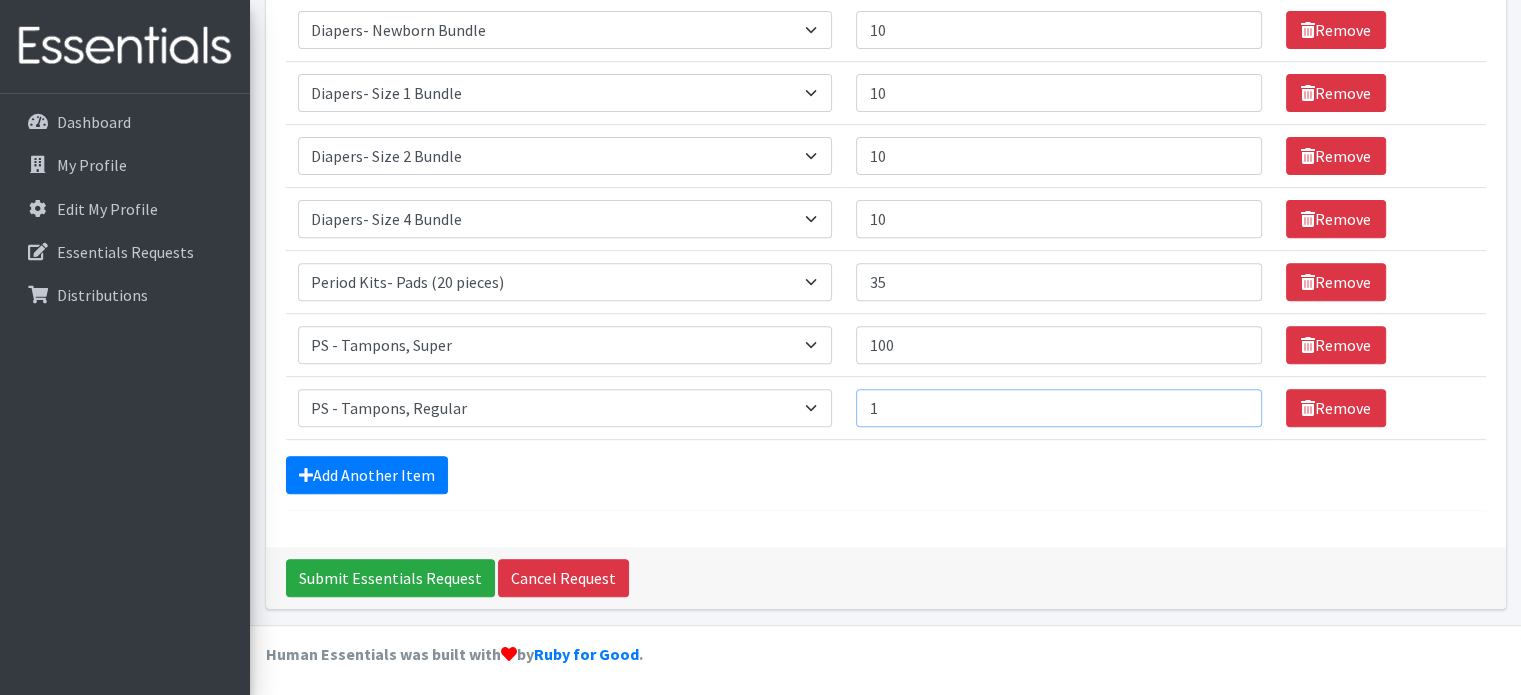 click on "1" at bounding box center (1058, 408) 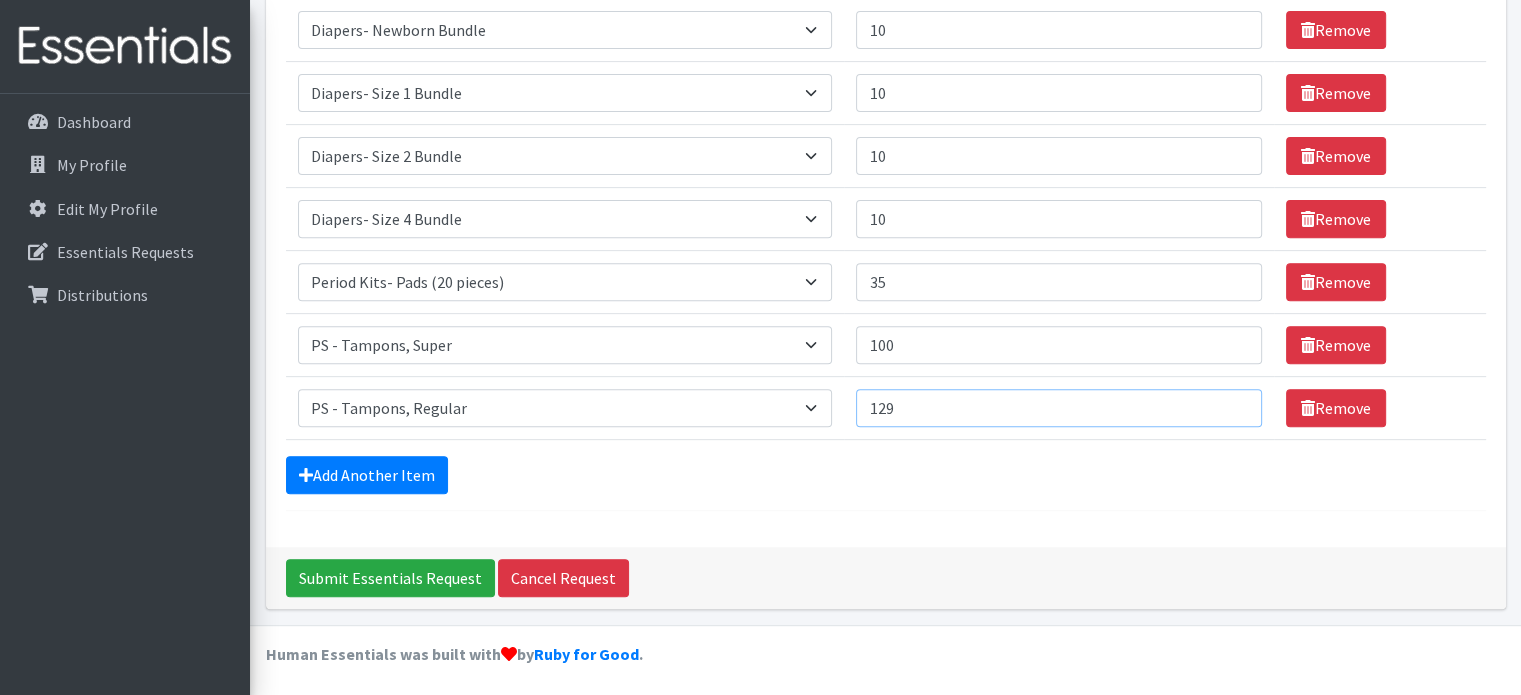 click on "129" at bounding box center (1058, 408) 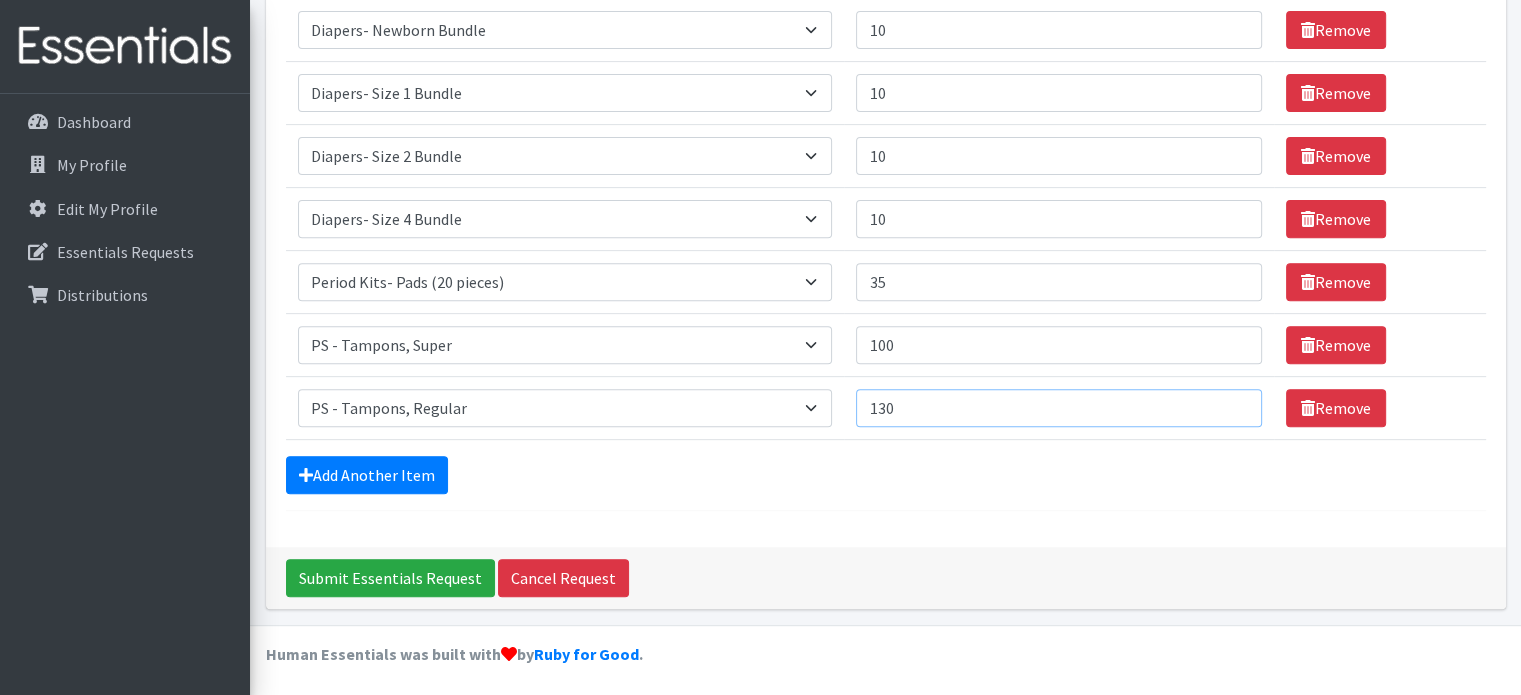 click on "130" at bounding box center (1058, 408) 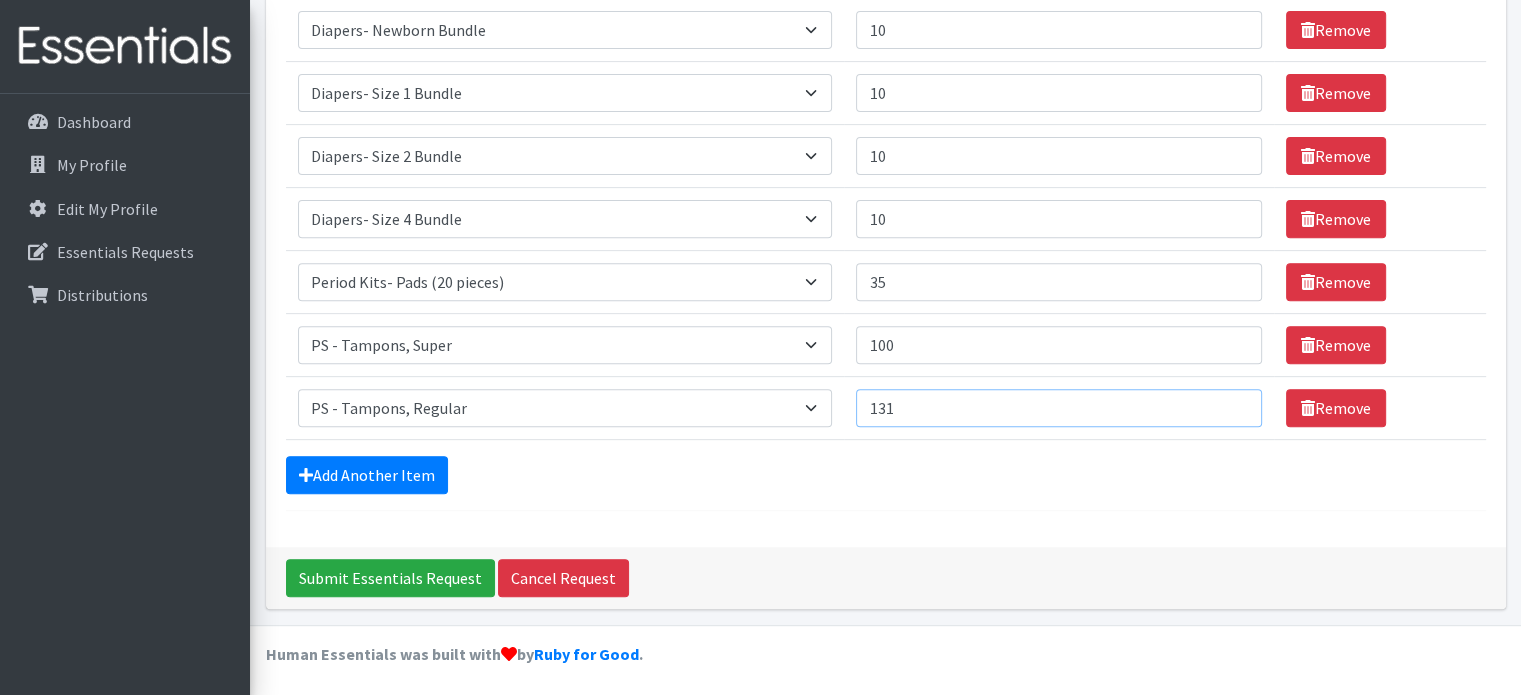 click on "131" at bounding box center (1058, 408) 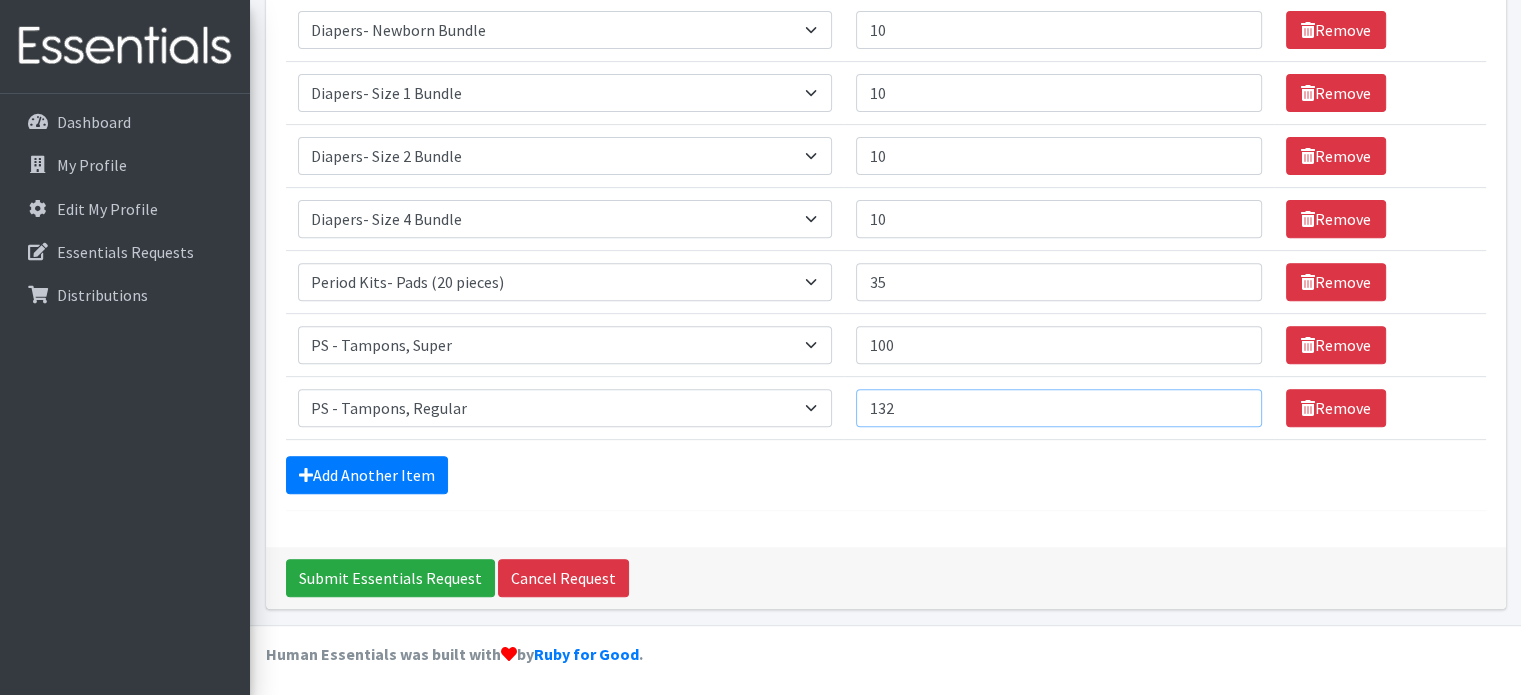 click on "132" at bounding box center (1058, 408) 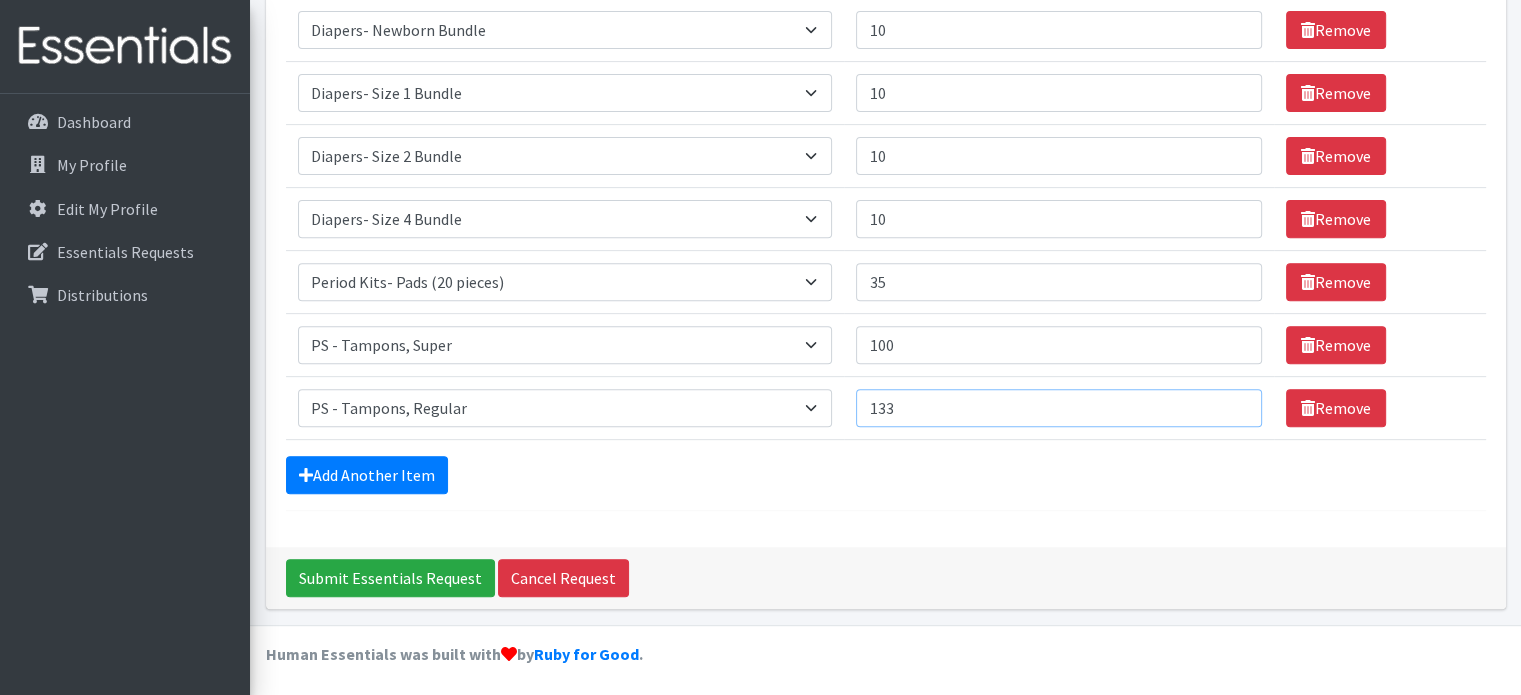 click on "133" at bounding box center [1058, 408] 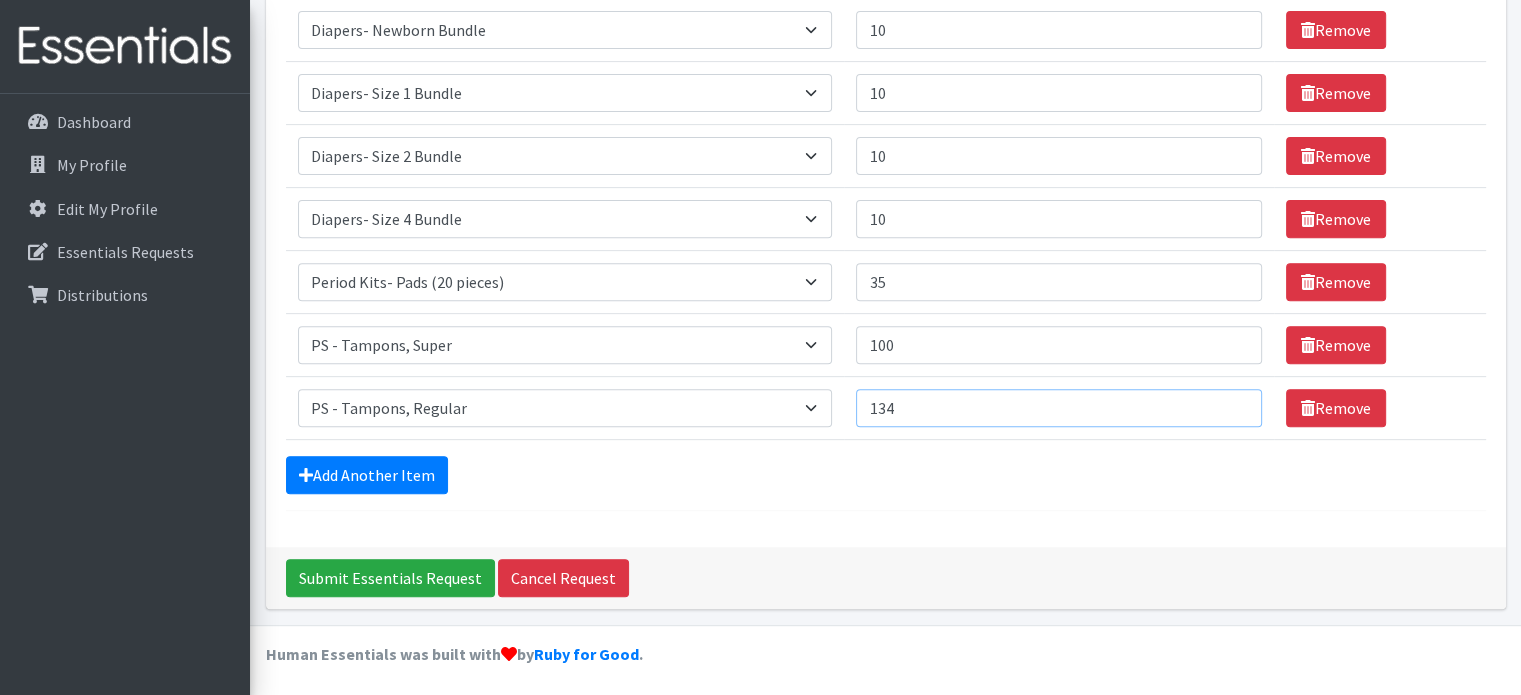 click on "134" at bounding box center (1058, 408) 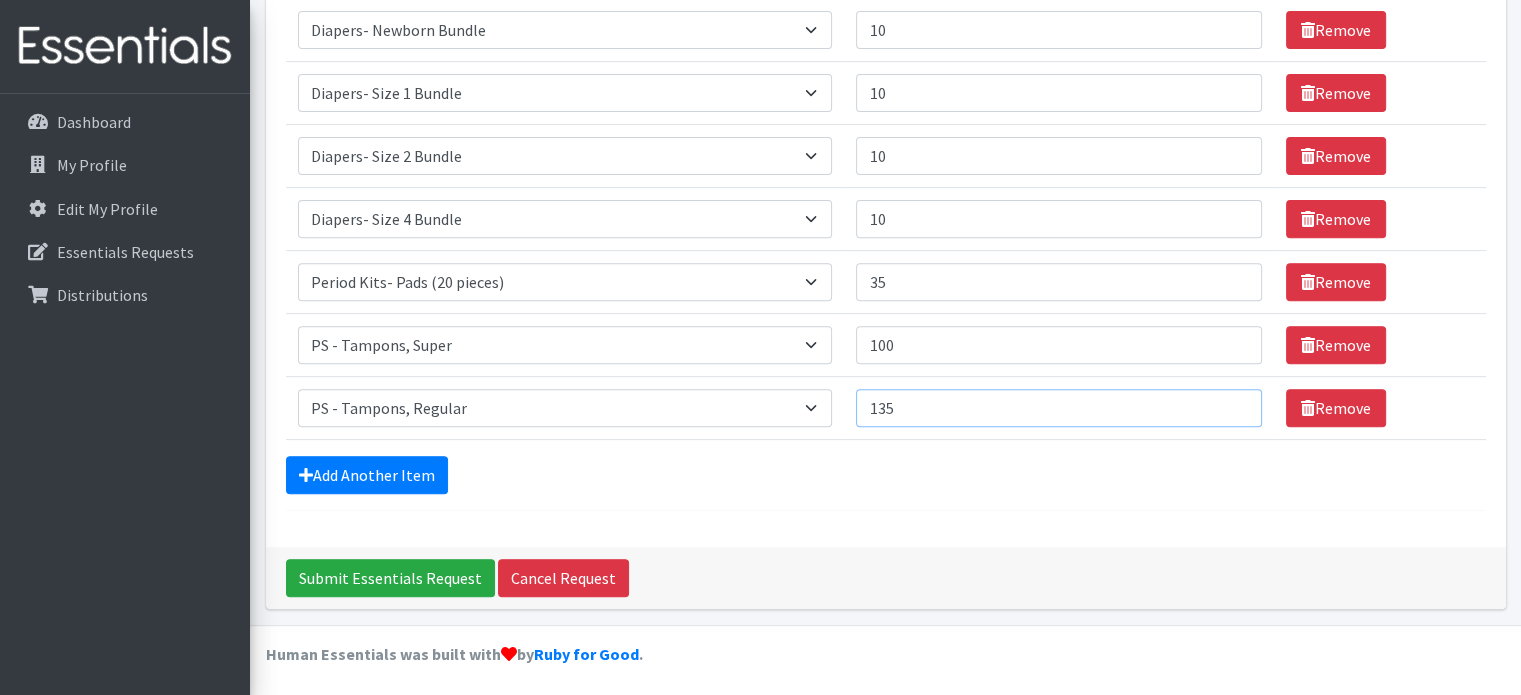 click on "135" at bounding box center [1058, 408] 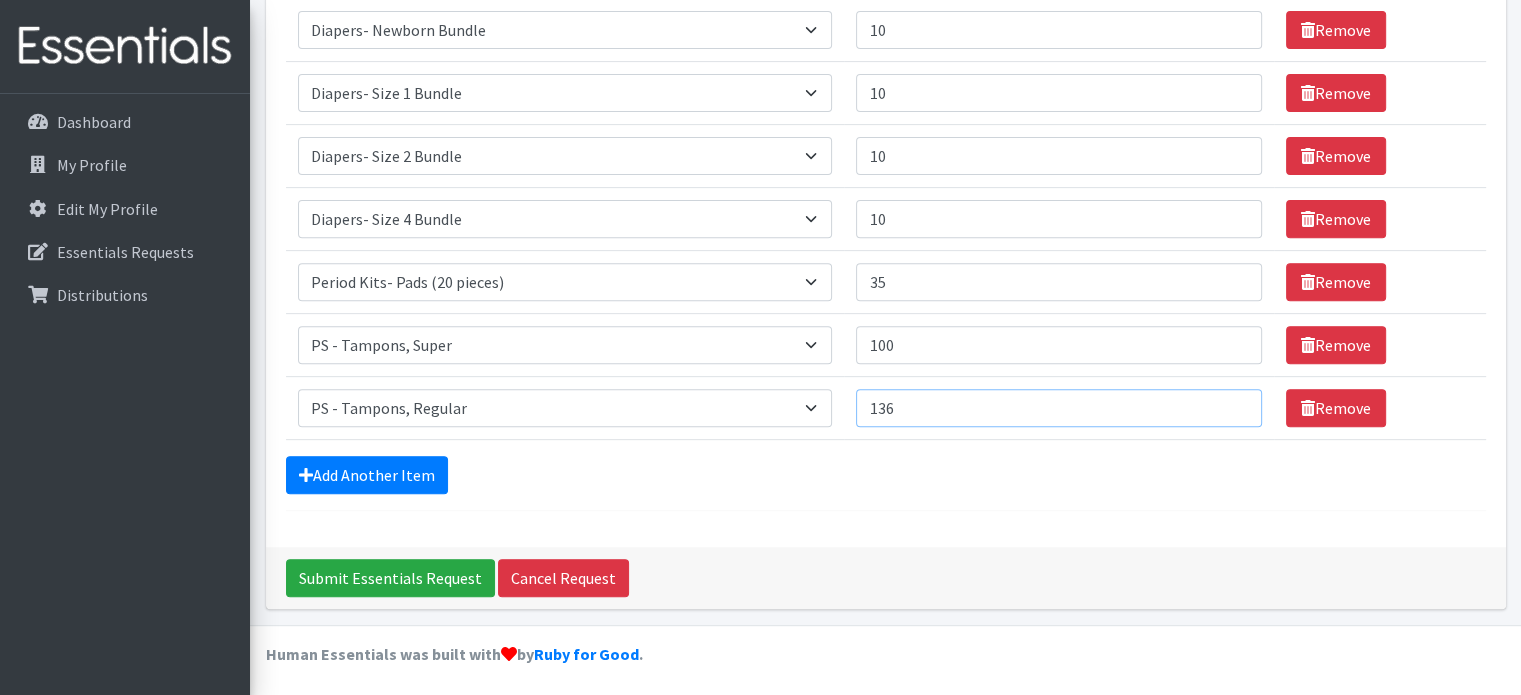 click on "136" at bounding box center (1058, 408) 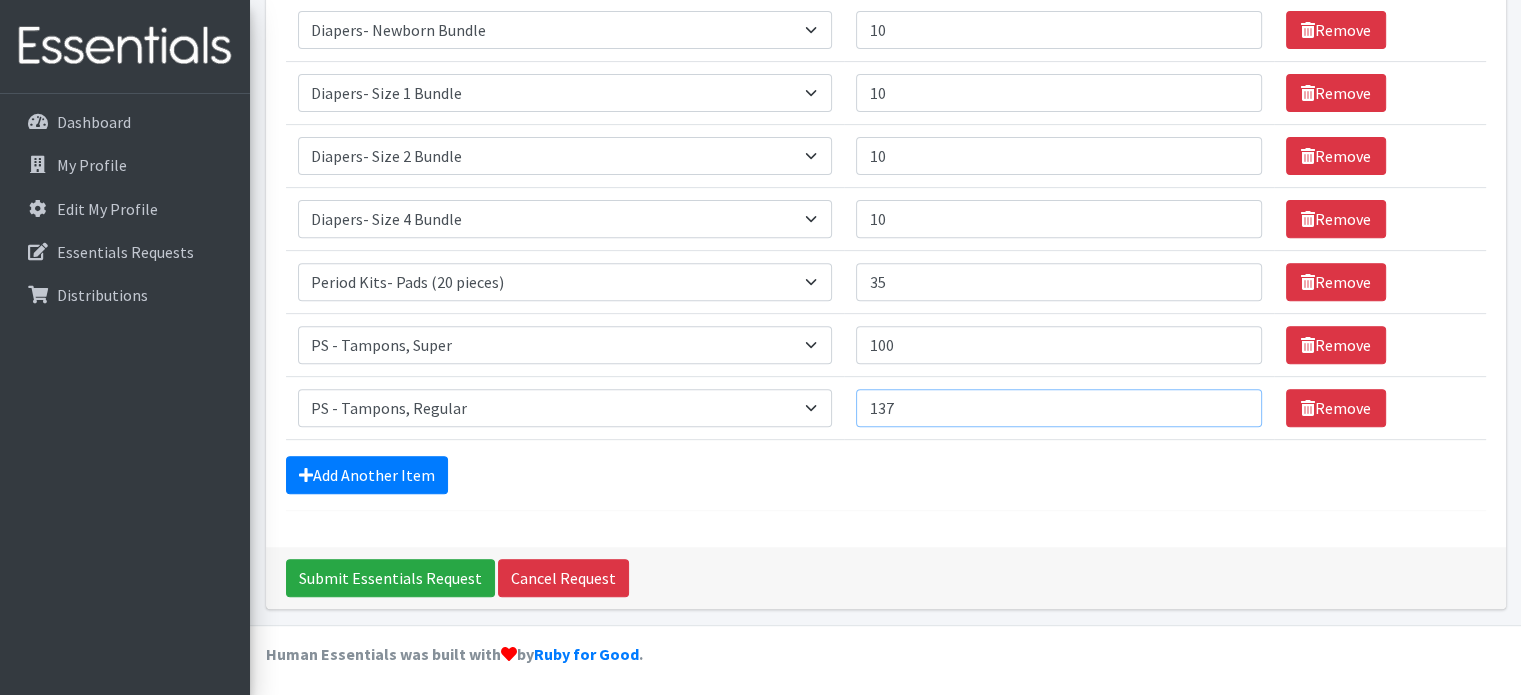 click on "137" at bounding box center [1058, 408] 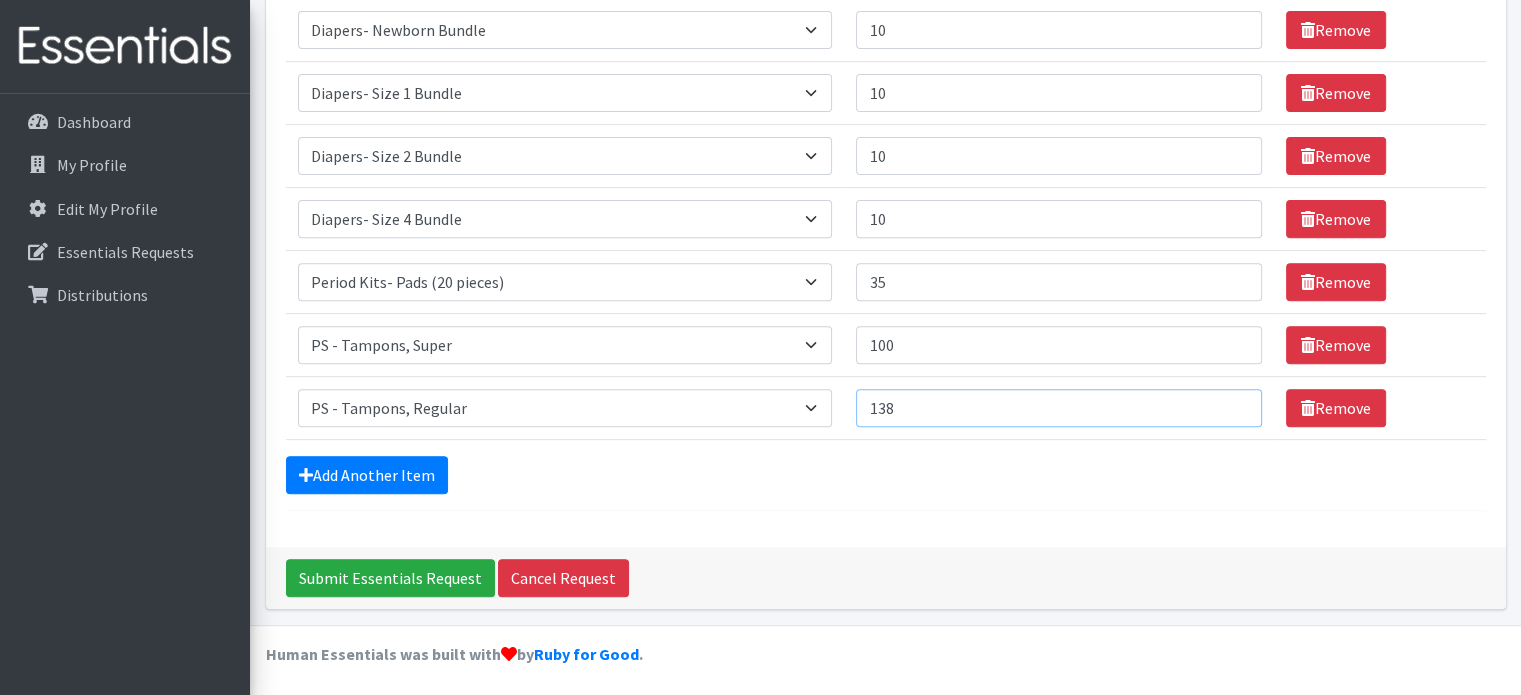 click on "138" at bounding box center [1058, 408] 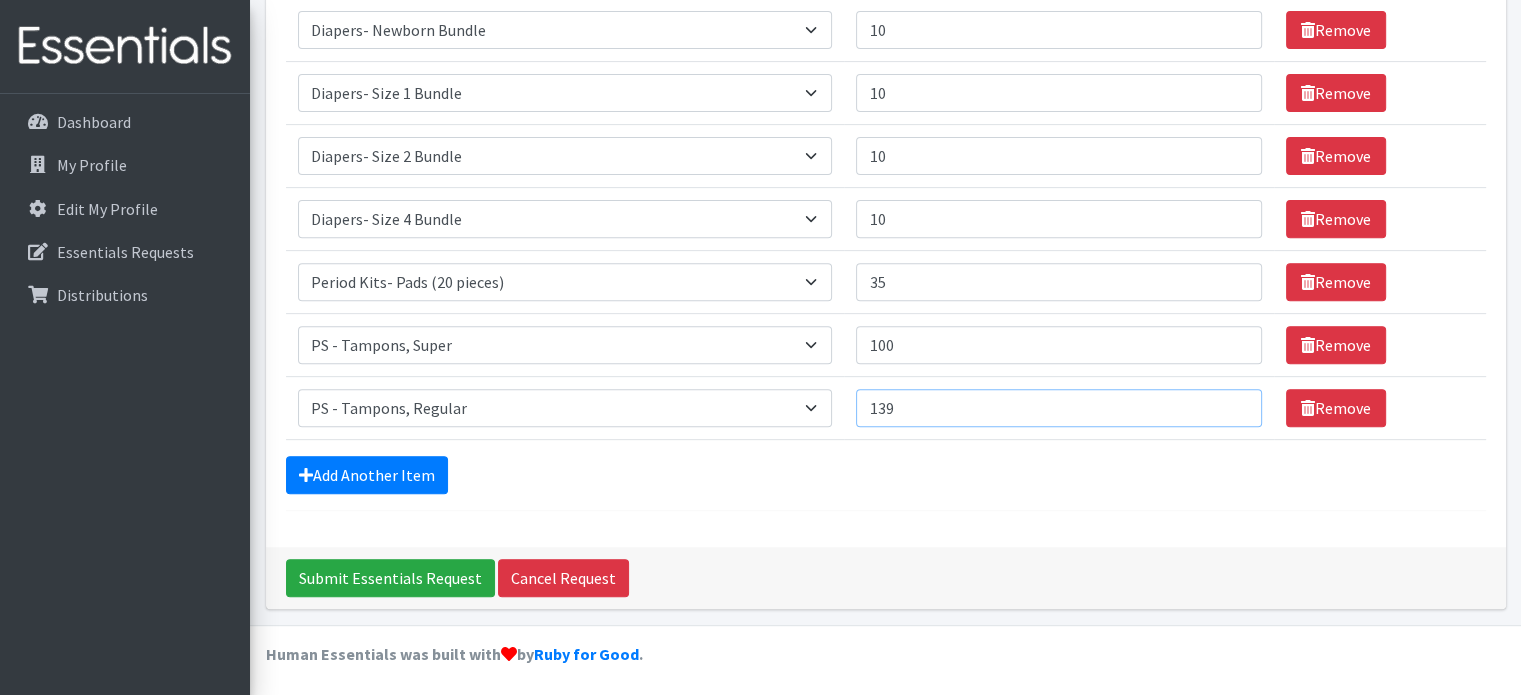 click on "139" at bounding box center [1058, 408] 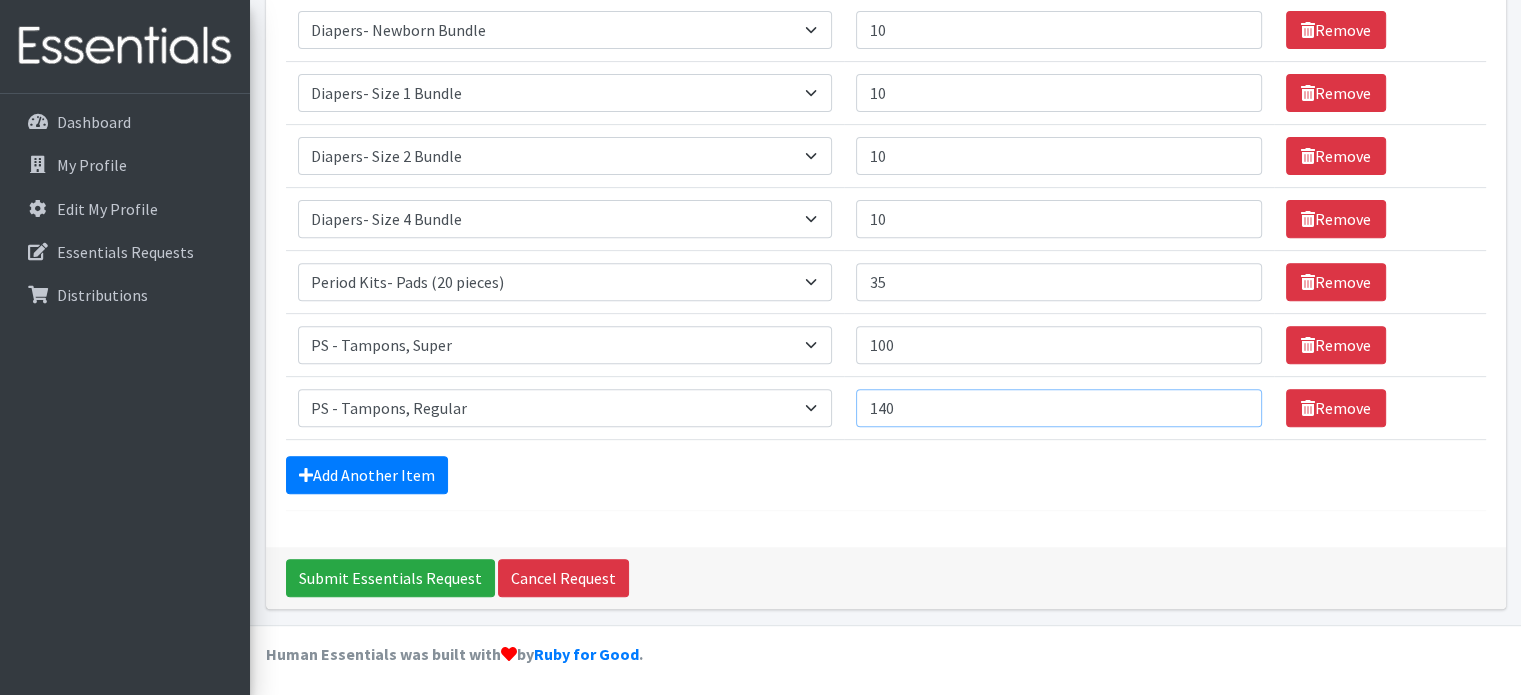 click on "140" at bounding box center [1058, 408] 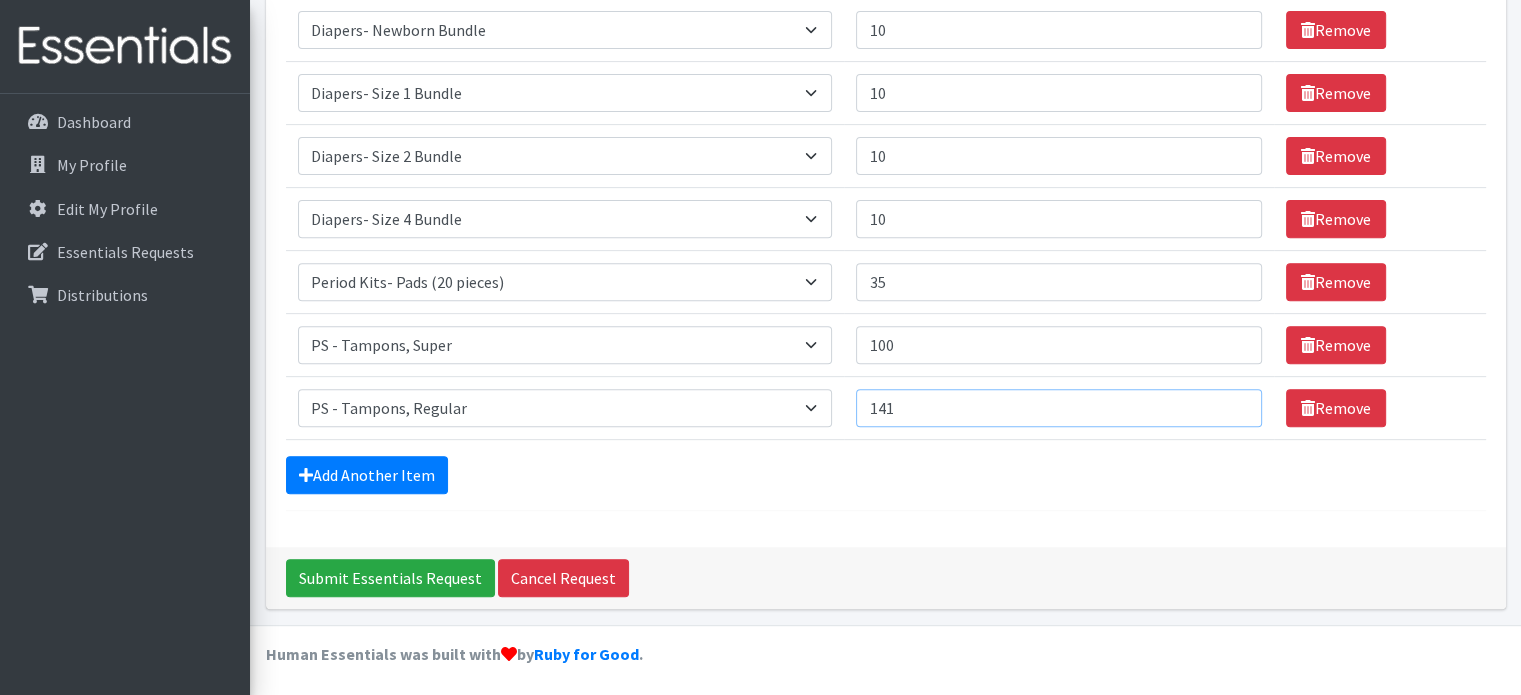 click on "141" at bounding box center (1058, 408) 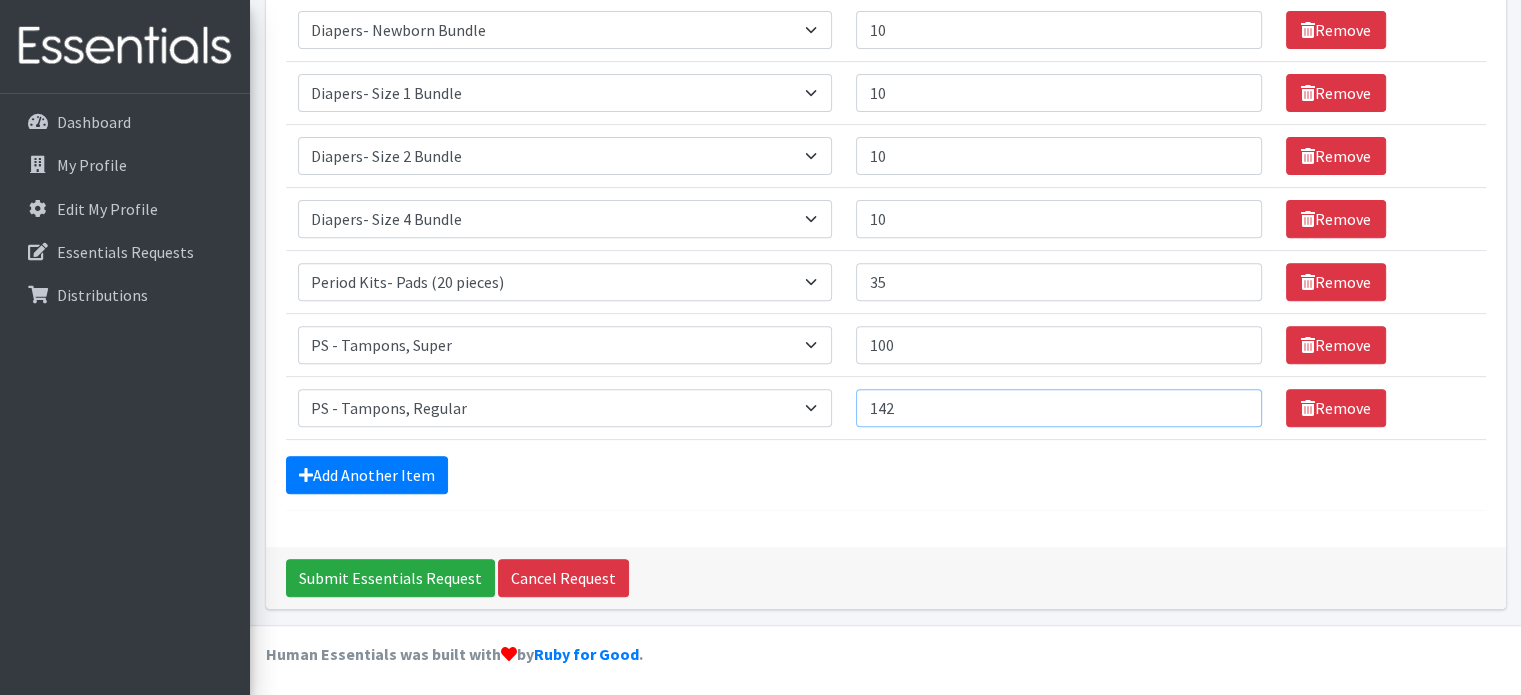 click on "142" at bounding box center [1058, 408] 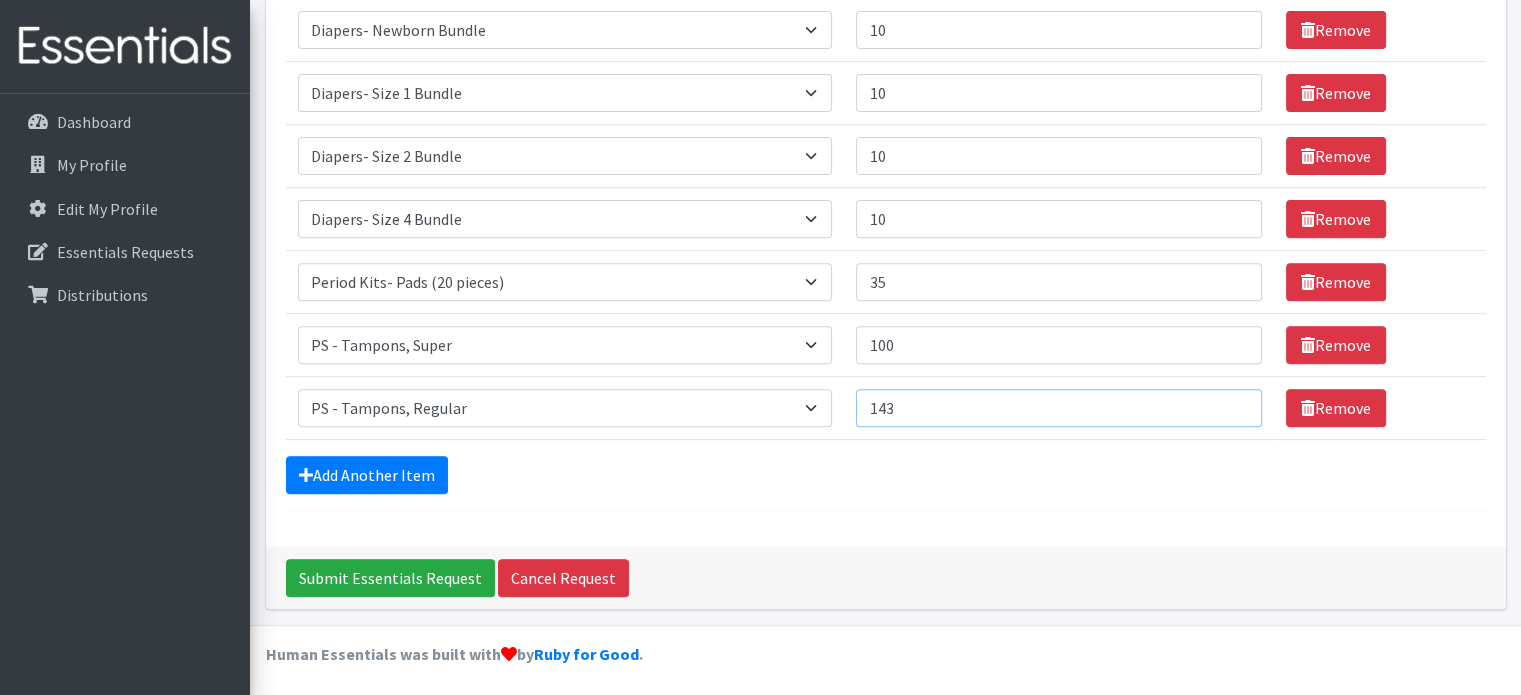 click on "143" at bounding box center [1058, 408] 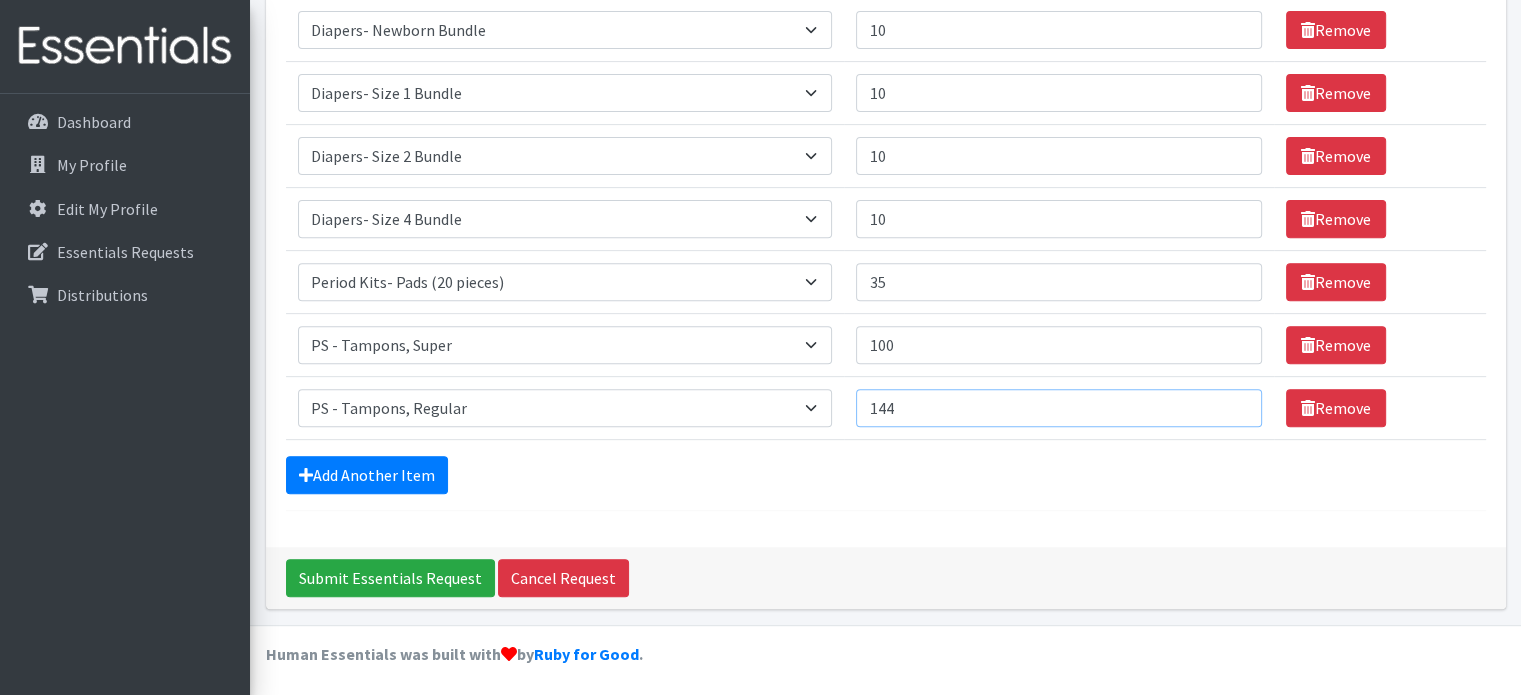 click on "144" at bounding box center (1058, 408) 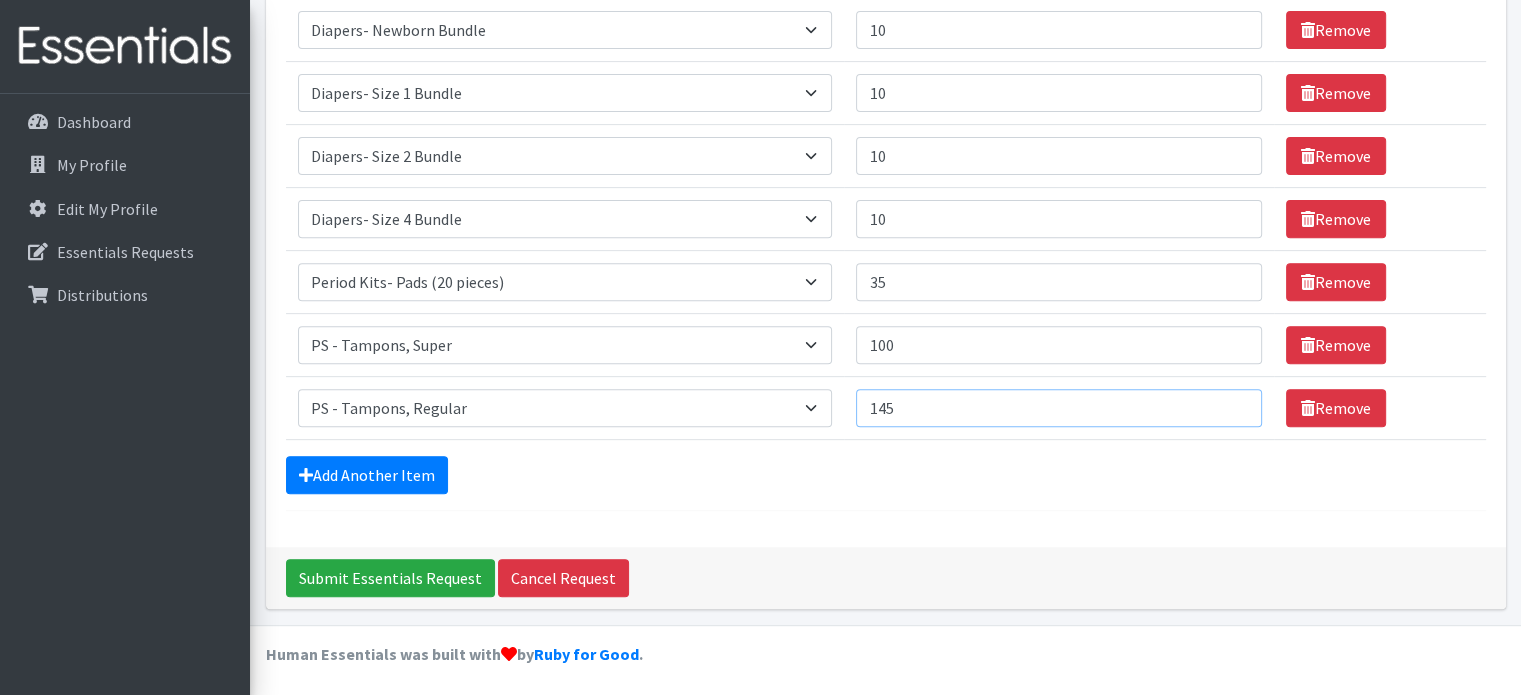 click on "145" at bounding box center (1058, 408) 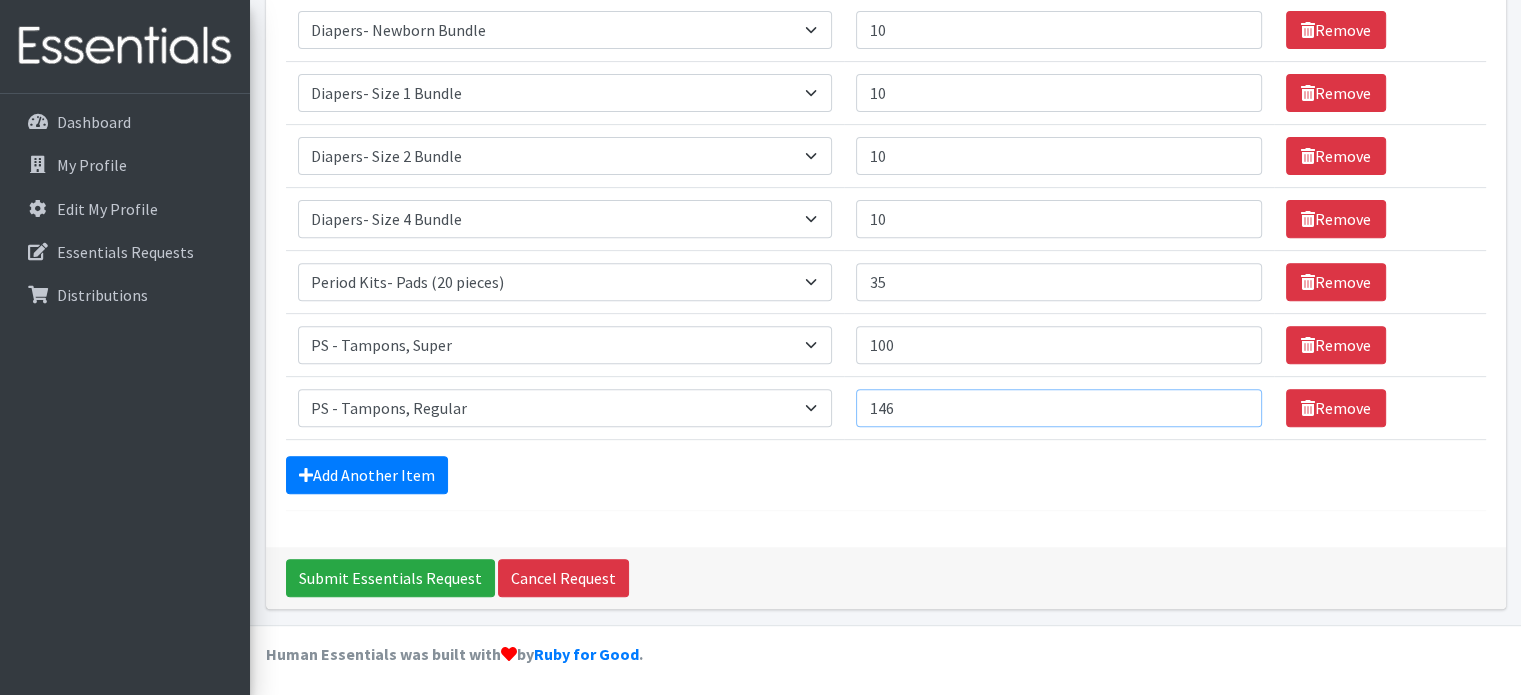 click on "146" at bounding box center (1058, 408) 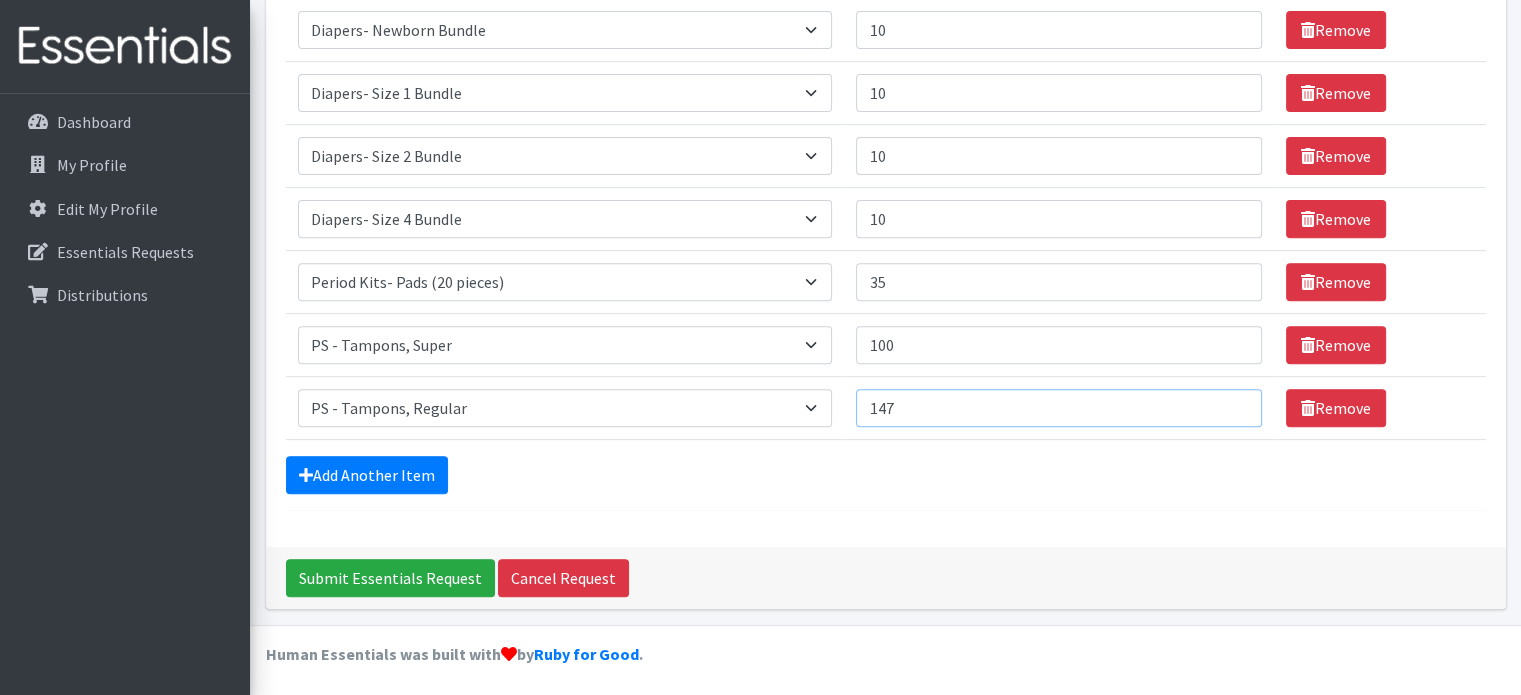 click on "147" at bounding box center (1058, 408) 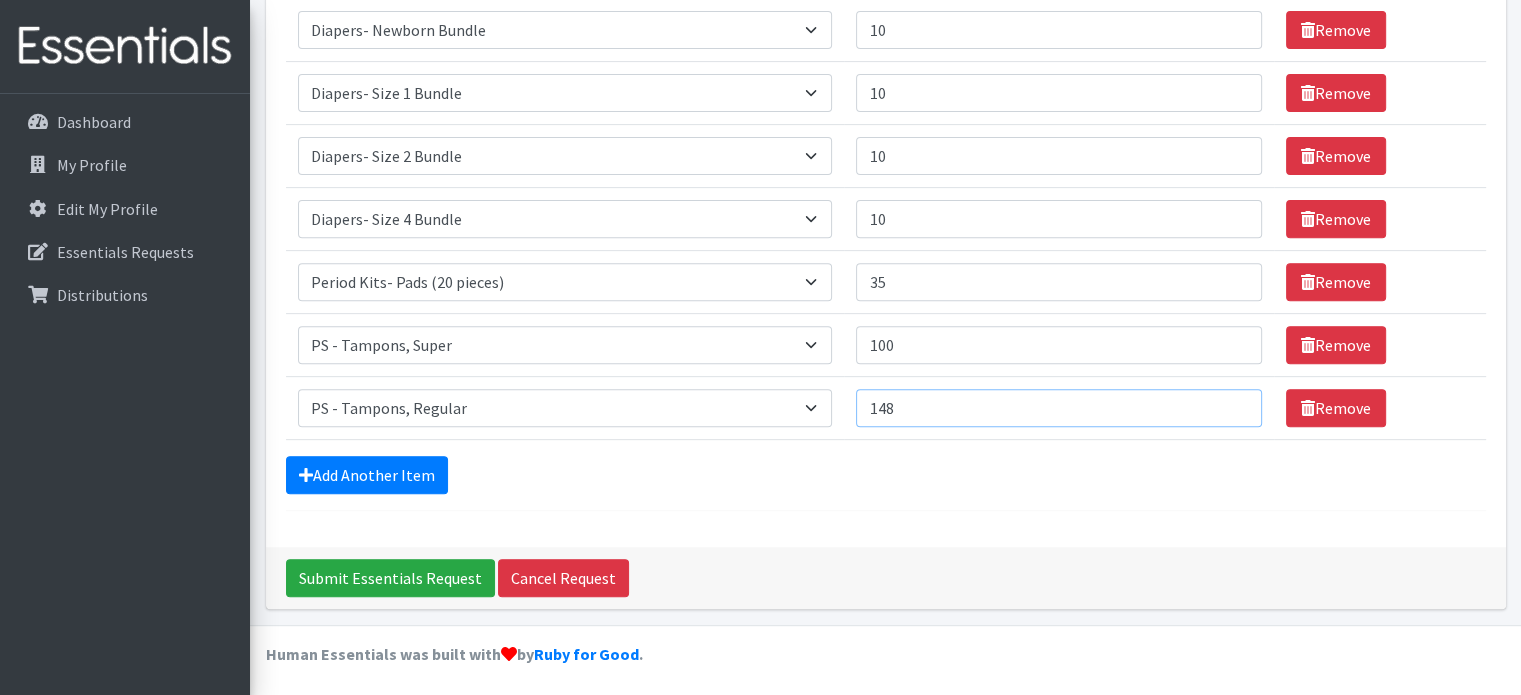 click on "148" at bounding box center [1058, 408] 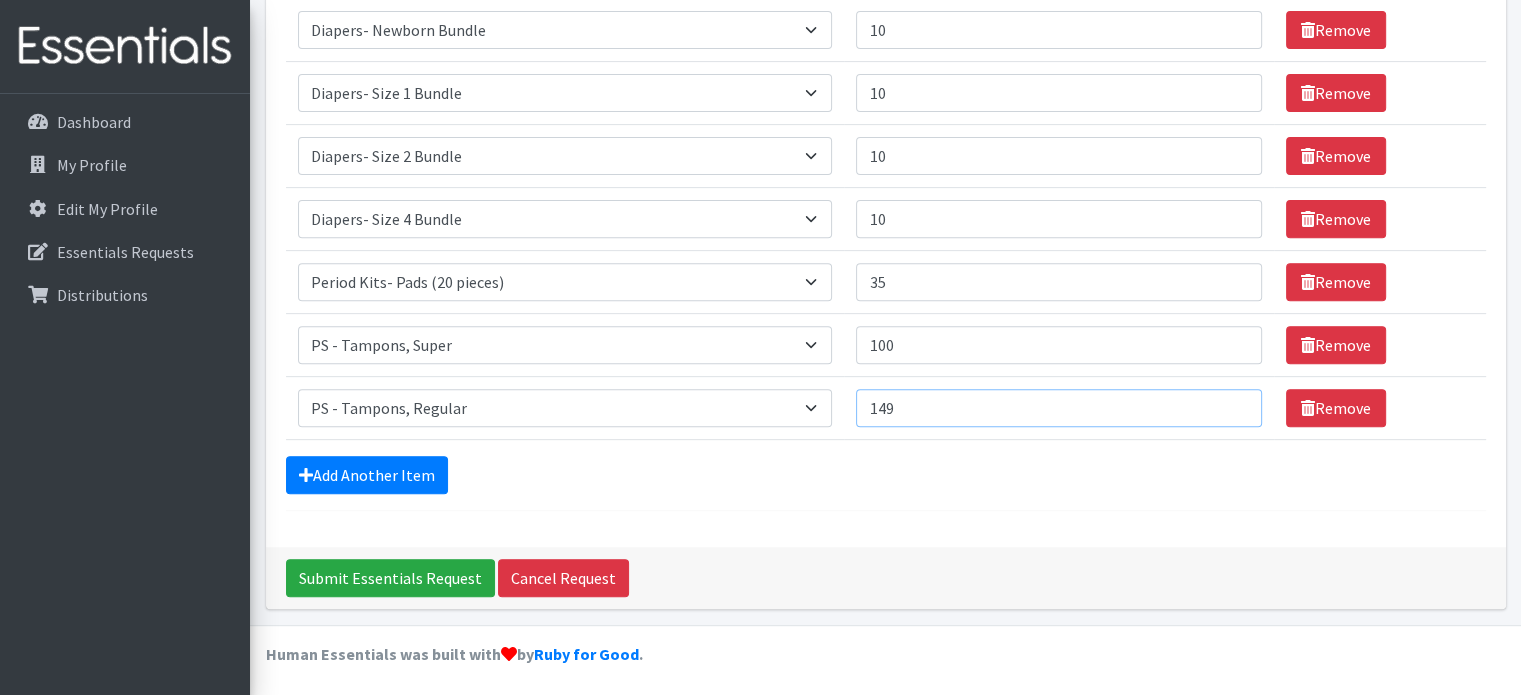 click on "149" at bounding box center [1058, 408] 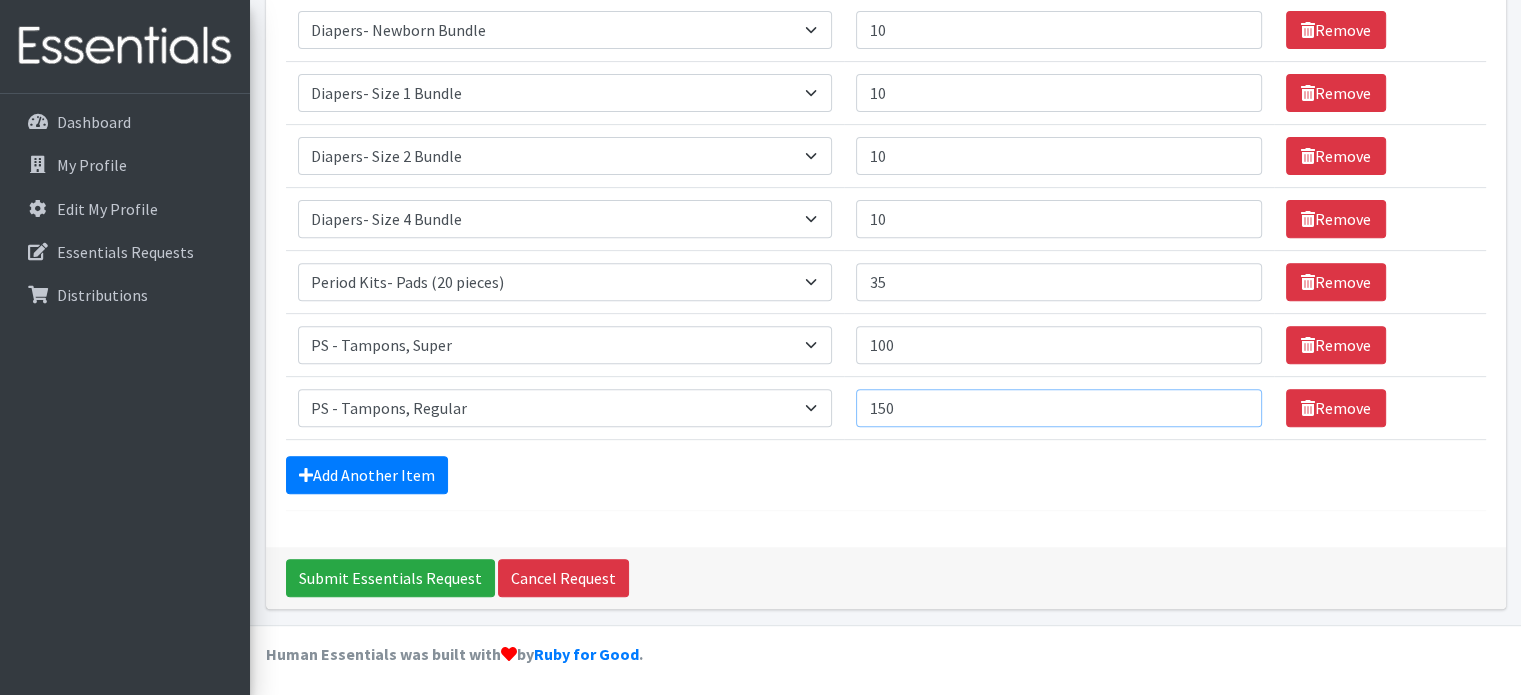 type on "150" 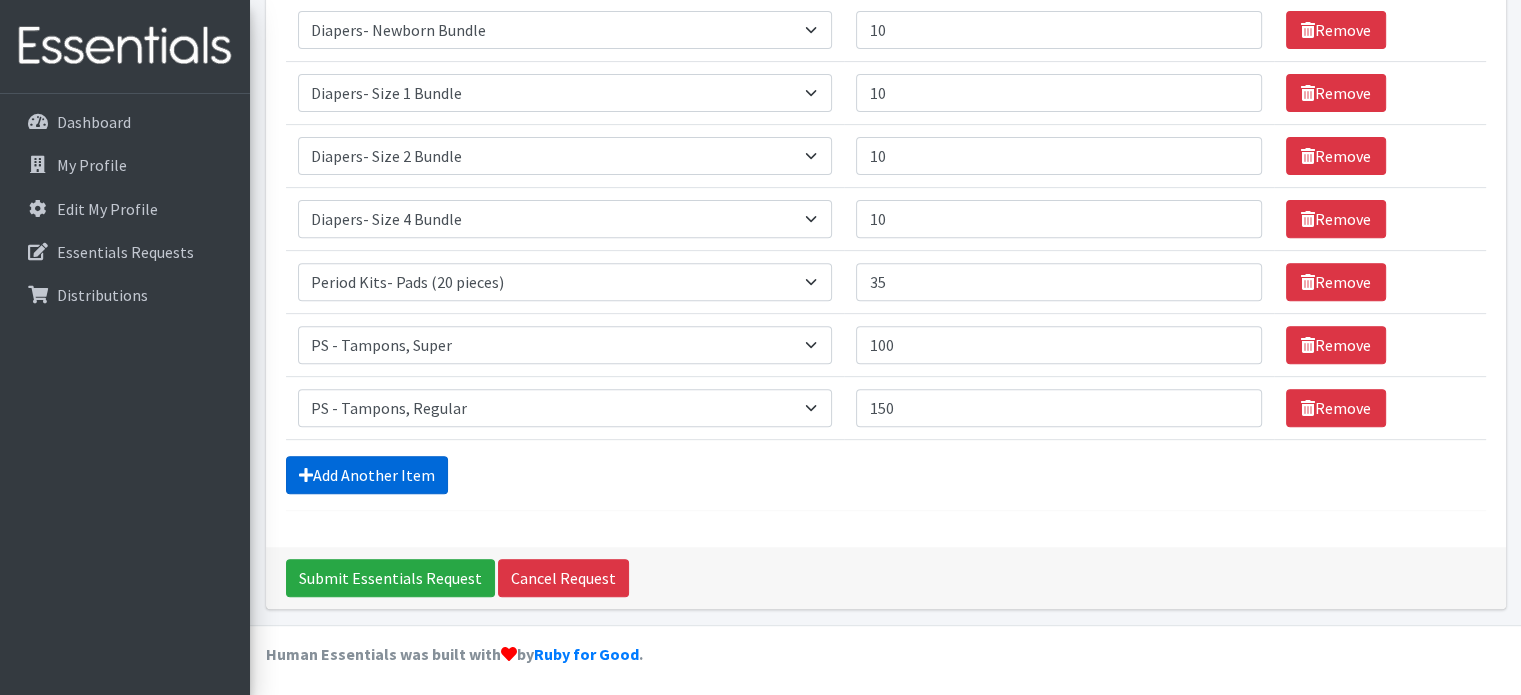 click on "Add Another Item" at bounding box center (367, 475) 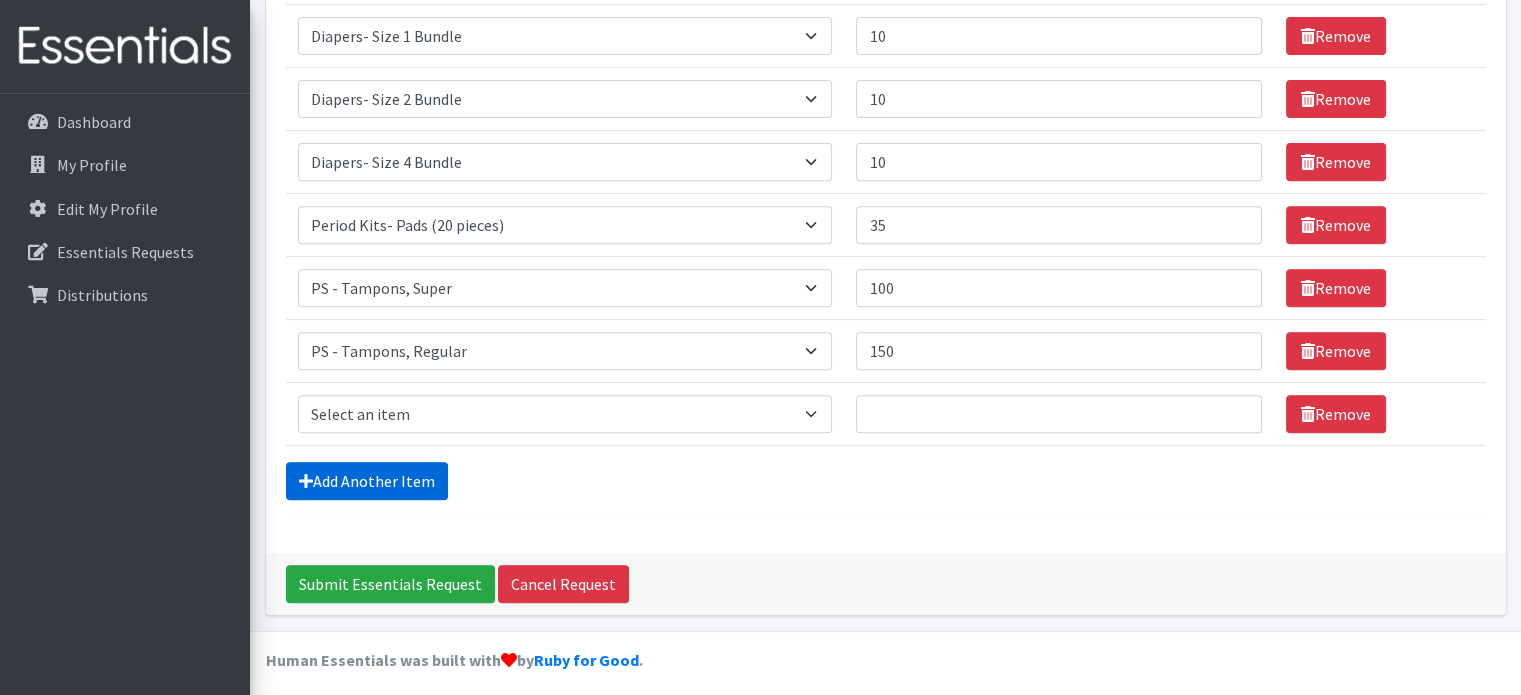 scroll, scrollTop: 787, scrollLeft: 0, axis: vertical 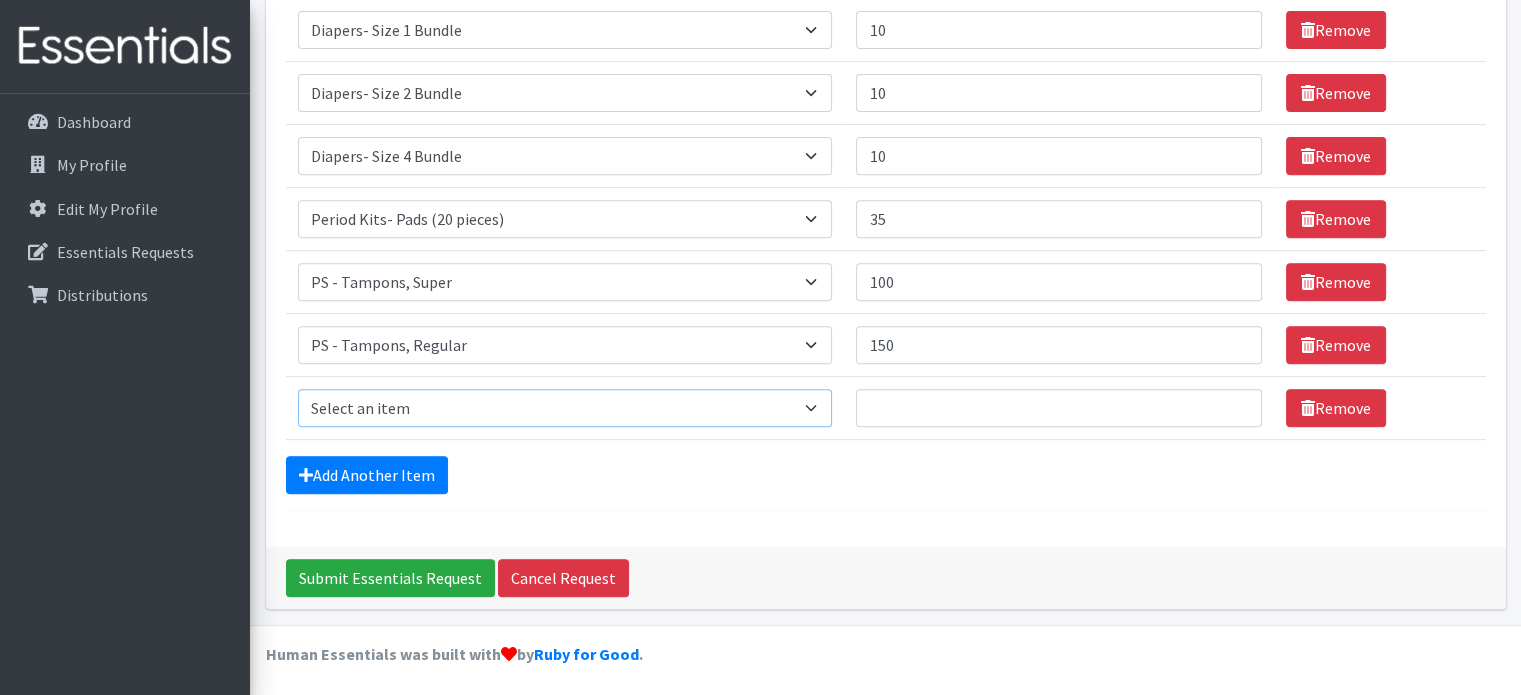 click on "Select an item
Diaper - 2T/3T Bundle
Diapers - 3T/4T Bundle
Diapers - 4T/5T Bundle
Diapers - Size 3 Bundle
Diapers - Size 5 Bundle
Diapers - Size 6 Bundle
Diapers- Newborn Bundle
Diapers- Preemie Bundle
Diapers- Size 1 Bundle
Diapers- Size 2 Bundle
Diapers- Size 4 Bundle
PS - Liners
PS - Pad, Overnight
PS - Pad, Regular
PS - Tampons, Light
PS - Tampons, Regular
PS - Tampons, Super
PS- Tampons, Regular- Vending Machine
Period Kits- Pads (20 pieces)" at bounding box center [565, 408] 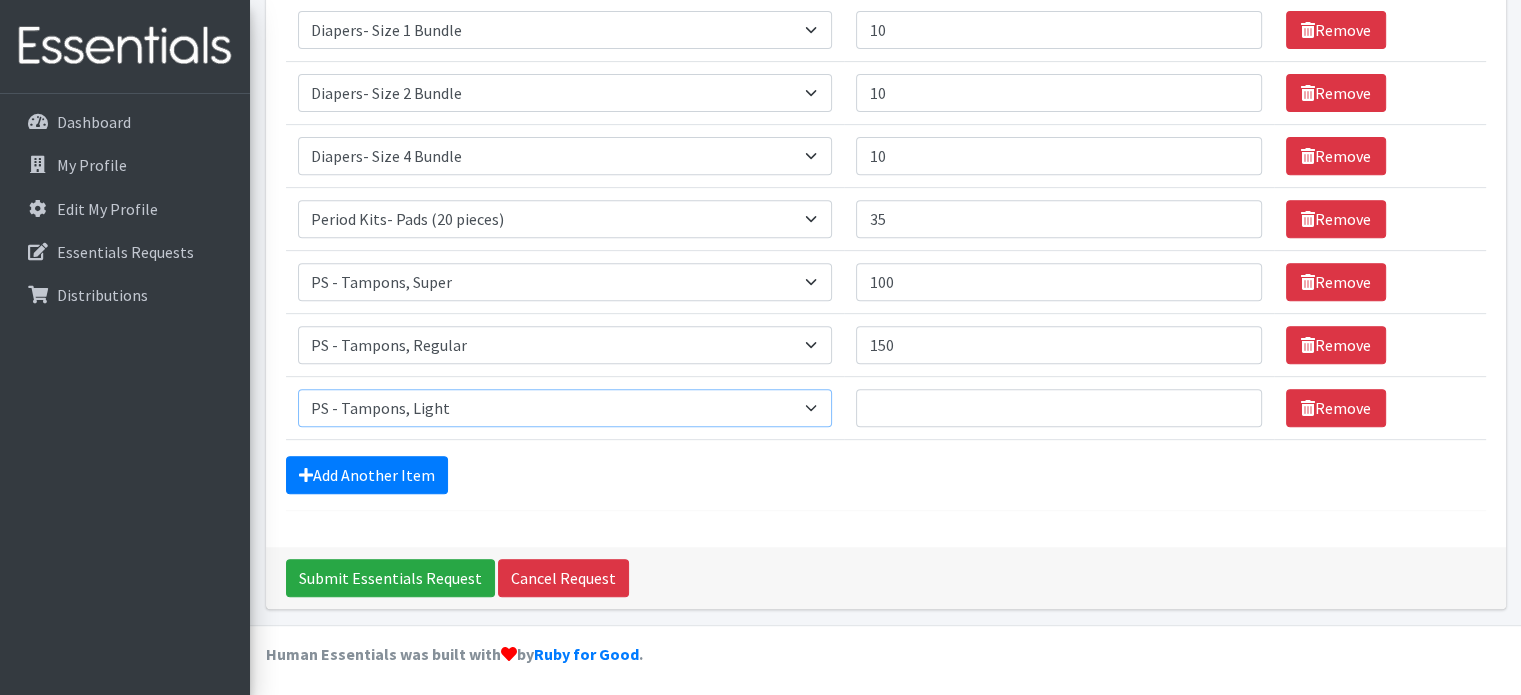 click on "Select an item
Diaper - 2T/3T Bundle
Diapers - 3T/4T Bundle
Diapers - 4T/5T Bundle
Diapers - Size 3 Bundle
Diapers - Size 5 Bundle
Diapers - Size 6 Bundle
Diapers- Newborn Bundle
Diapers- Preemie Bundle
Diapers- Size 1 Bundle
Diapers- Size 2 Bundle
Diapers- Size 4 Bundle
PS - Liners
PS - Pad, Overnight
PS - Pad, Regular
PS - Tampons, Light
PS - Tampons, Regular
PS - Tampons, Super
PS- Tampons, Regular- Vending Machine
Period Kits- Pads (20 pieces)" at bounding box center [565, 408] 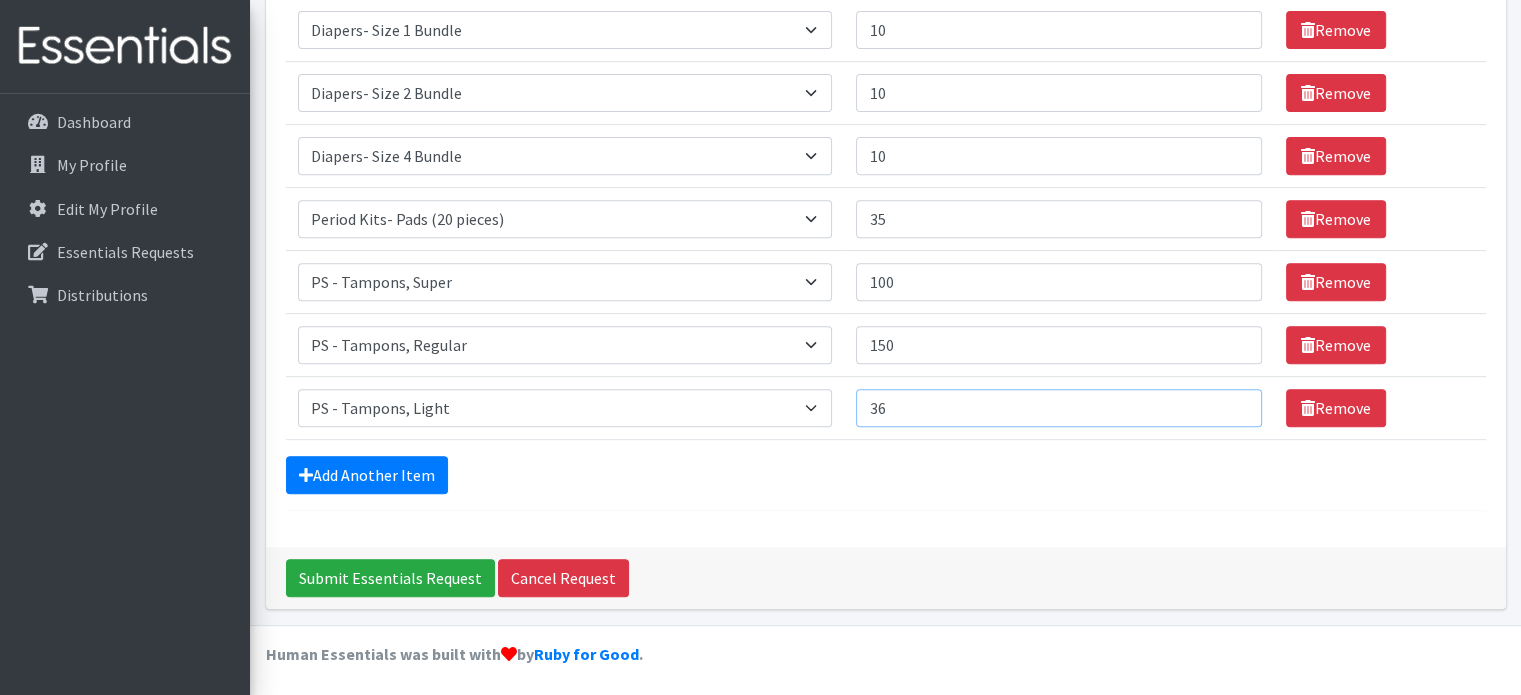click on "36" at bounding box center (1058, 408) 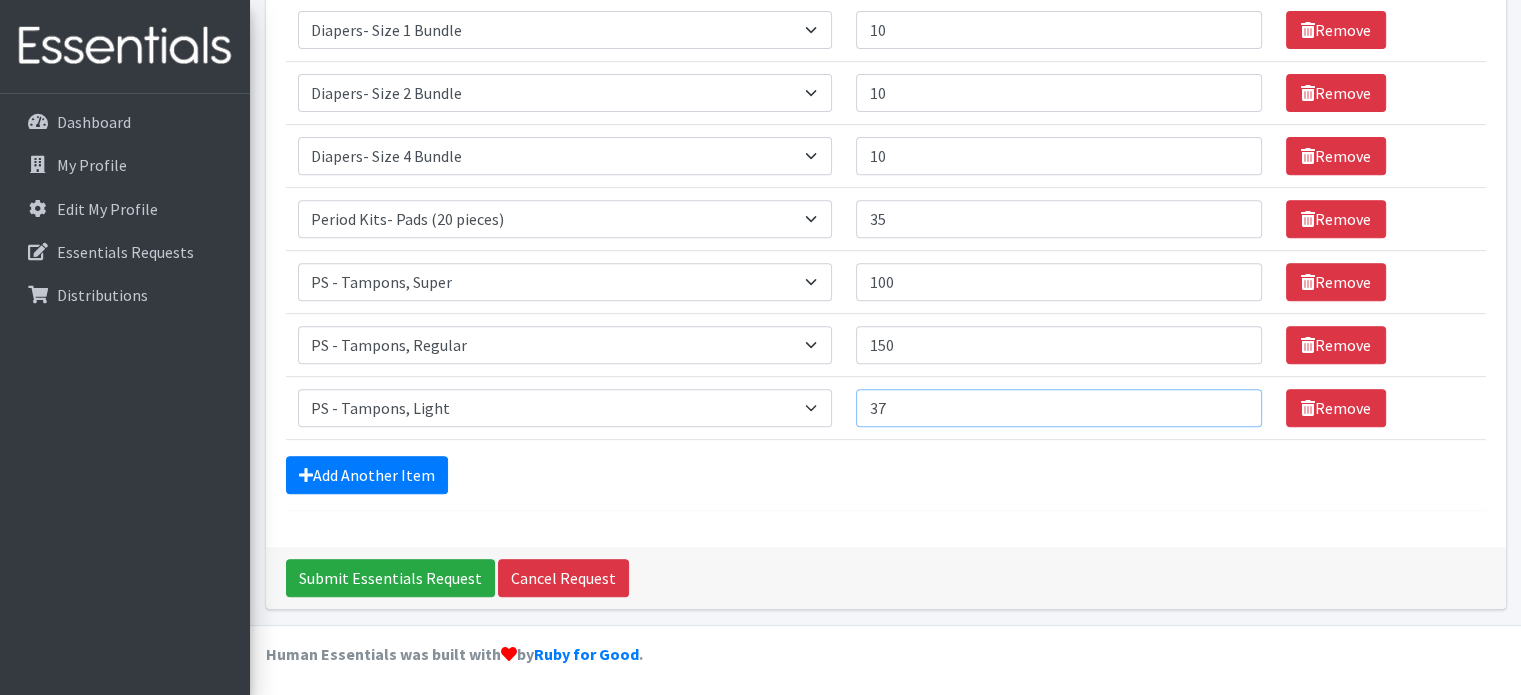 click on "37" at bounding box center (1058, 408) 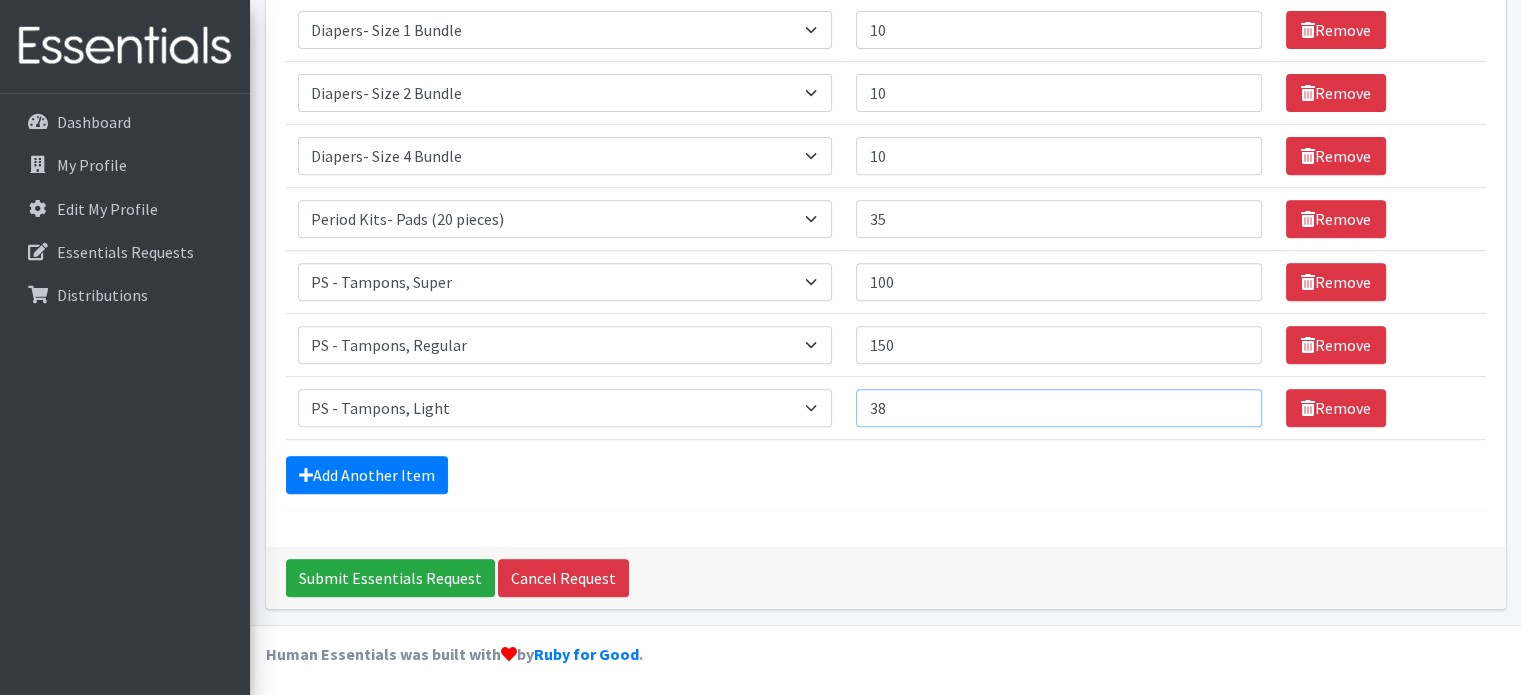 click on "38" at bounding box center (1058, 408) 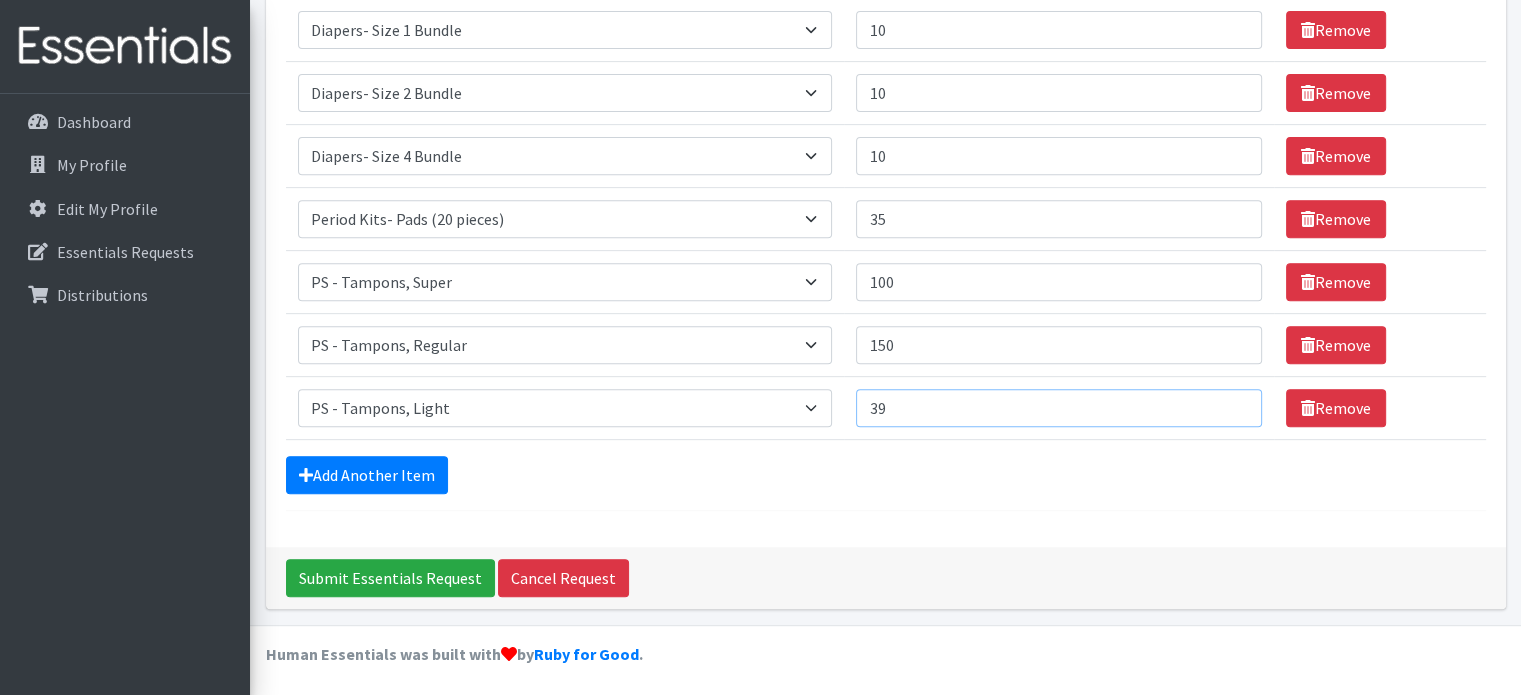 click on "39" at bounding box center (1058, 408) 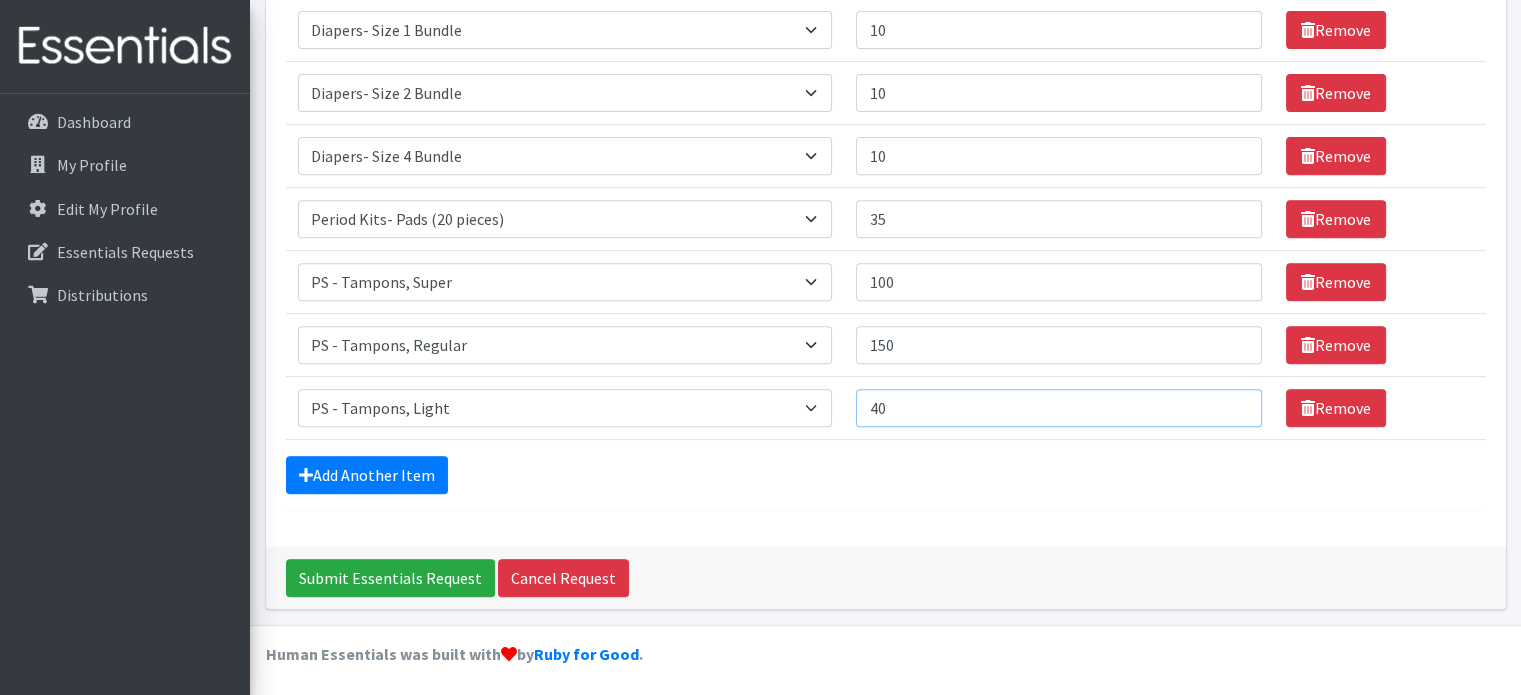 click on "40" at bounding box center [1058, 408] 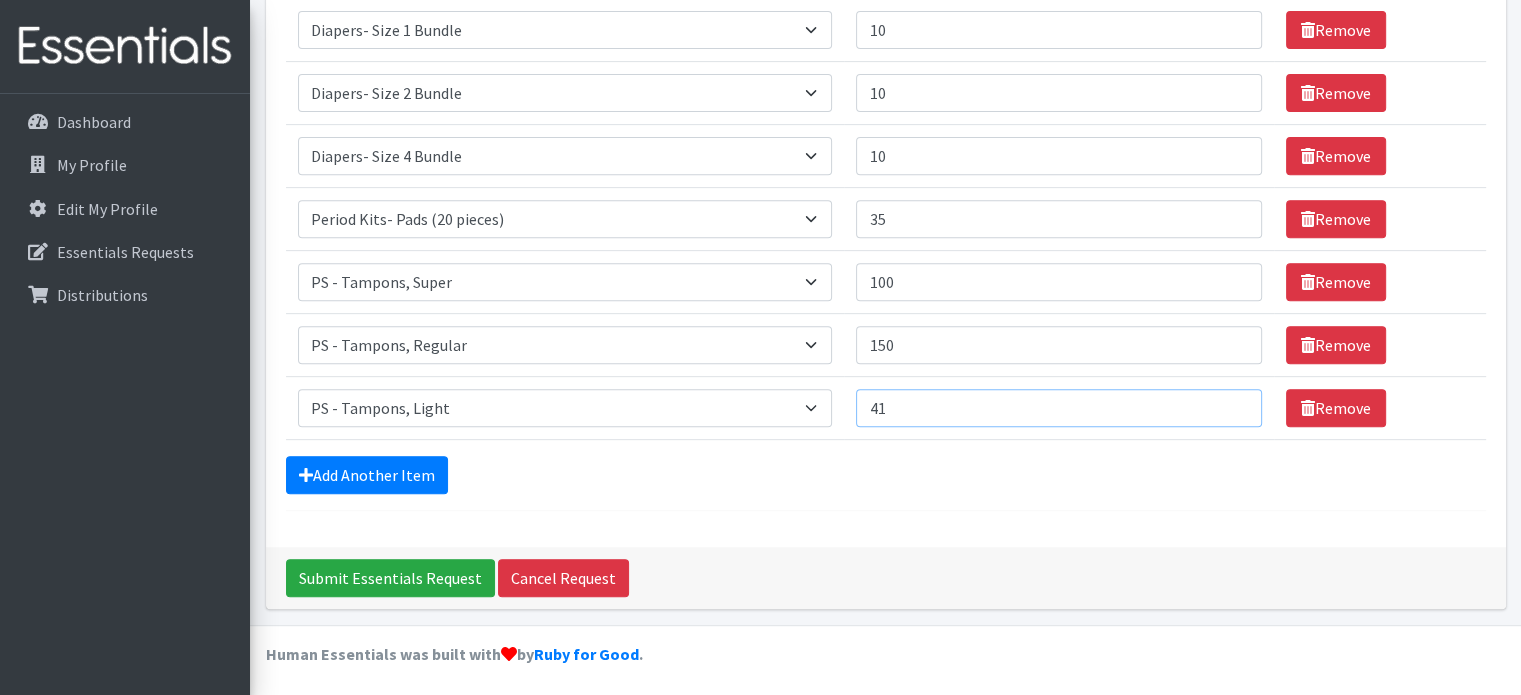 click on "41" at bounding box center [1058, 408] 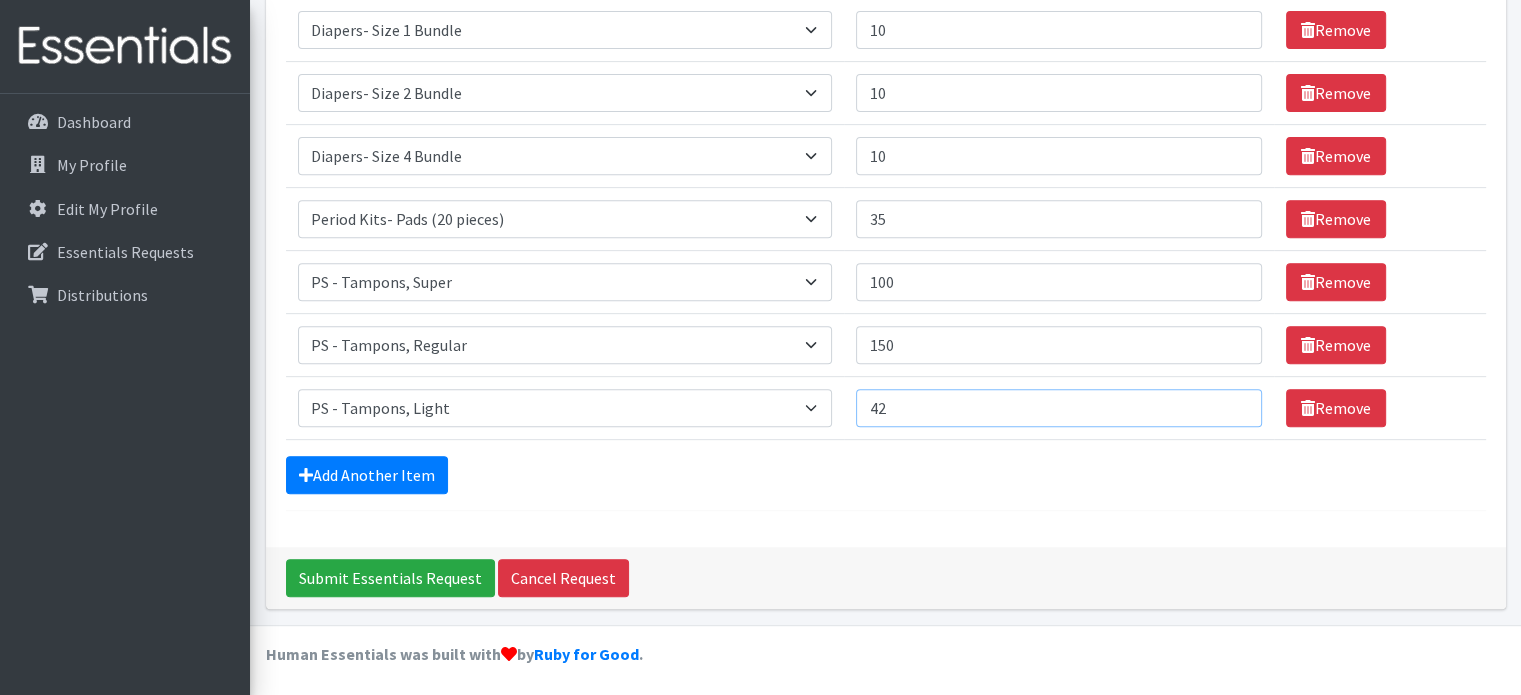 click on "42" at bounding box center [1058, 408] 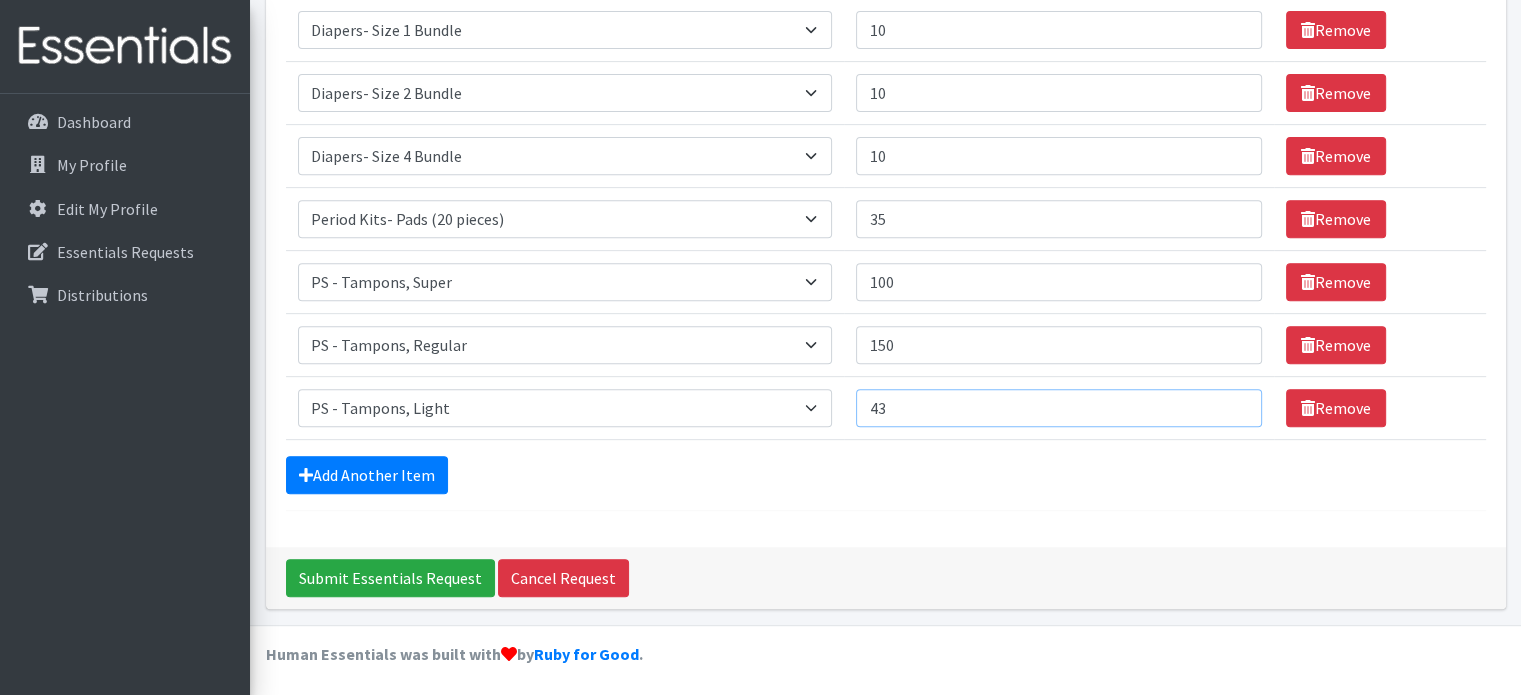 click on "43" at bounding box center (1058, 408) 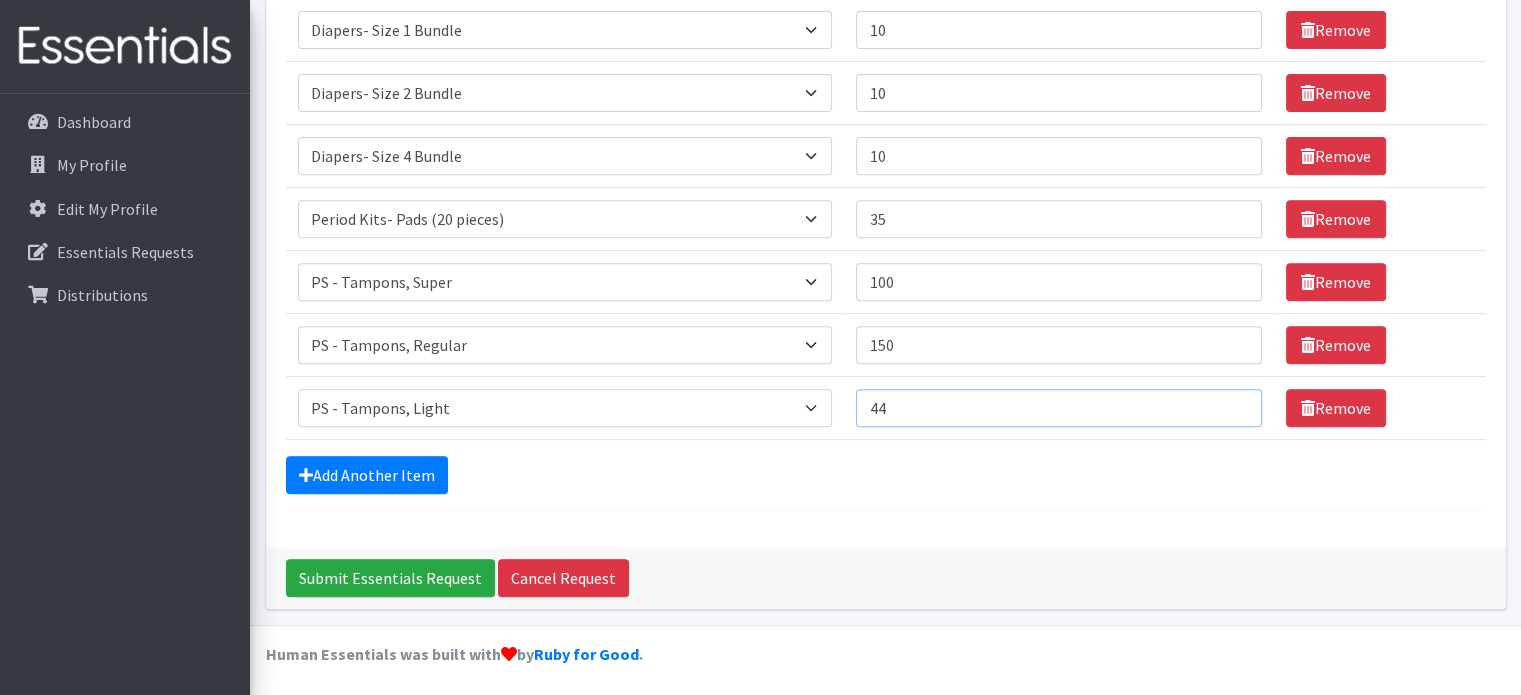 click on "44" at bounding box center [1058, 408] 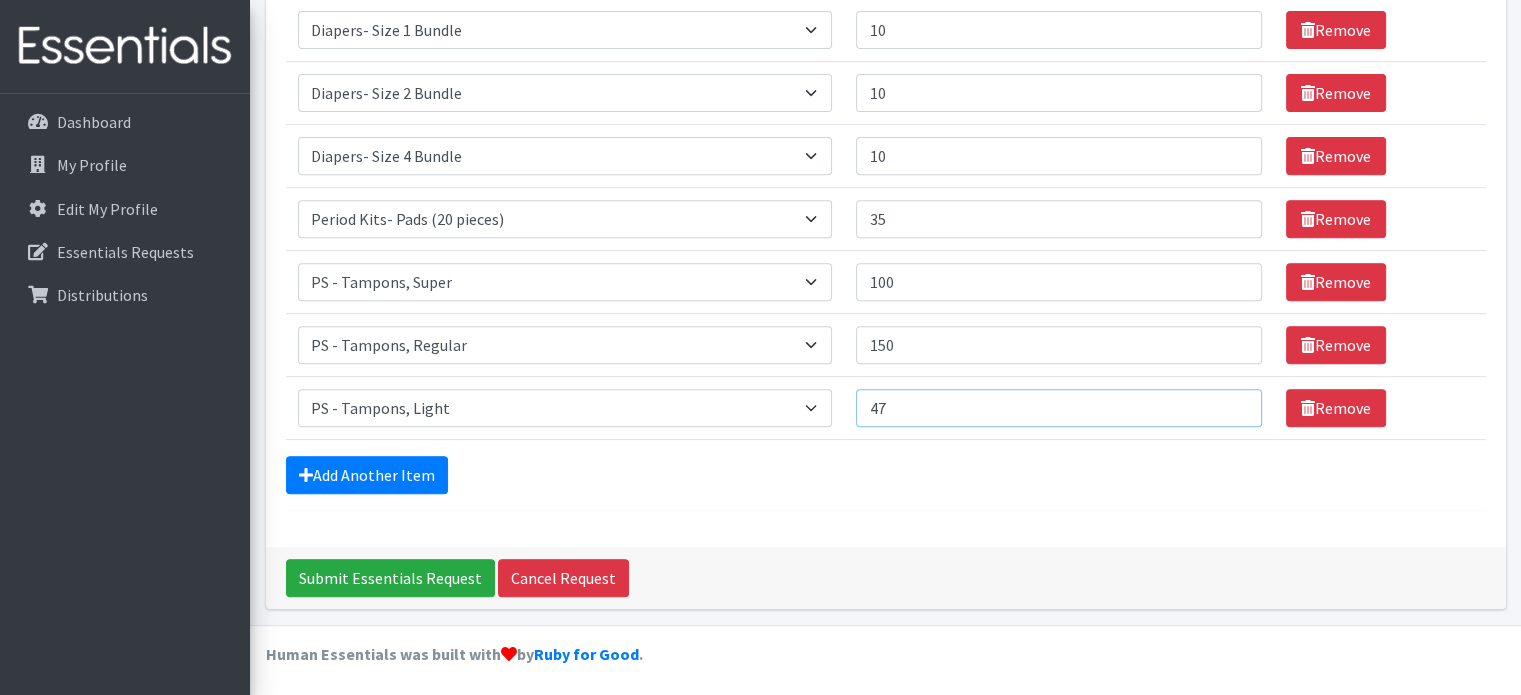 click on "47" at bounding box center (1058, 408) 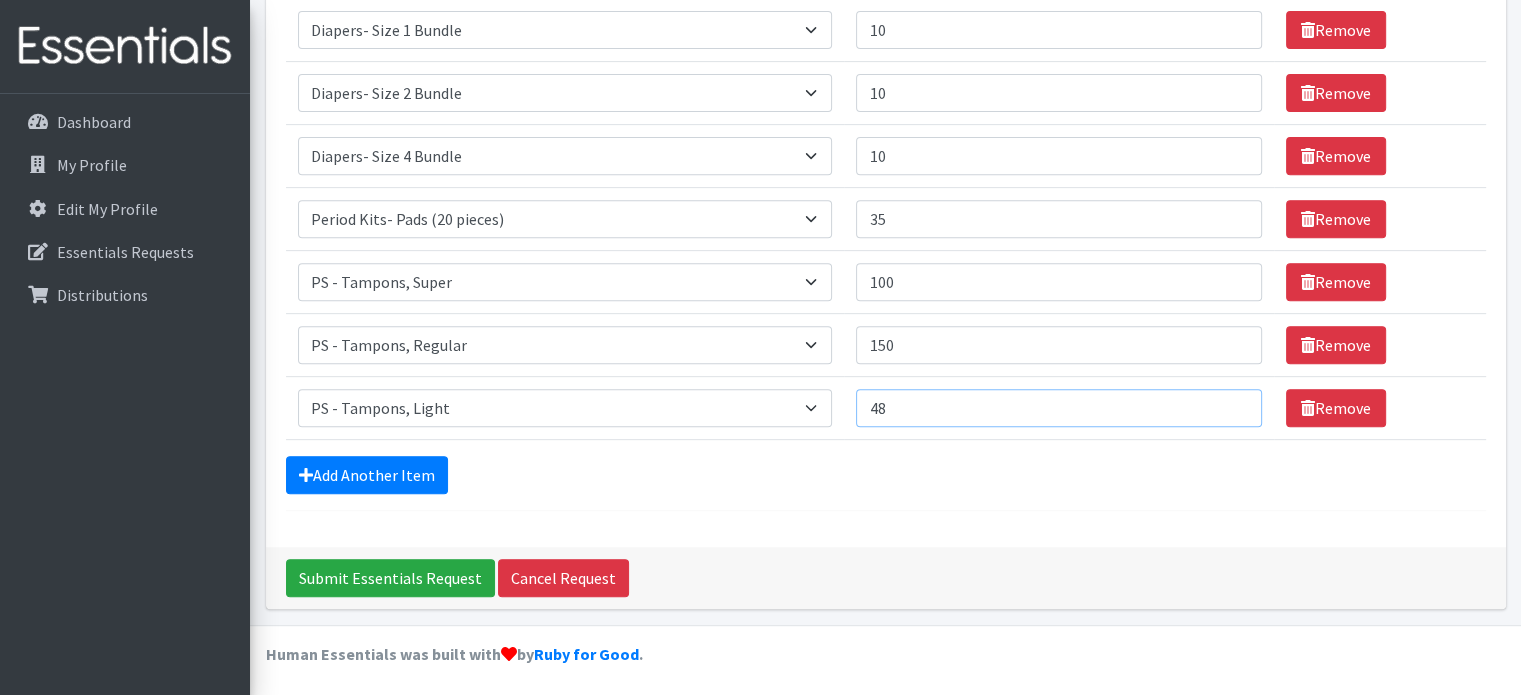 click on "48" at bounding box center (1058, 408) 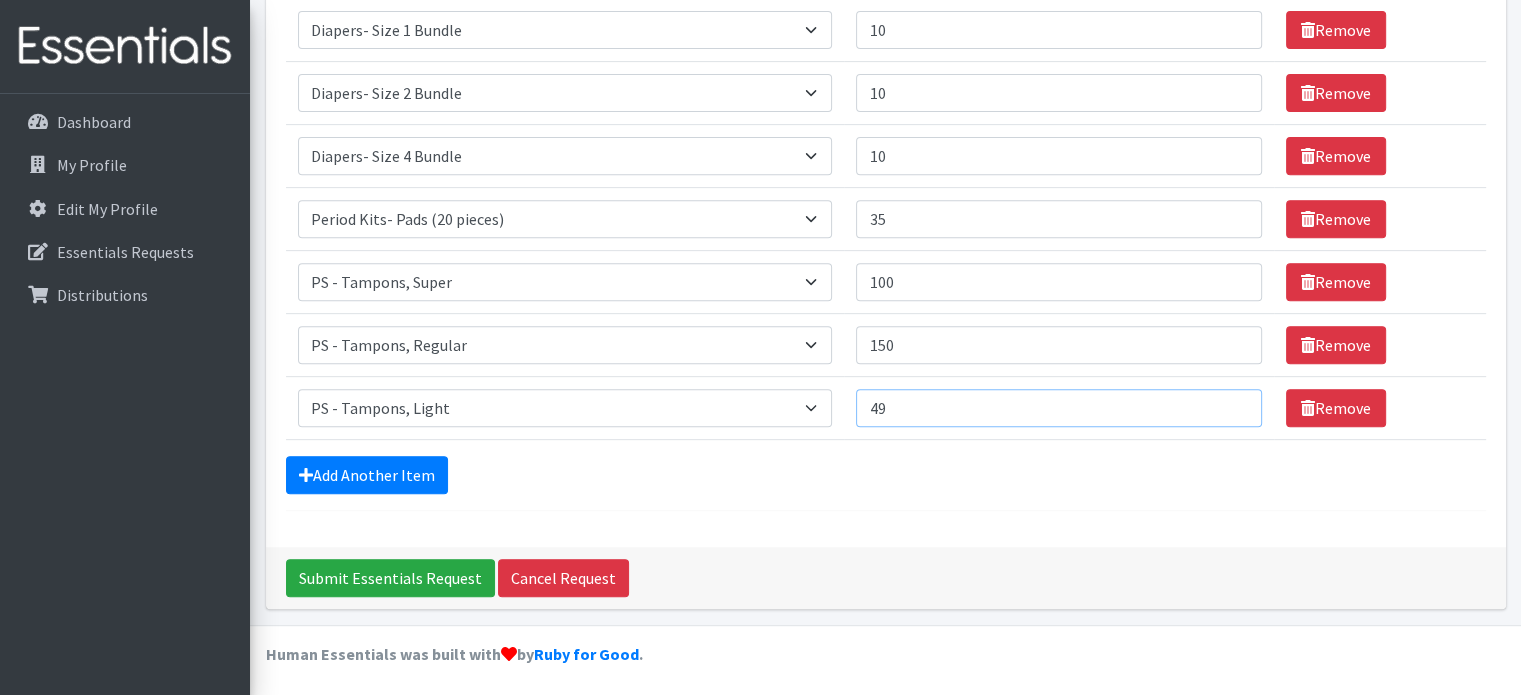 click on "49" at bounding box center (1058, 408) 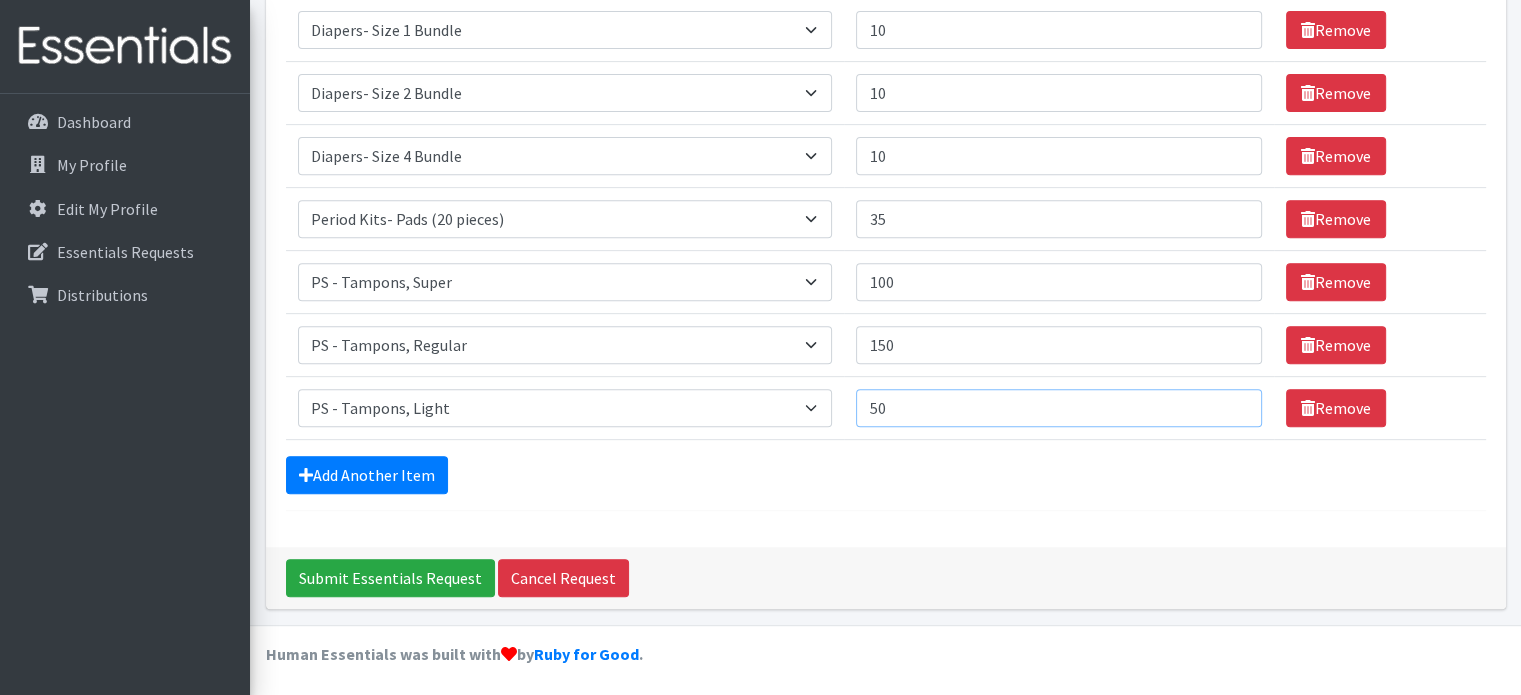 type on "50" 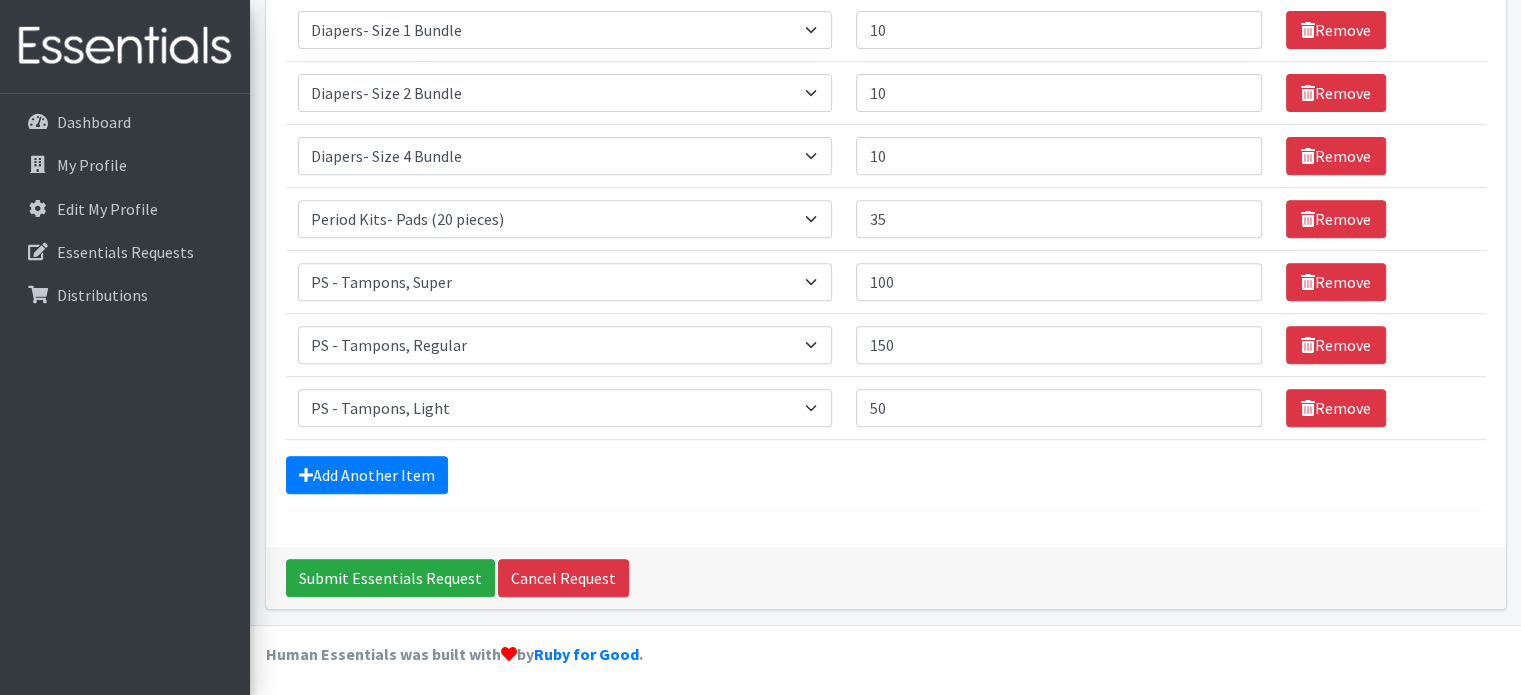 click on "Comments: 25 recipients of period products (didn't receive supplies)
Item Requested
Quantity
Item Requested
Select an item
Diaper - 2T/3T Bundle
Diapers - 3T/4T Bundle
Diapers - 4T/5T Bundle
Diapers - Size 3 Bundle
Diapers - Size 5 Bundle
Diapers - Size 6 Bundle
Diapers- Newborn Bundle
Diapers- Preemie Bundle
Diapers- Size 1 Bundle
Diapers- Size 2 Bundle
Diapers- Size 4 Bundle
PS - Liners
PS - Pad, Overnight
PS - Pad, Regular
PS - Tampons, Light
PS - Tampons, Regular
PS - Tampons, Super
PS- Tampons, Regular- Vending Machine
Period Kits- Pads (20 pieces)
Quantity
5
Remove
Item Requested
Select an item
Diaper - 2T/3T Bundle
Diapers - 3T/4T Bundle" at bounding box center [886, -46] 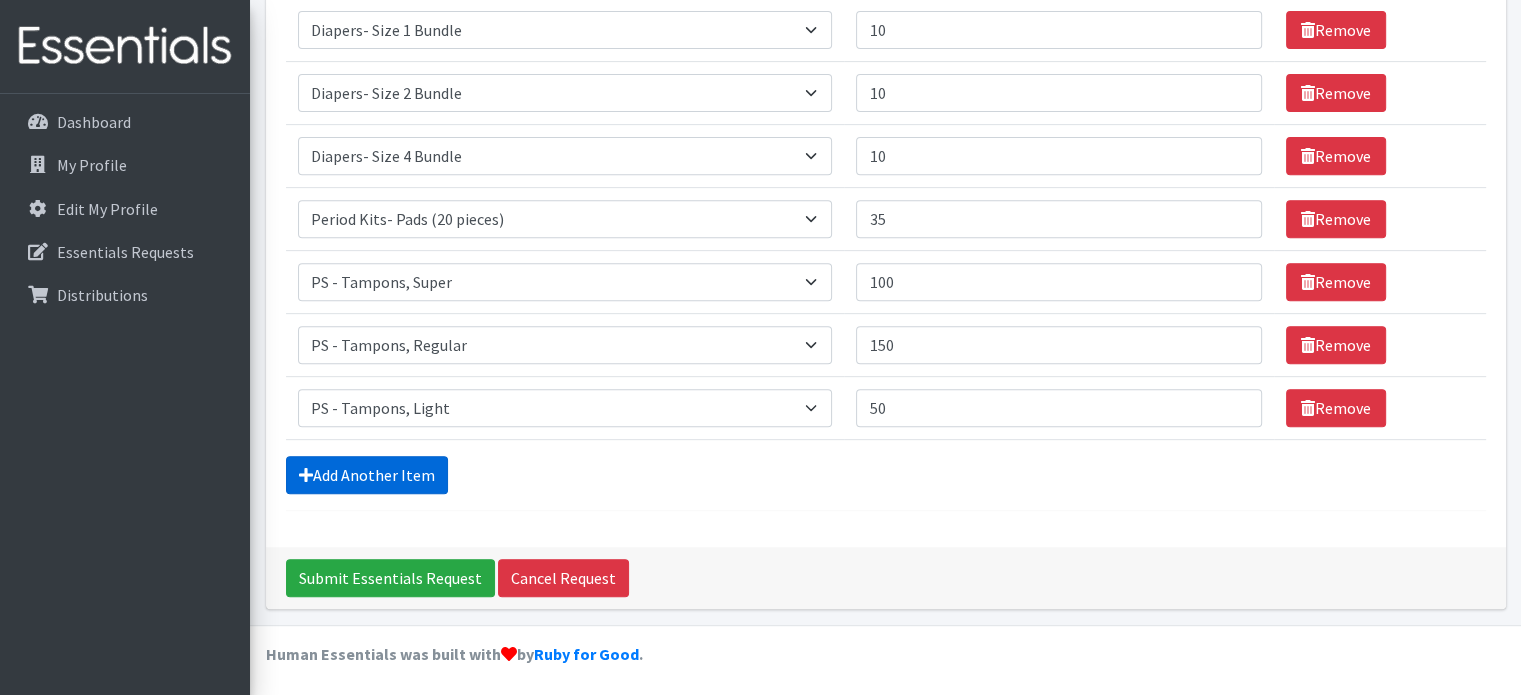 click on "Add Another Item" at bounding box center (367, 475) 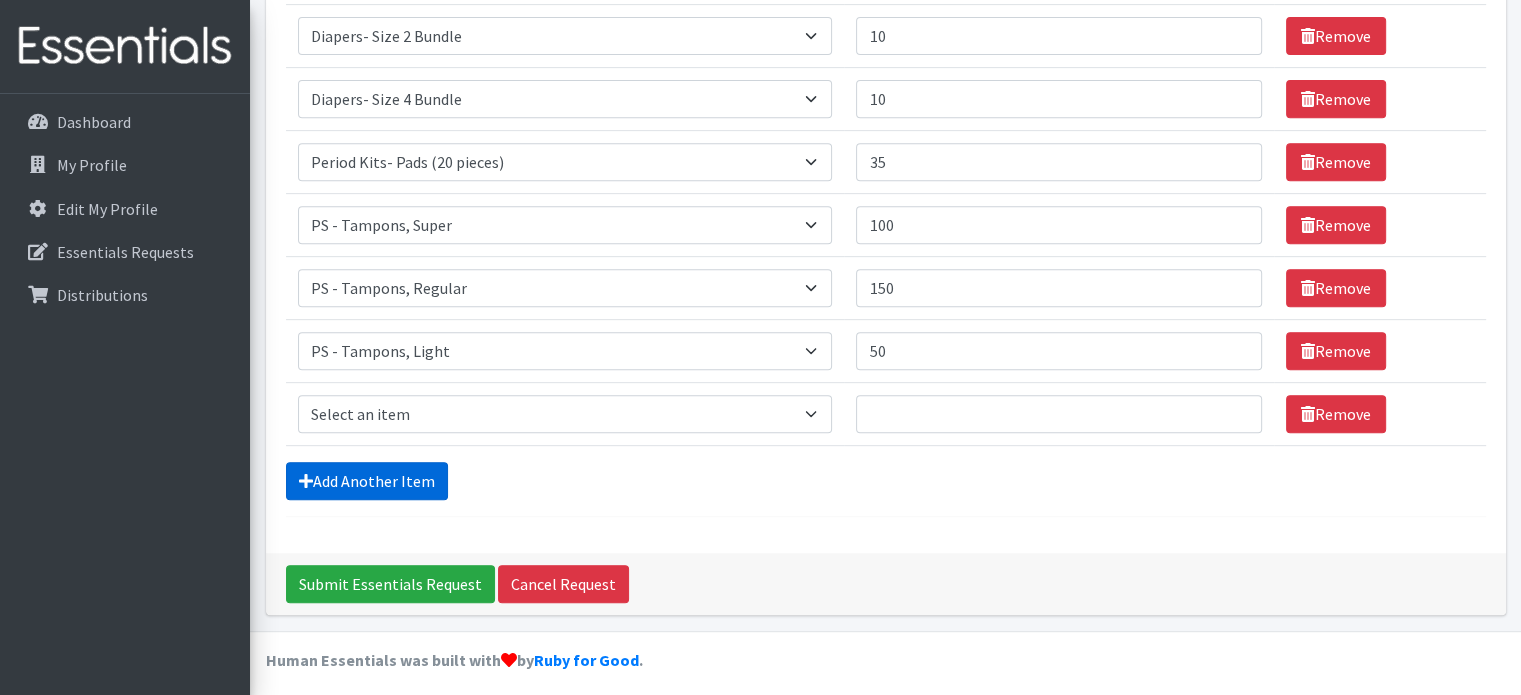 scroll, scrollTop: 849, scrollLeft: 0, axis: vertical 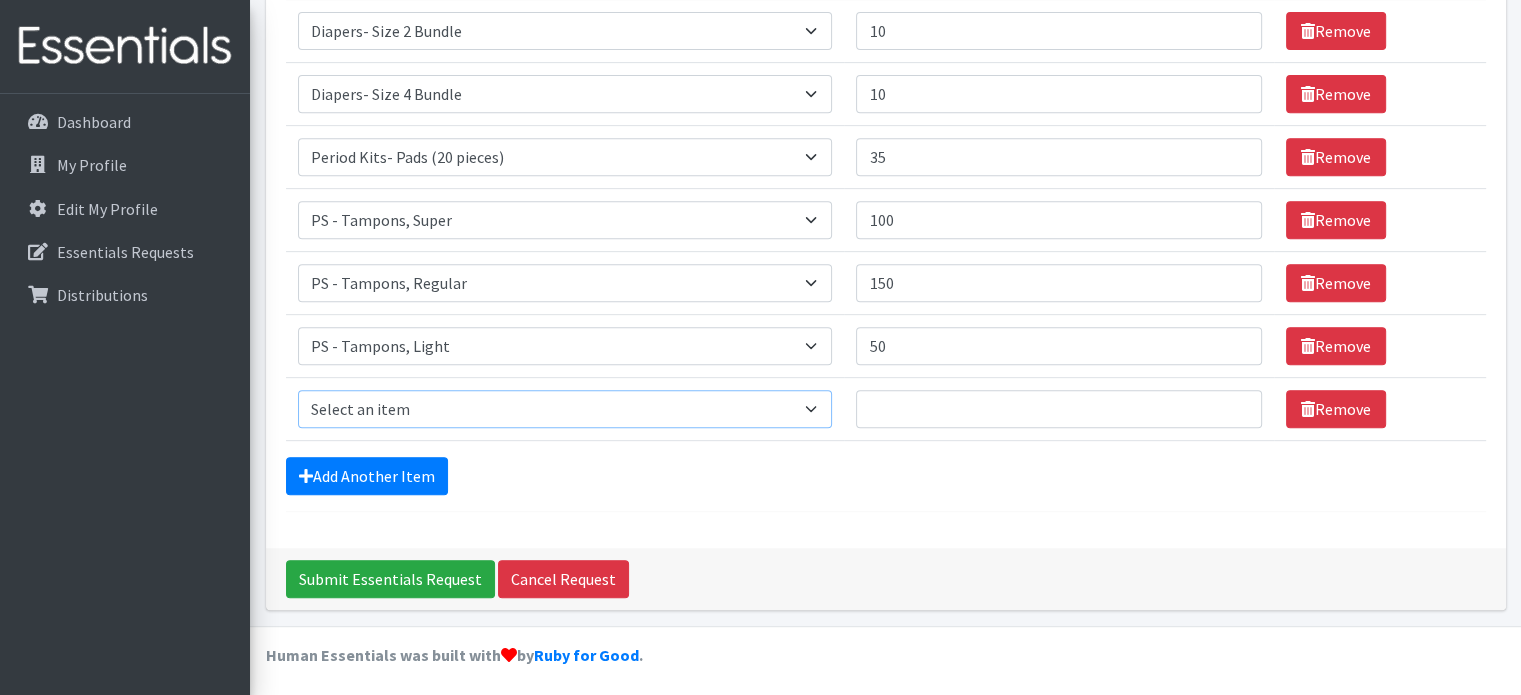 drag, startPoint x: 521, startPoint y: 413, endPoint x: 500, endPoint y: 411, distance: 21.095022 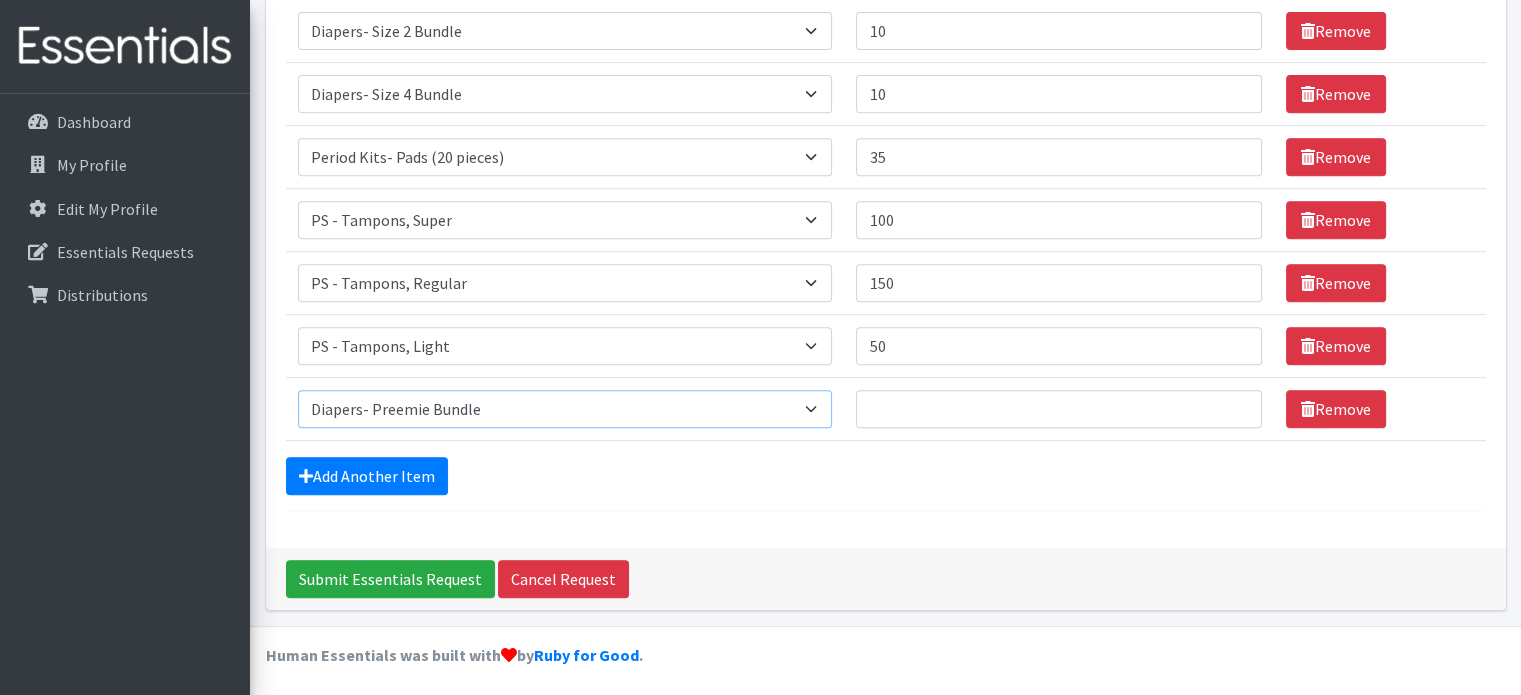 click on "Select an item
Diaper - 2T/3T Bundle
Diapers - 3T/4T Bundle
Diapers - 4T/5T Bundle
Diapers - Size 3 Bundle
Diapers - Size 5 Bundle
Diapers - Size 6 Bundle
Diapers- Newborn Bundle
Diapers- Preemie Bundle
Diapers- Size 1 Bundle
Diapers- Size 2 Bundle
Diapers- Size 4 Bundle
PS - Liners
PS - Pad, Overnight
PS - Pad, Regular
PS - Tampons, Light
PS - Tampons, Regular
PS - Tampons, Super
PS- Tampons, Regular- Vending Machine
Period Kits- Pads (20 pieces)" at bounding box center (565, 409) 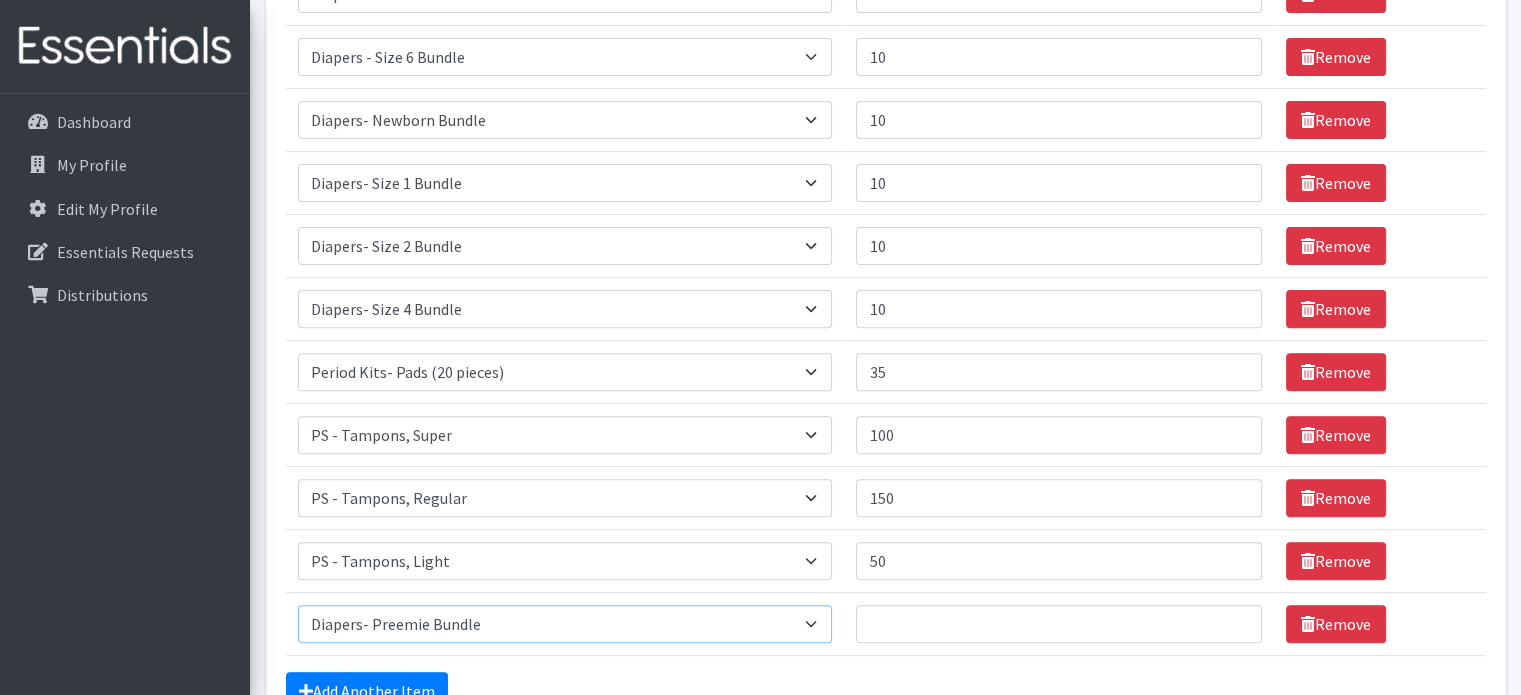 scroll, scrollTop: 0, scrollLeft: 0, axis: both 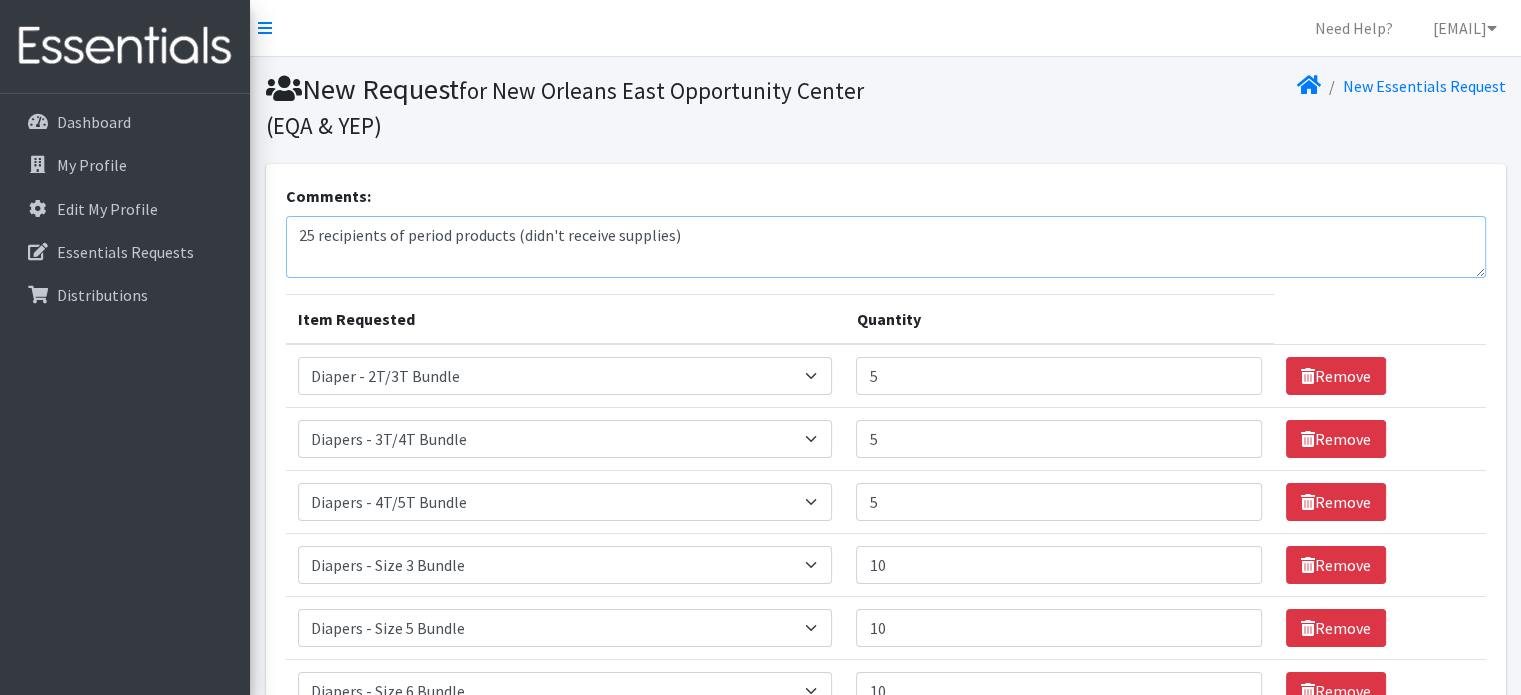 click on "25 recipients of period products (didn't receive supplies)" at bounding box center (886, 247) 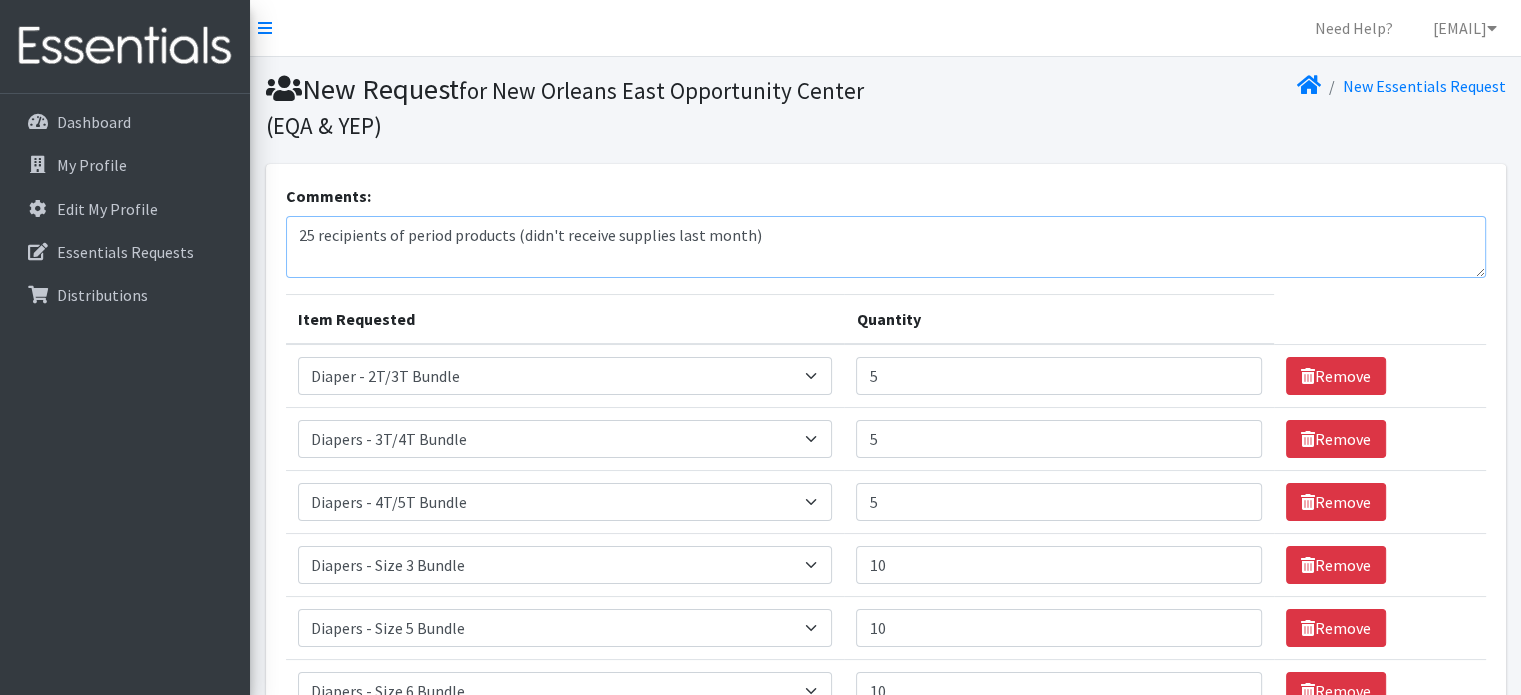 click on "25 recipients of period products (didn't receive supplies last month)" at bounding box center (886, 247) 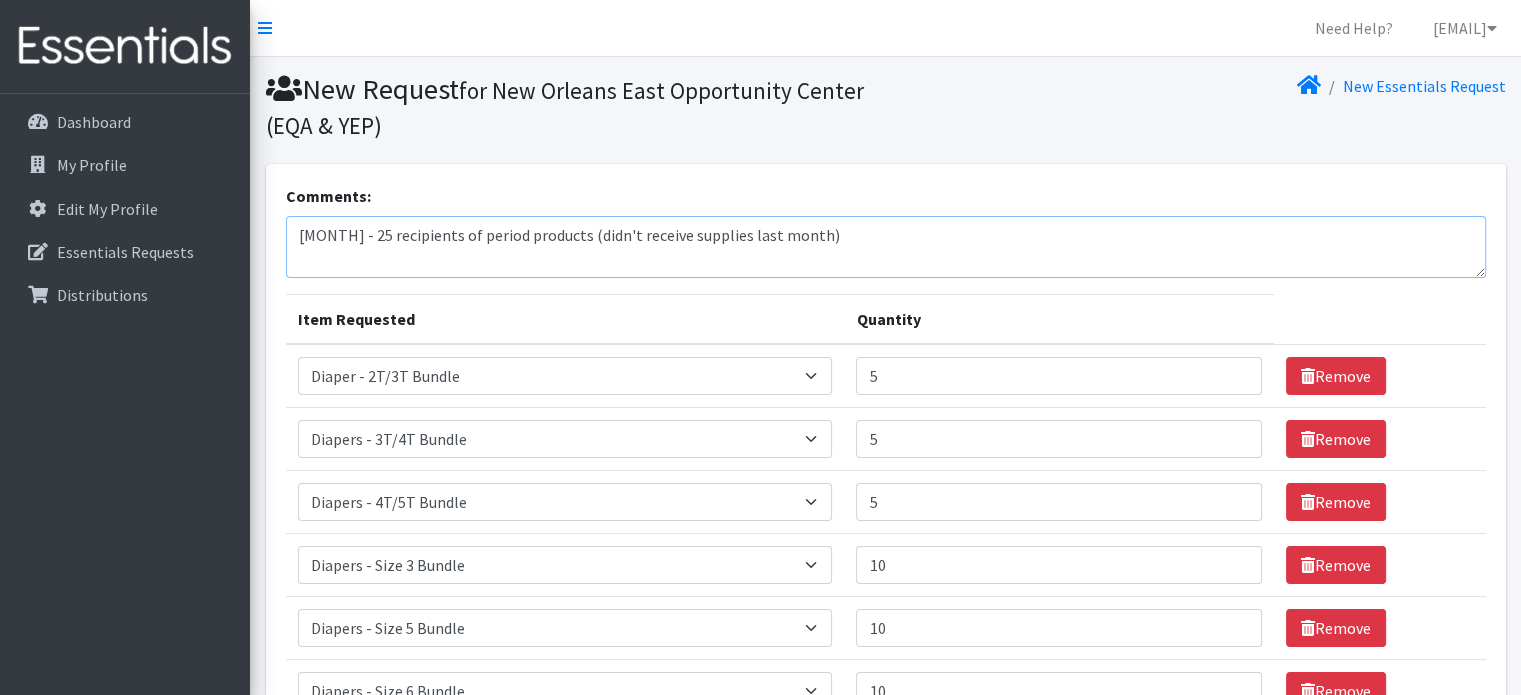 drag, startPoint x: 790, startPoint y: 234, endPoint x: 552, endPoint y: 246, distance: 238.30232 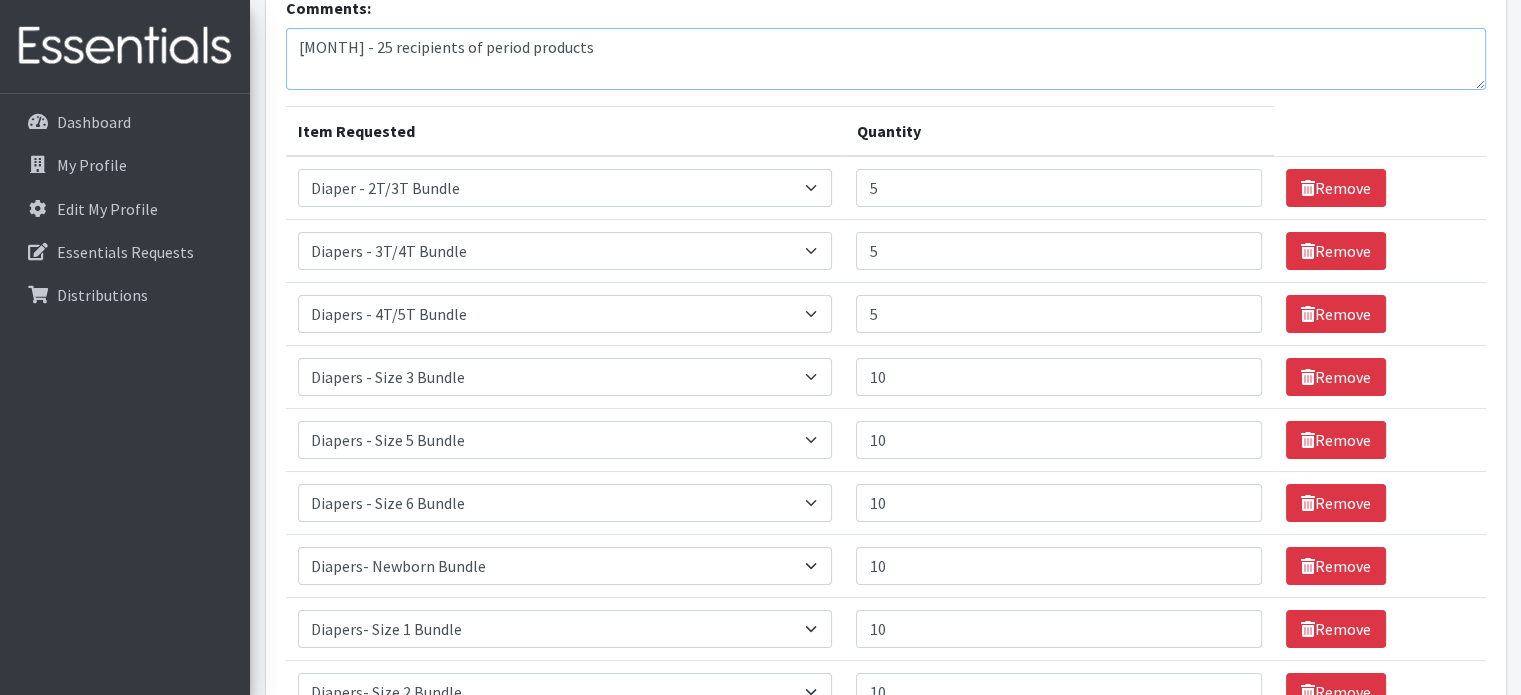 scroll, scrollTop: 0, scrollLeft: 0, axis: both 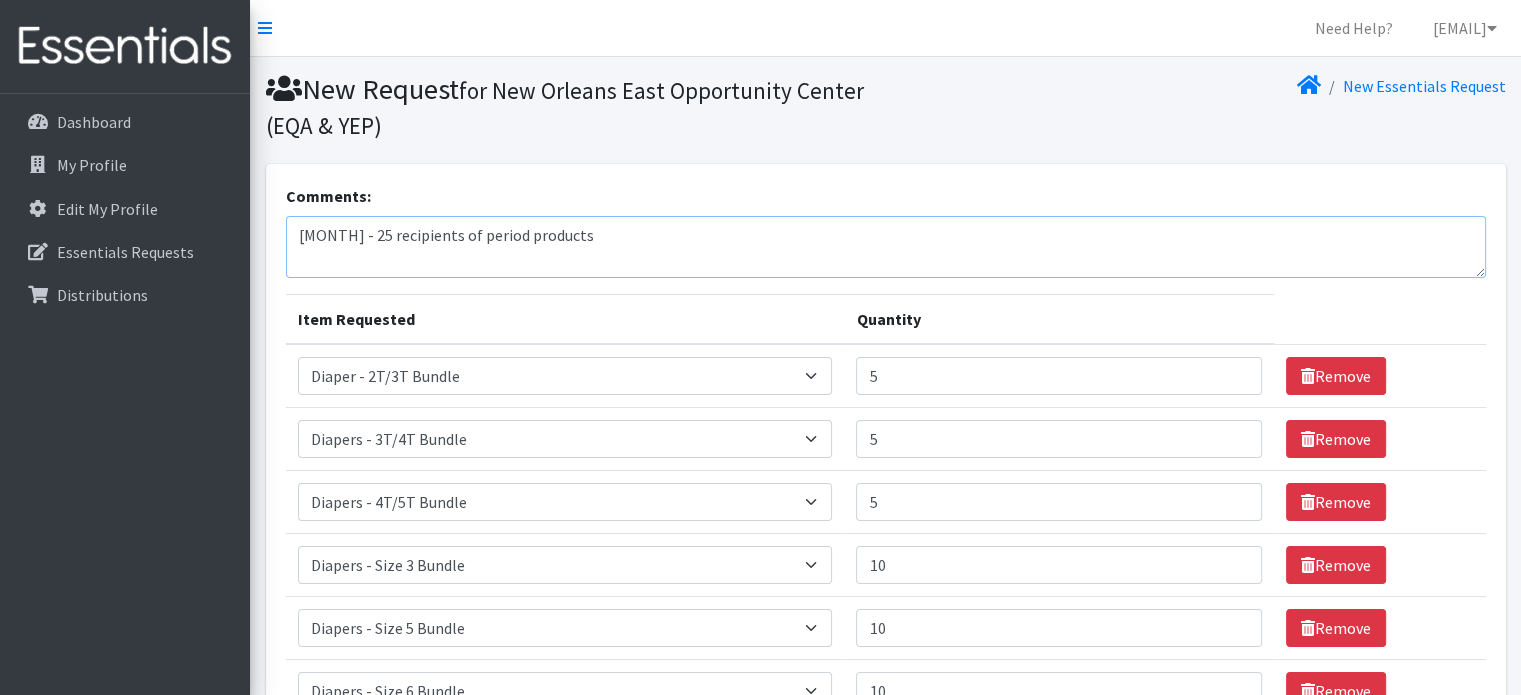 click on "[MONTH] - 25 recipients of period products" at bounding box center (886, 247) 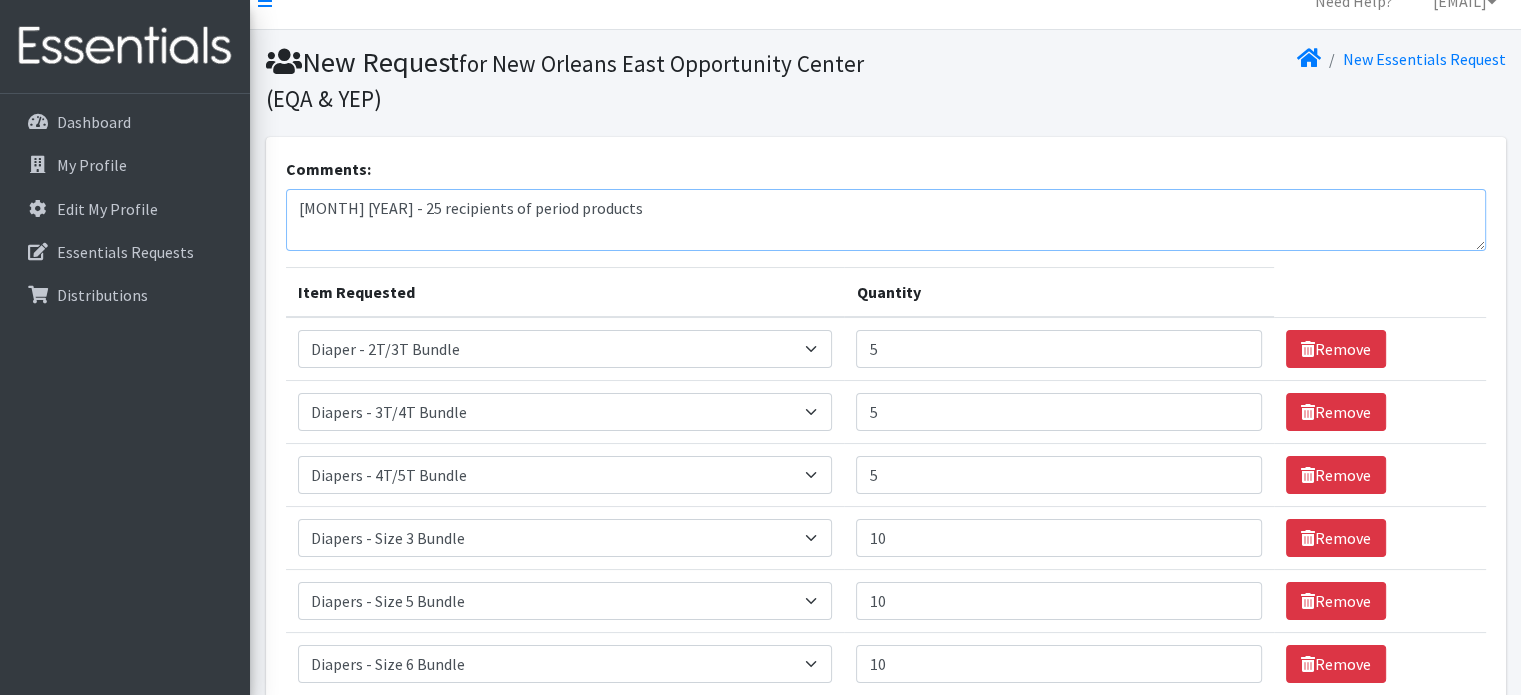 scroll, scrollTop: 0, scrollLeft: 0, axis: both 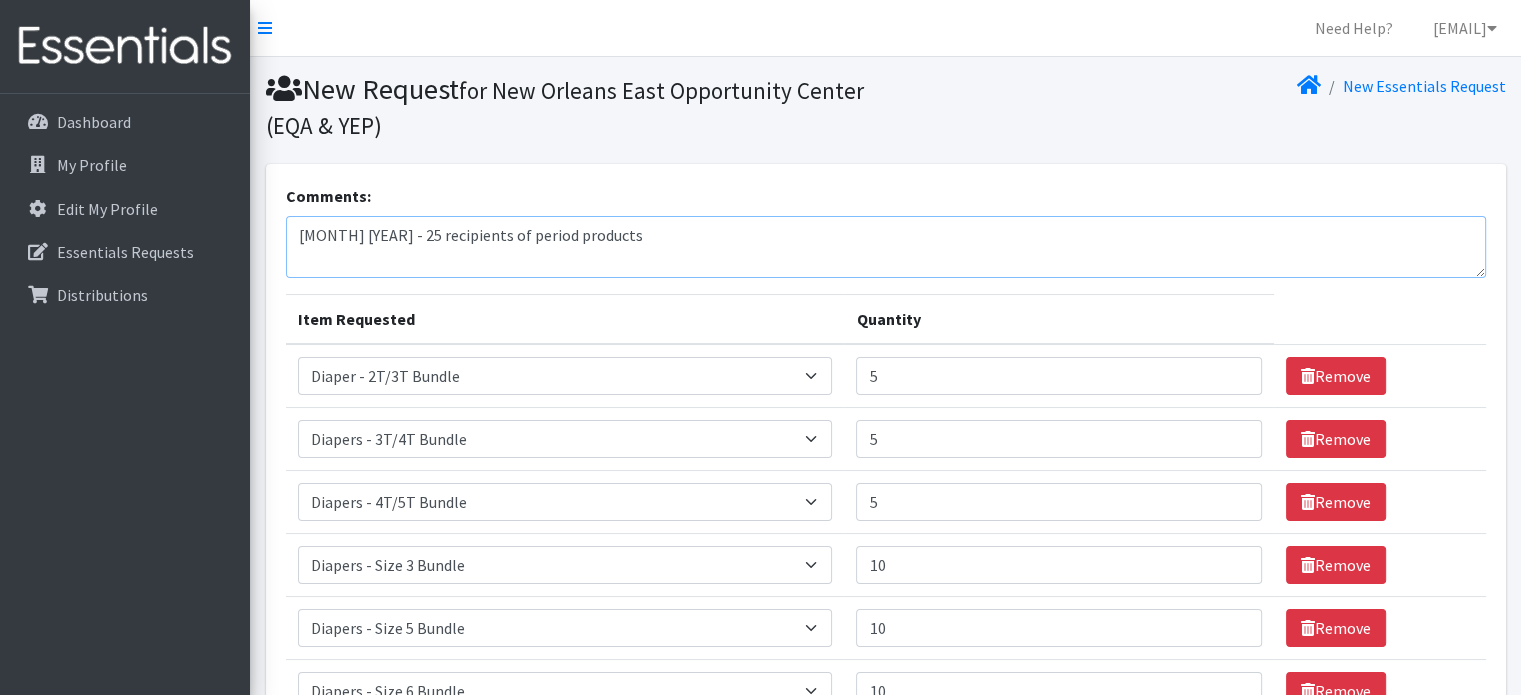 click on "[MONTH] [YEAR] - 25 recipients of period products" at bounding box center (886, 247) 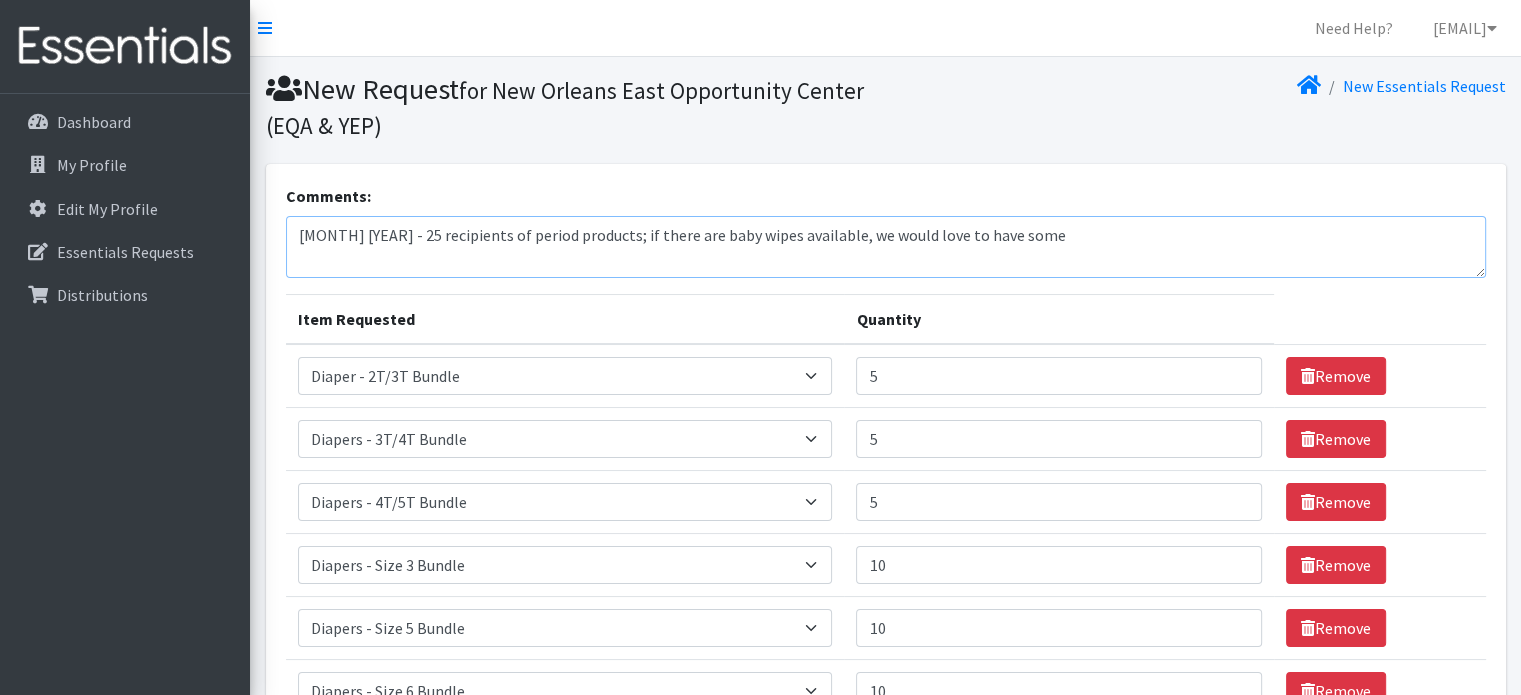 type on "[MONTH] [YEAR] - 25 recipients of period products; if there are baby wipes available, we would love to have some" 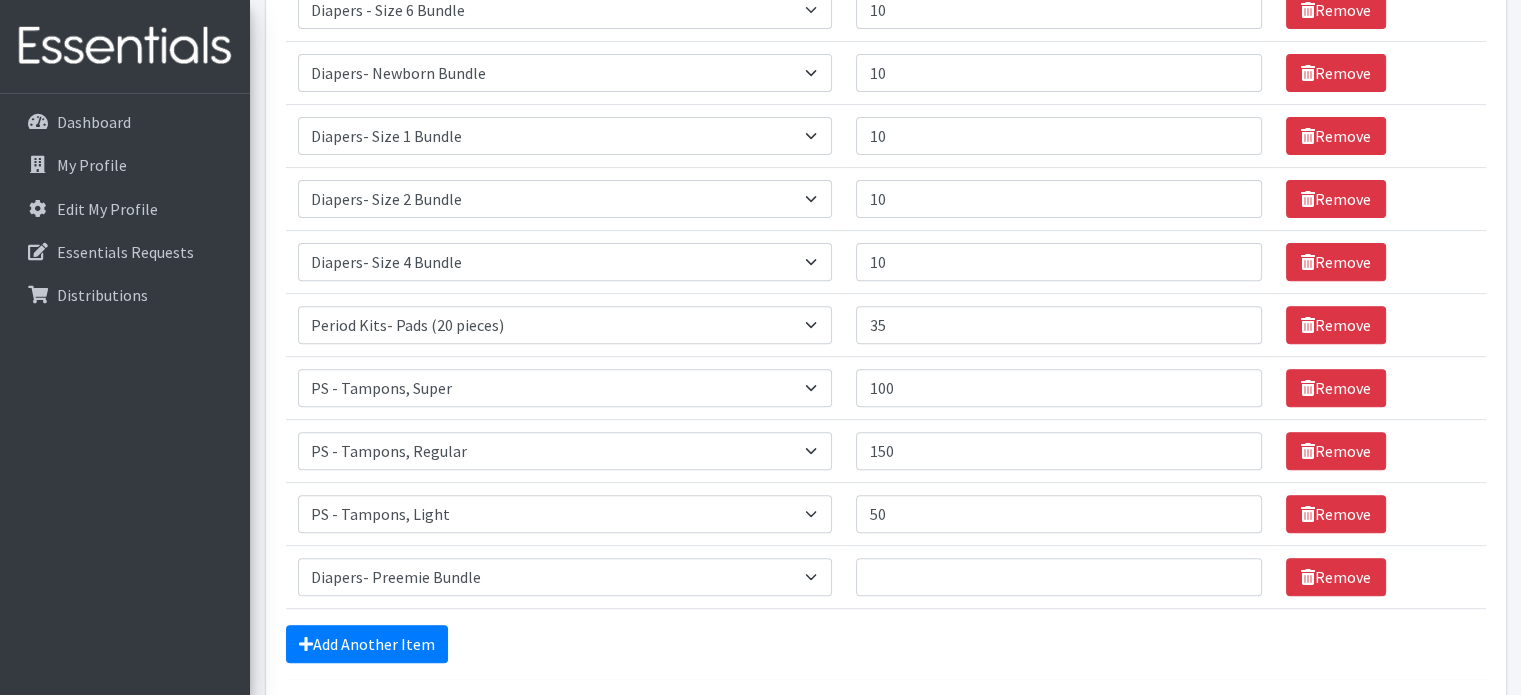 scroll, scrollTop: 849, scrollLeft: 0, axis: vertical 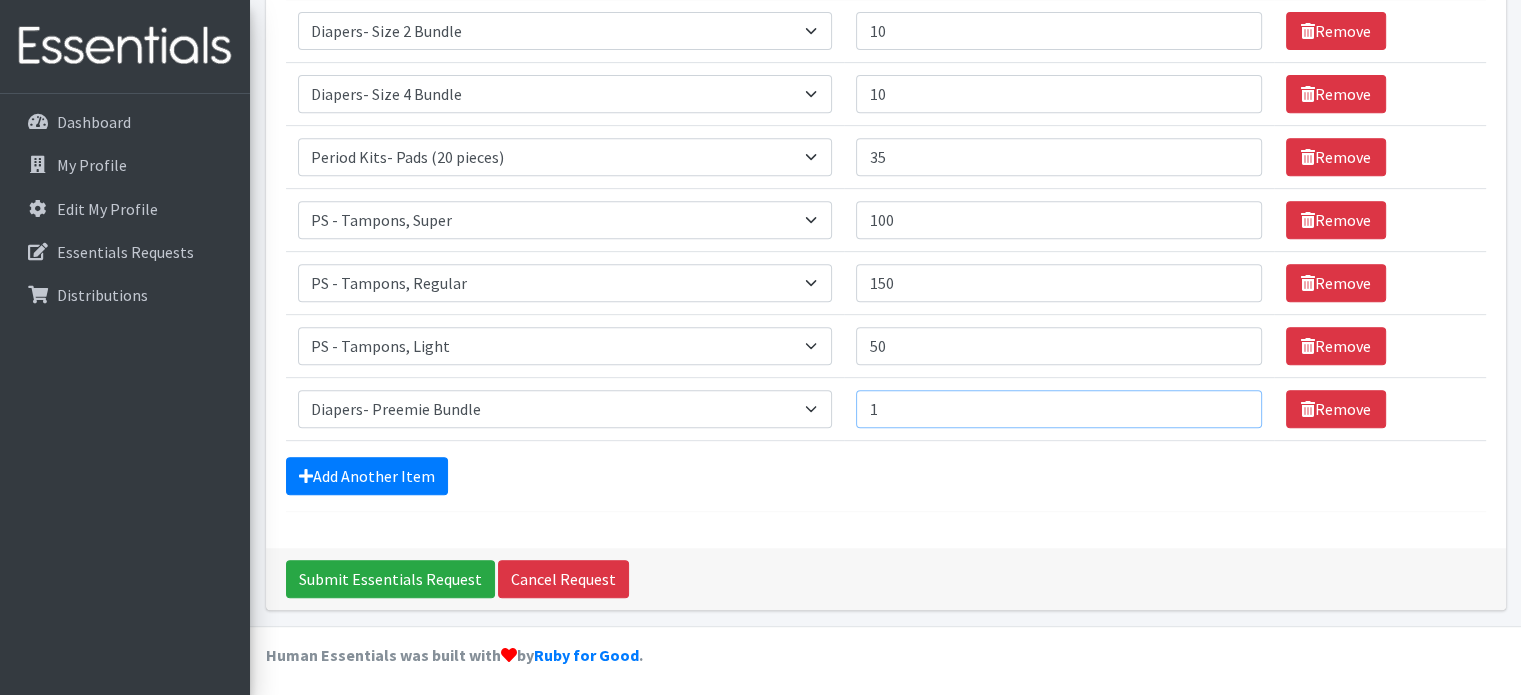 click on "1" at bounding box center (1058, 409) 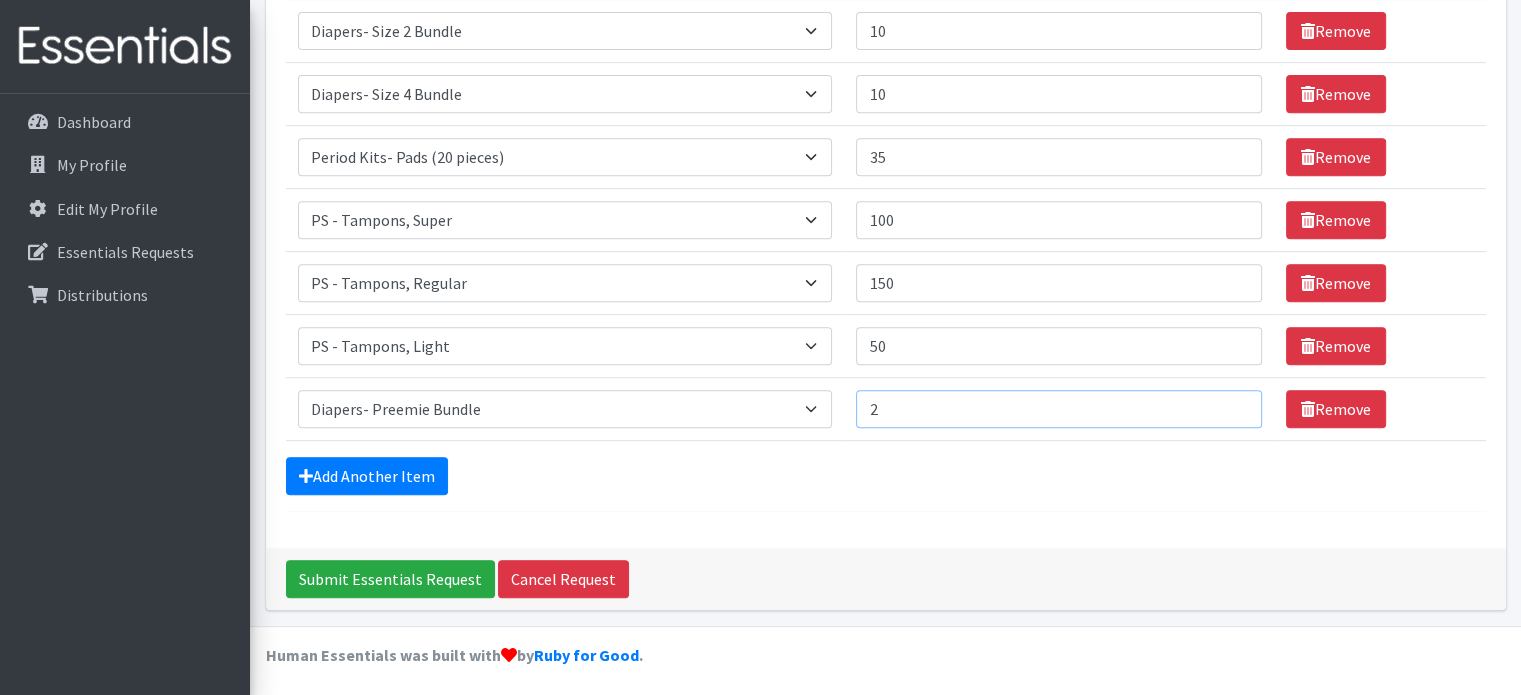click on "2" at bounding box center [1058, 409] 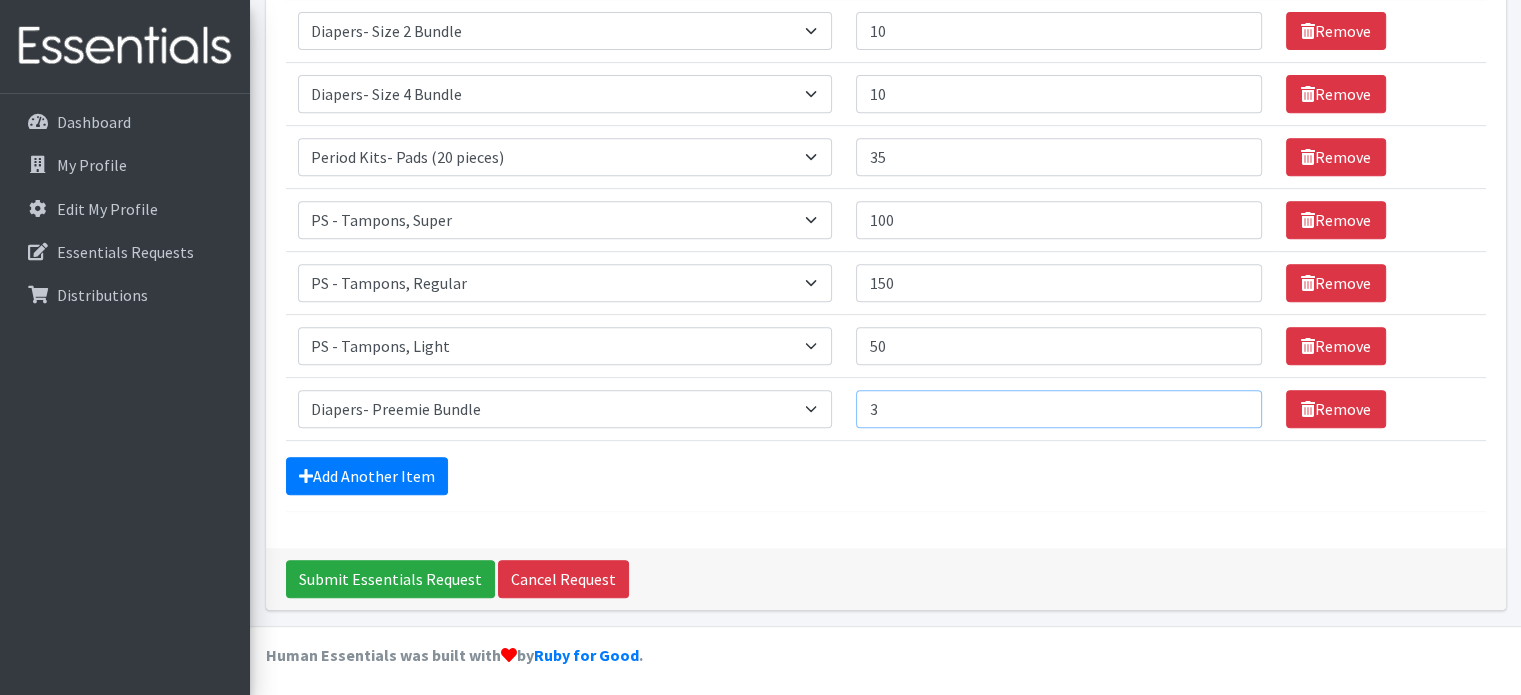 click on "3" at bounding box center (1058, 409) 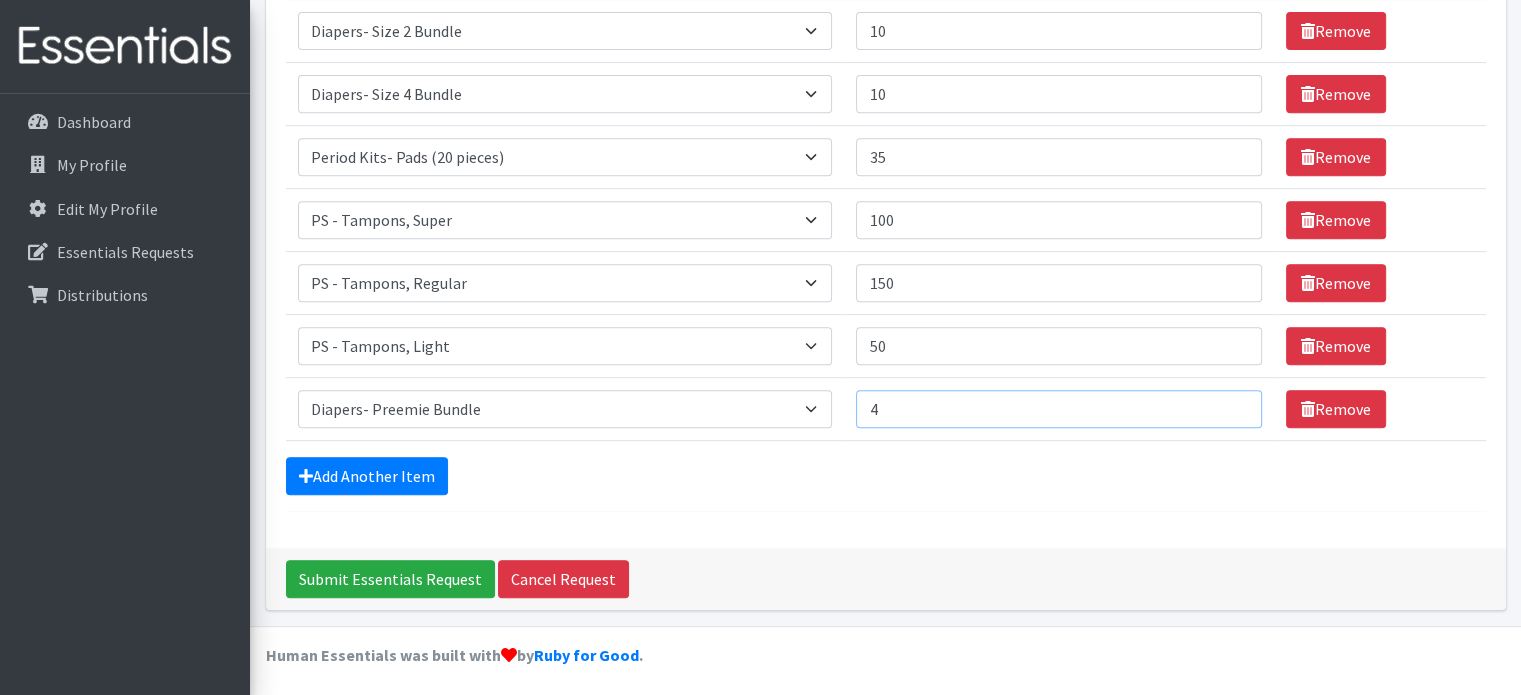 type on "4" 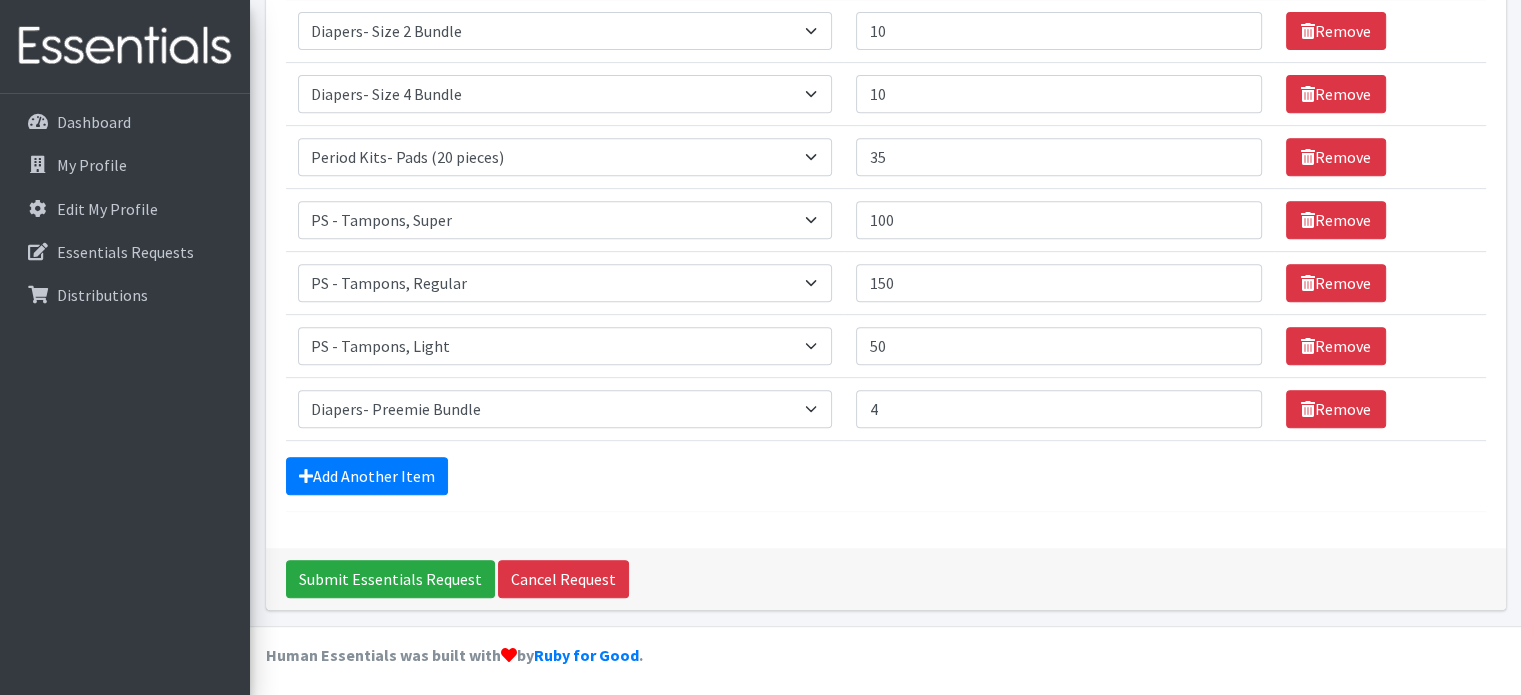 click on "Add Another Item" at bounding box center [886, 476] 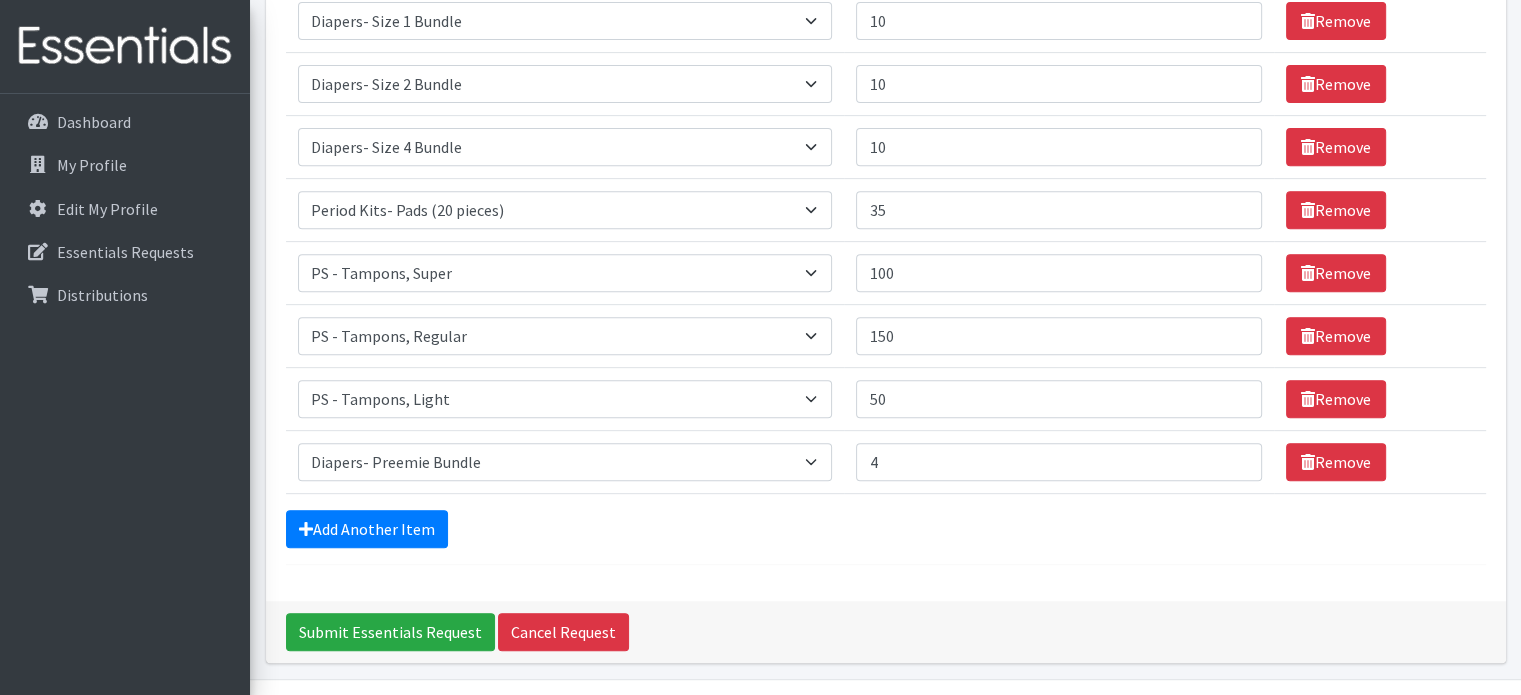 scroll, scrollTop: 800, scrollLeft: 0, axis: vertical 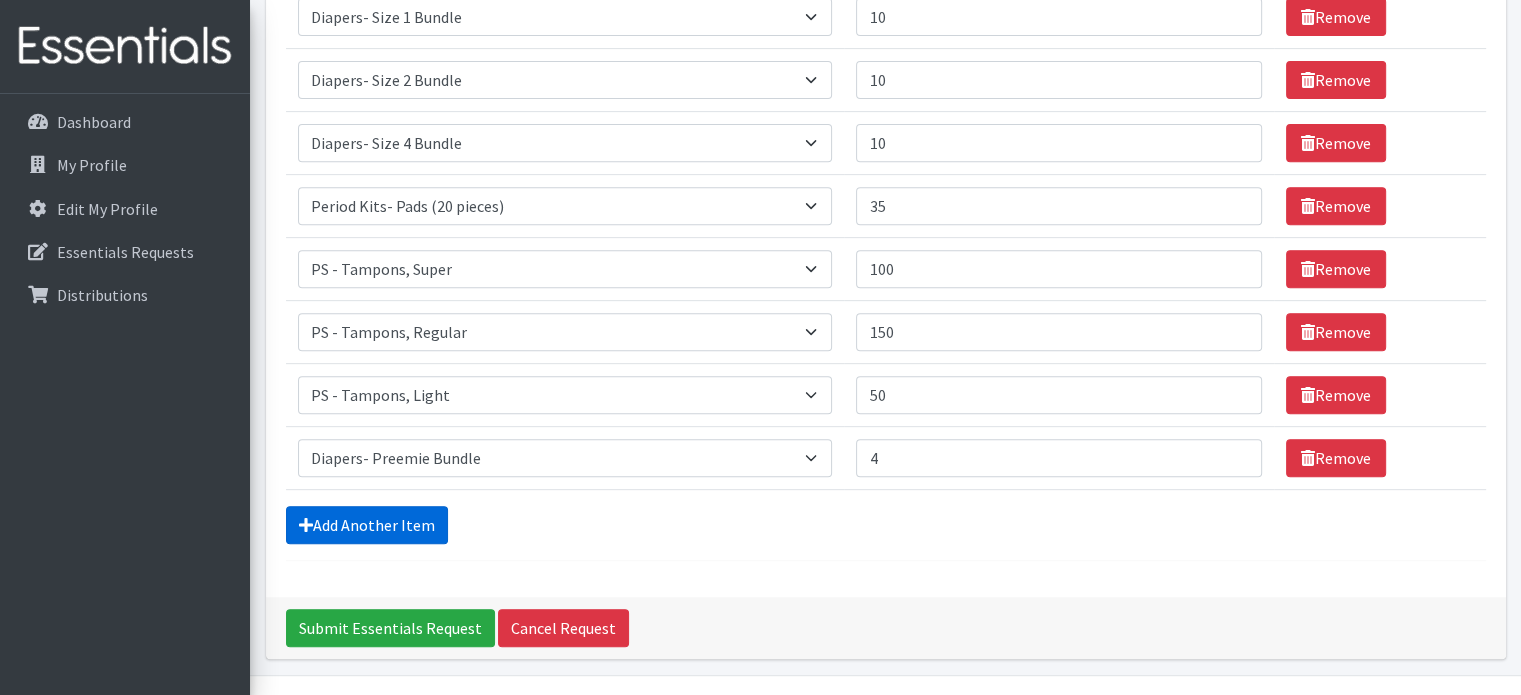 click on "Add Another Item" at bounding box center (367, 525) 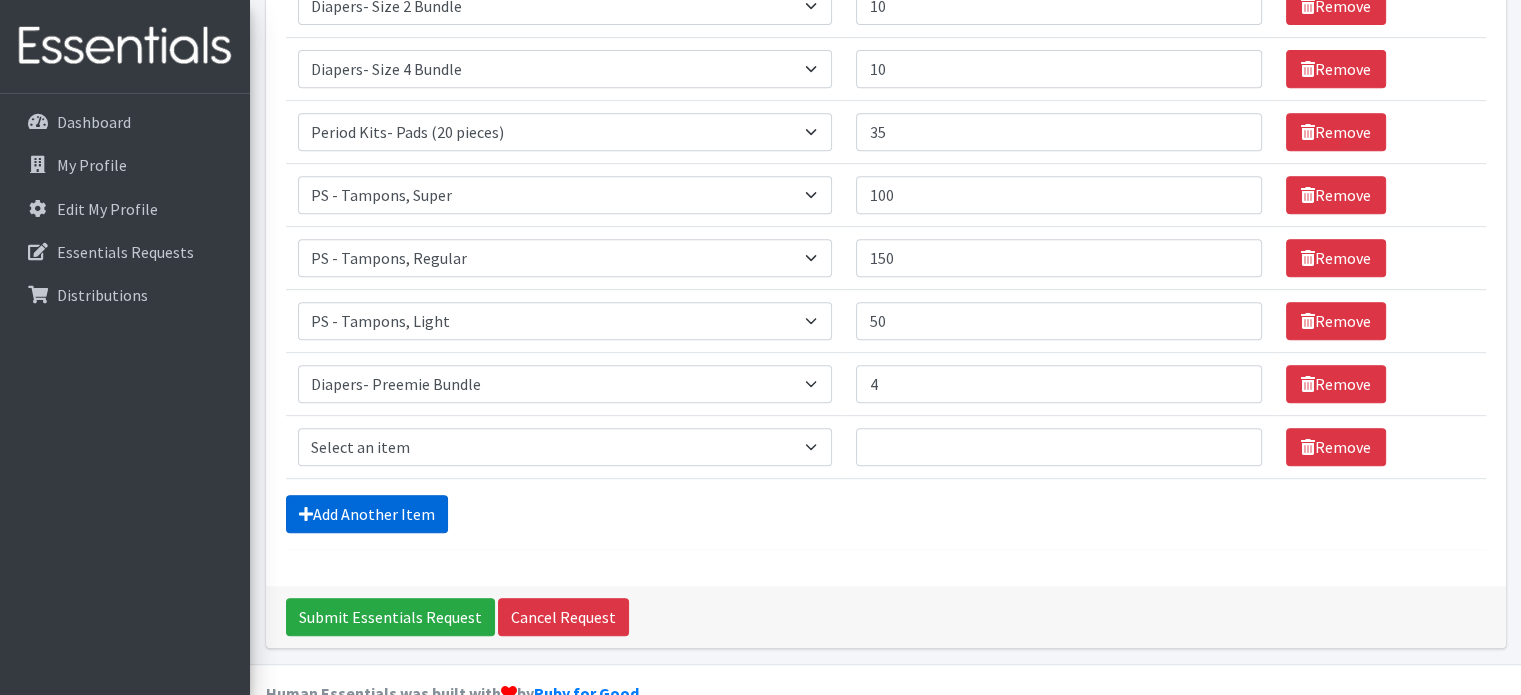 scroll, scrollTop: 912, scrollLeft: 0, axis: vertical 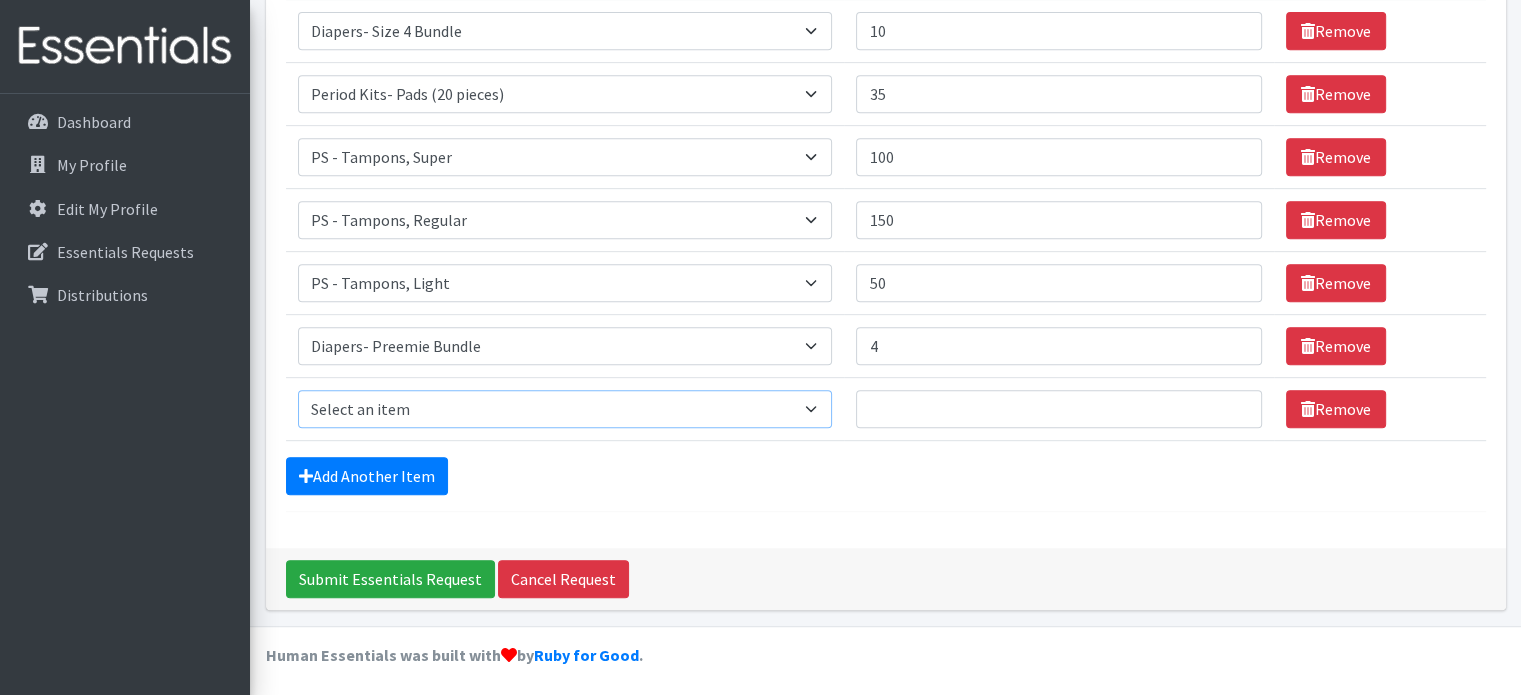 click on "Select an item
Diaper - 2T/3T Bundle
Diapers - 3T/4T Bundle
Diapers - 4T/5T Bundle
Diapers - Size 3 Bundle
Diapers - Size 5 Bundle
Diapers - Size 6 Bundle
Diapers- Newborn Bundle
Diapers- Preemie Bundle
Diapers- Size 1 Bundle
Diapers- Size 2 Bundle
Diapers- Size 4 Bundle
PS - Liners
PS - Pad, Overnight
PS - Pad, Regular
PS - Tampons, Light
PS - Tampons, Regular
PS - Tampons, Super
PS- Tampons, Regular- Vending Machine
Period Kits- Pads (20 pieces)" at bounding box center (565, 409) 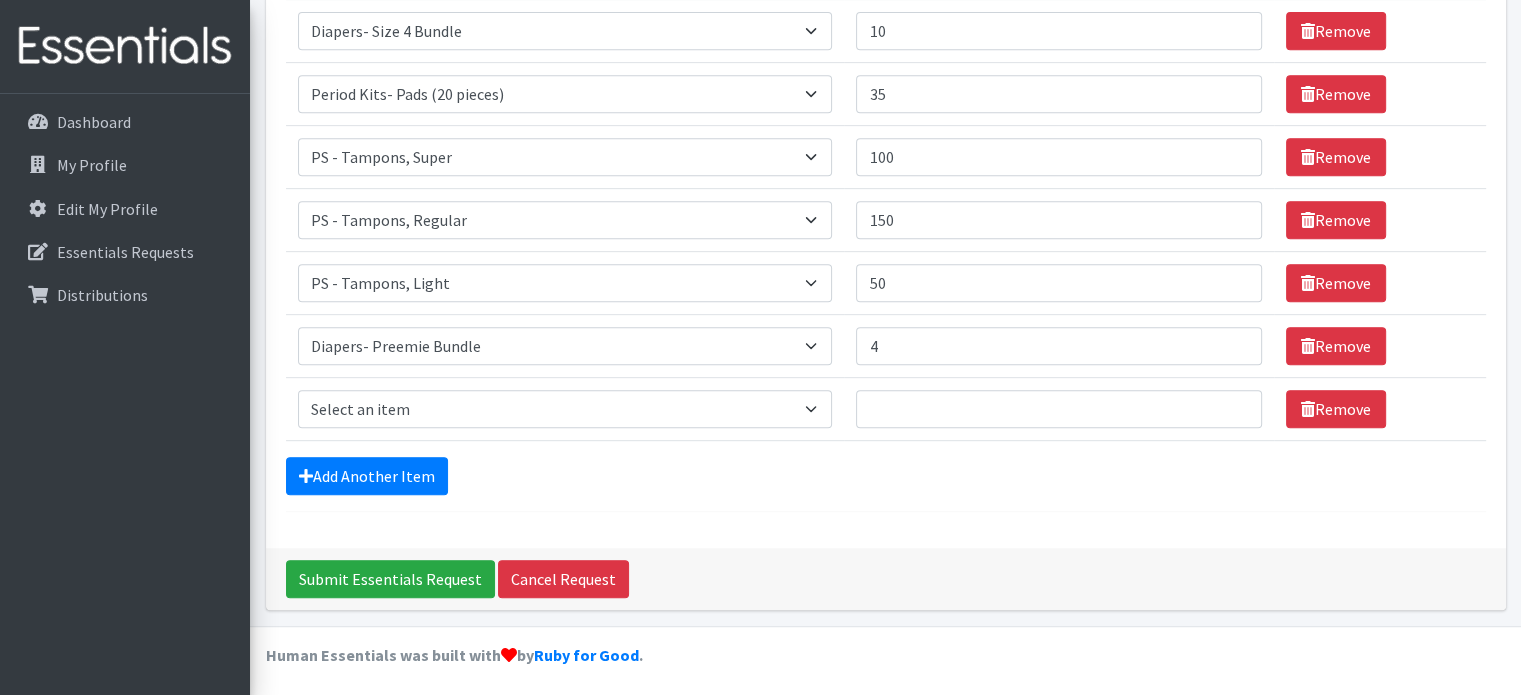 click on "Add Another Item" at bounding box center [886, 476] 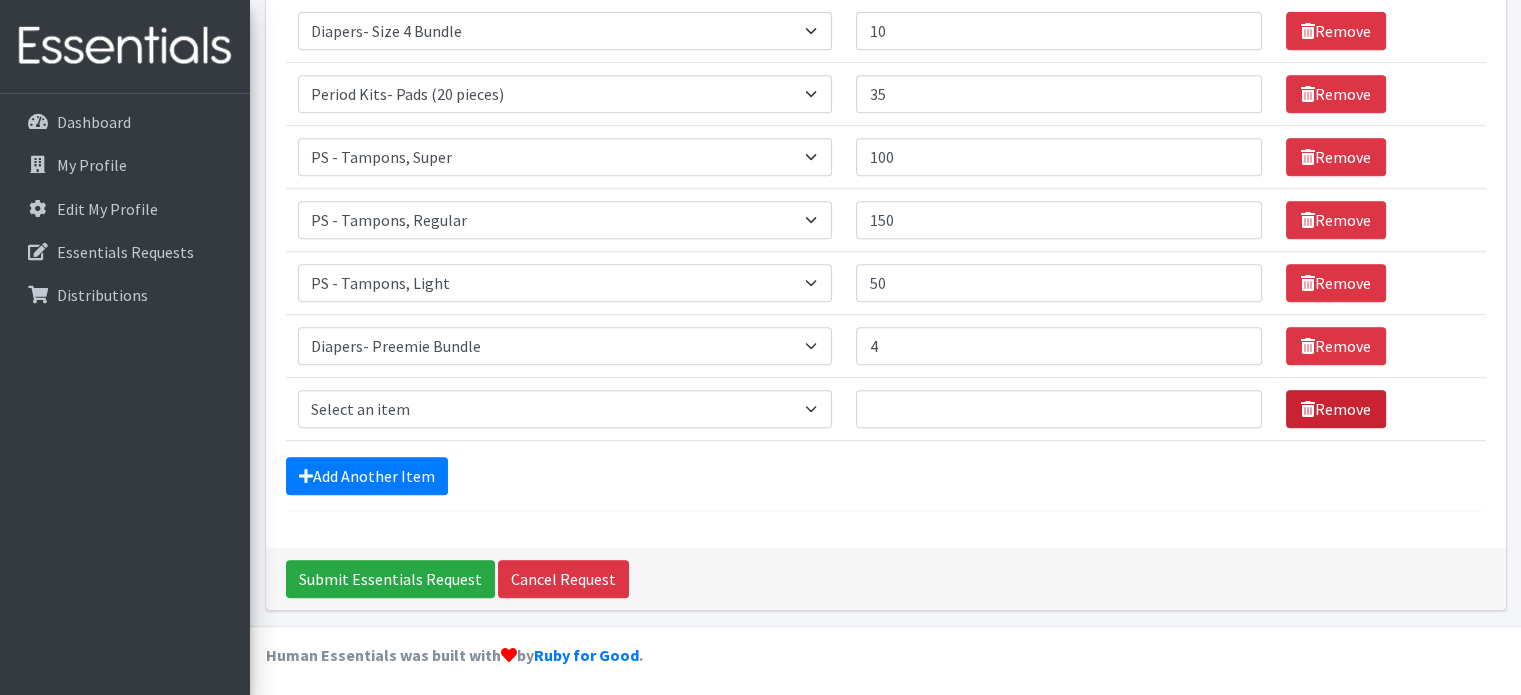 click on "Remove" at bounding box center [1336, 409] 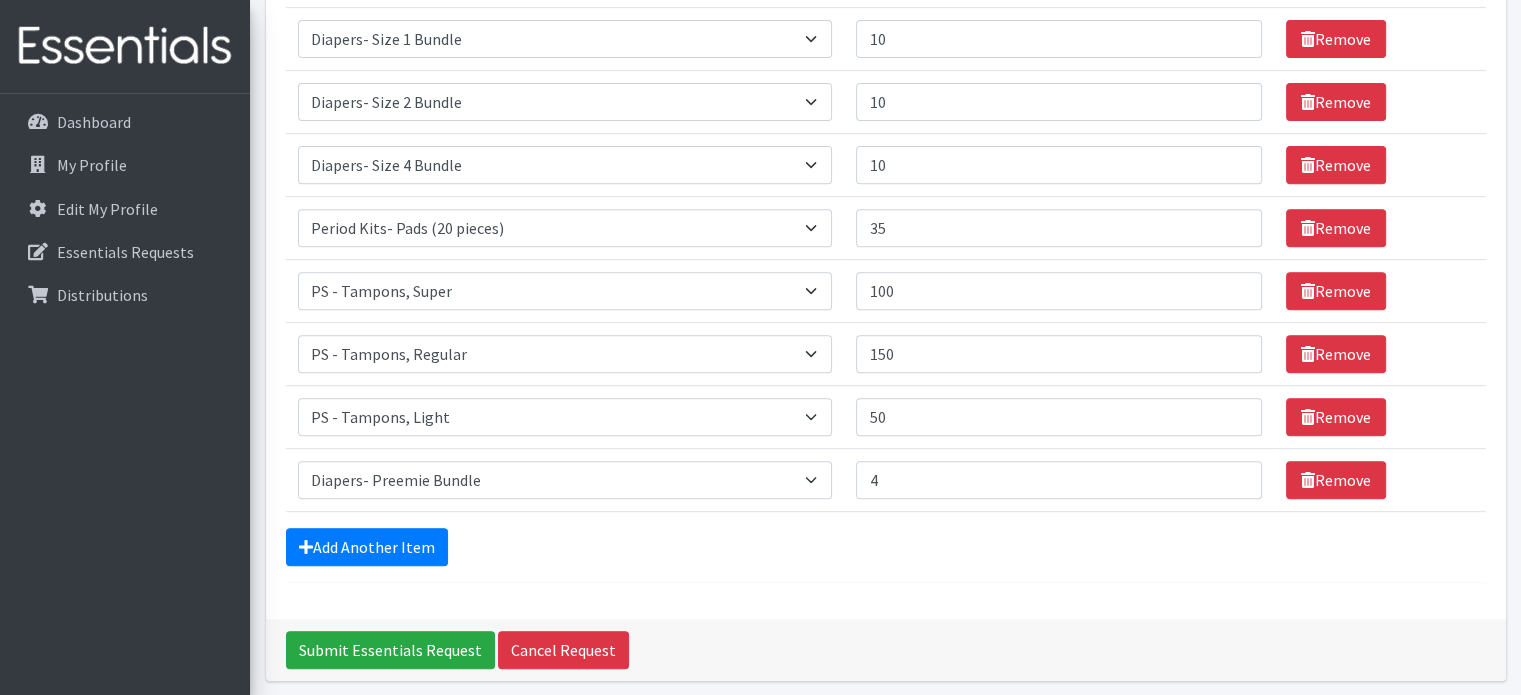 scroll, scrollTop: 849, scrollLeft: 0, axis: vertical 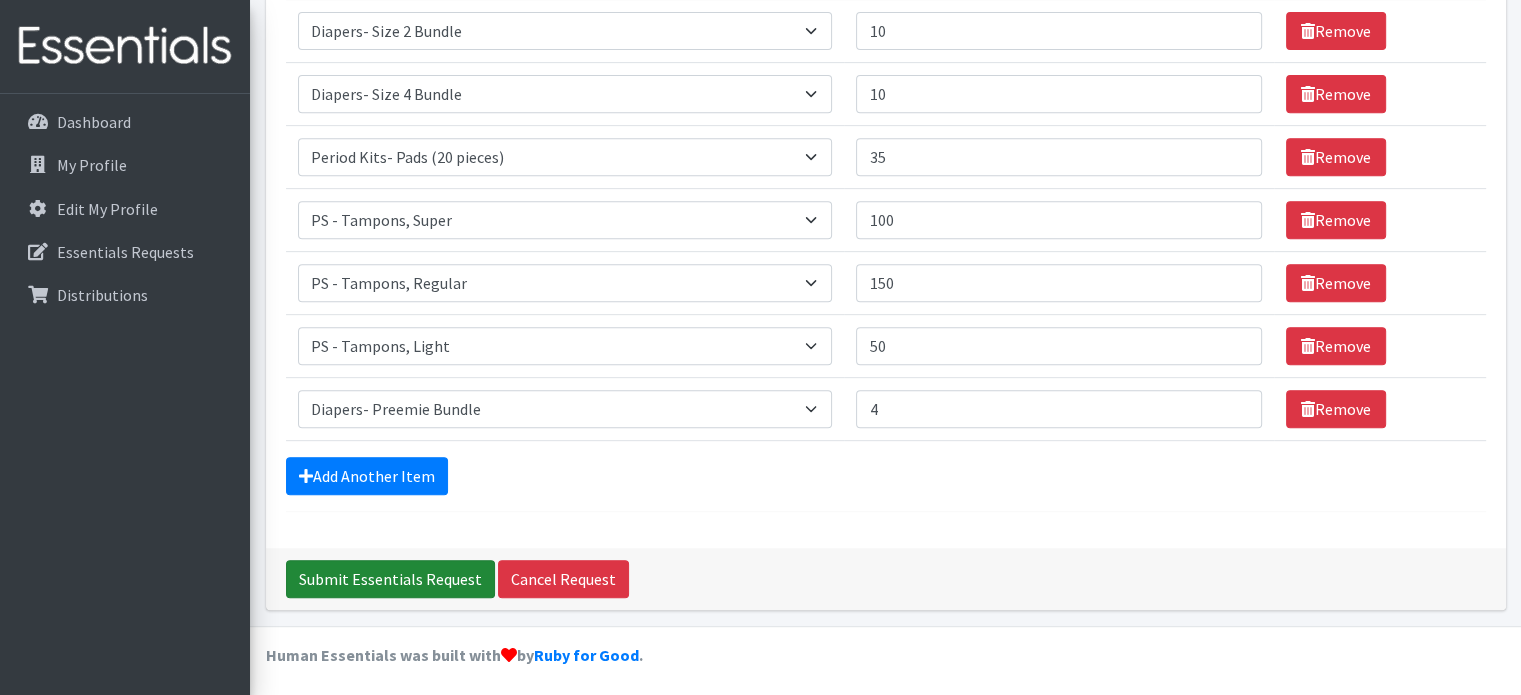 click on "Submit Essentials Request" at bounding box center (390, 579) 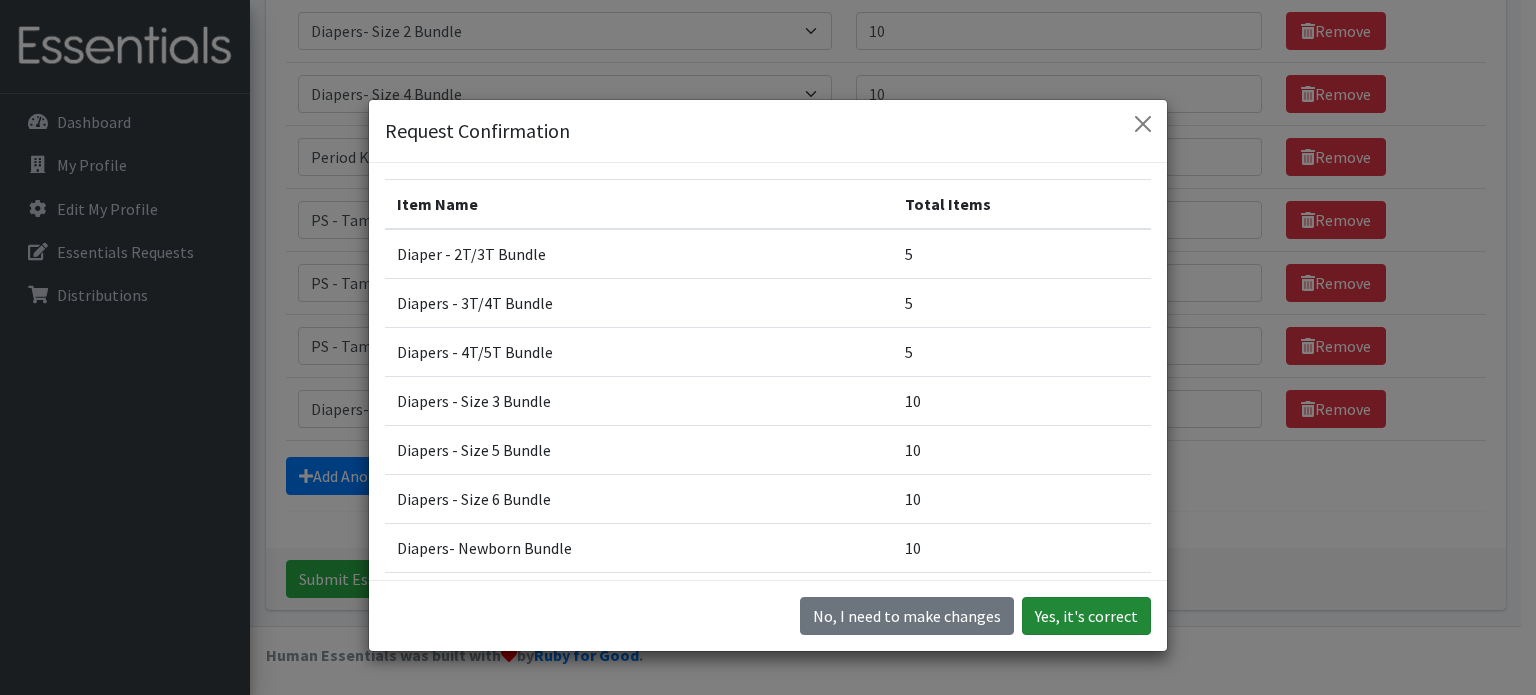 click on "Yes, it's correct" at bounding box center (1086, 616) 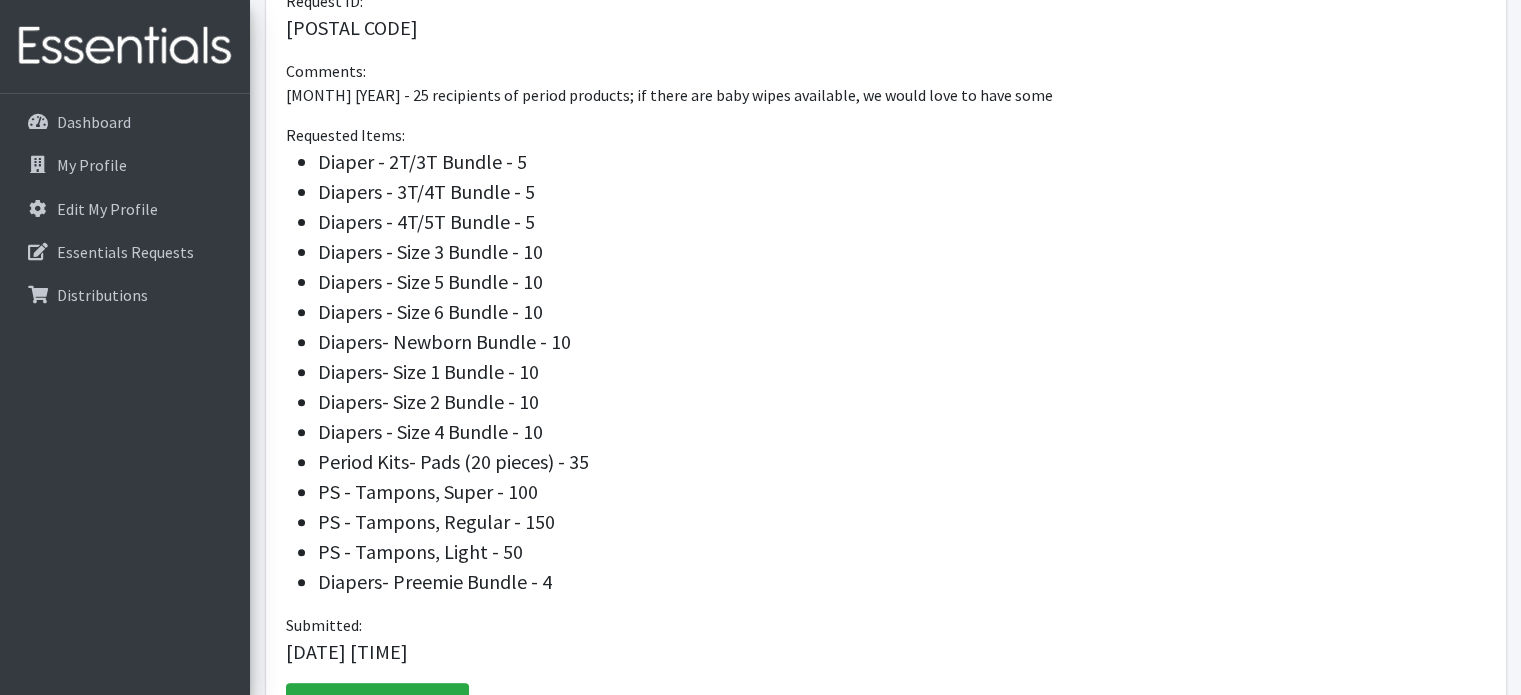 scroll, scrollTop: 0, scrollLeft: 0, axis: both 